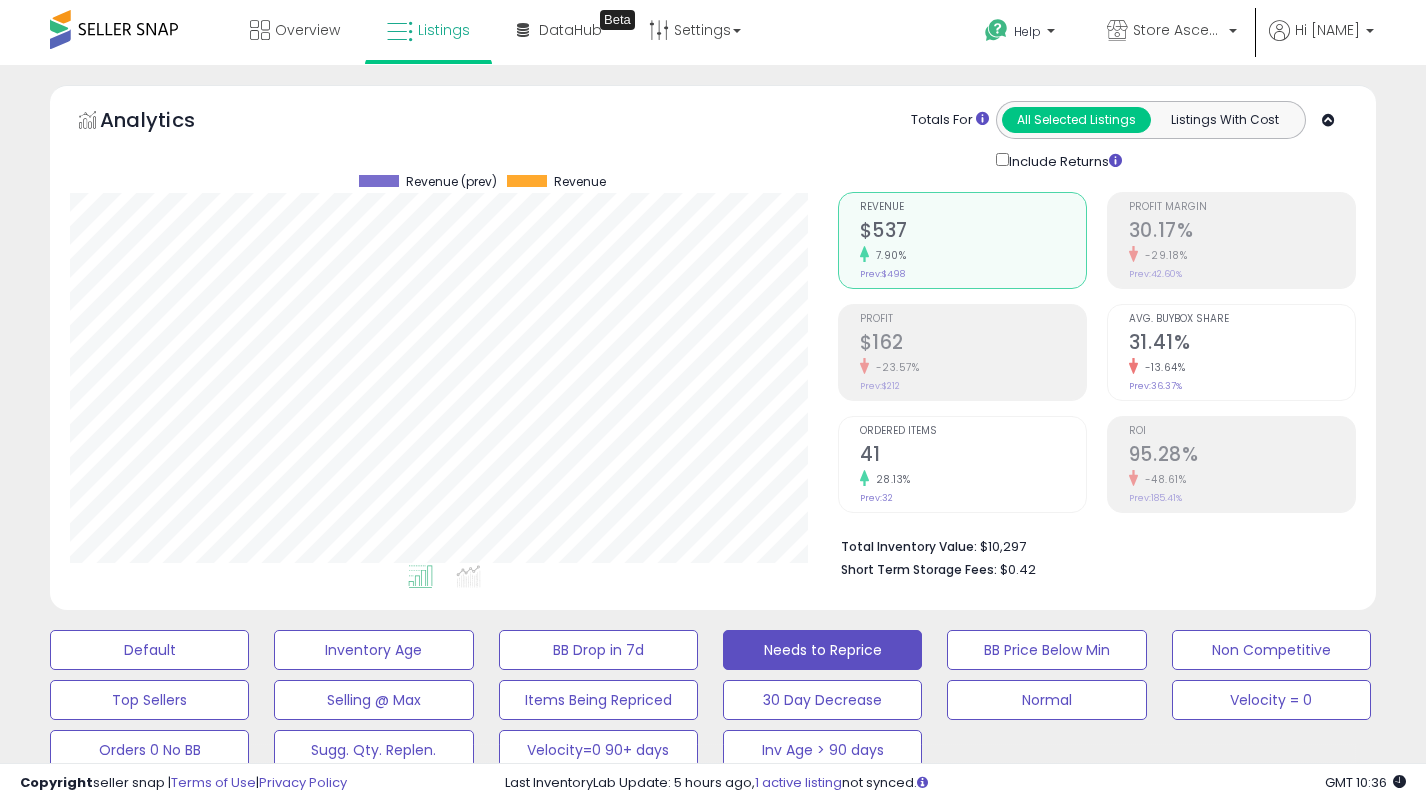 select on "**" 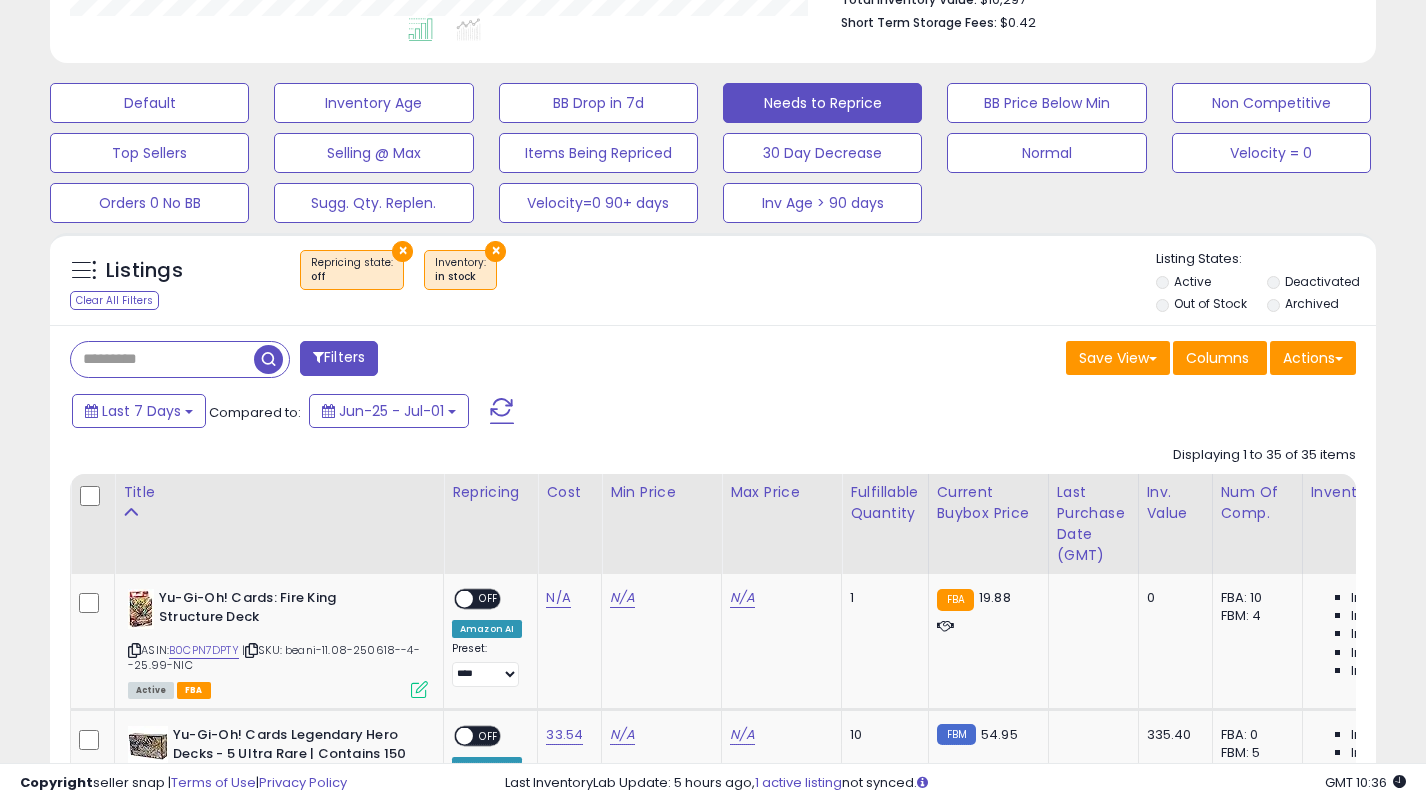 scroll, scrollTop: 999590, scrollLeft: 999232, axis: both 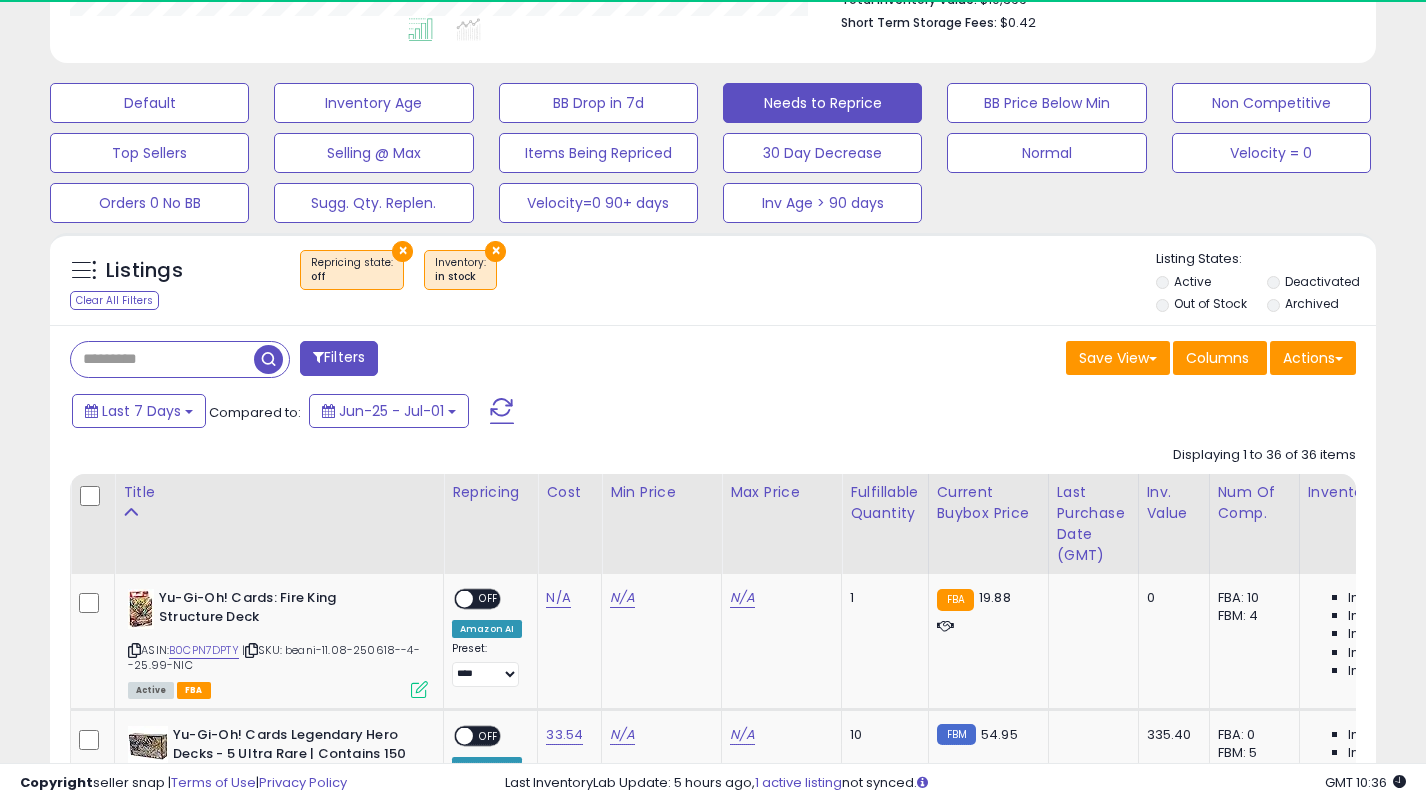 type 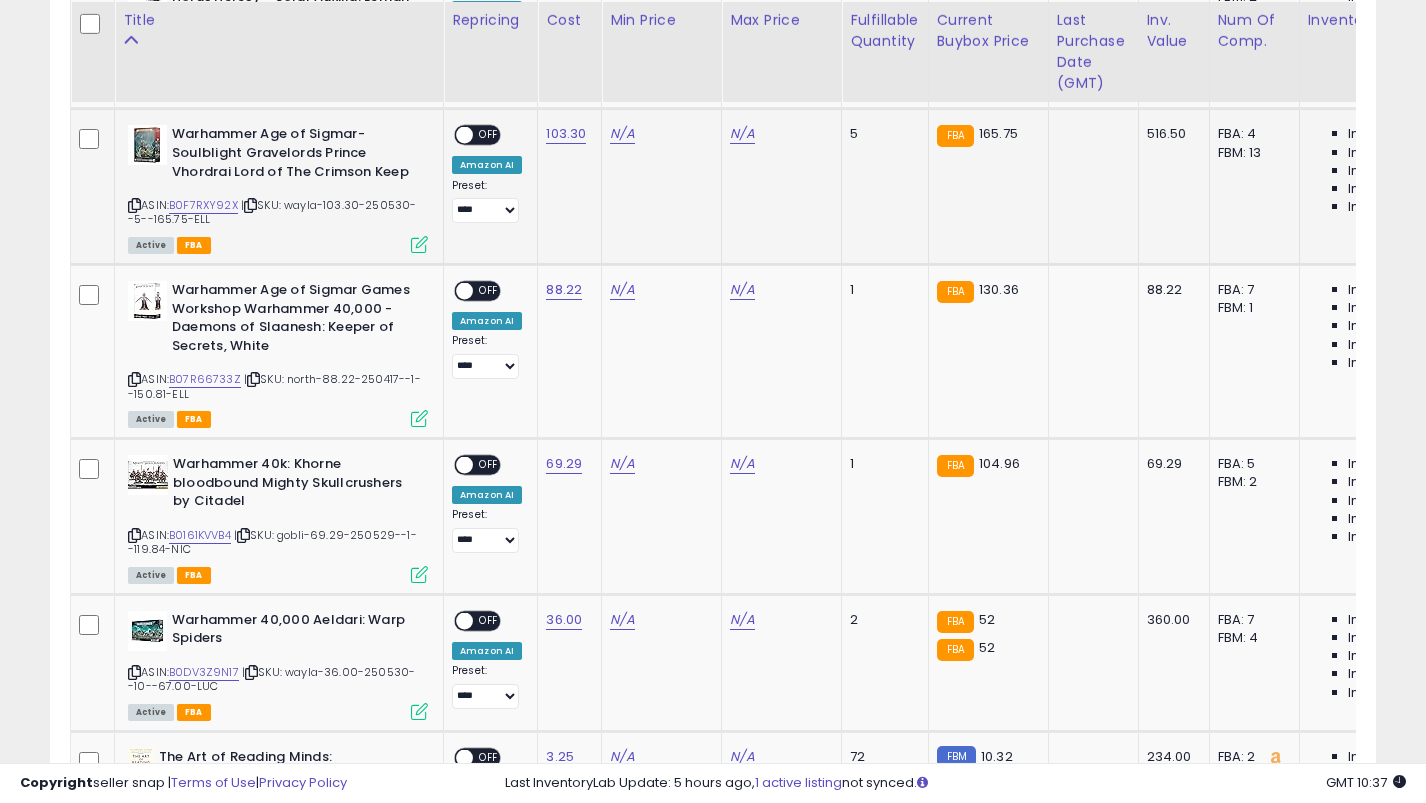scroll, scrollTop: 1461, scrollLeft: 0, axis: vertical 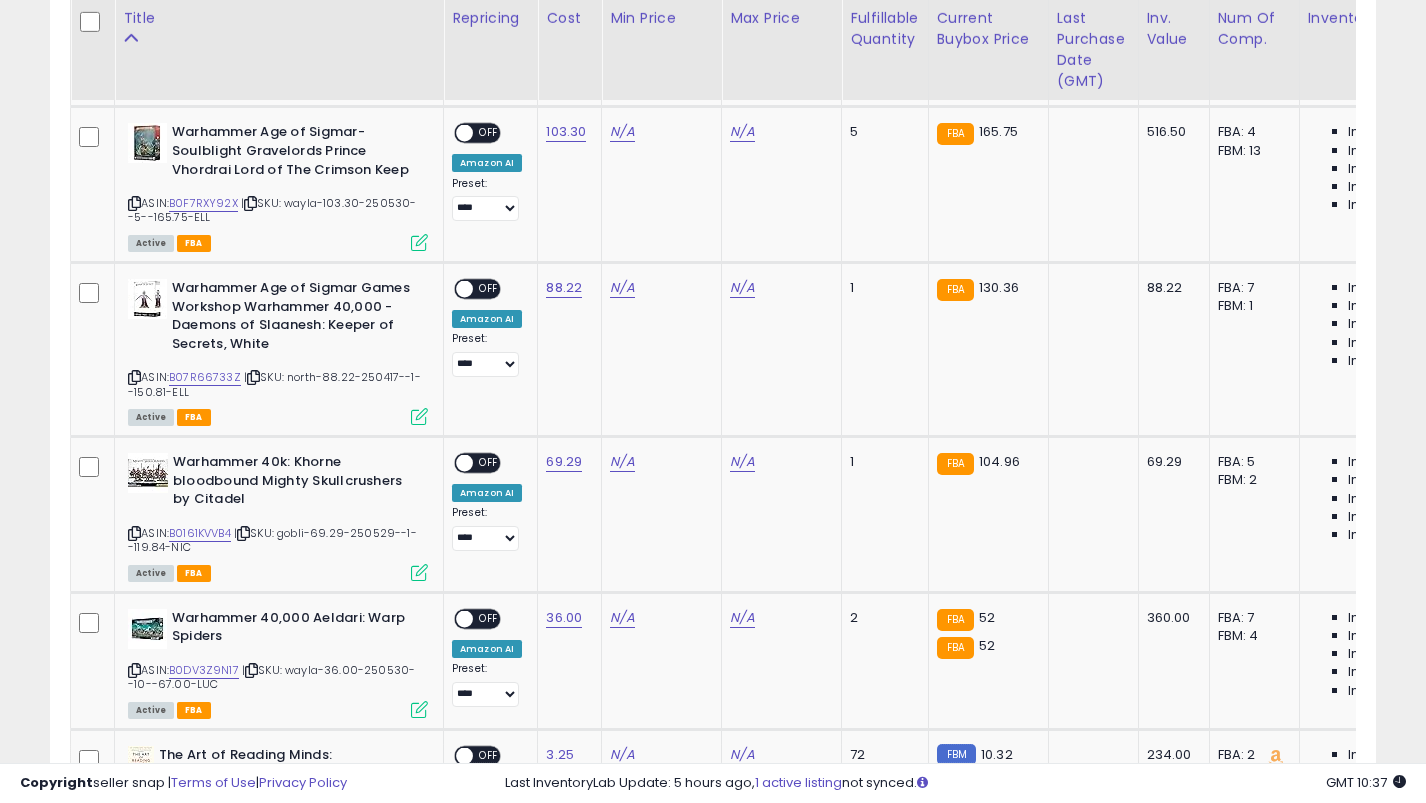 click on "Filters
Save View
Save As New View" at bounding box center [713, 2298] 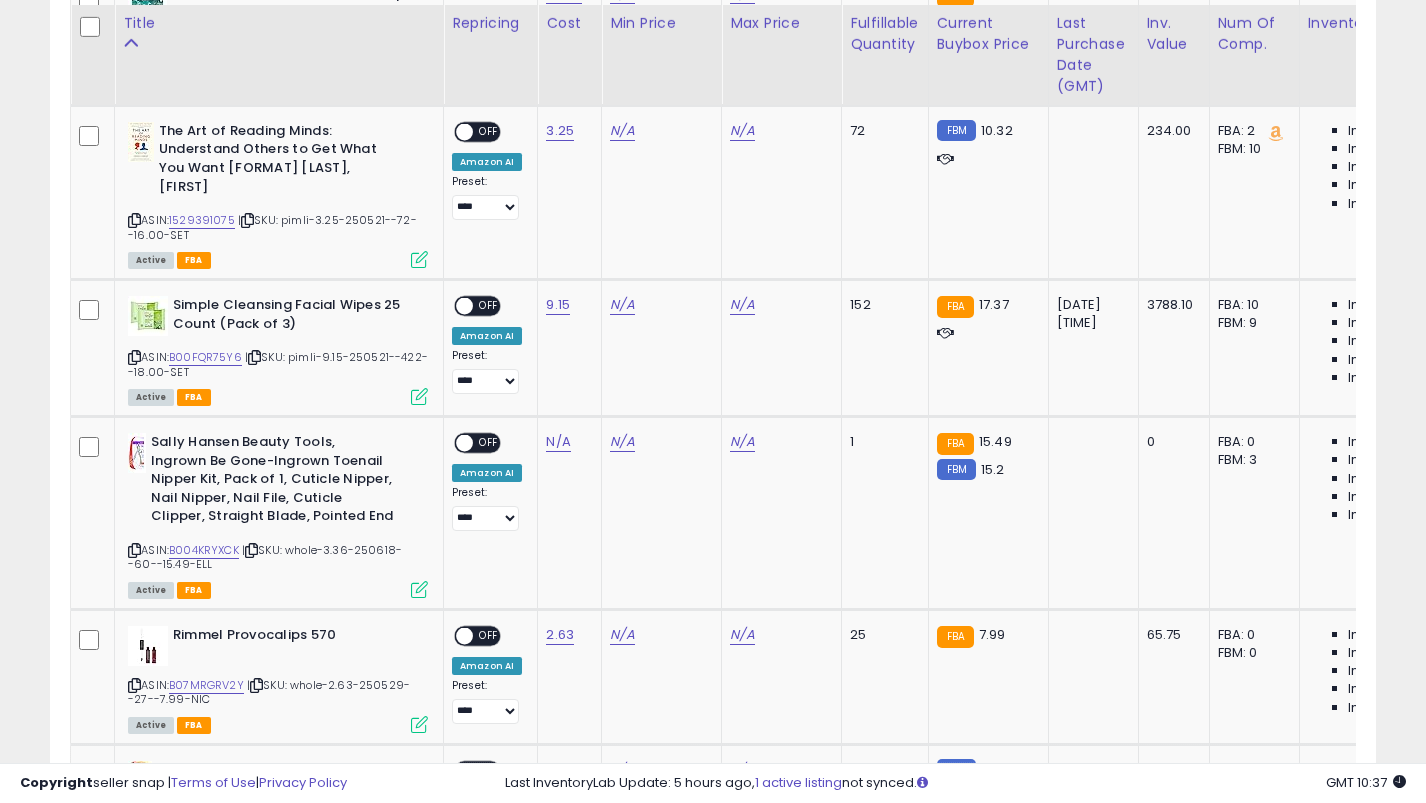 scroll, scrollTop: 2090, scrollLeft: 0, axis: vertical 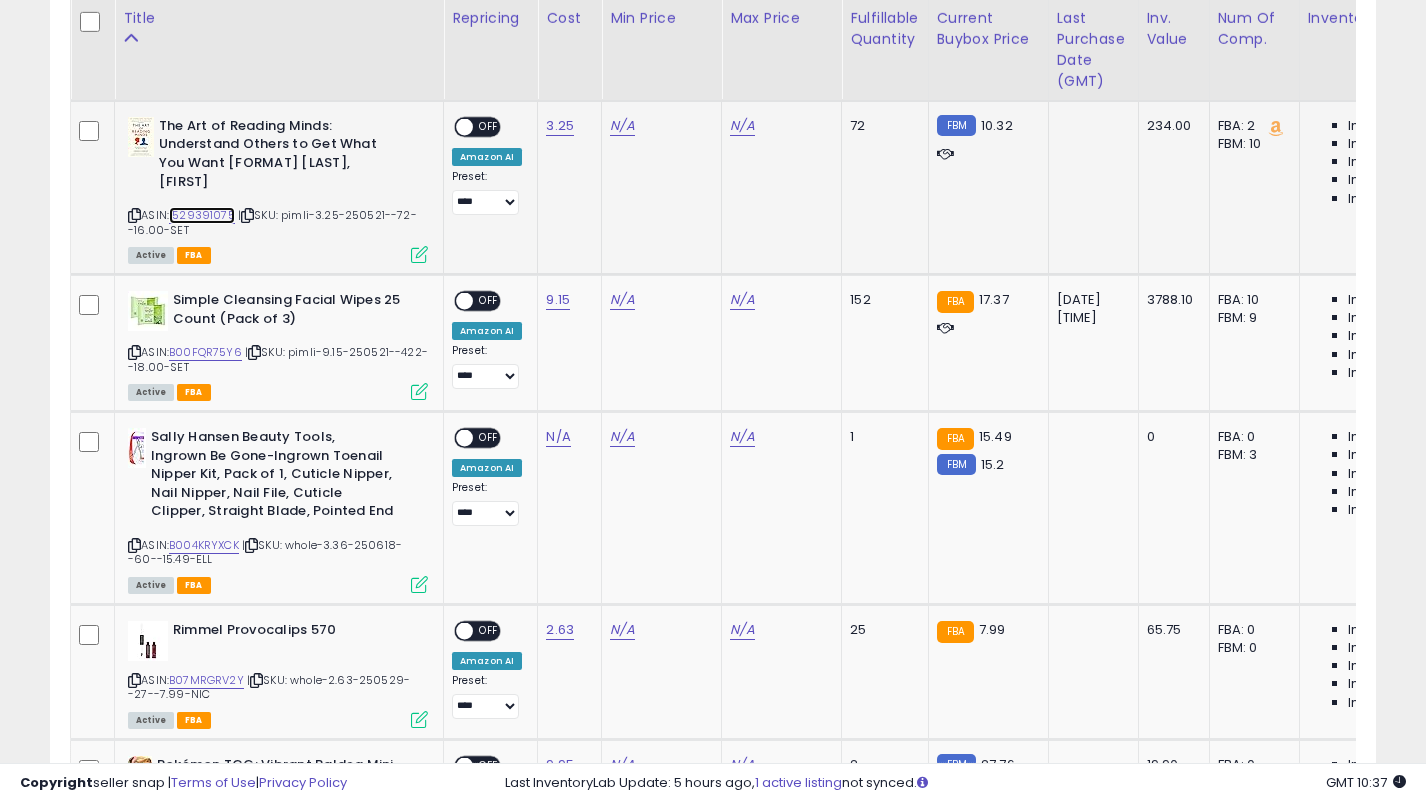 click on "1529391075" at bounding box center [202, 215] 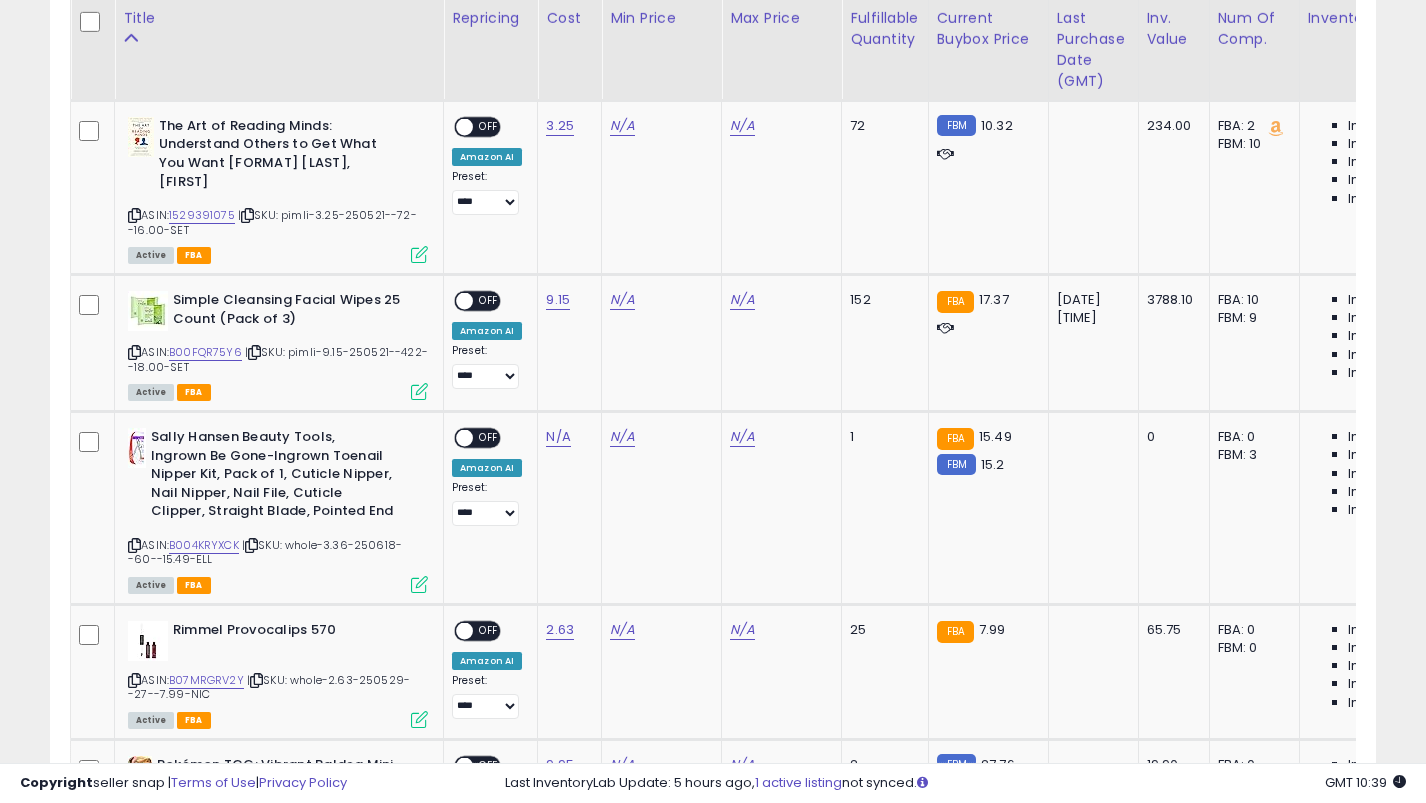 click on "Filters
Save View
Save As New View" at bounding box center [713, 1669] 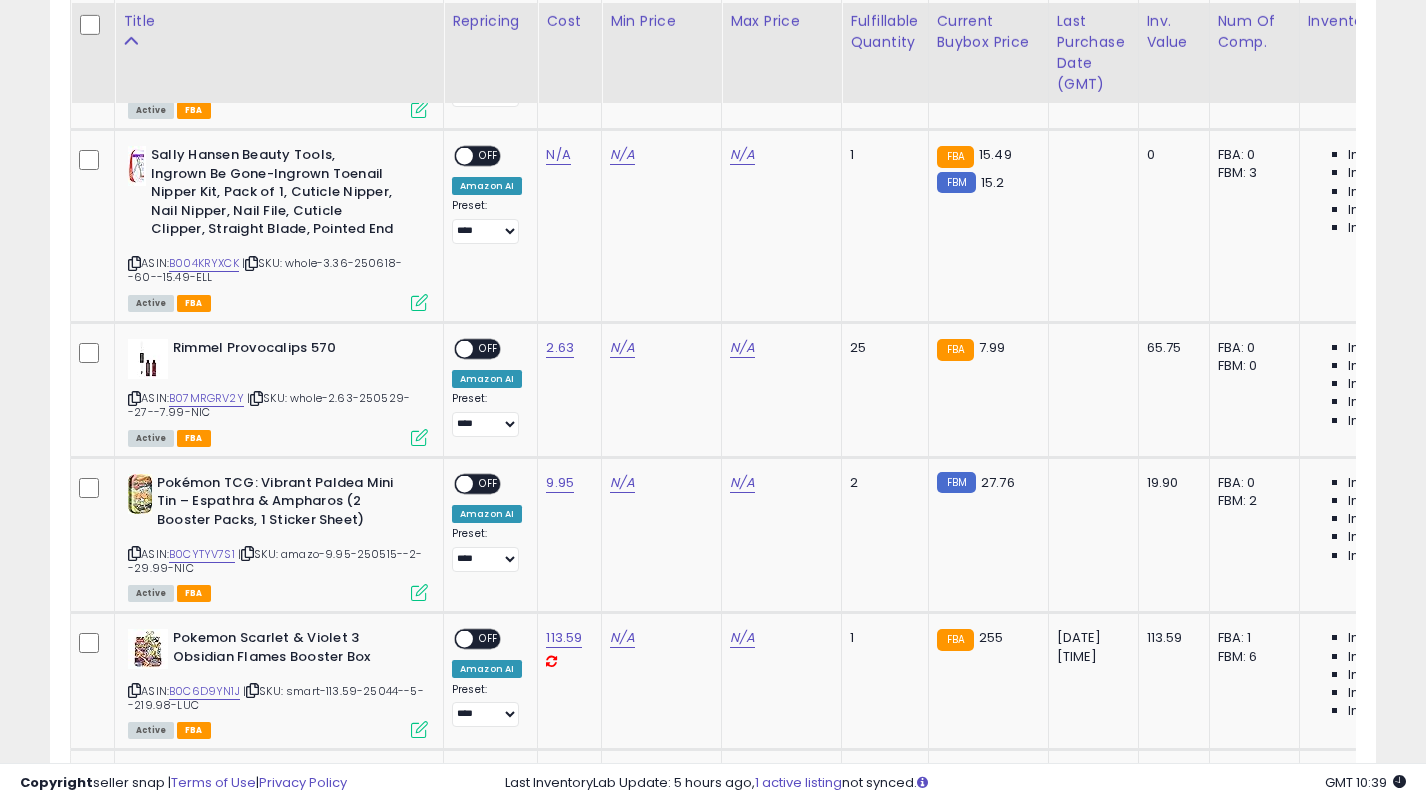 scroll, scrollTop: 2377, scrollLeft: 0, axis: vertical 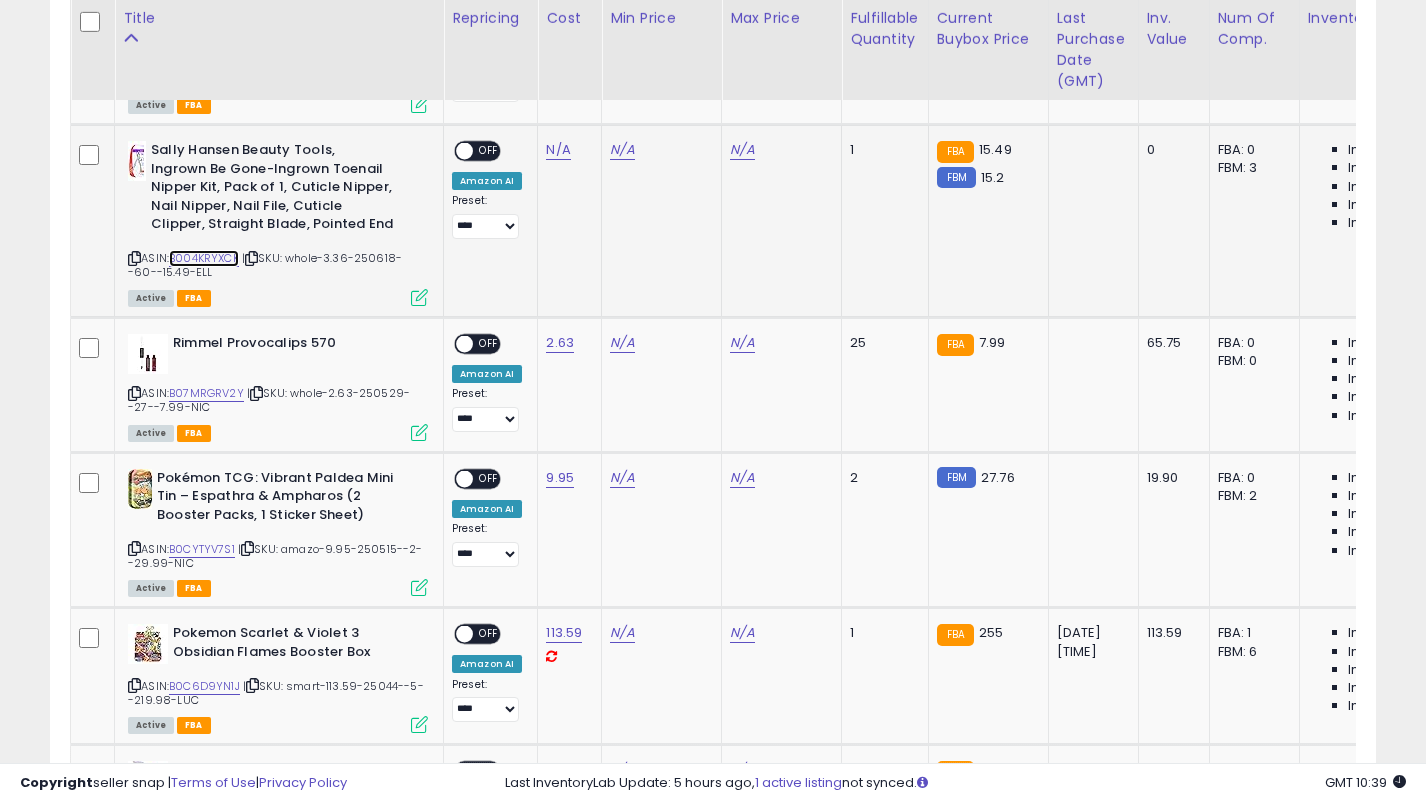 click on "B004KRYXCK" at bounding box center [204, 258] 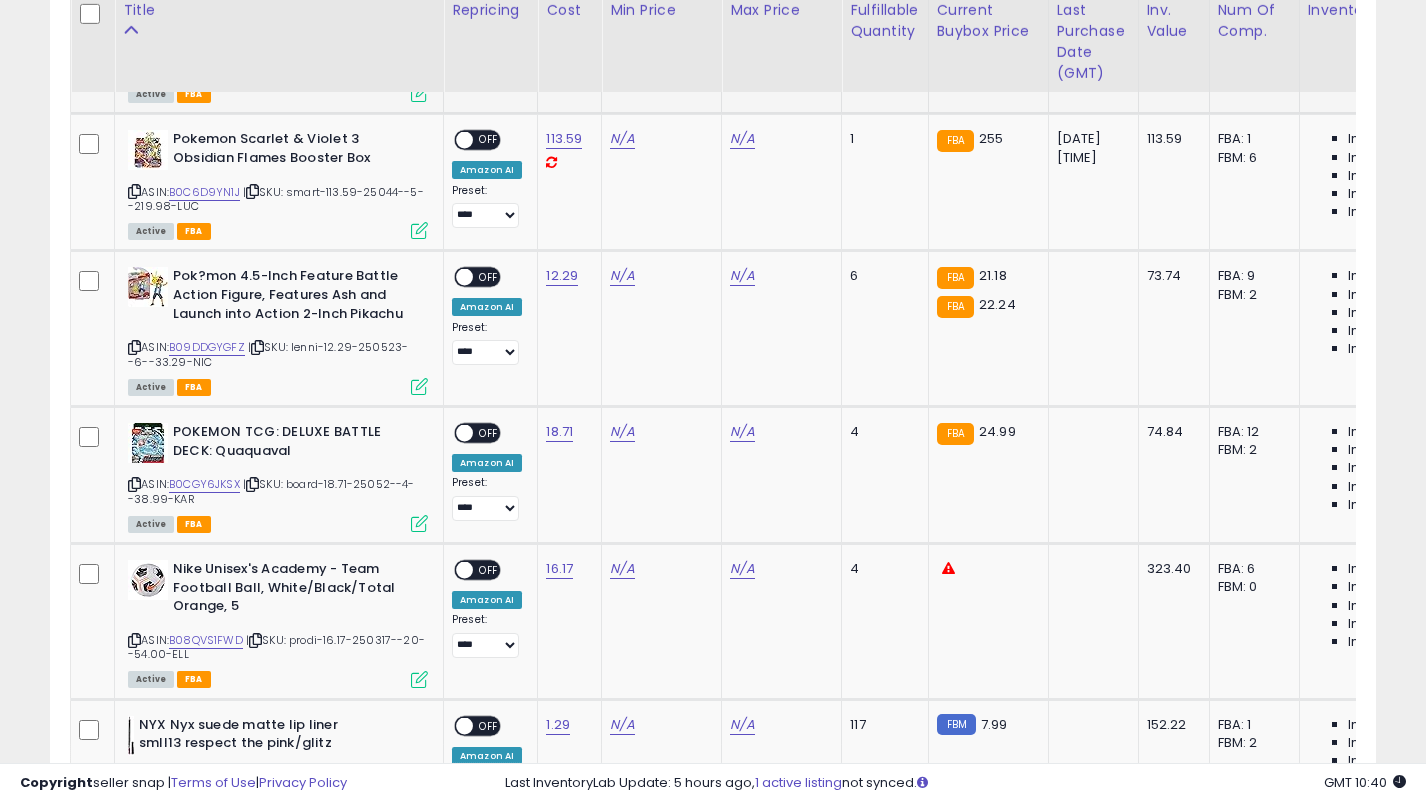 scroll, scrollTop: 2872, scrollLeft: 0, axis: vertical 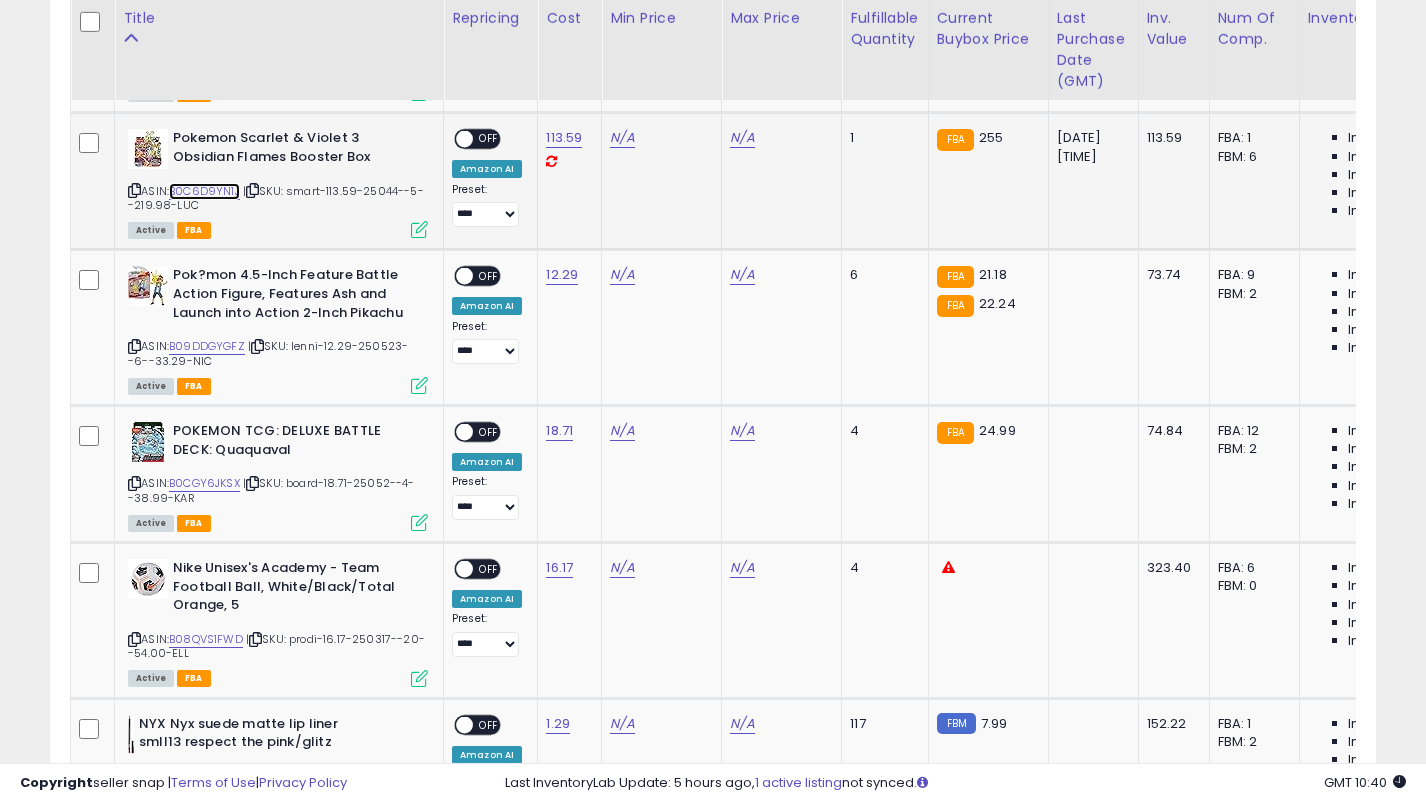 click on "B0C6D9YN1J" at bounding box center (204, 191) 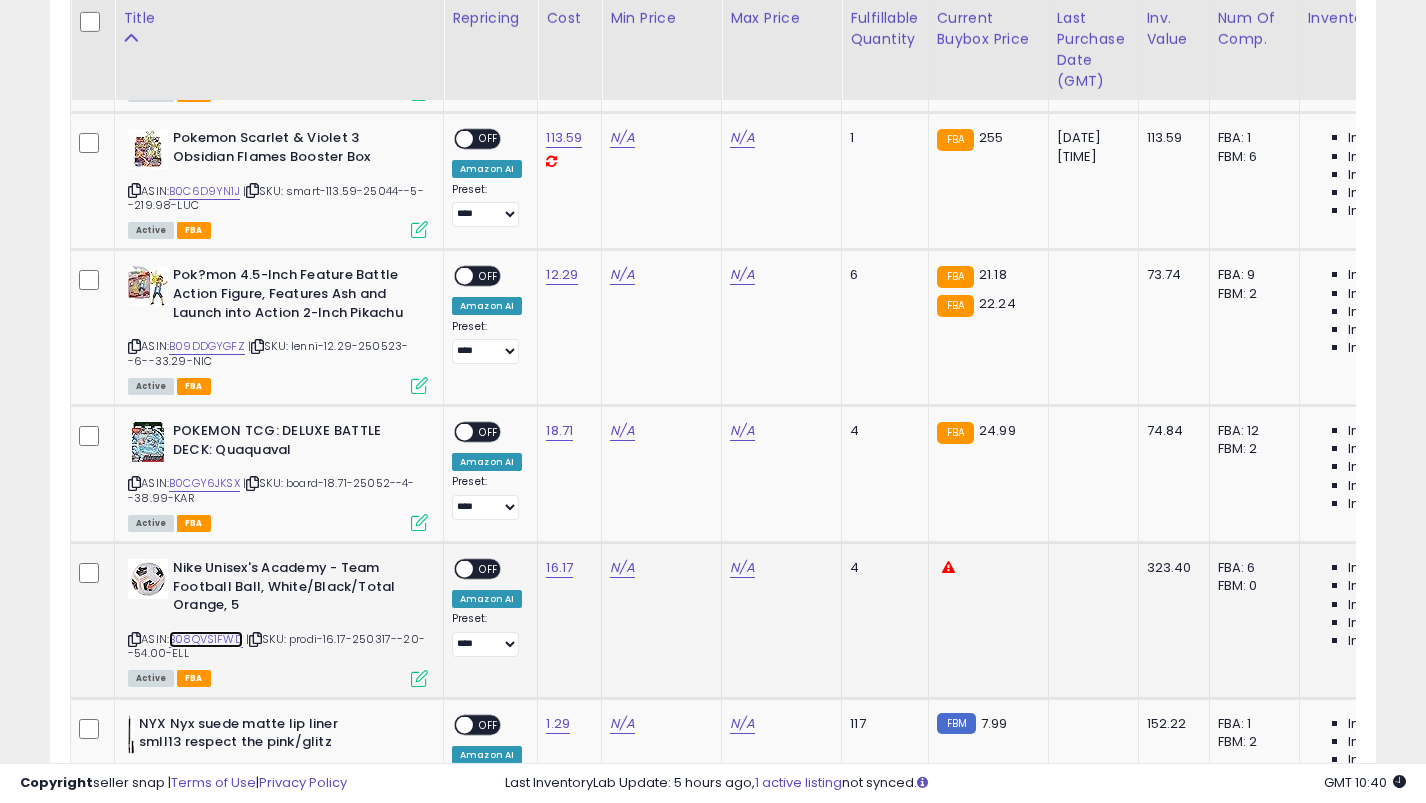 click on "B08QVS1FWD" at bounding box center (206, 639) 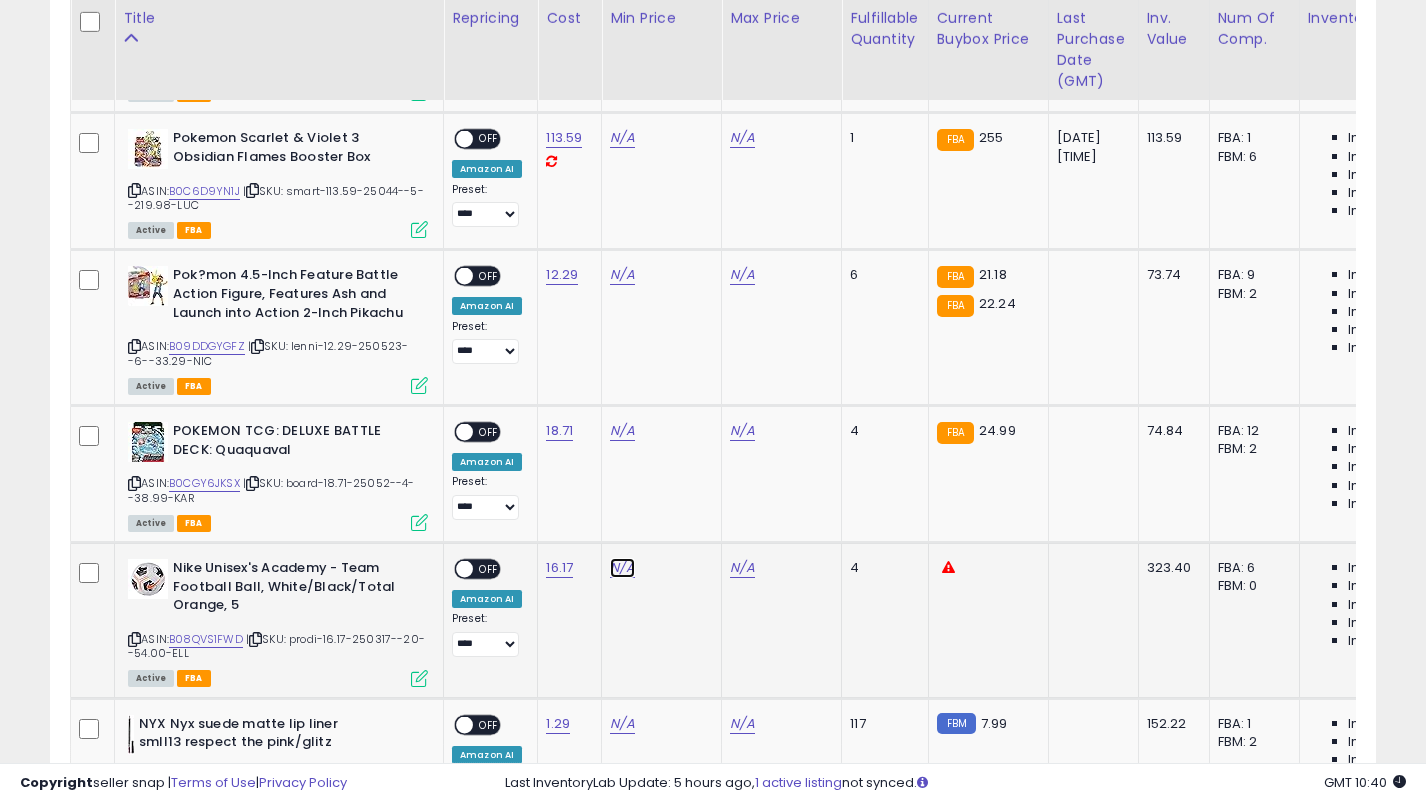 click on "N/A" at bounding box center (622, -1727) 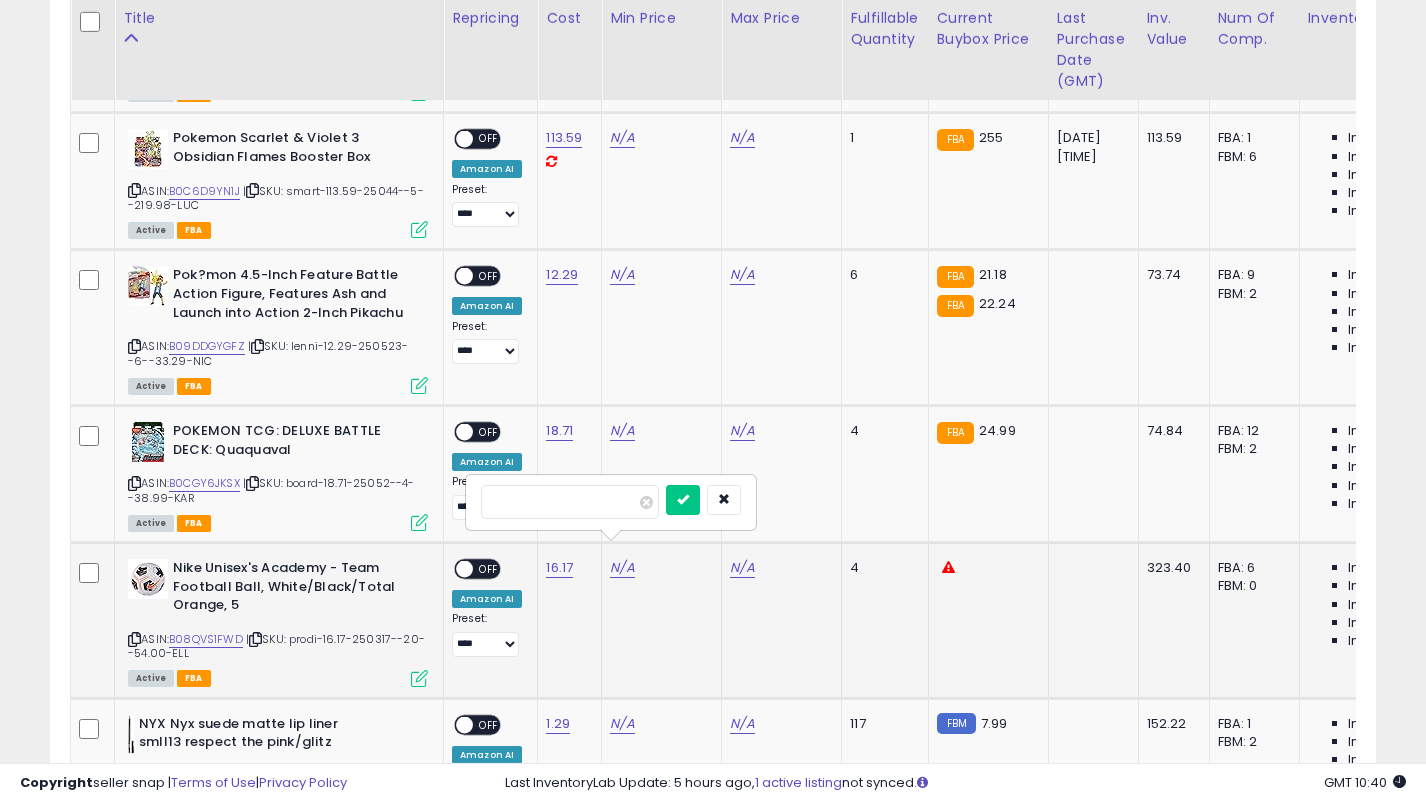 type on "**" 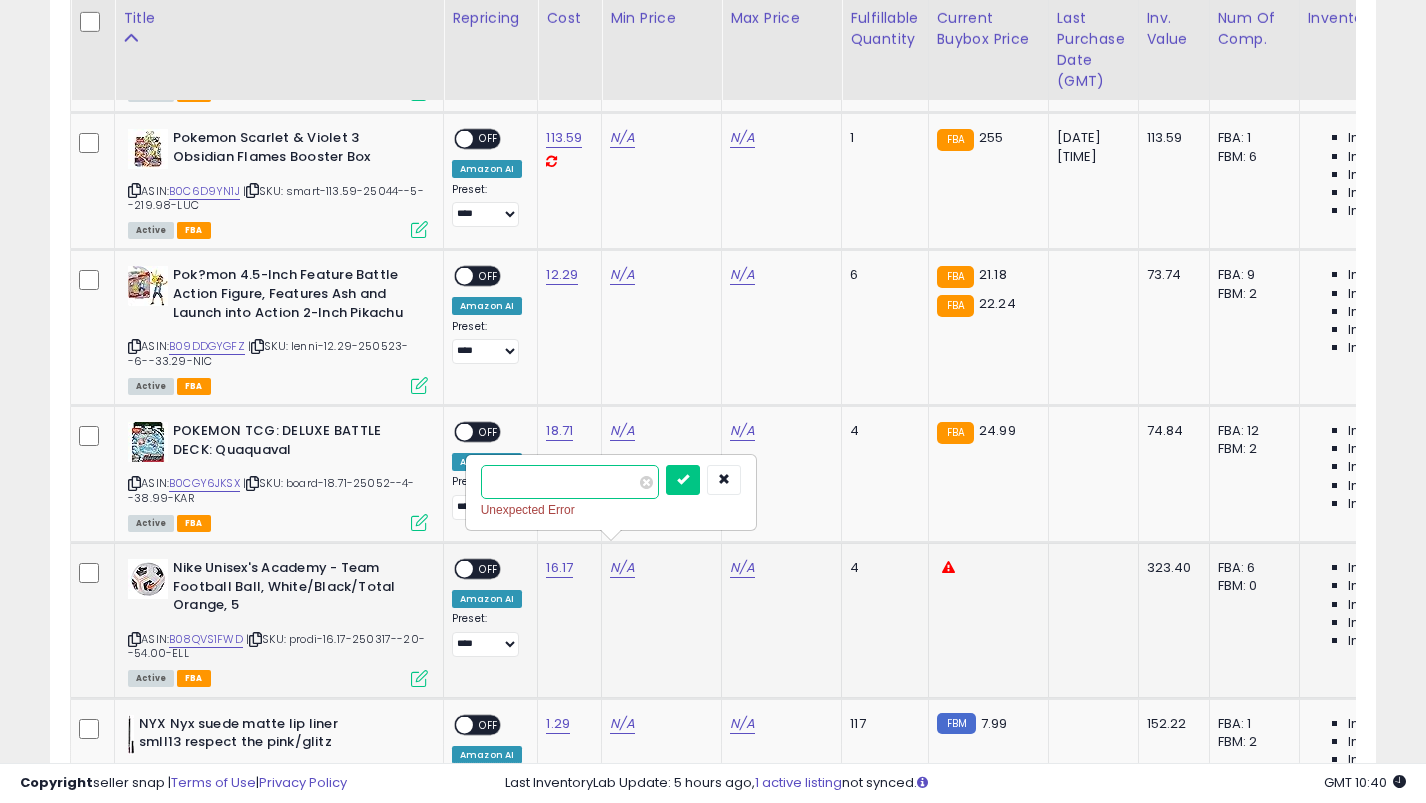 click at bounding box center (683, 480) 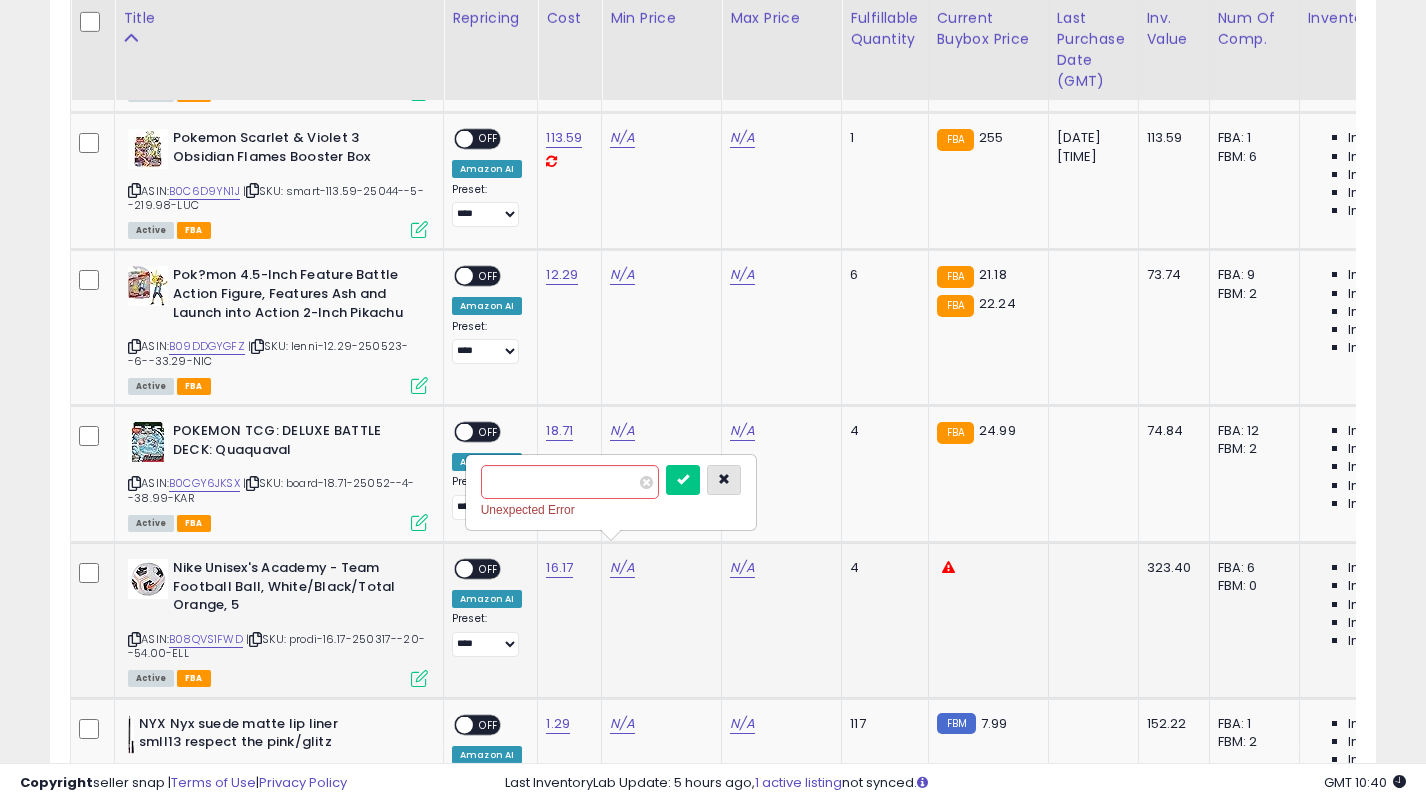 click at bounding box center (724, 480) 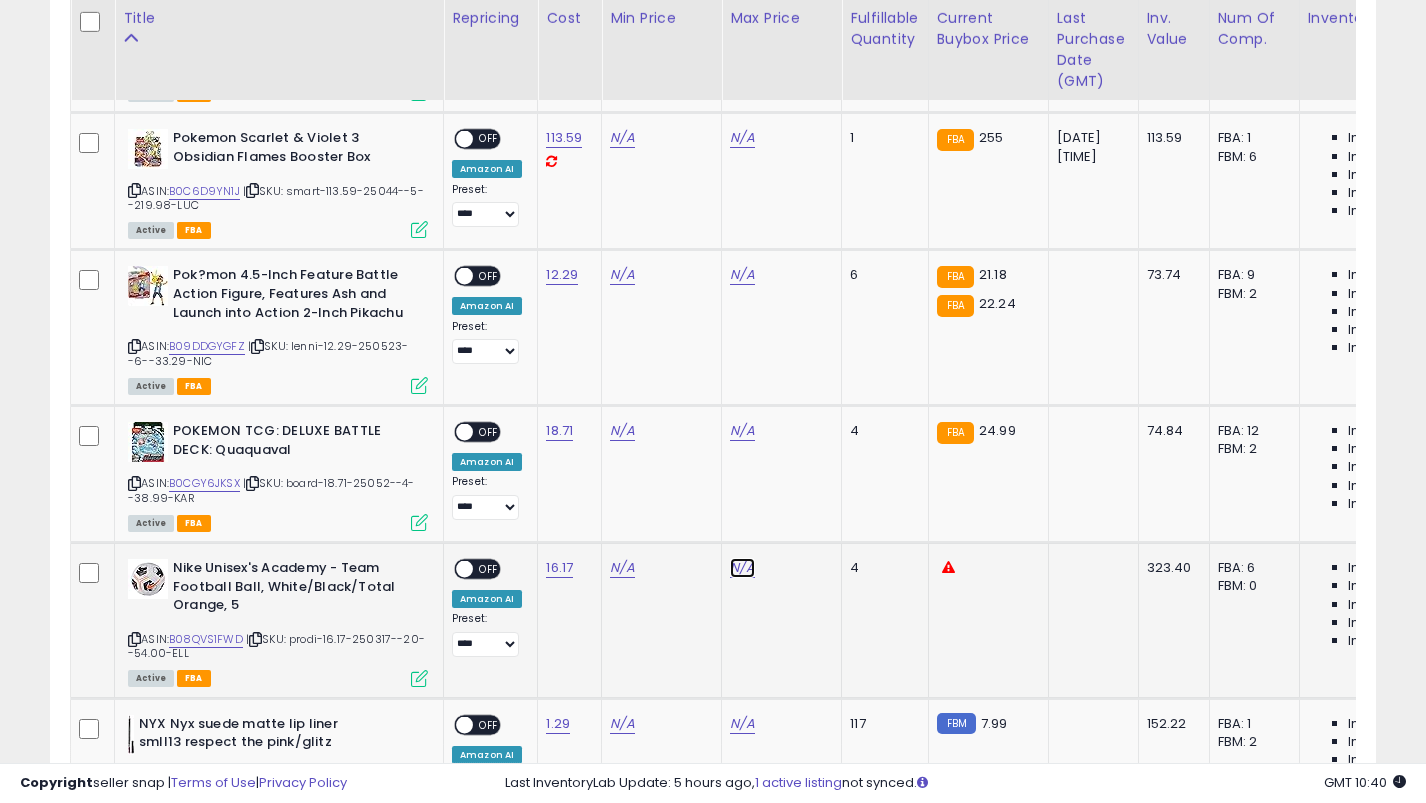 click on "N/A" at bounding box center [742, -1727] 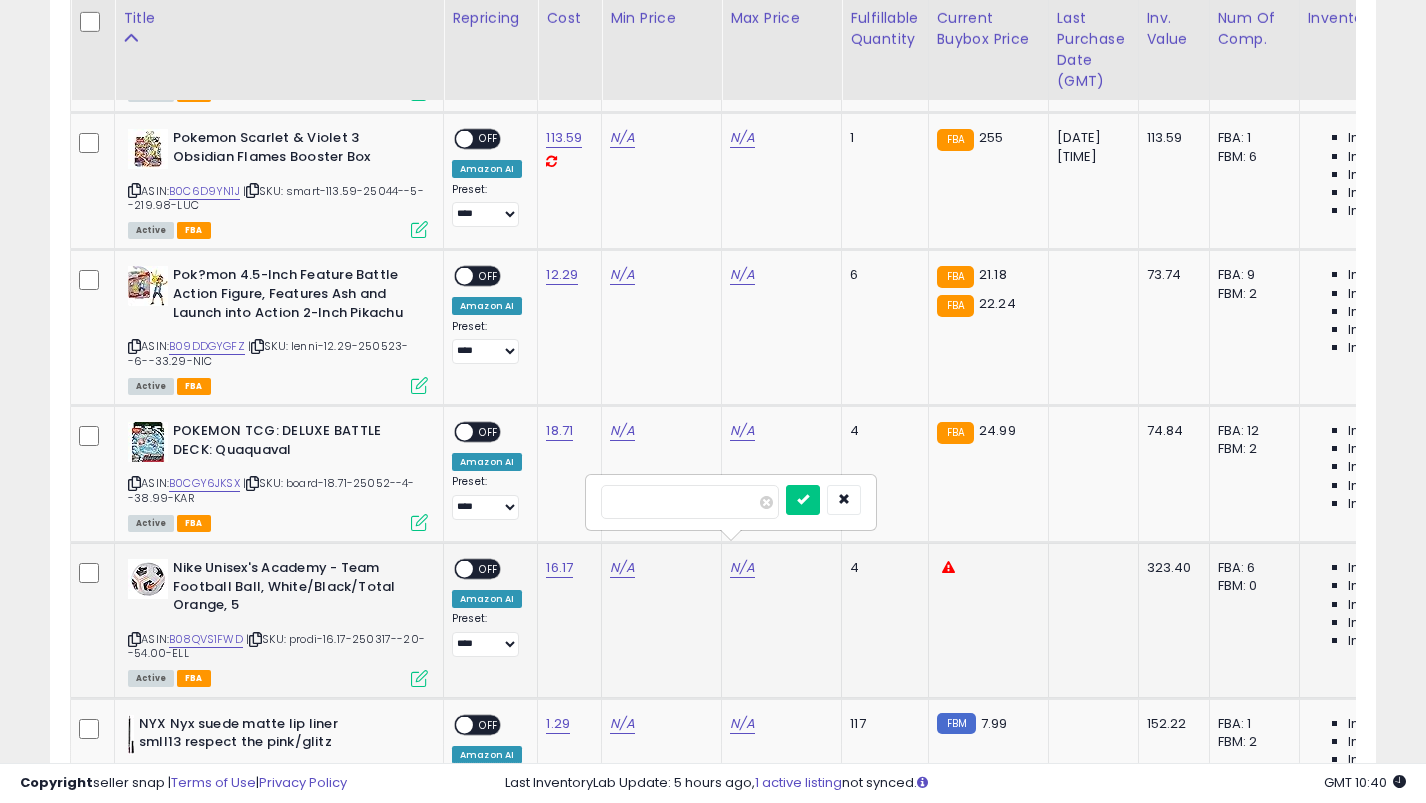 type on "**" 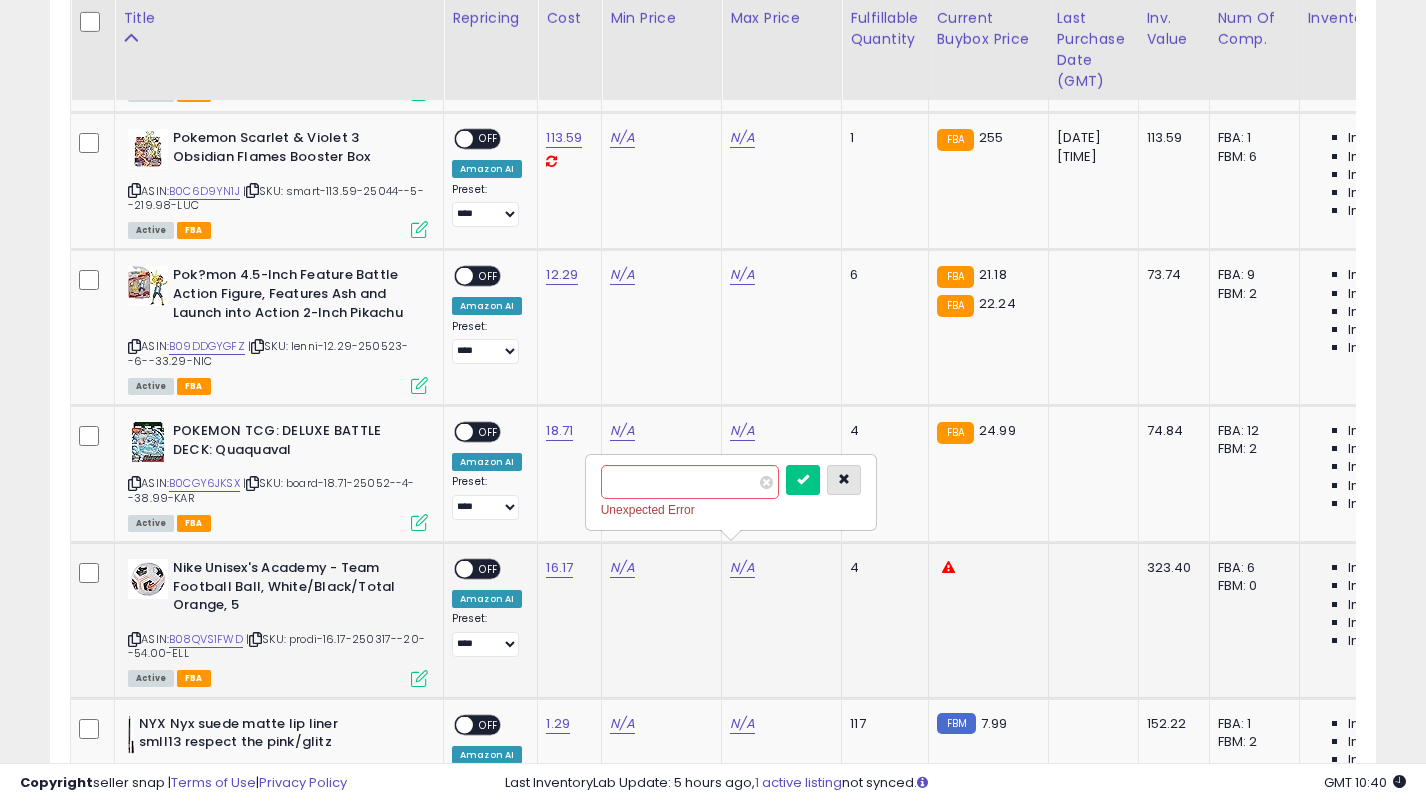 click at bounding box center [844, 479] 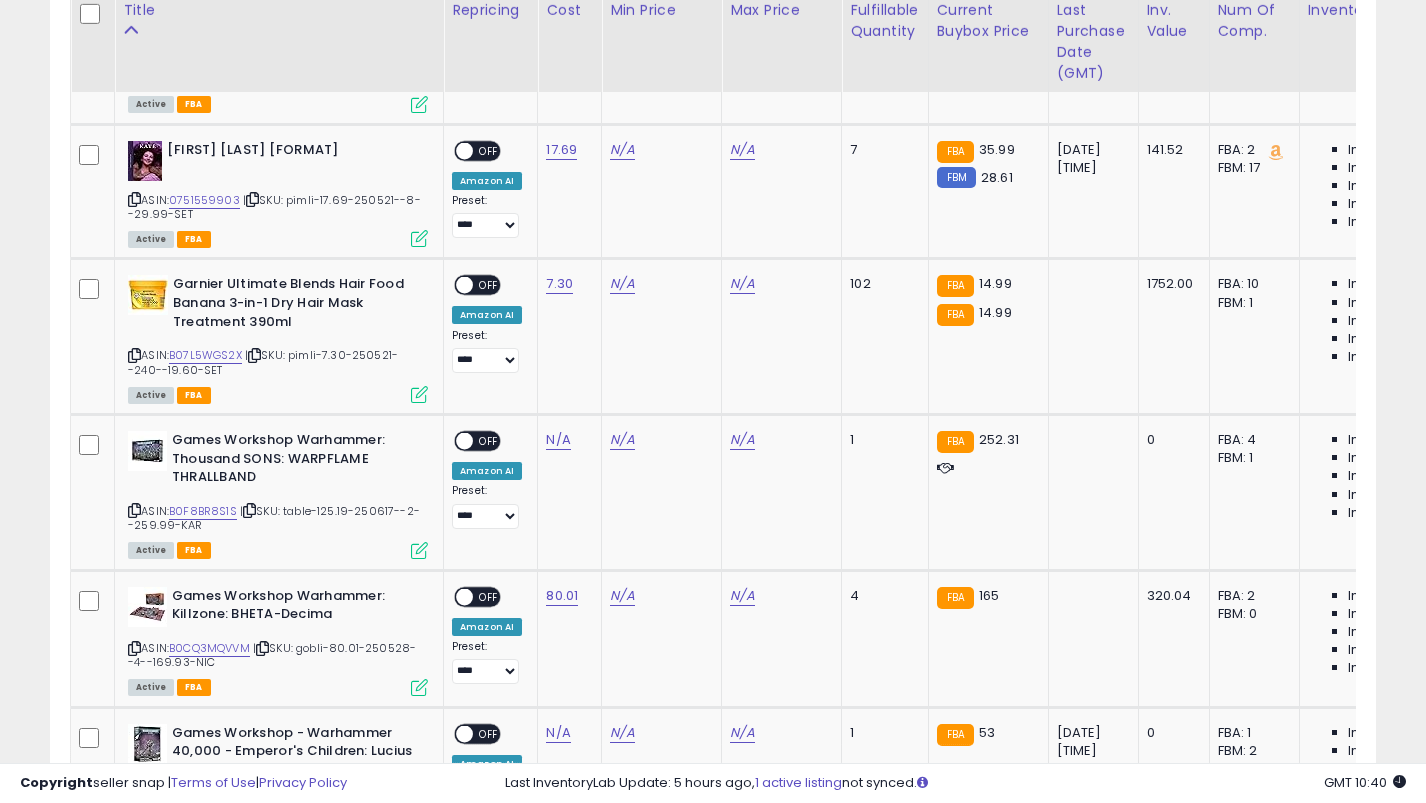 scroll, scrollTop: 4192, scrollLeft: 0, axis: vertical 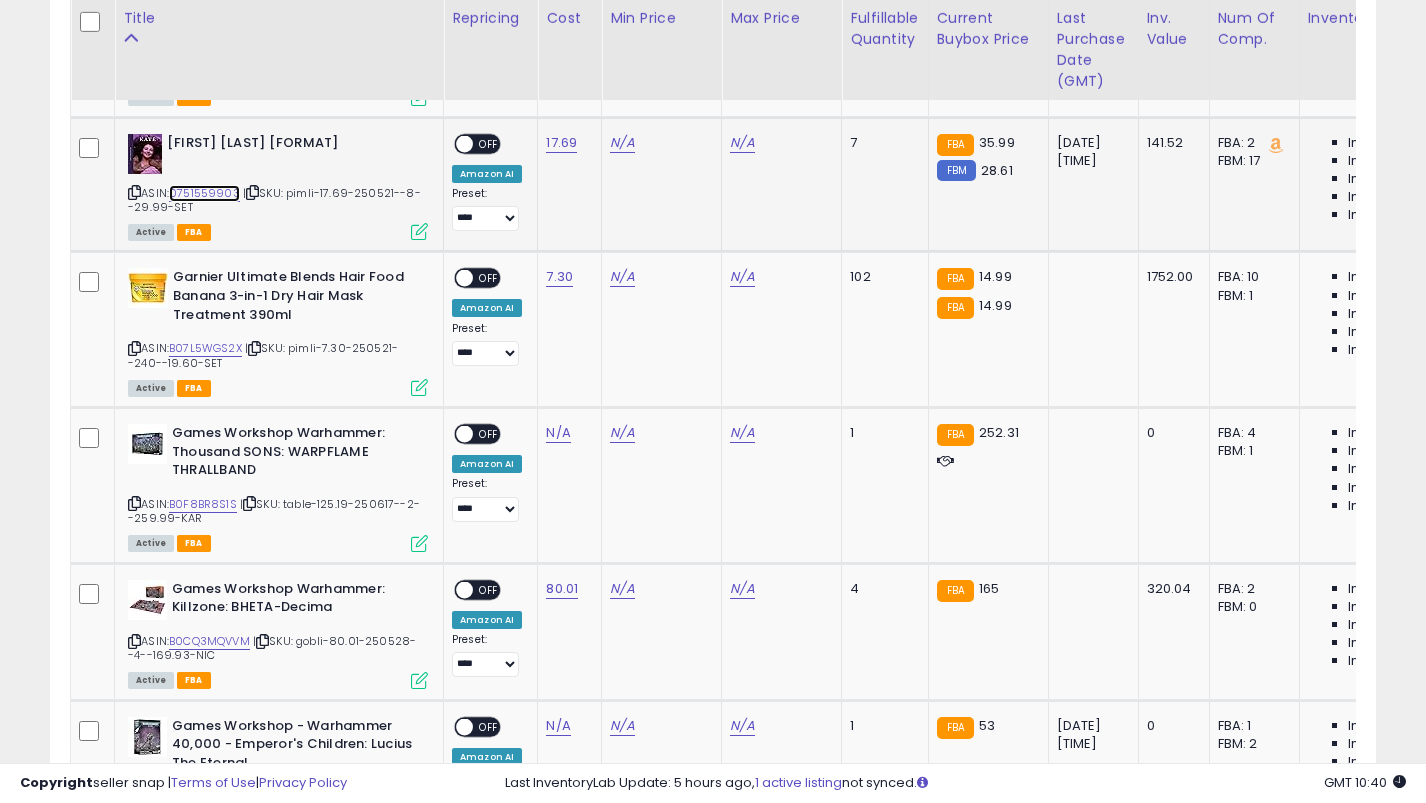 click on "0751559903" at bounding box center [204, 193] 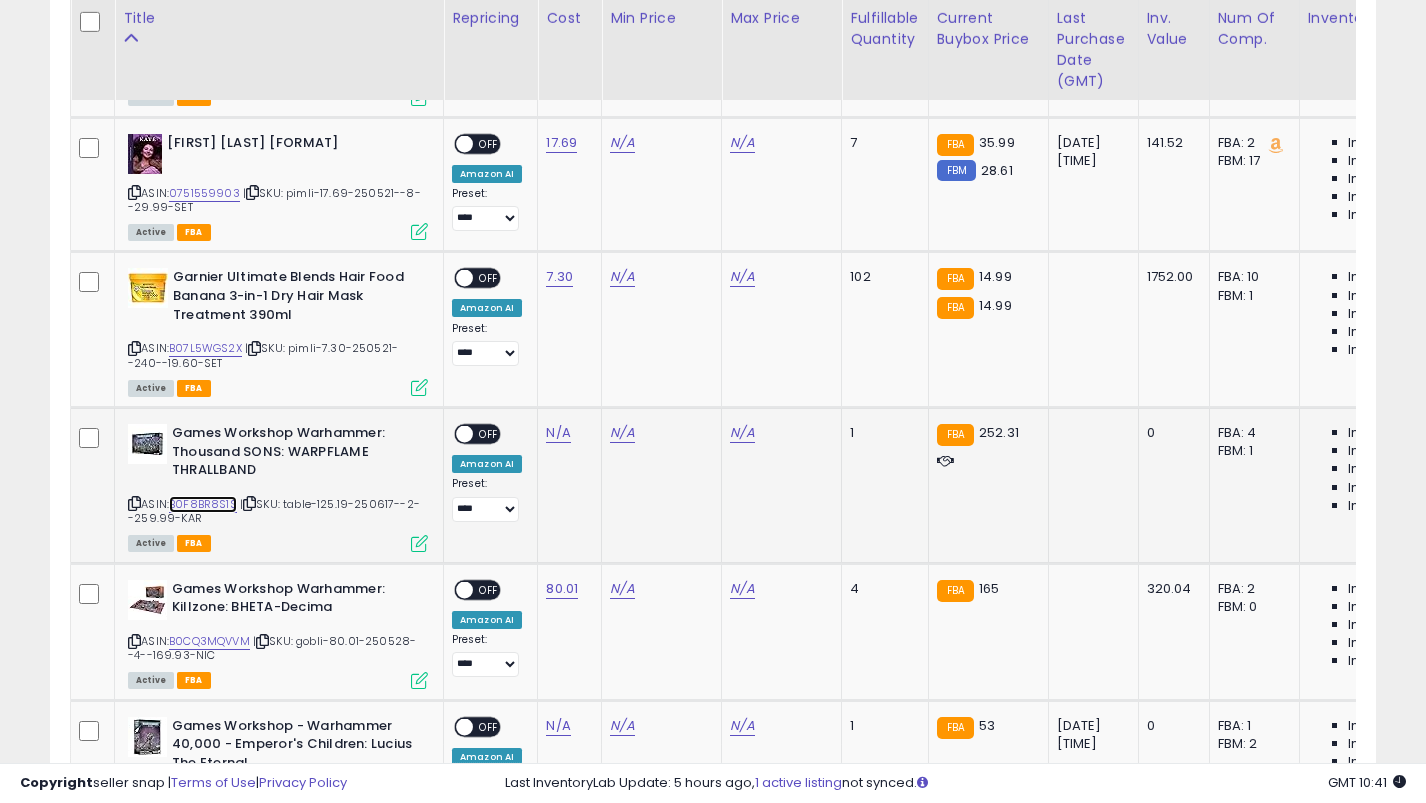 click on "B0F8BR8S1S" at bounding box center (203, 504) 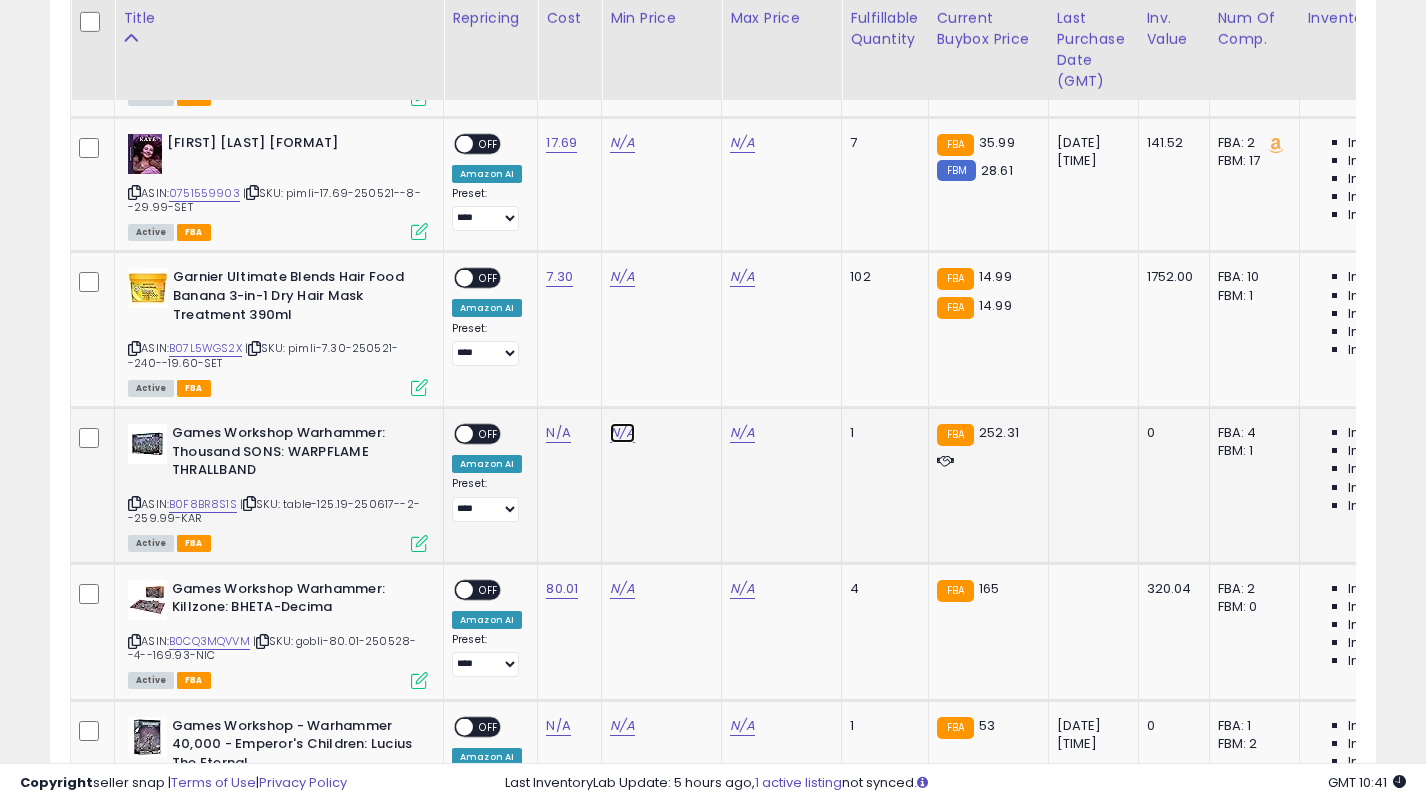 click on "N/A" at bounding box center [622, -3047] 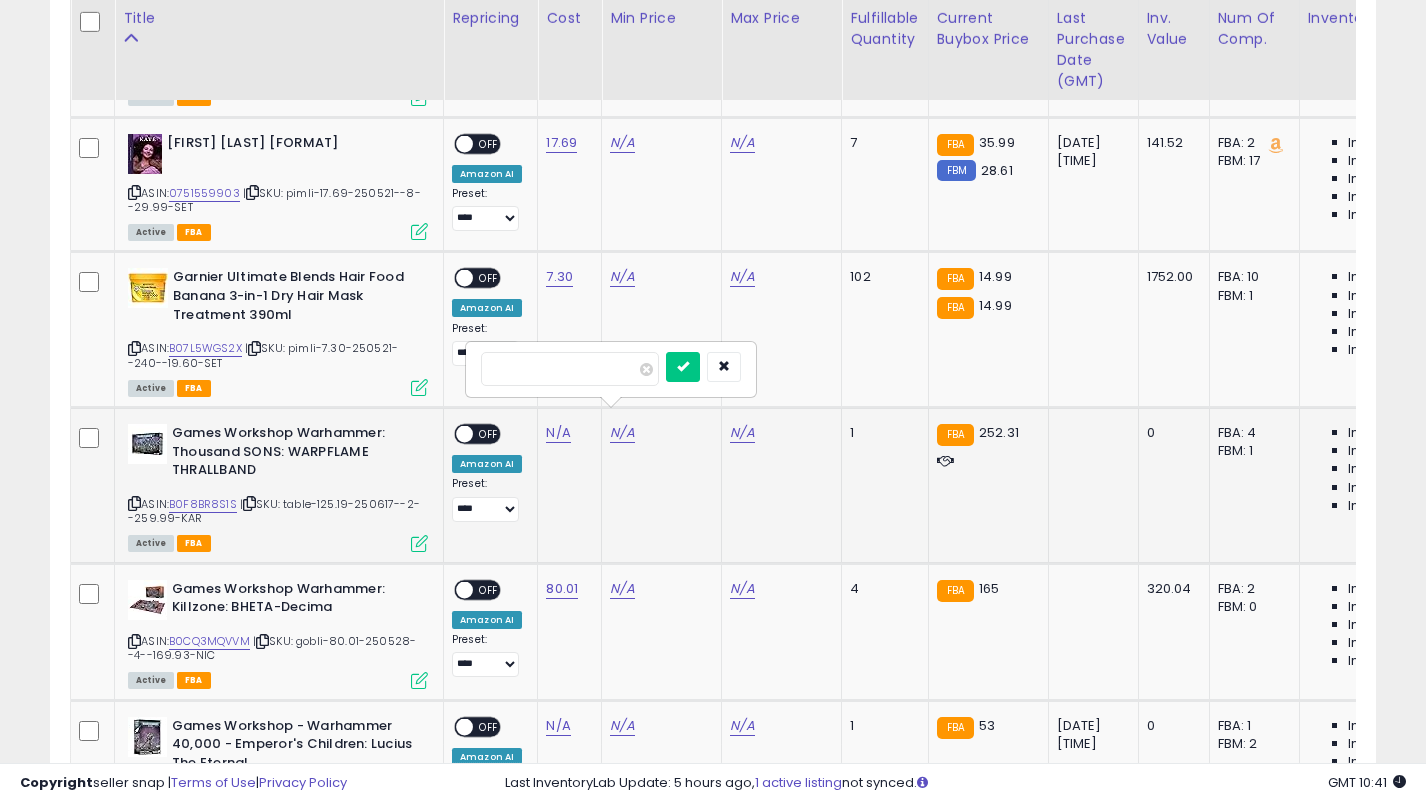 type on "***" 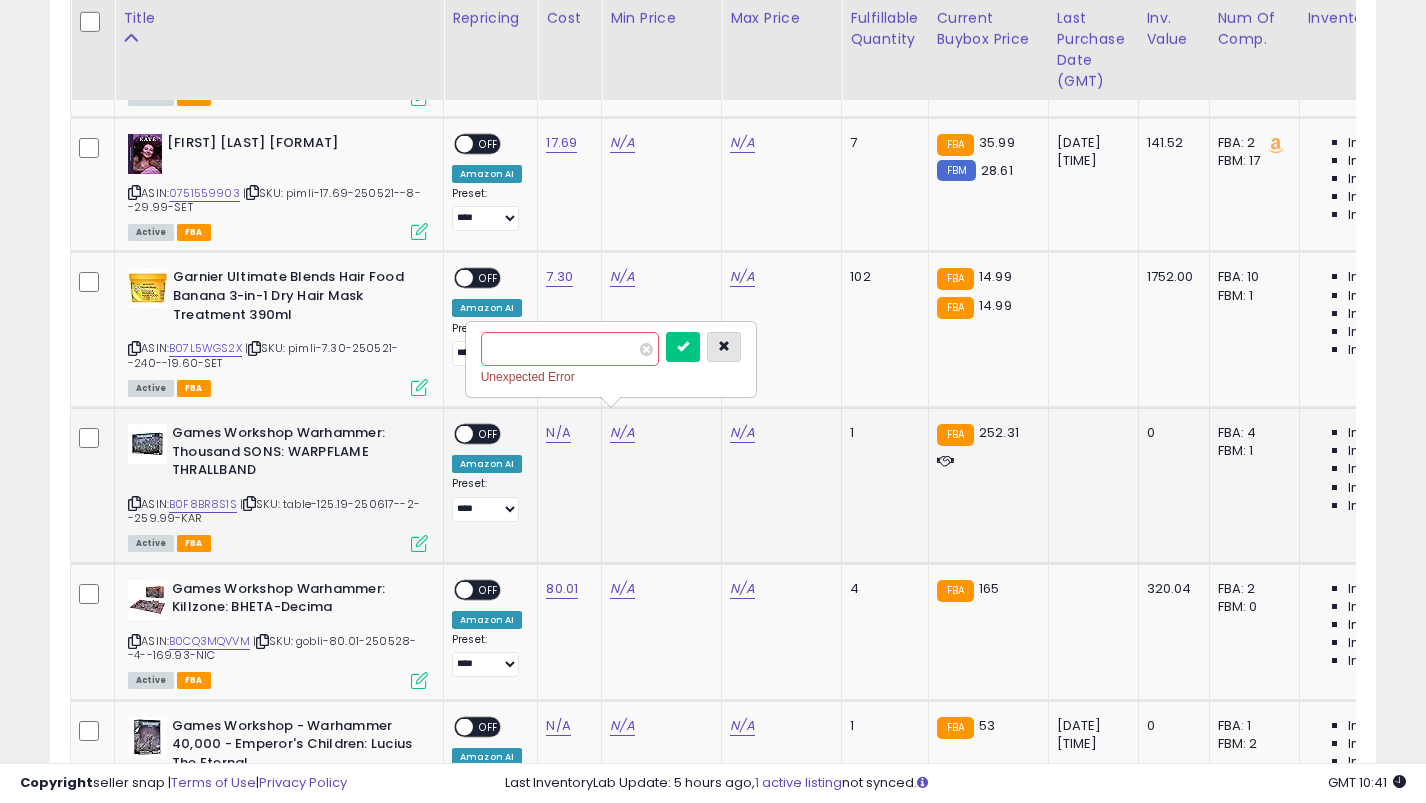click at bounding box center (724, 346) 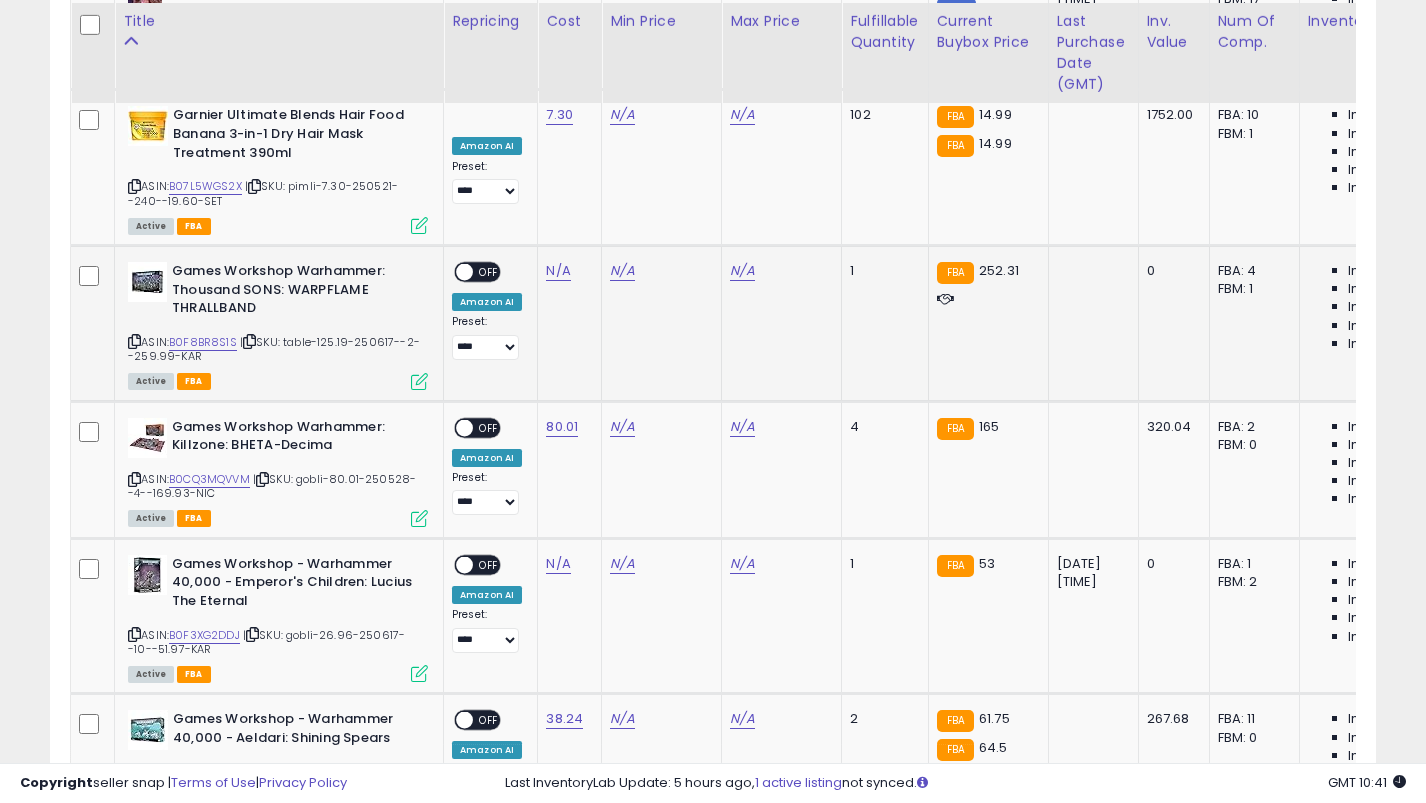 scroll, scrollTop: 4357, scrollLeft: 0, axis: vertical 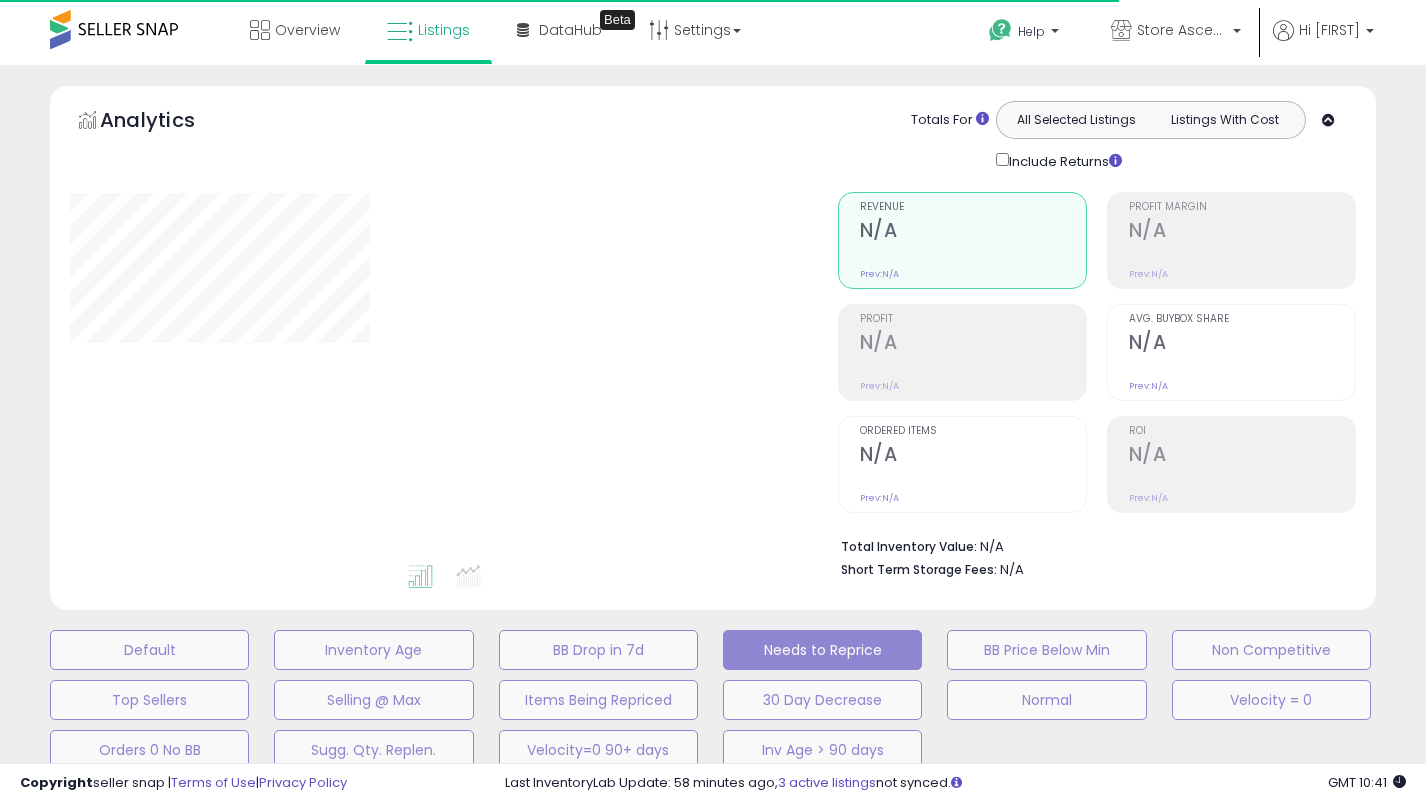 select on "**" 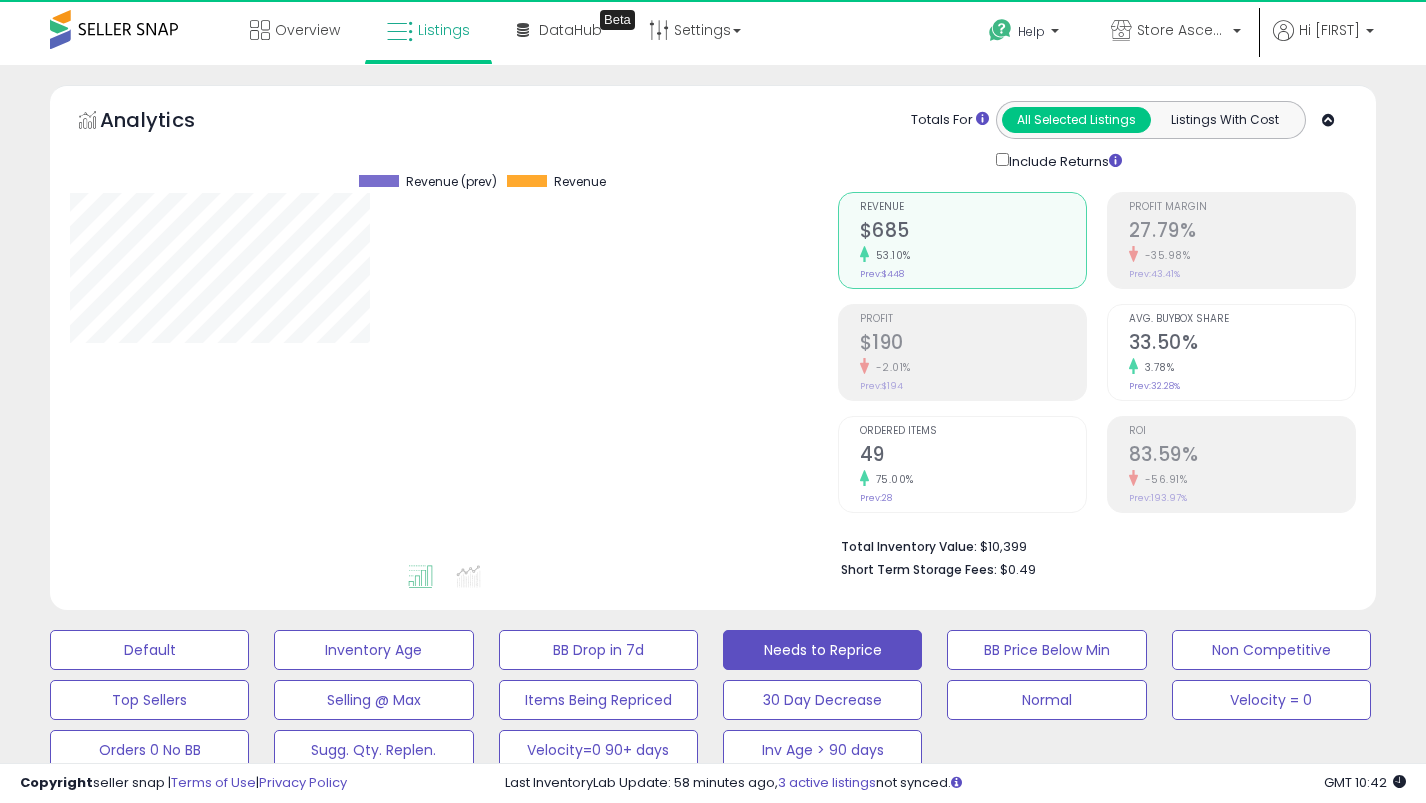 scroll, scrollTop: 999590, scrollLeft: 999232, axis: both 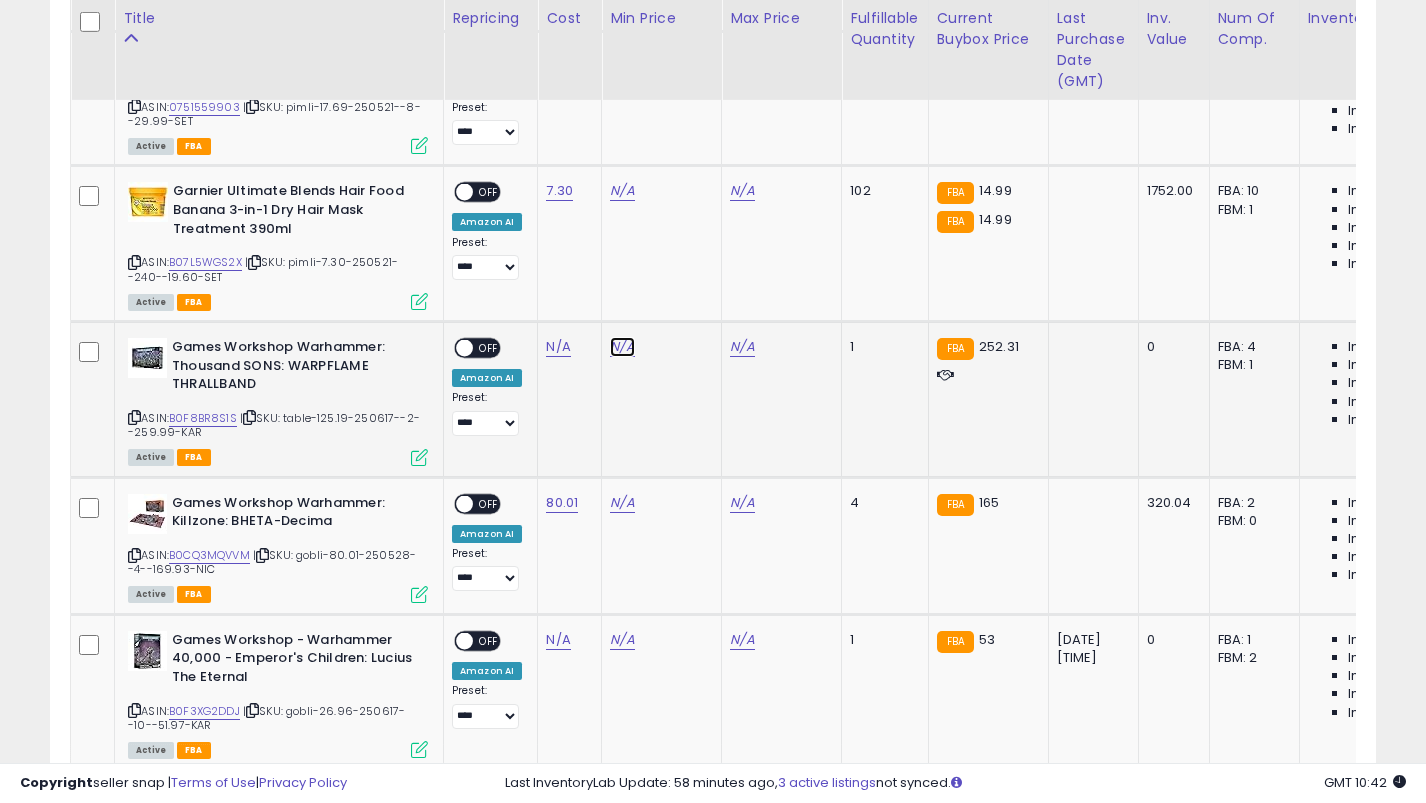 click on "N/A" at bounding box center [622, -3133] 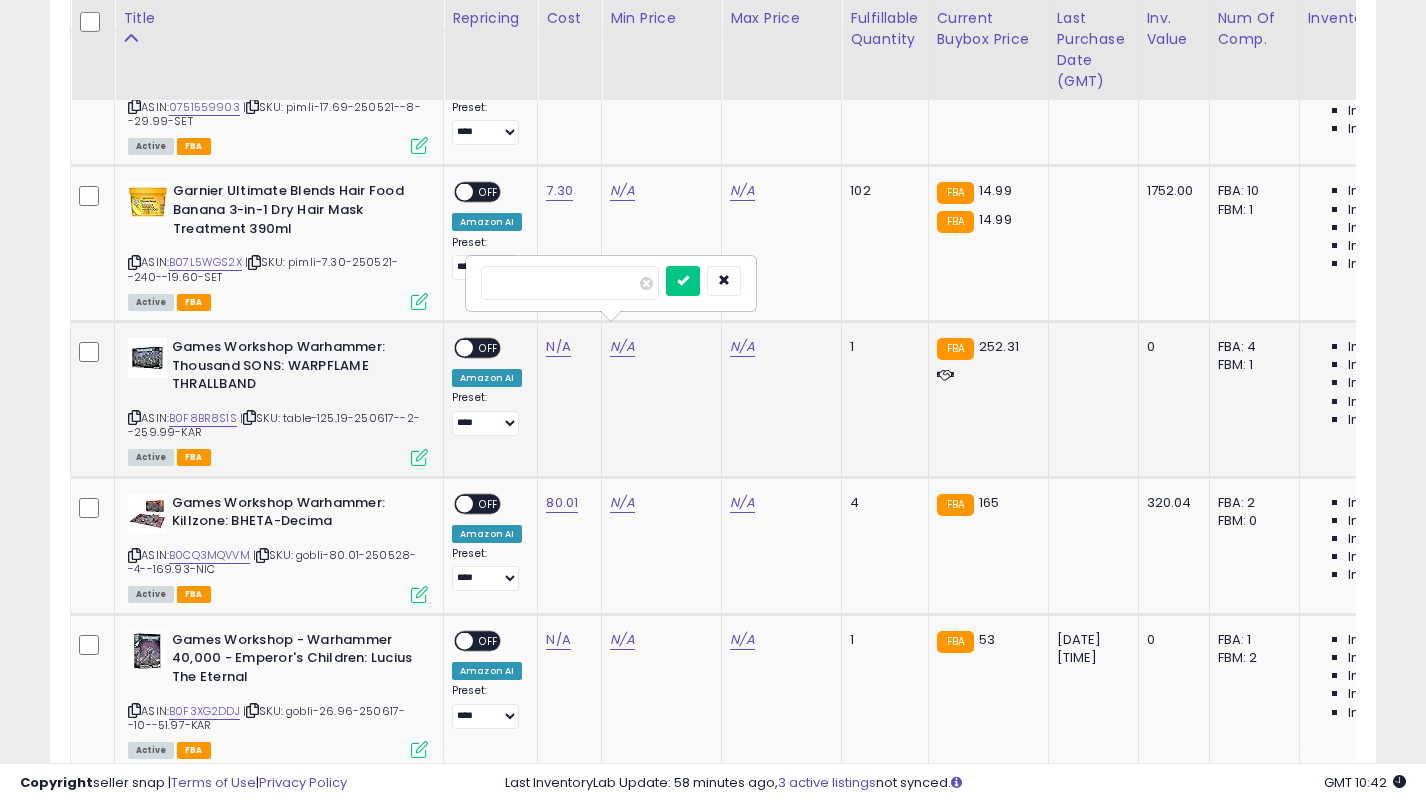 type on "***" 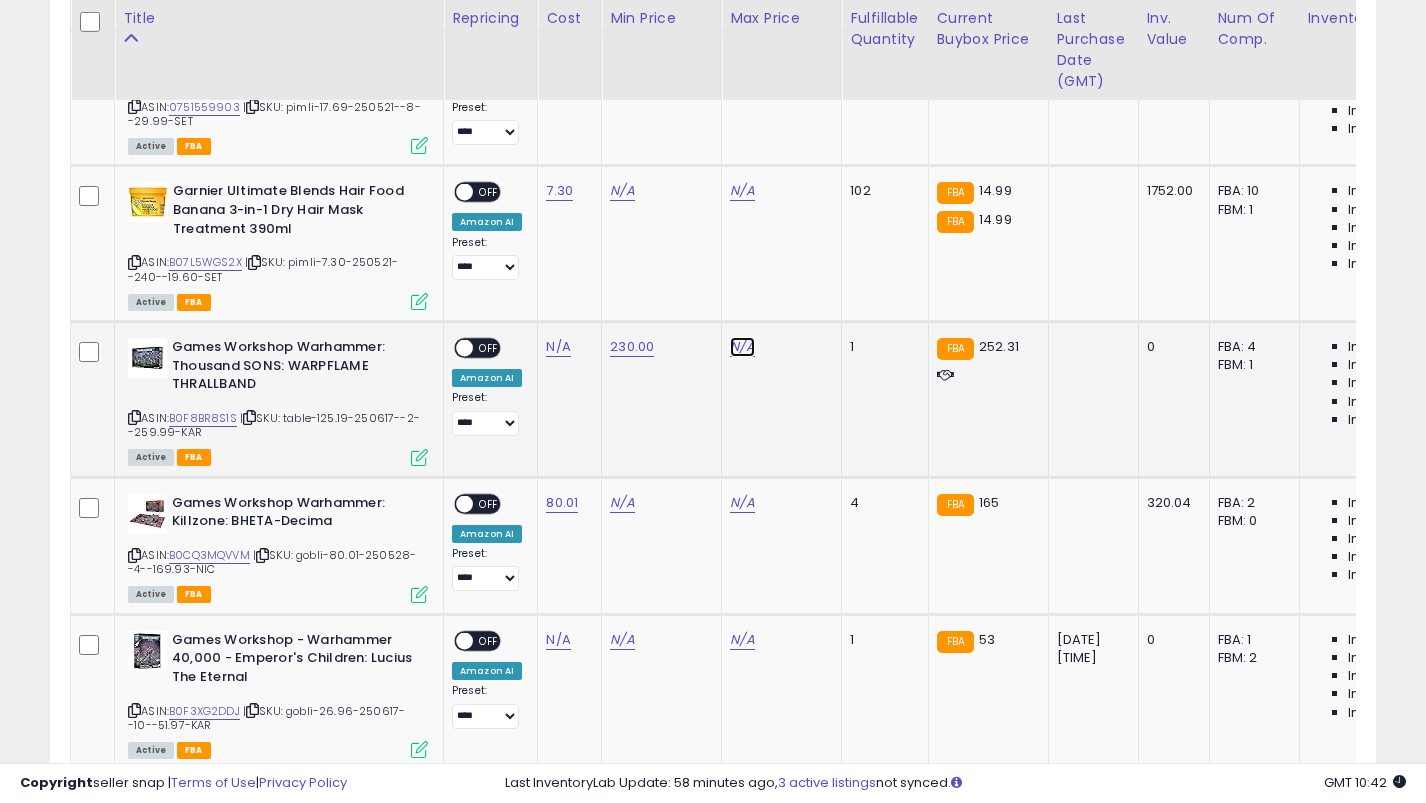 click on "N/A" at bounding box center (742, -3133) 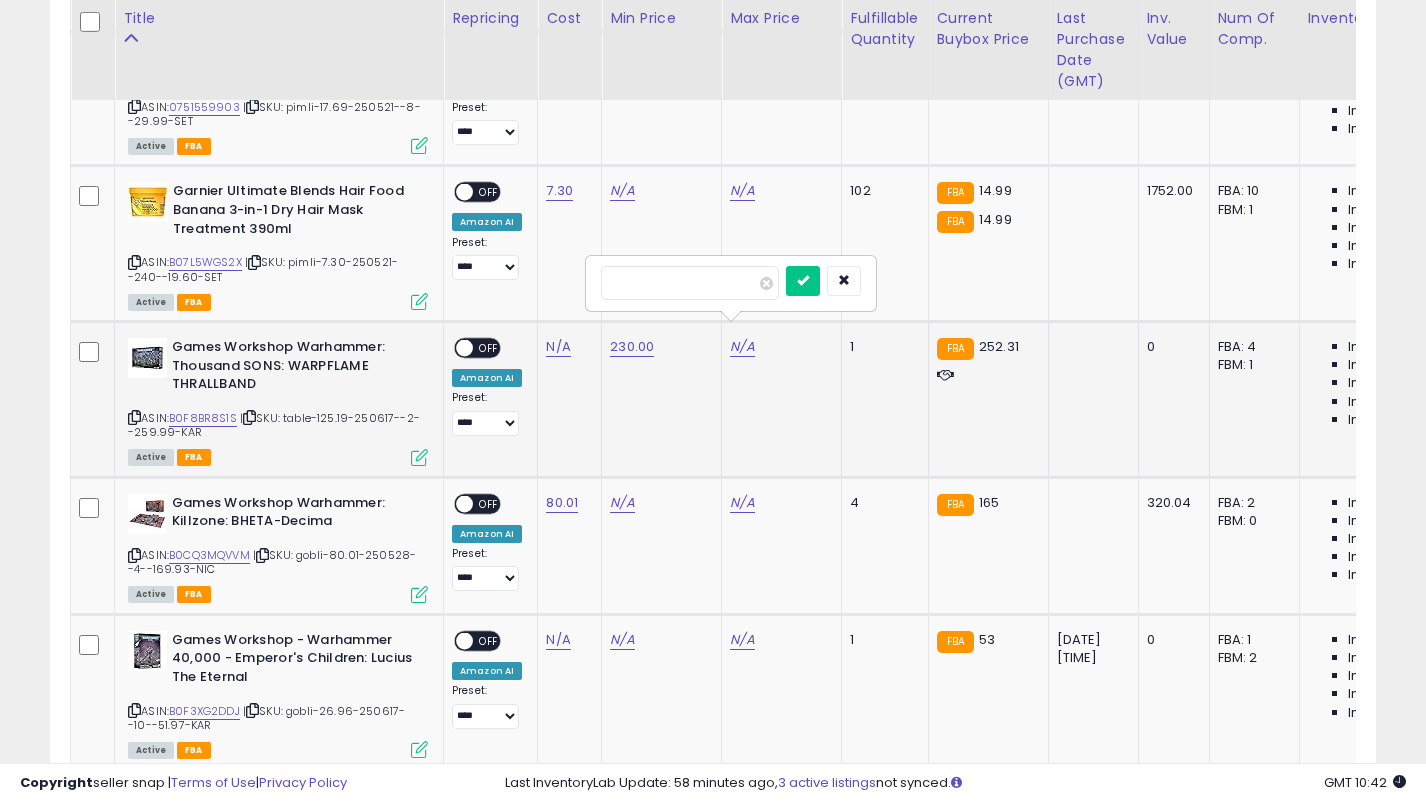 type on "***" 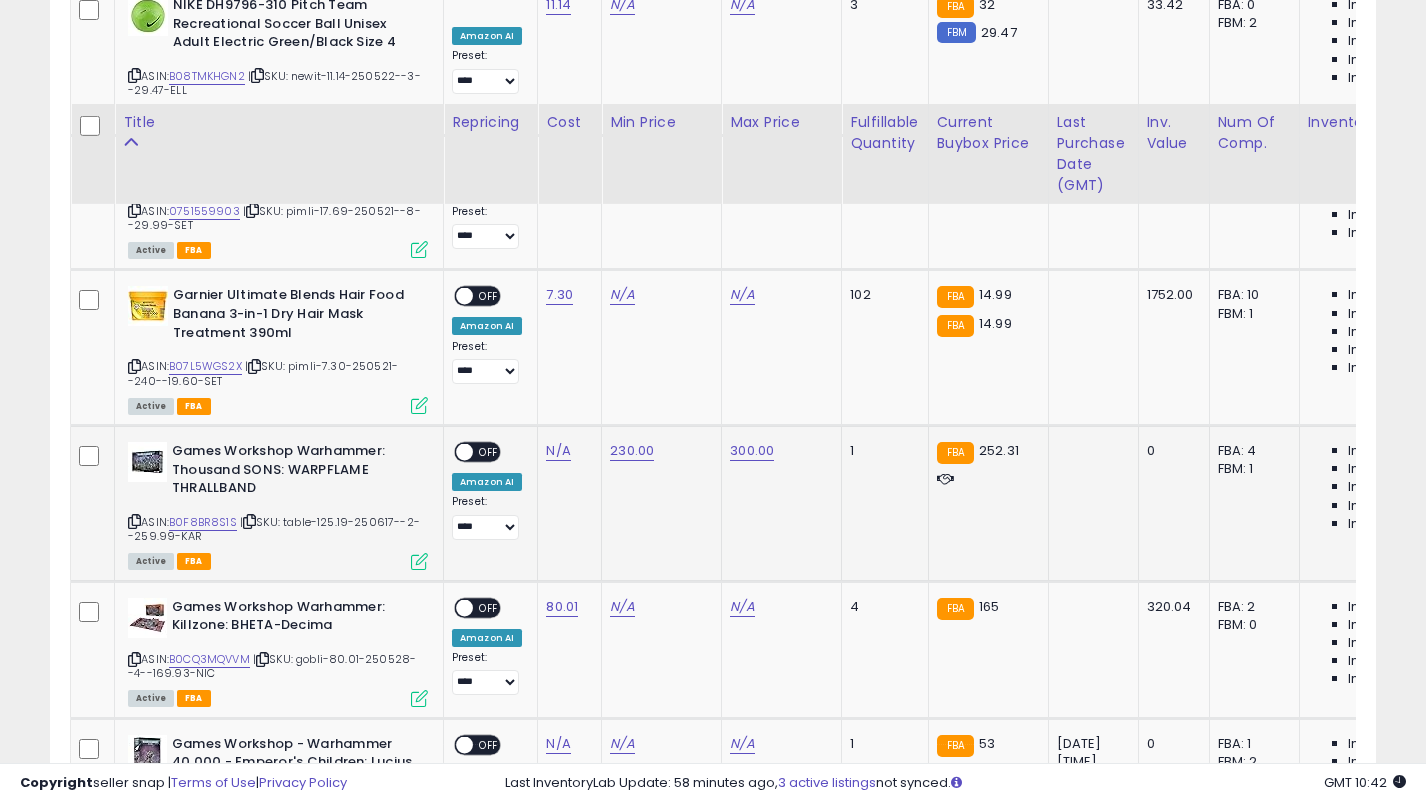 scroll, scrollTop: 4112, scrollLeft: 0, axis: vertical 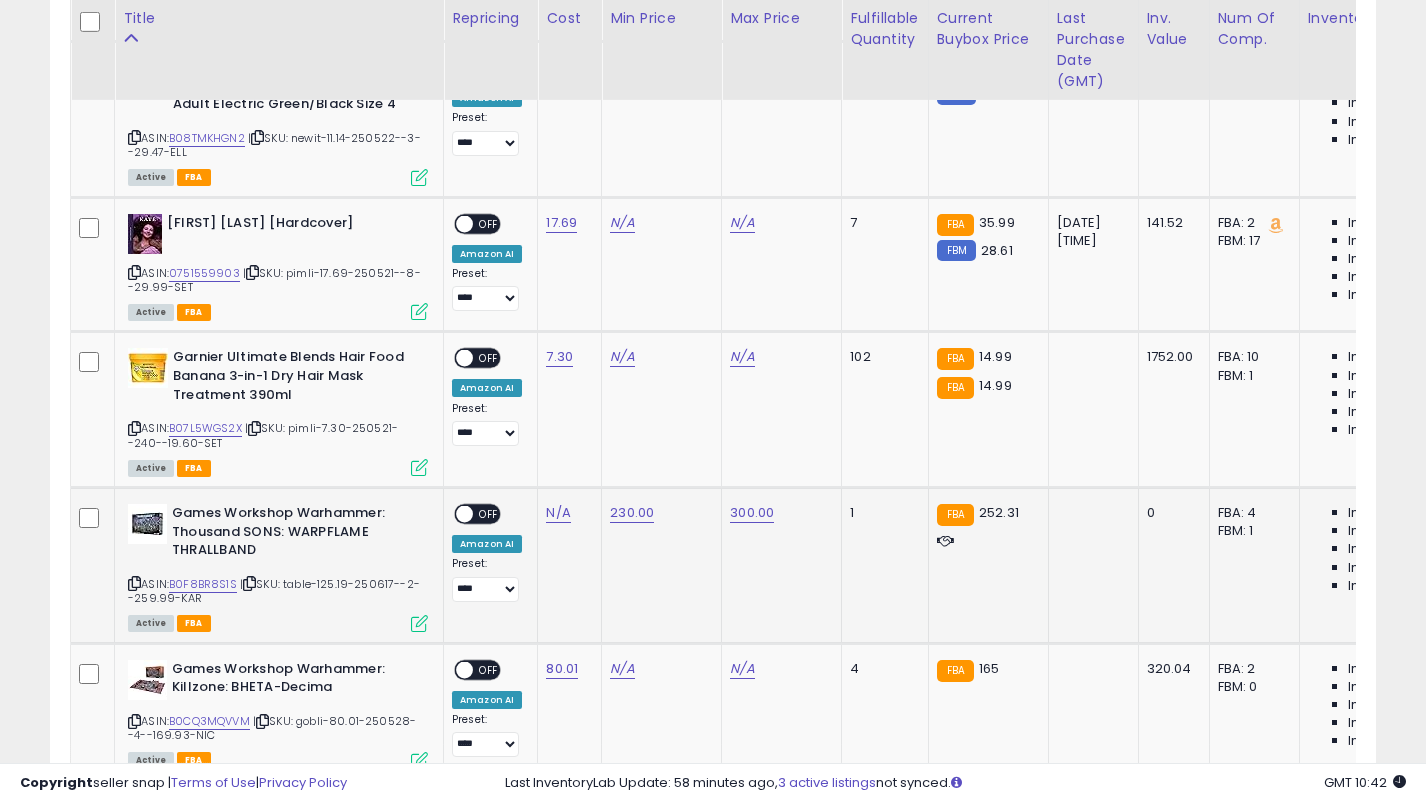 click on "OFF" at bounding box center (489, 514) 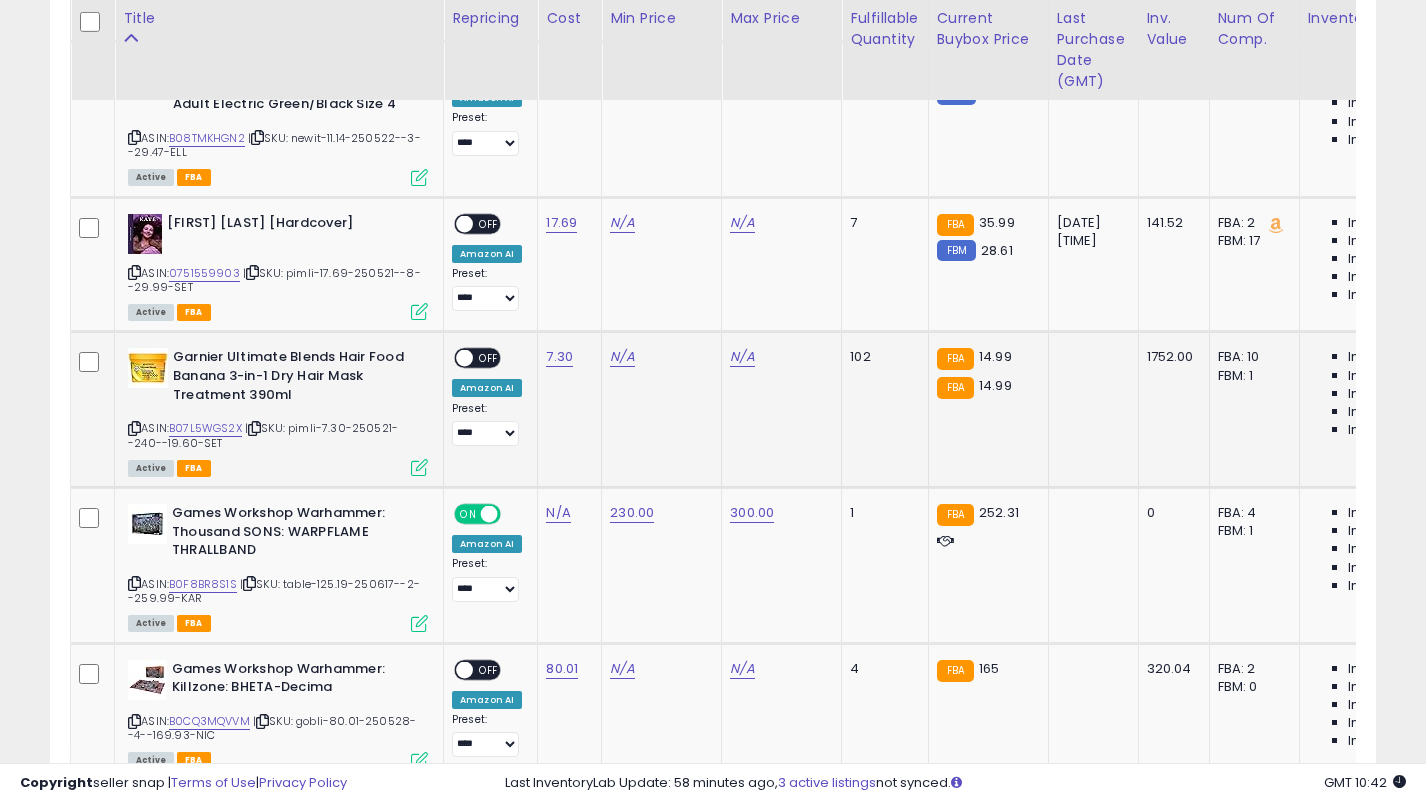 click on "N/A" 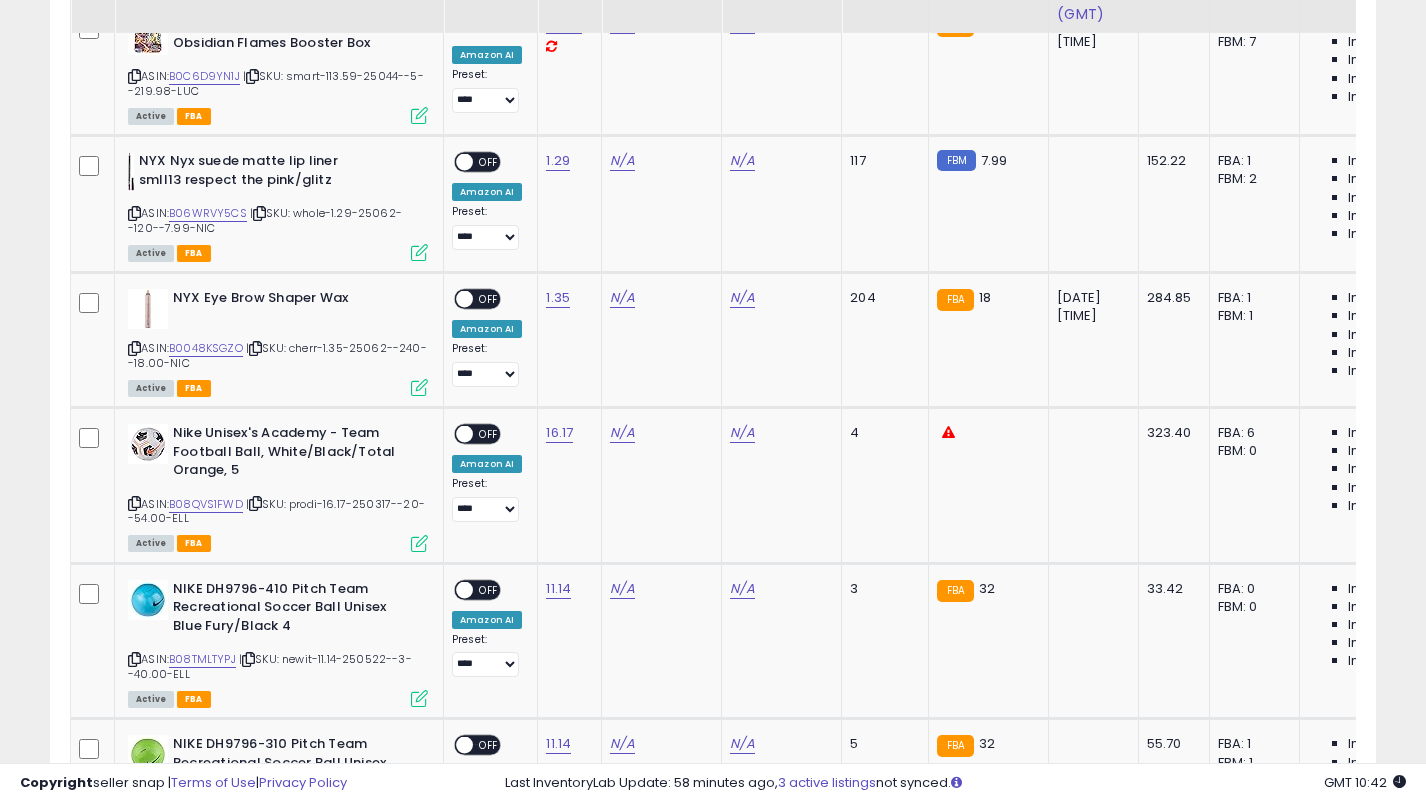 scroll, scrollTop: 3212, scrollLeft: 0, axis: vertical 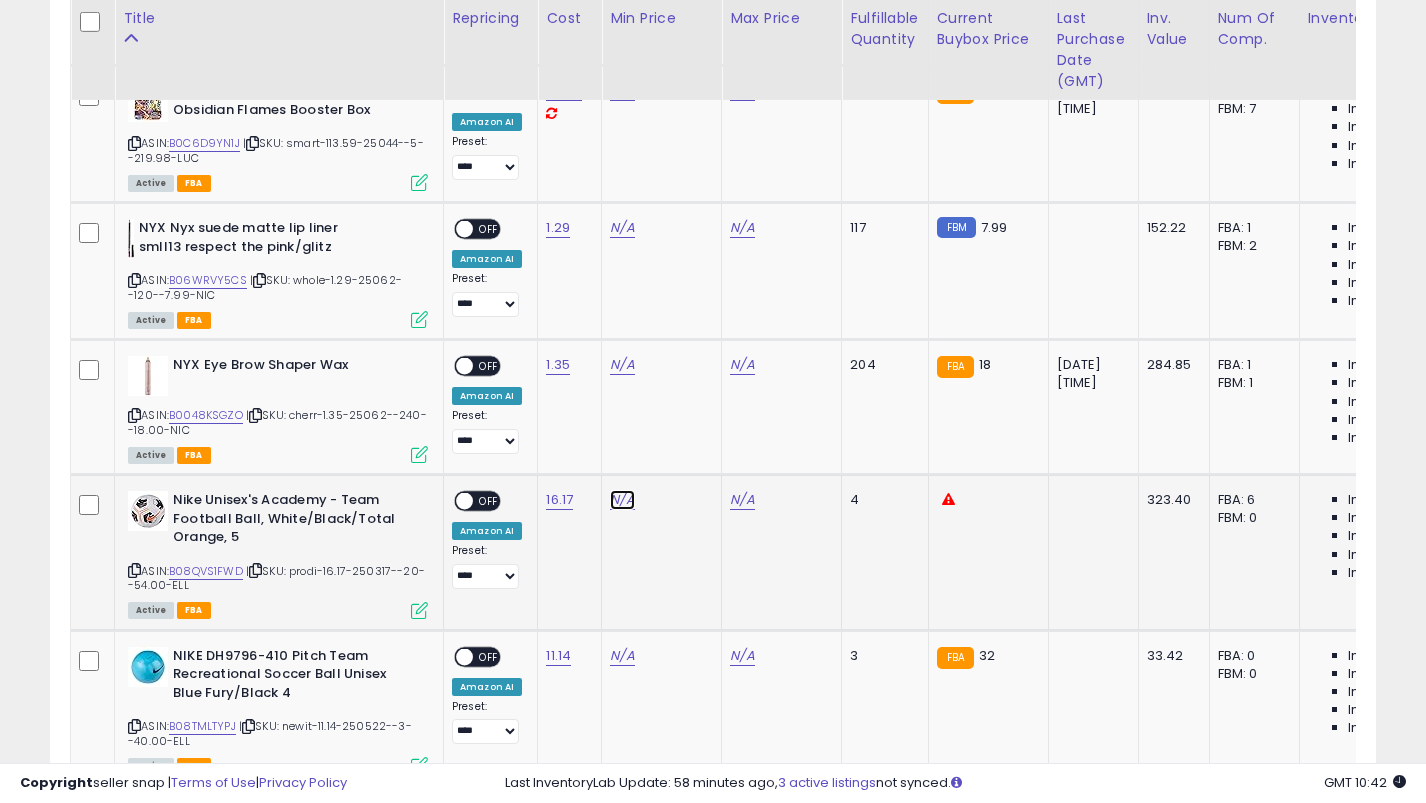 click on "N/A" at bounding box center [622, -2067] 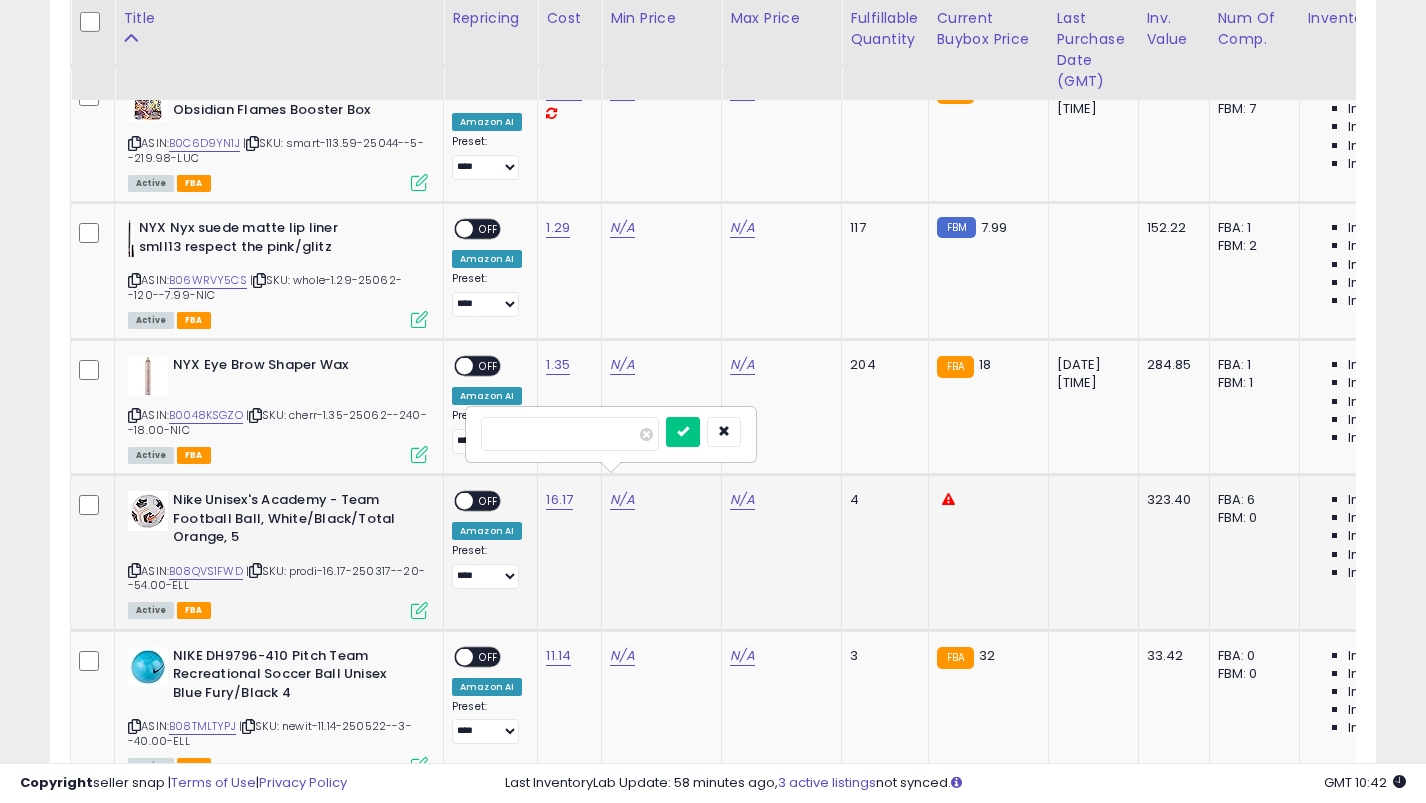 type on "**" 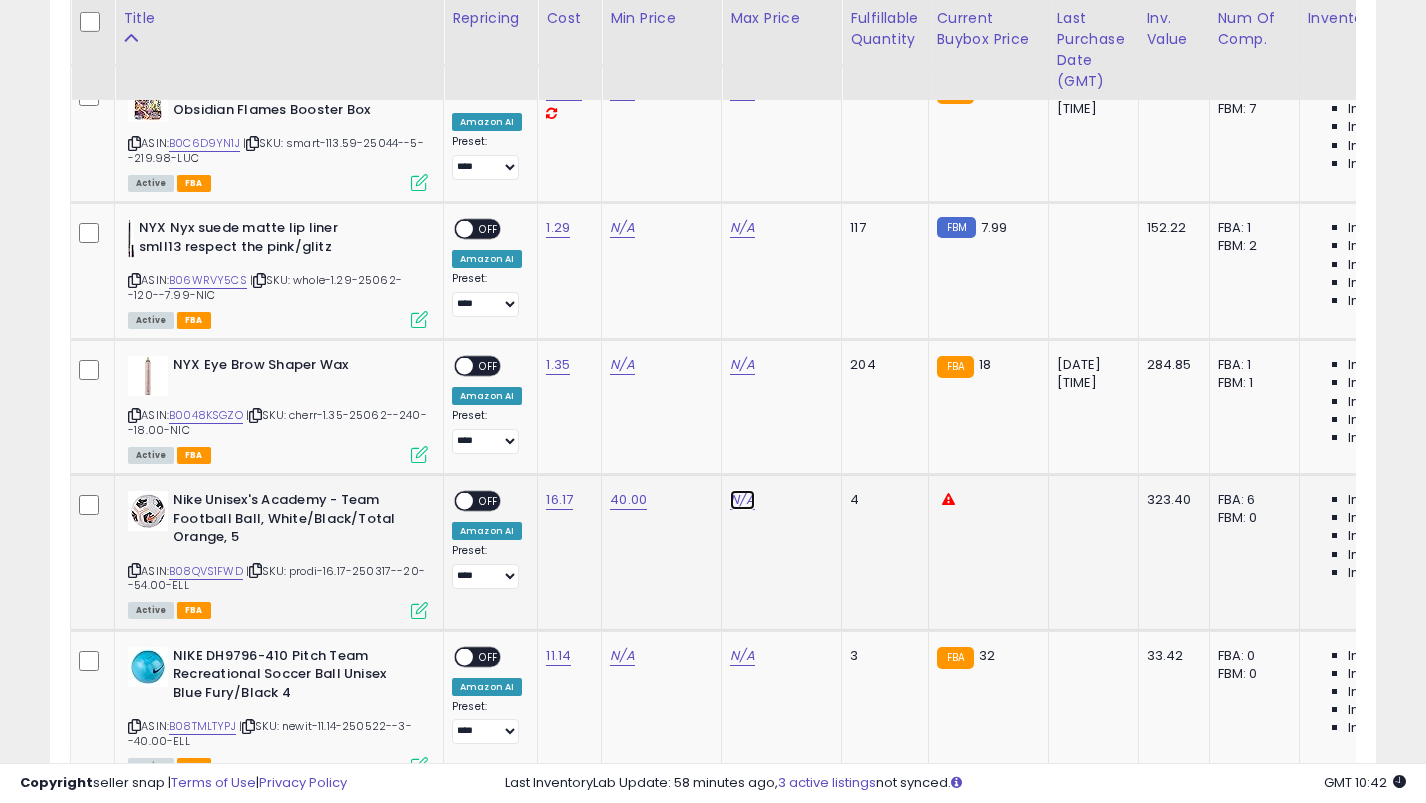 click on "N/A" at bounding box center (742, -2067) 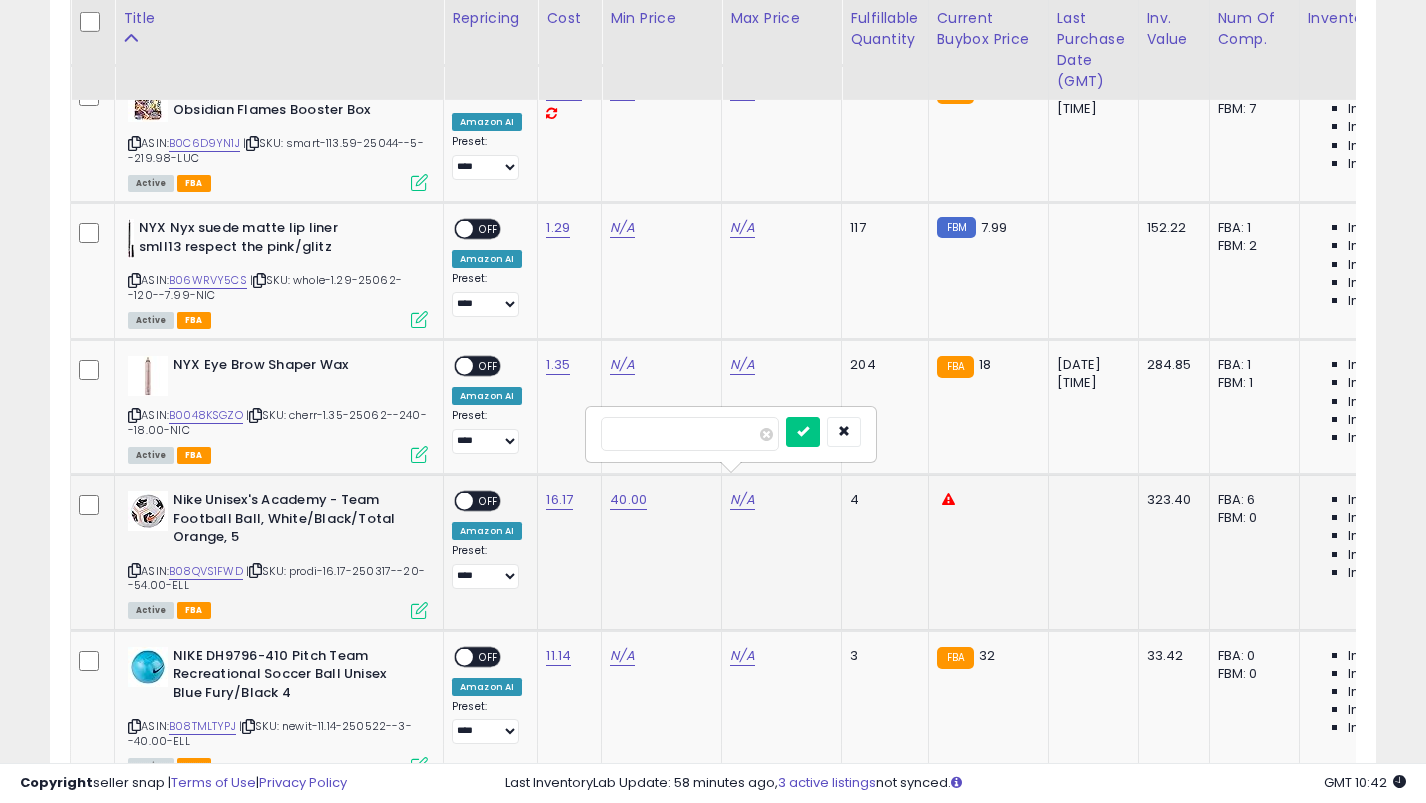 type on "**" 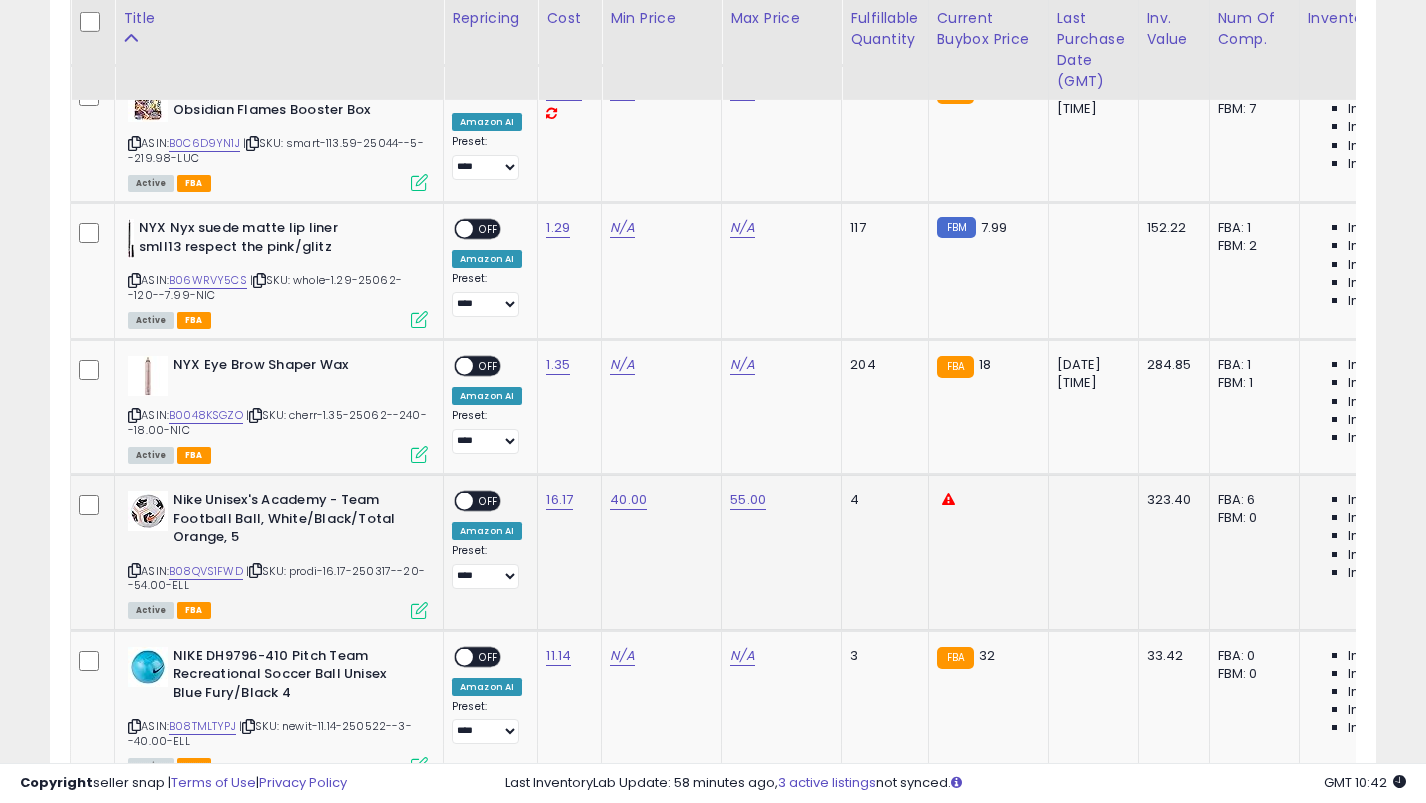 click on "OFF" at bounding box center [489, 501] 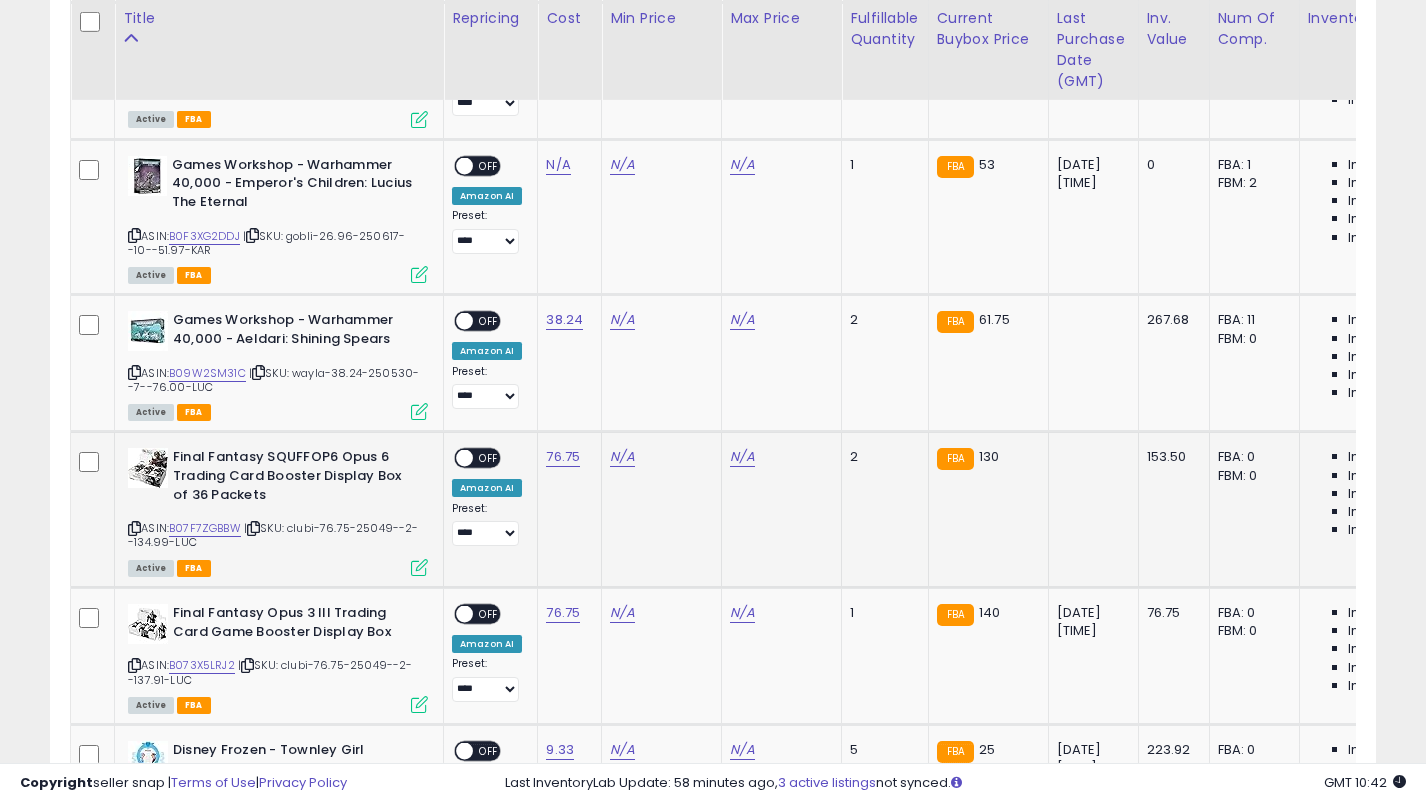 scroll, scrollTop: 4756, scrollLeft: 0, axis: vertical 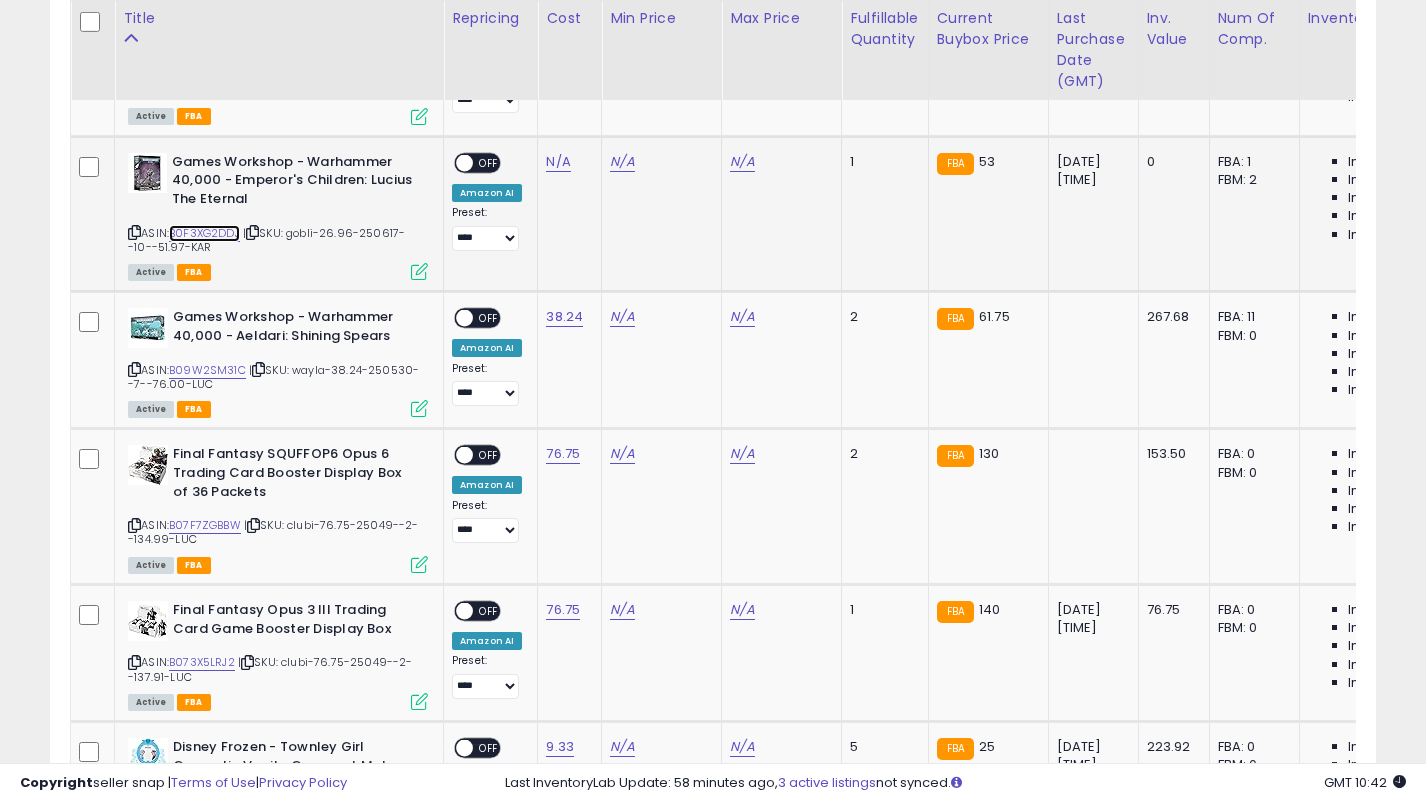 click on "B0F3XG2DDJ" at bounding box center [204, 233] 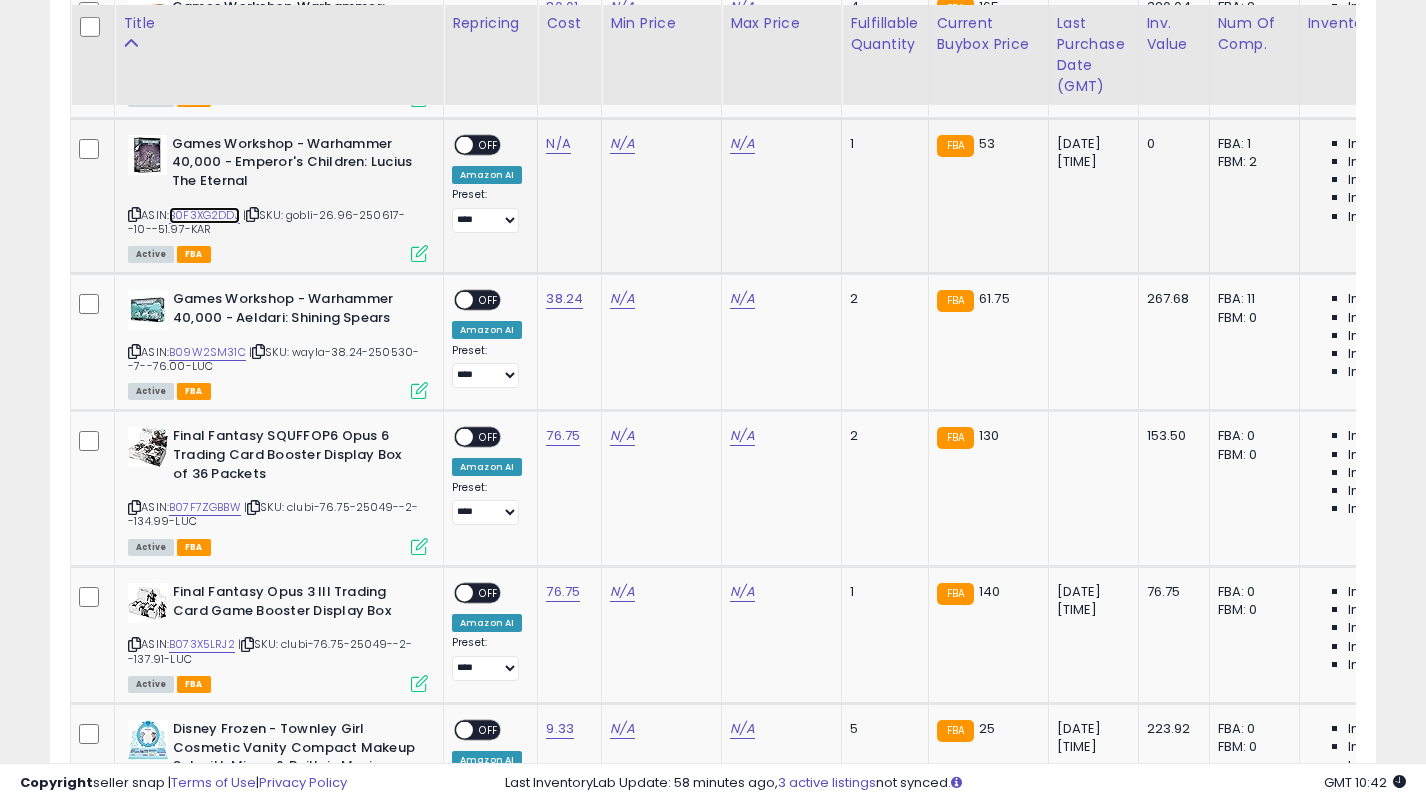 scroll, scrollTop: 4781, scrollLeft: 0, axis: vertical 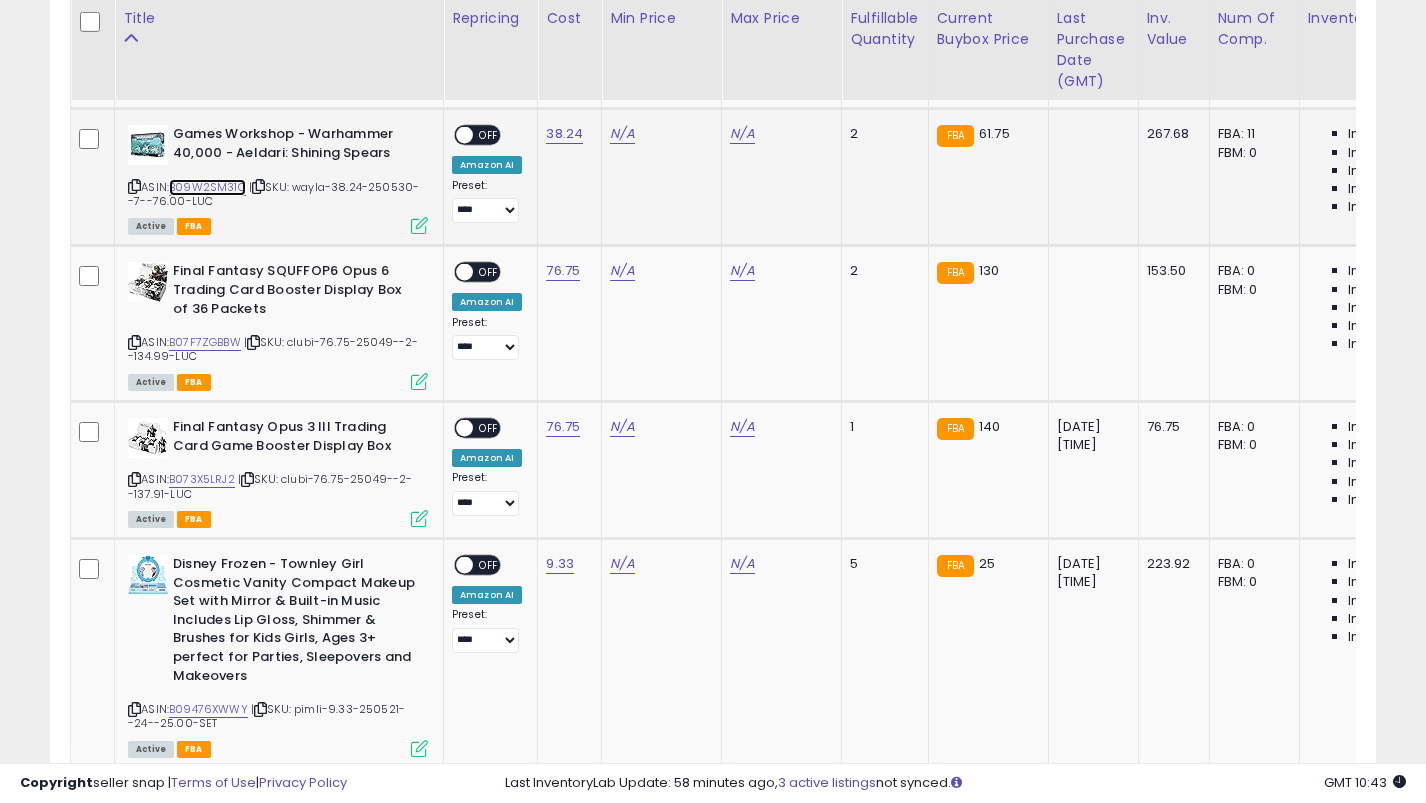 click on "B09W2SM31C" at bounding box center (207, 187) 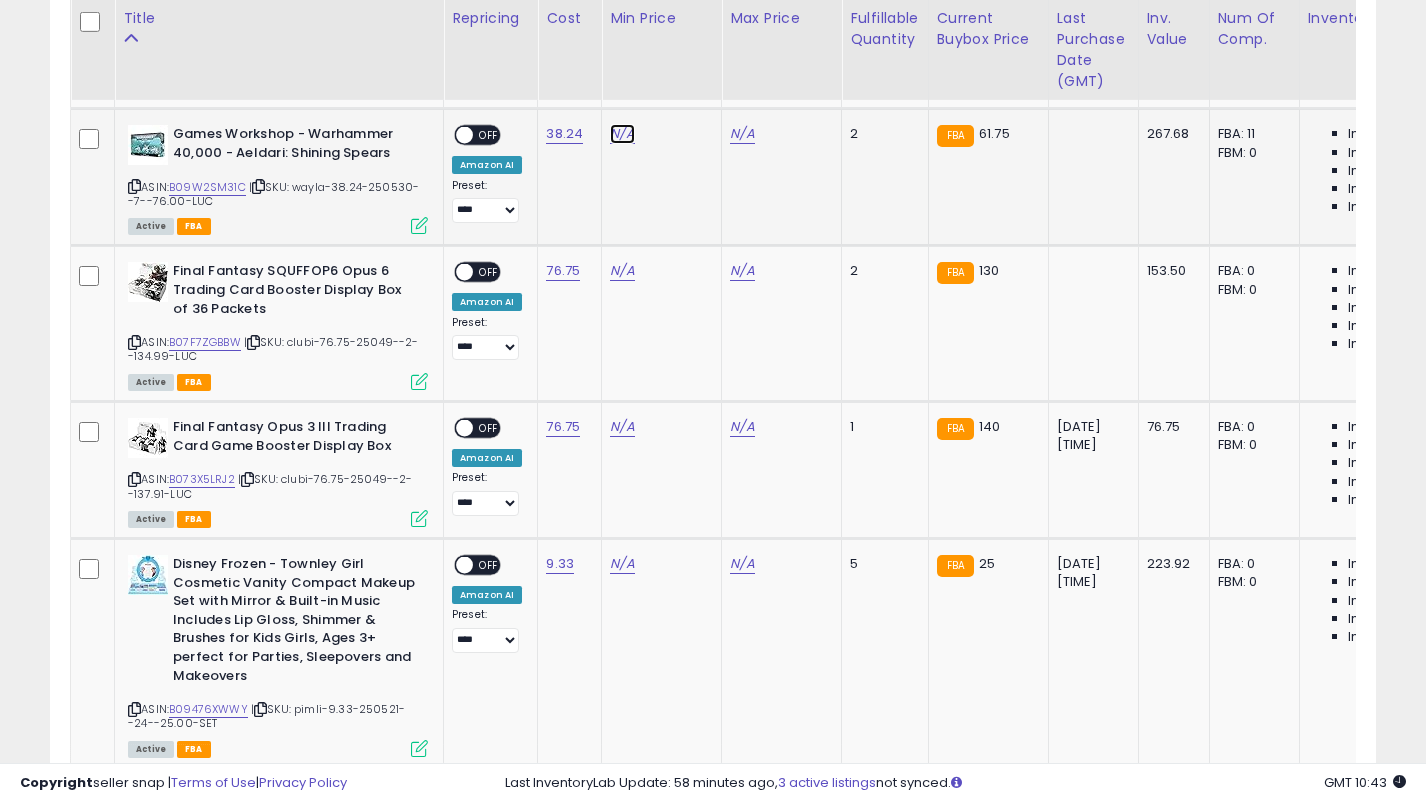 click on "N/A" at bounding box center (622, -3794) 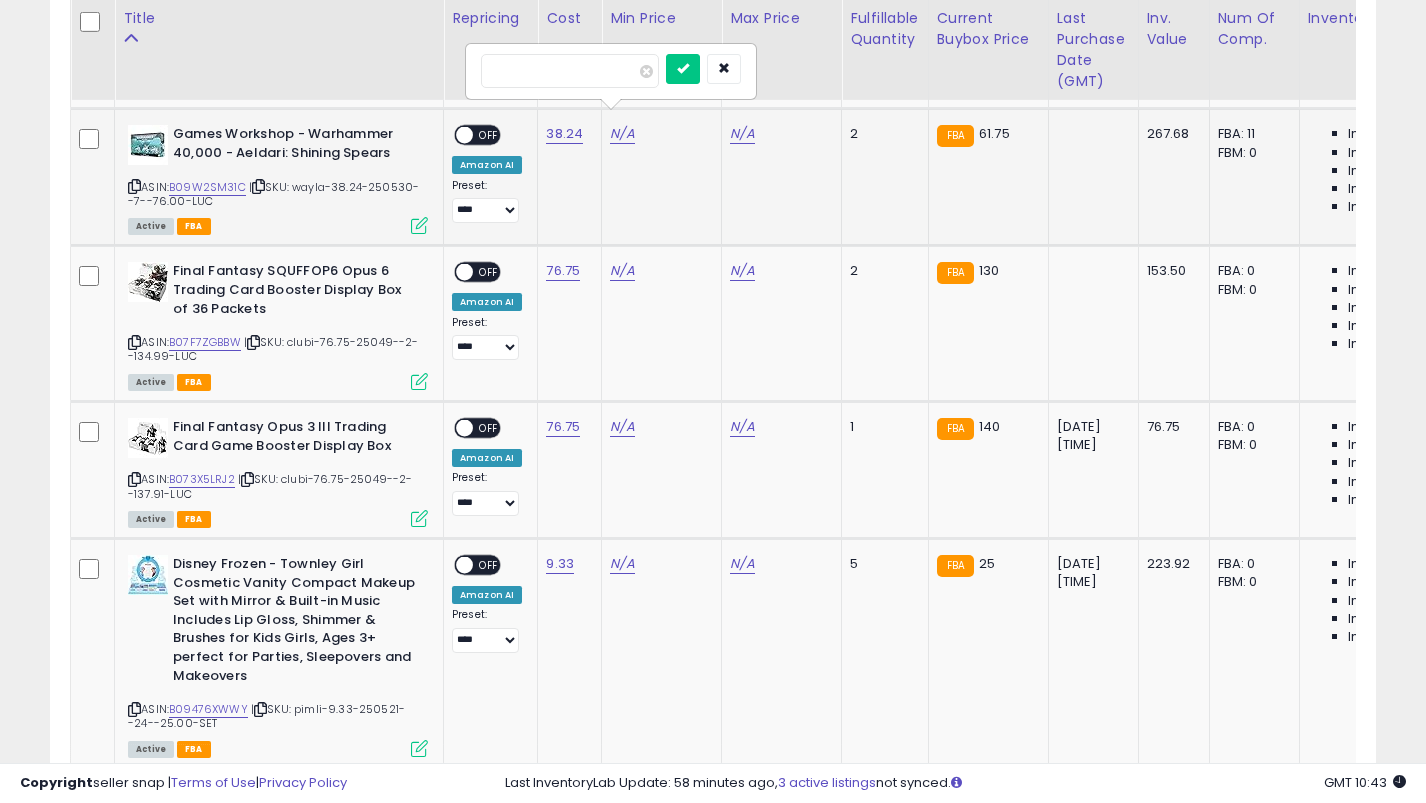 type on "**" 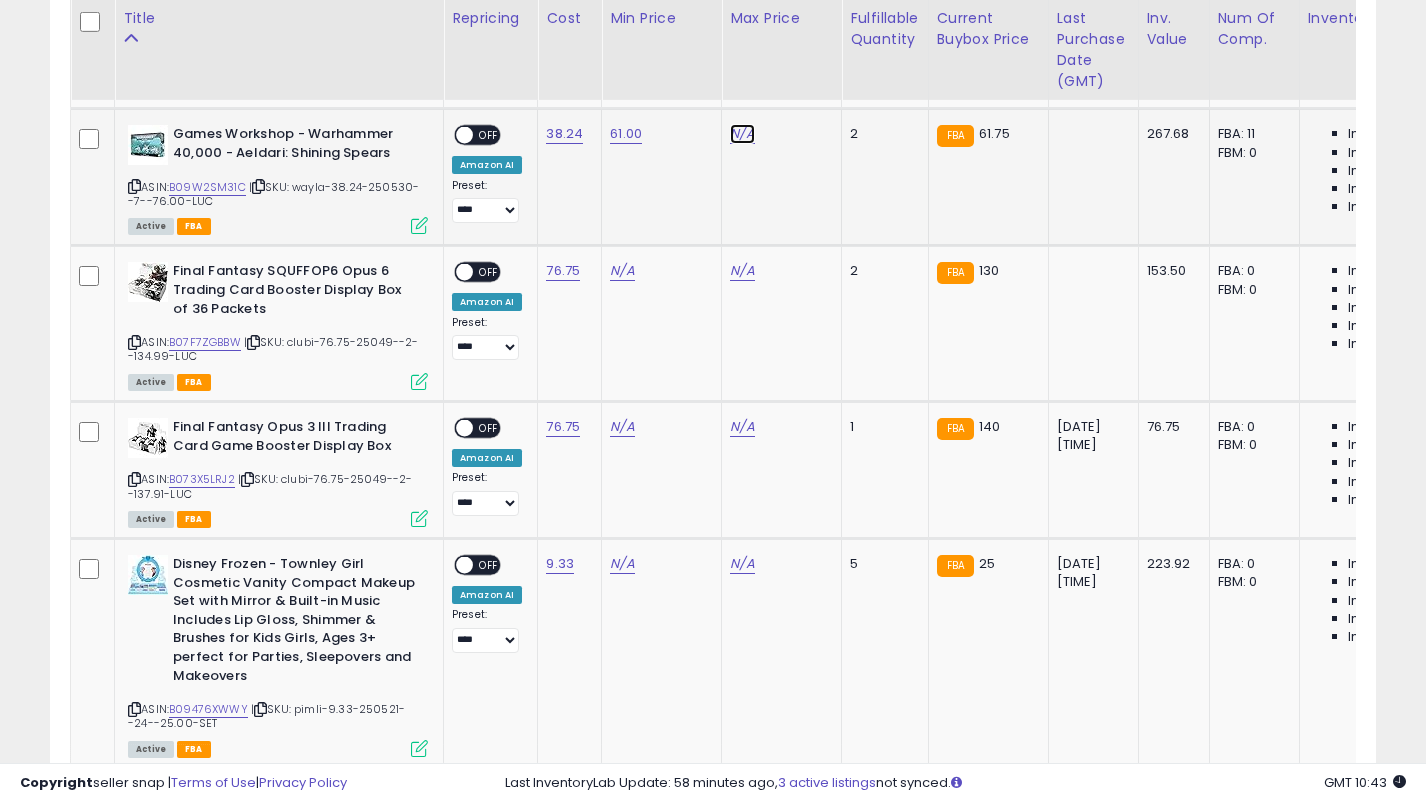 click on "N/A" at bounding box center [742, -3794] 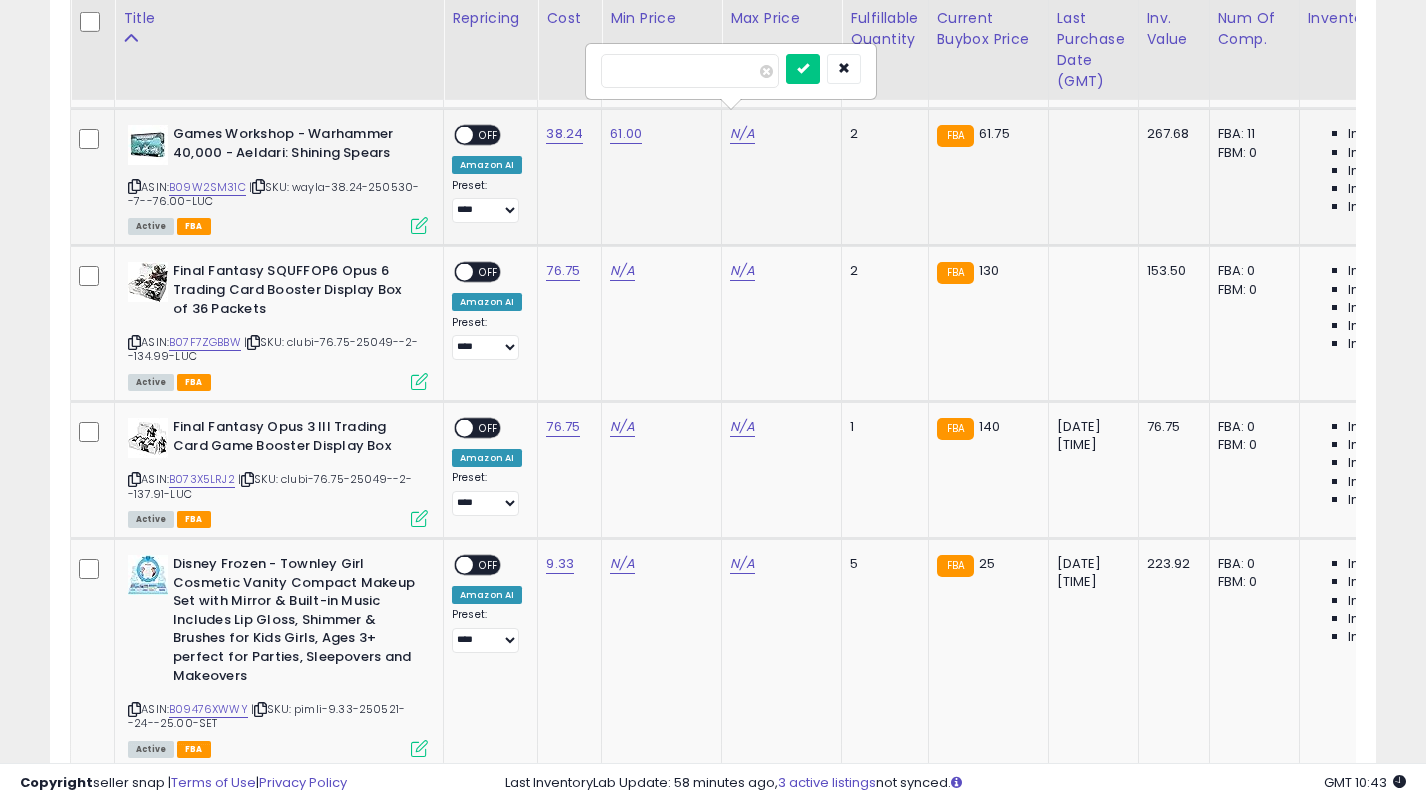 type on "**" 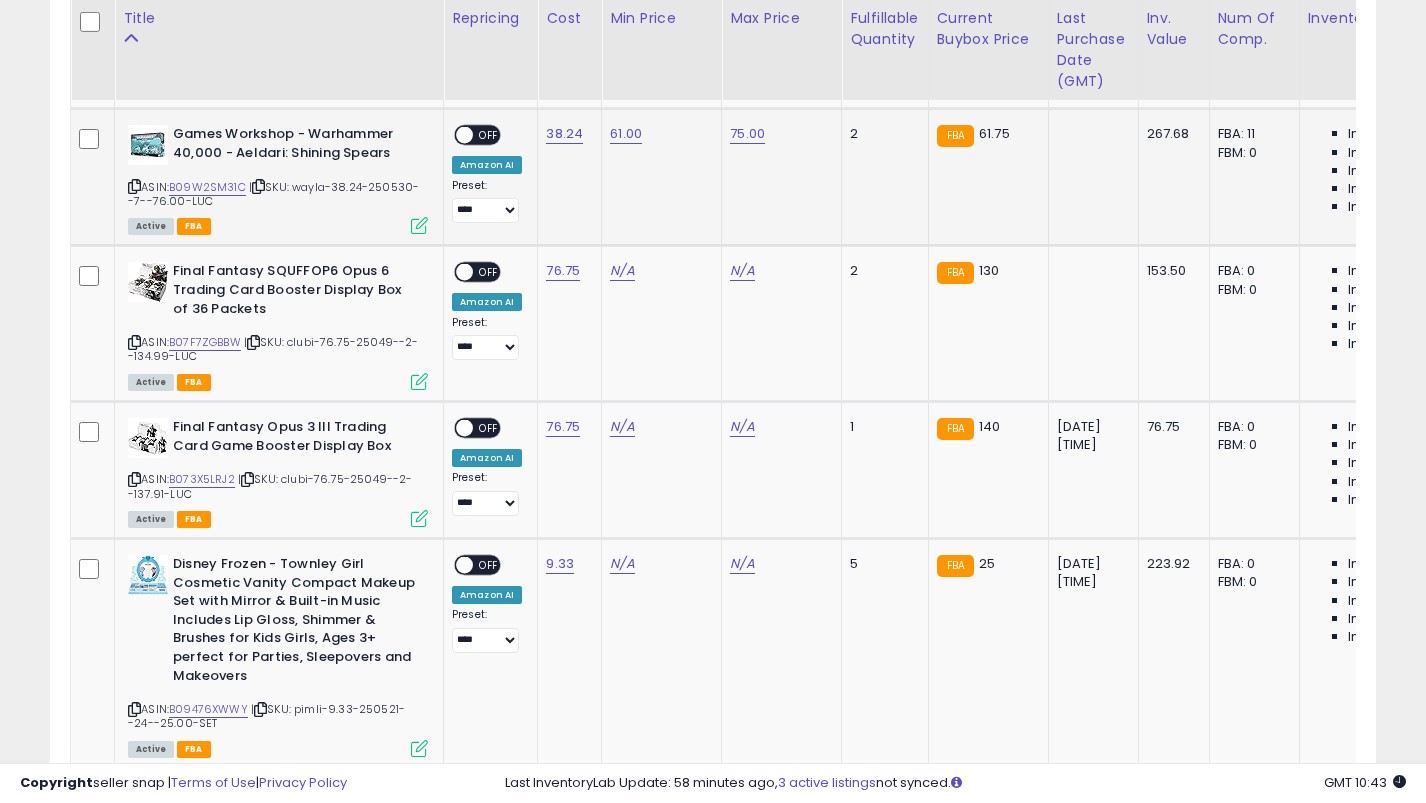 click on "OFF" at bounding box center [489, 135] 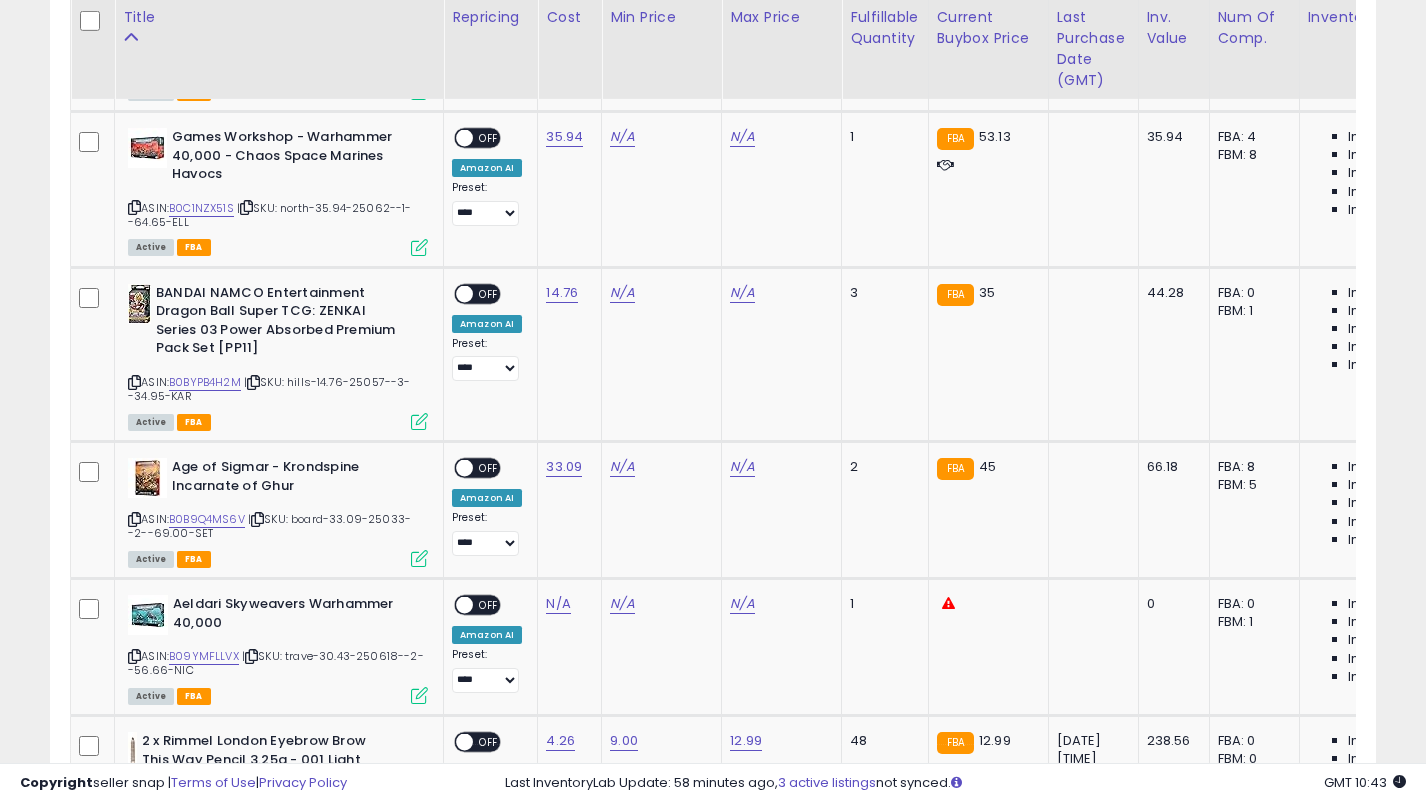 scroll, scrollTop: 5734, scrollLeft: 0, axis: vertical 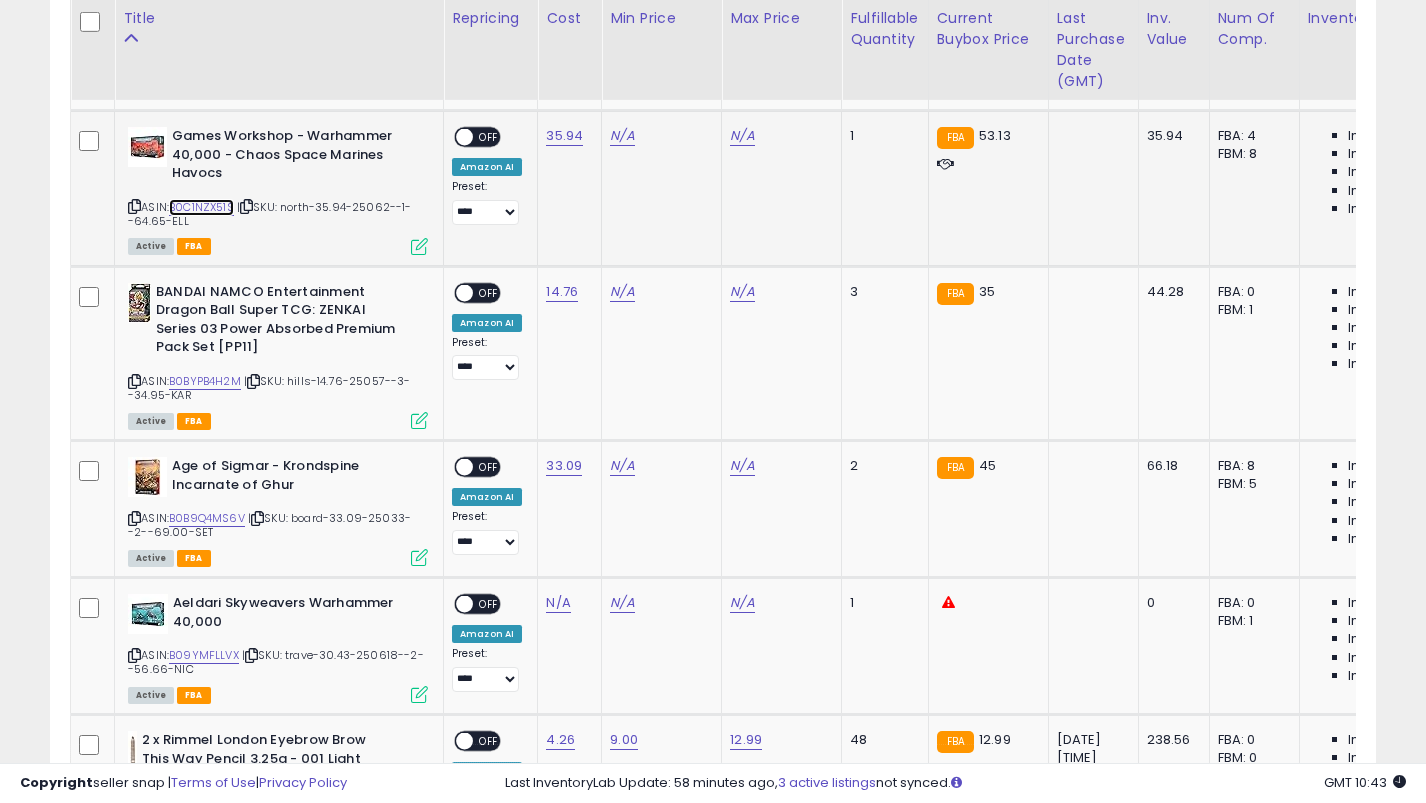 click on "B0C1NZX51S" at bounding box center (201, 207) 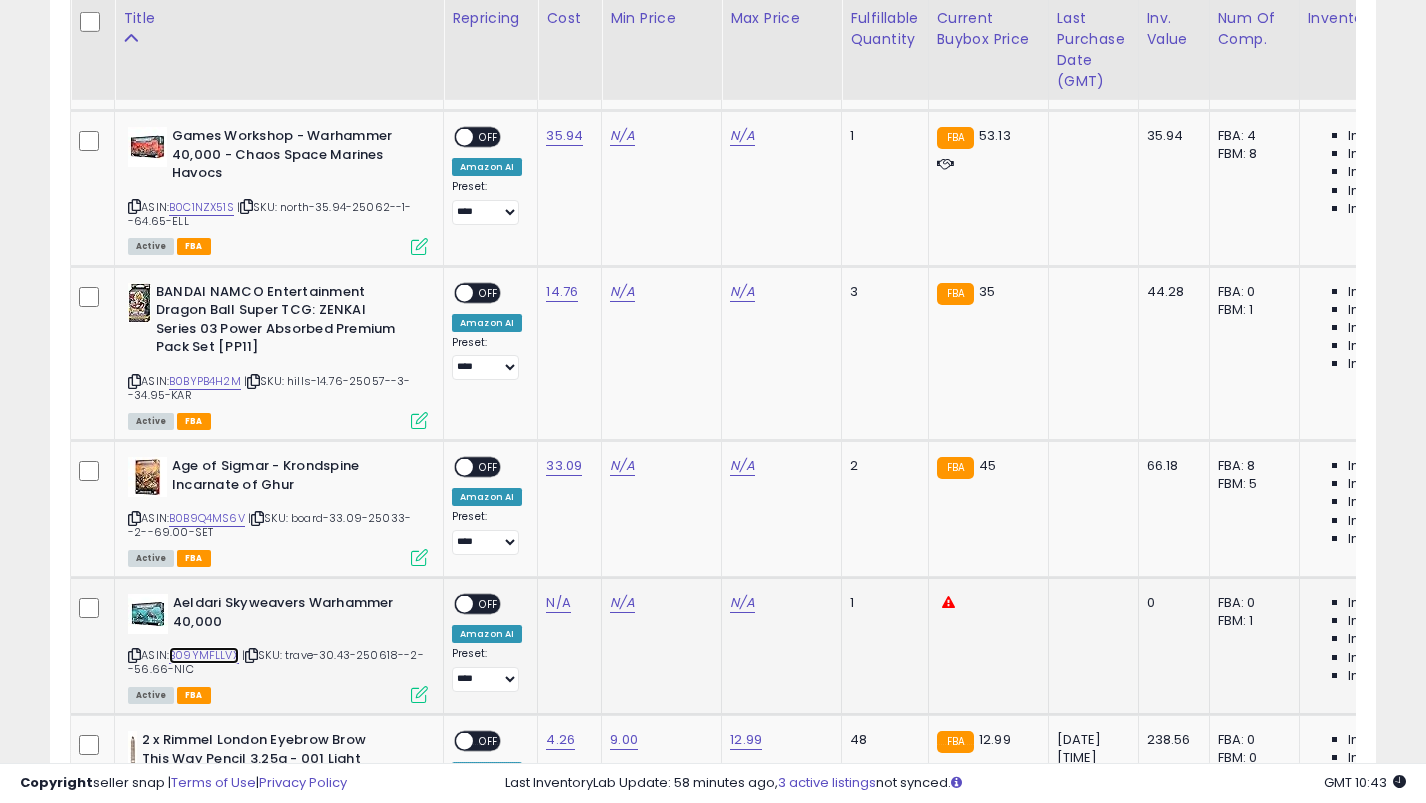 click on "B09YMFLLVX" at bounding box center (204, 655) 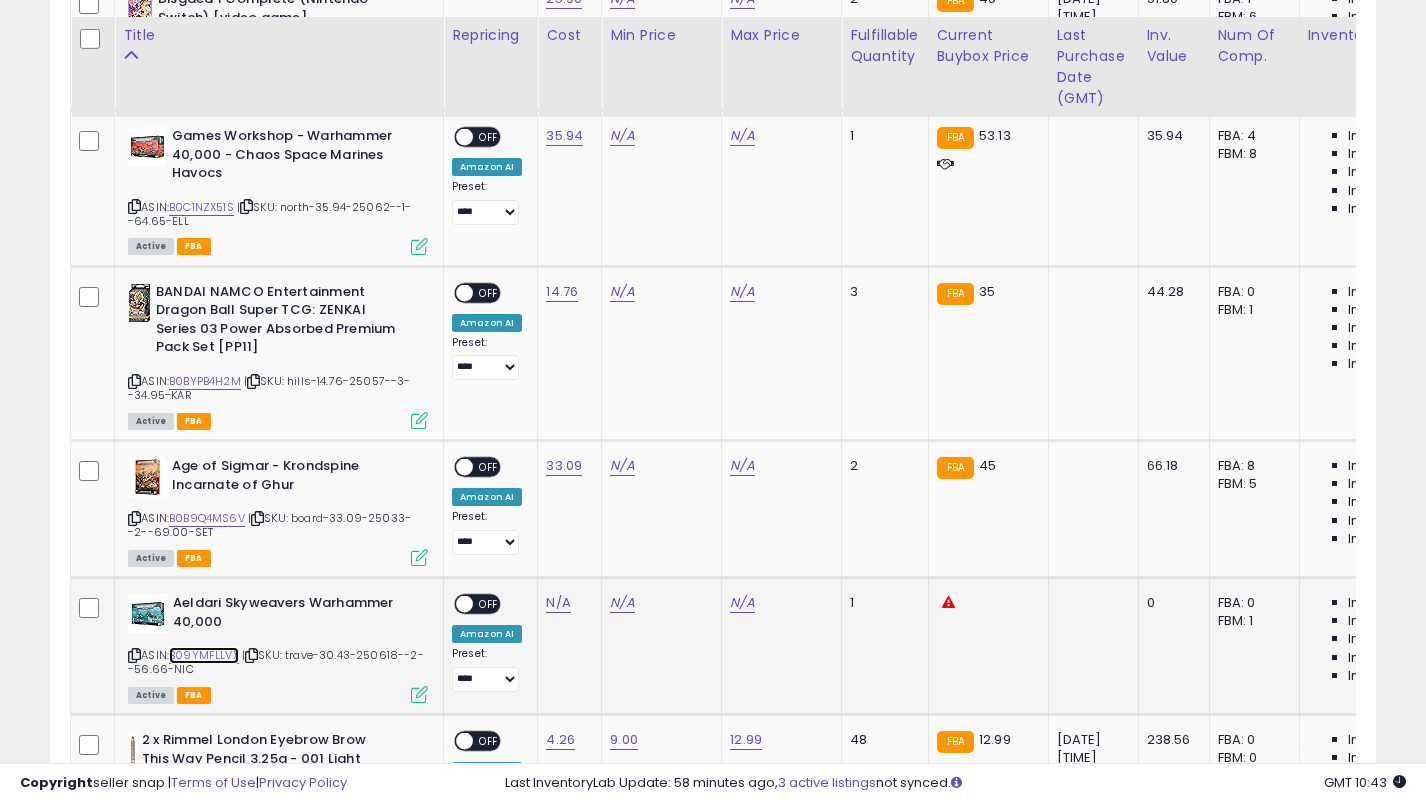 scroll, scrollTop: 5797, scrollLeft: 0, axis: vertical 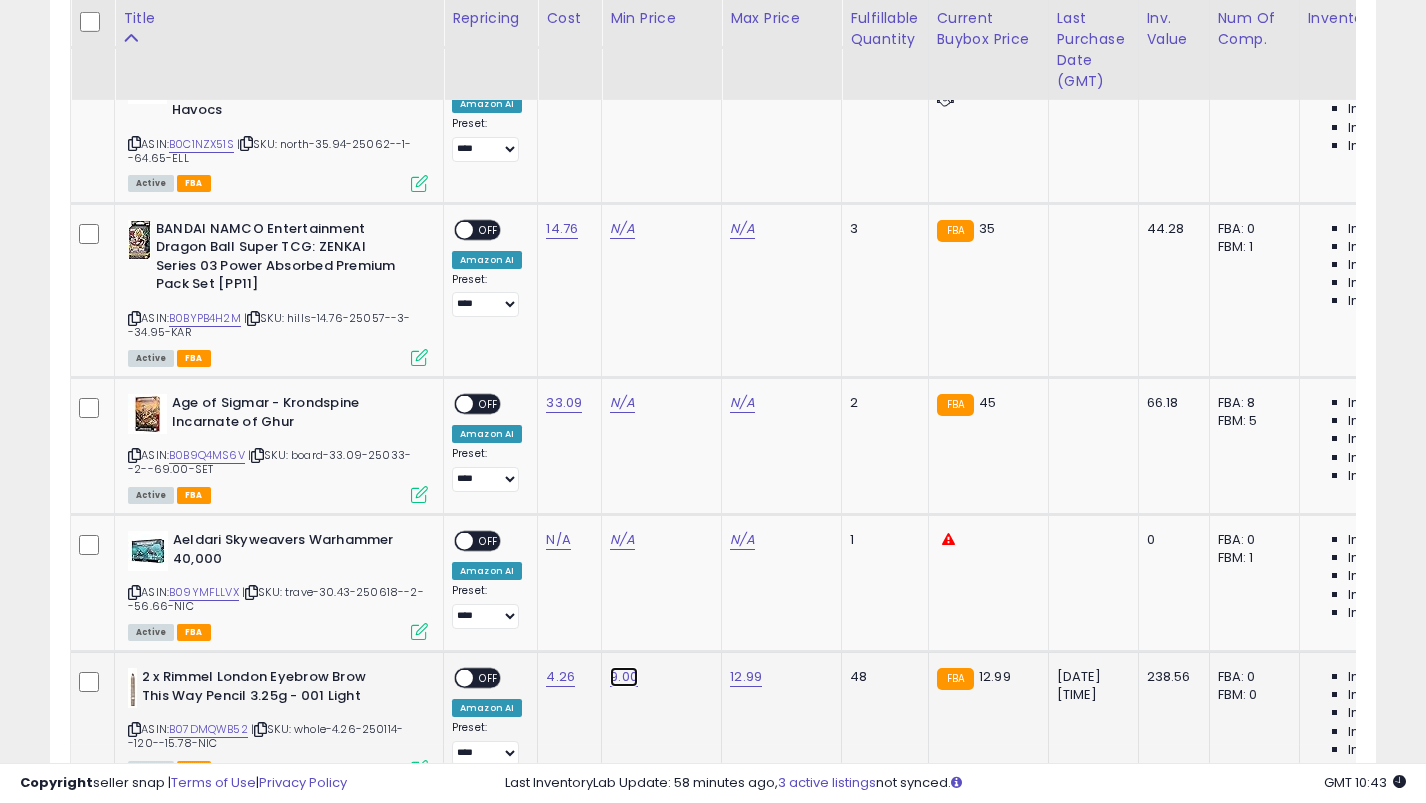 click on "9.00" at bounding box center [622, -4652] 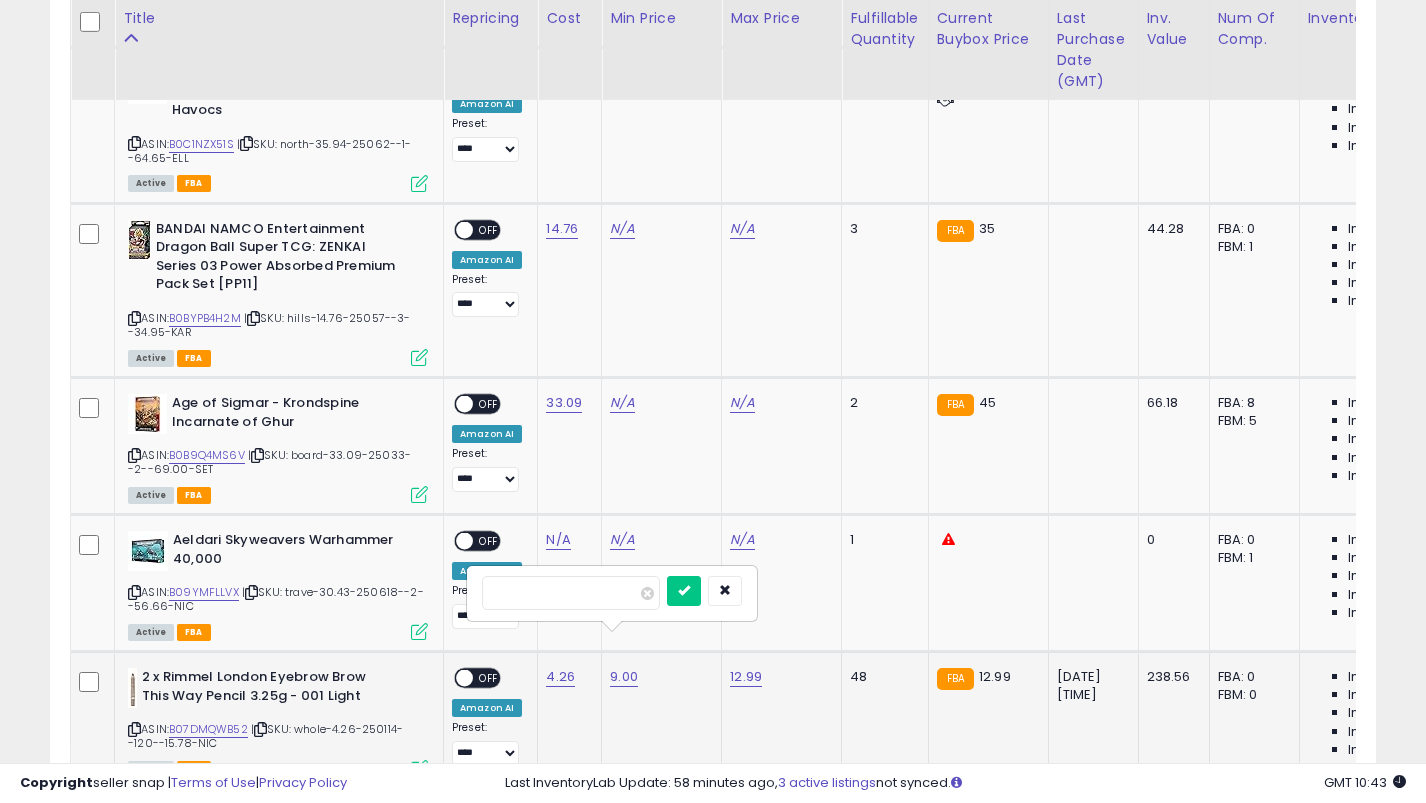 type on "*****" 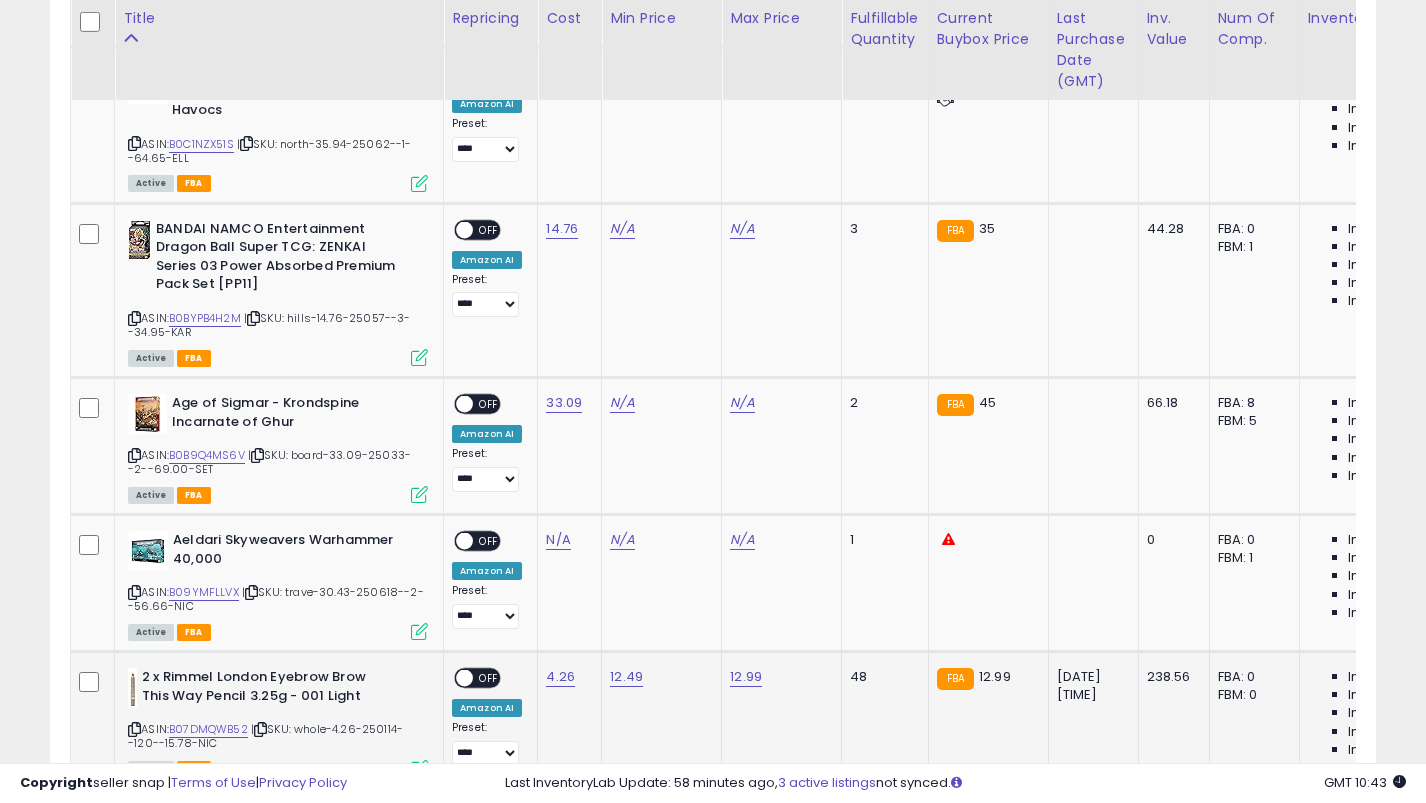 click on "OFF" at bounding box center (489, 678) 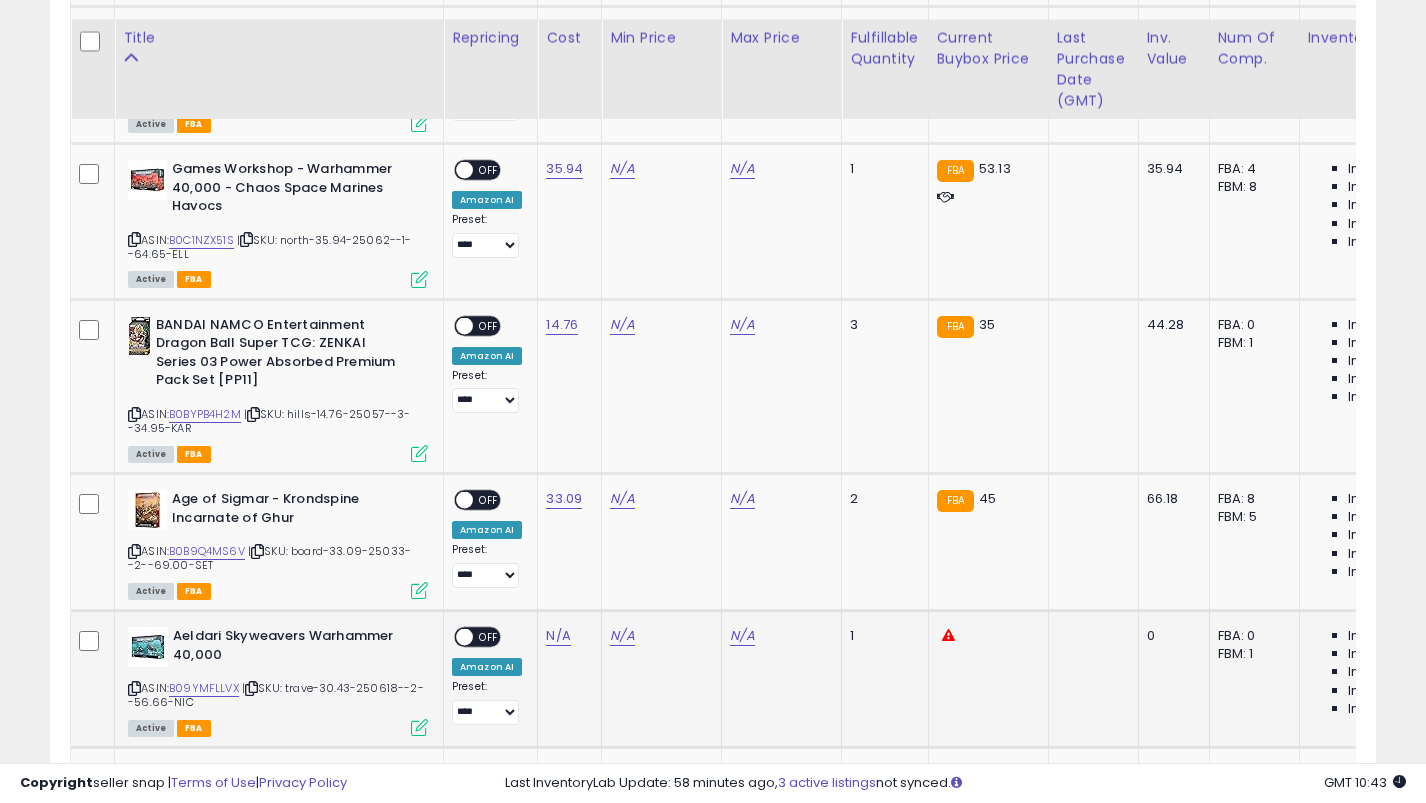 scroll, scrollTop: 5680, scrollLeft: 0, axis: vertical 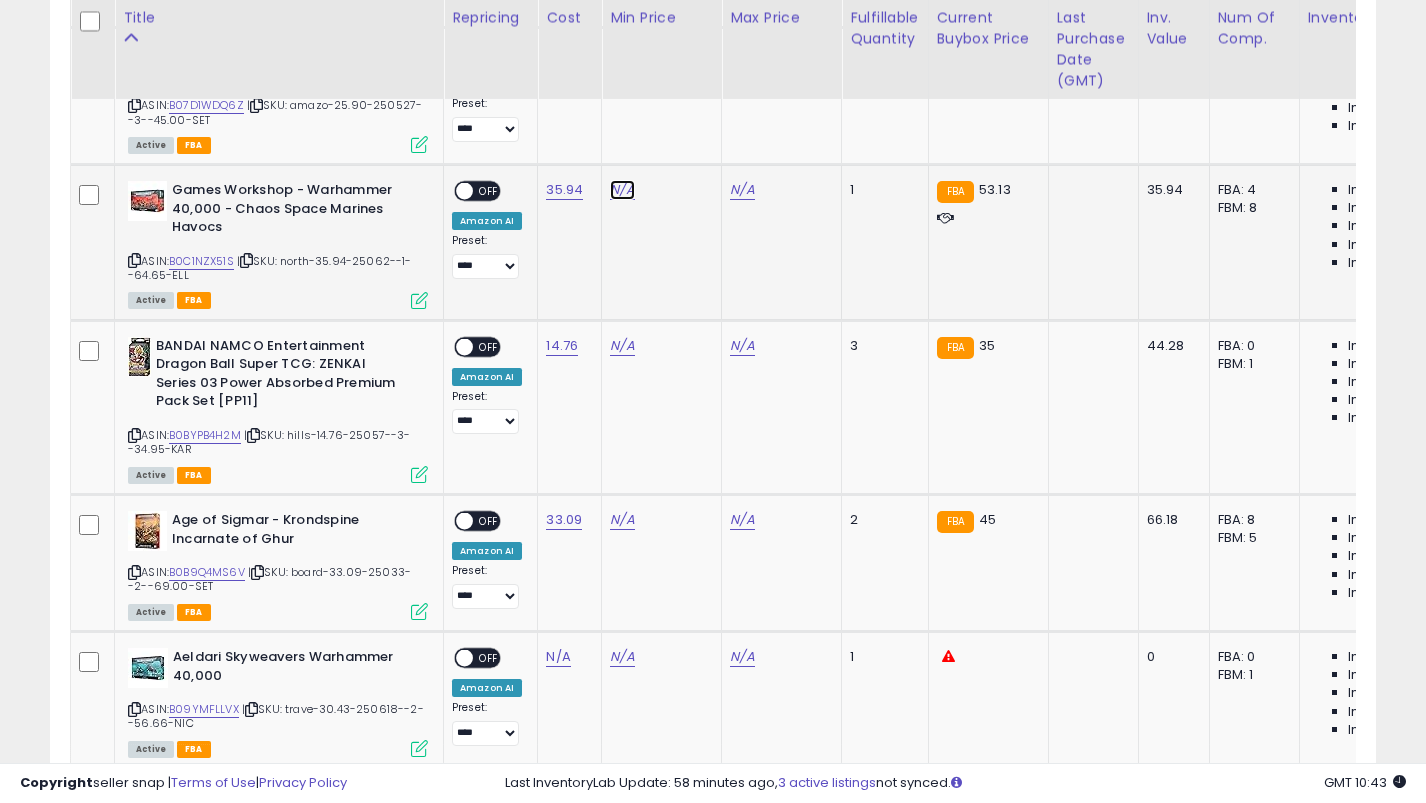 click on "N/A" at bounding box center [622, -4535] 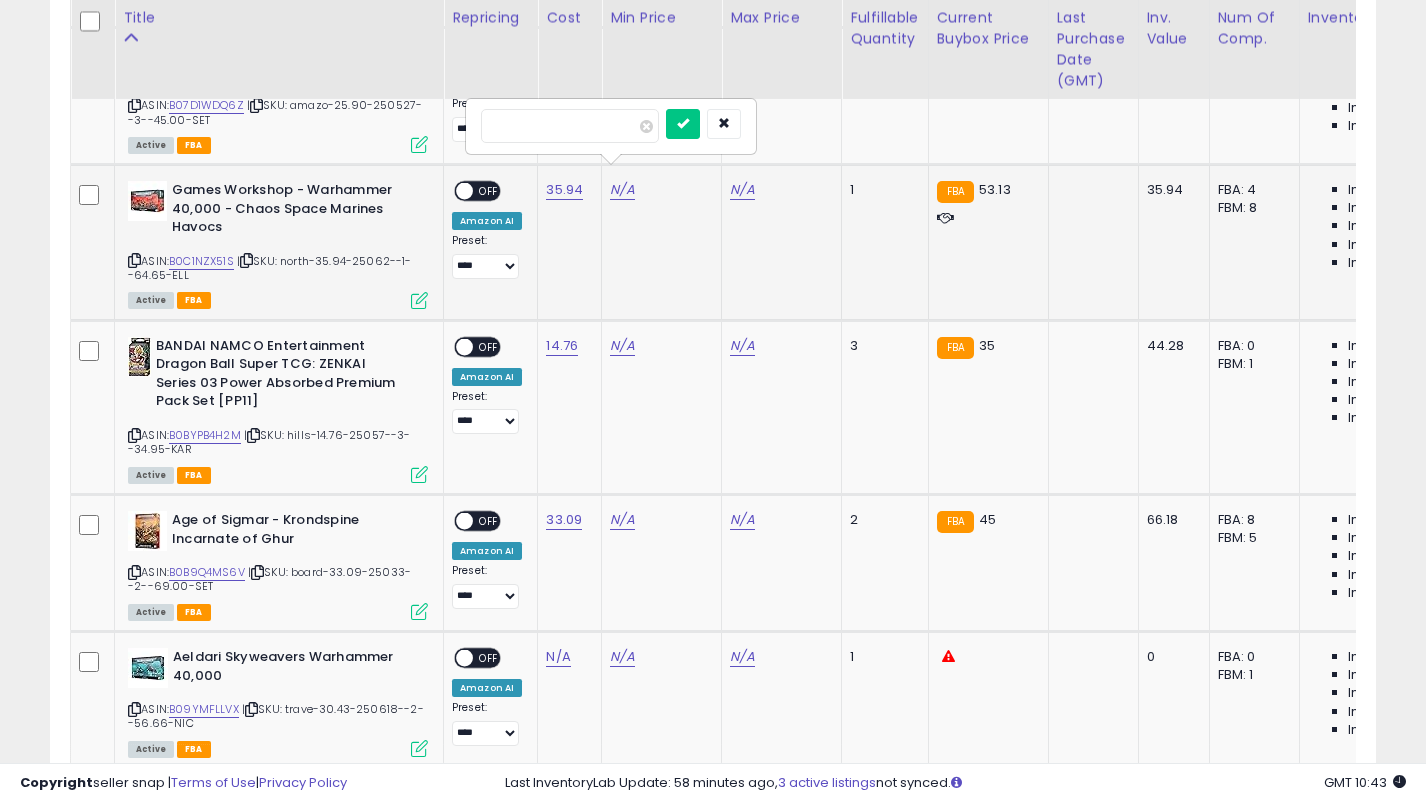type on "**" 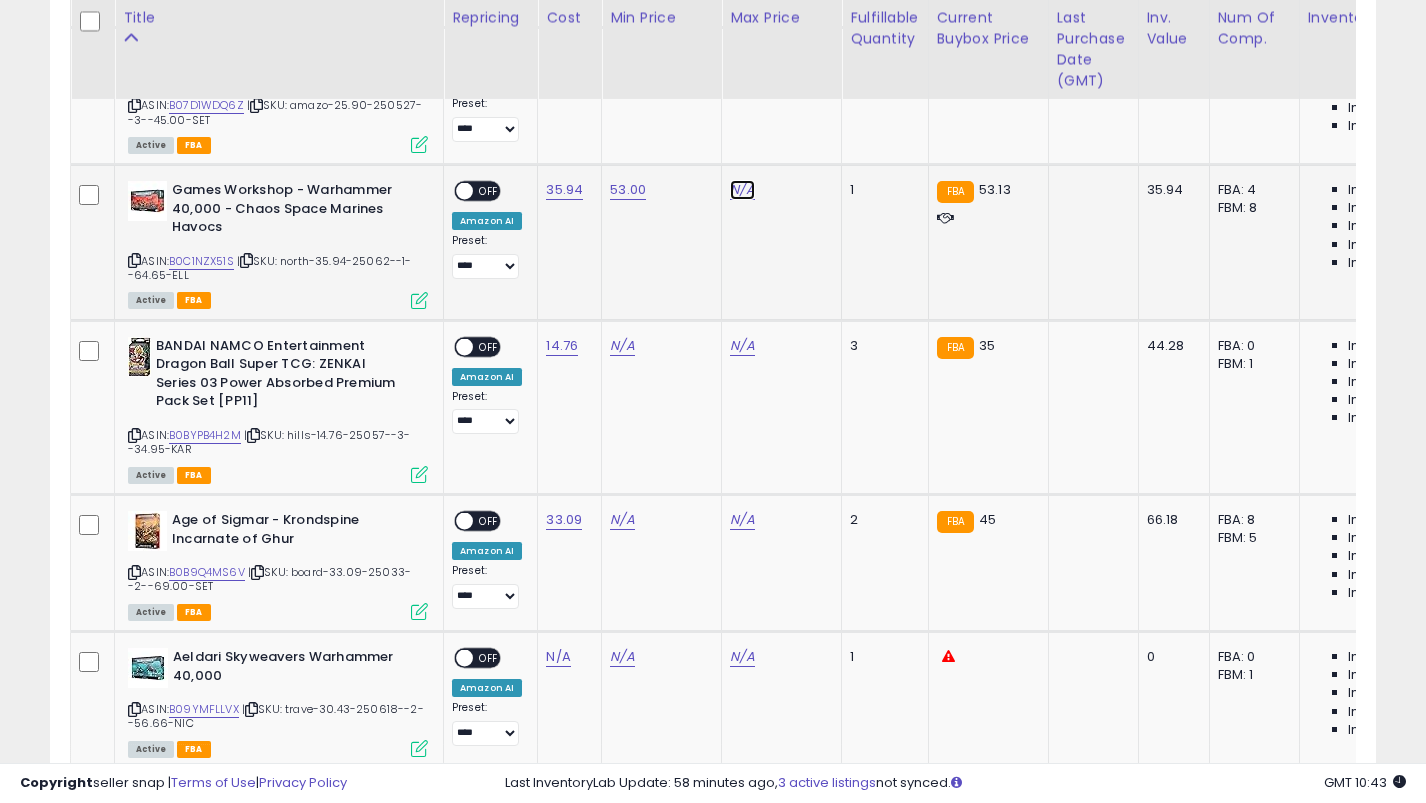 click on "N/A" at bounding box center [742, -4535] 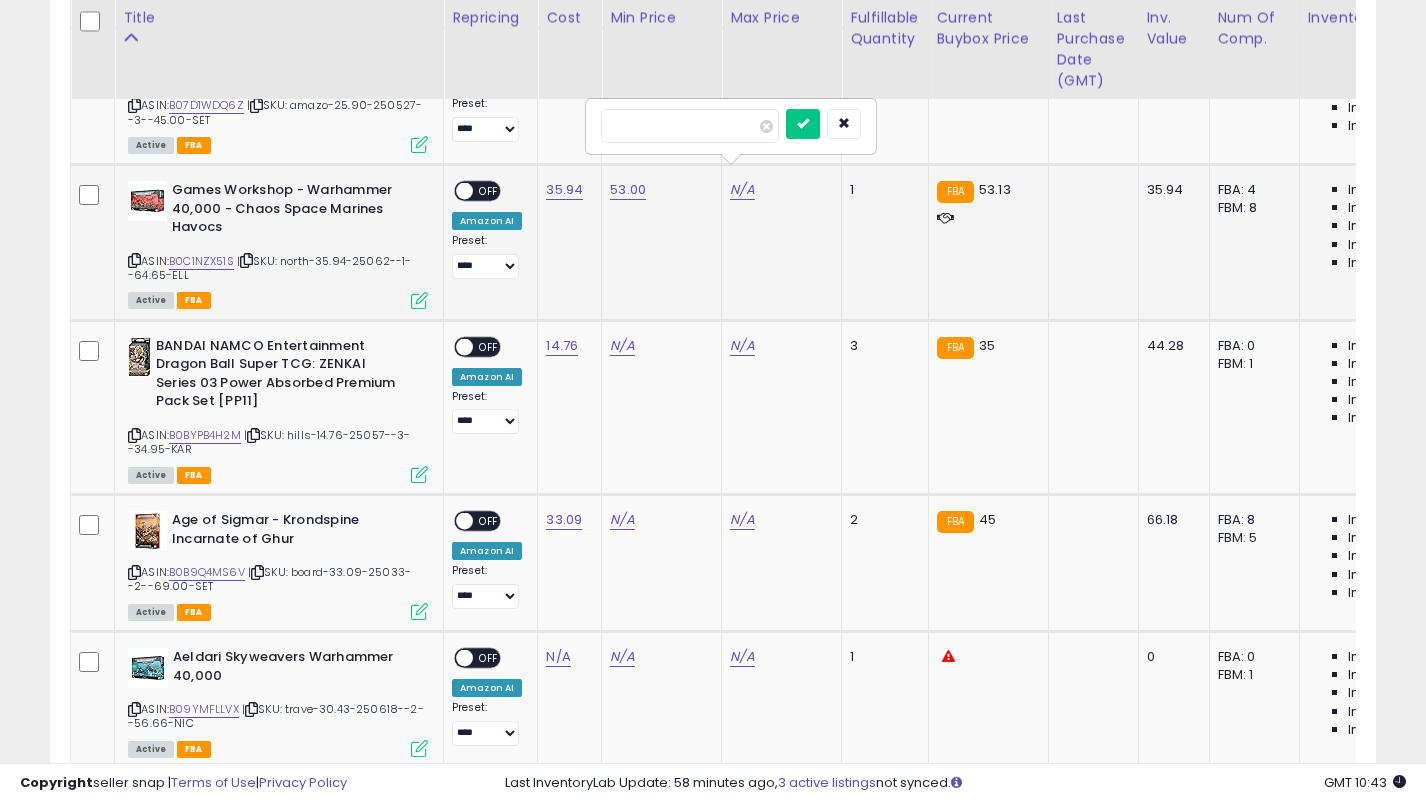 type on "**" 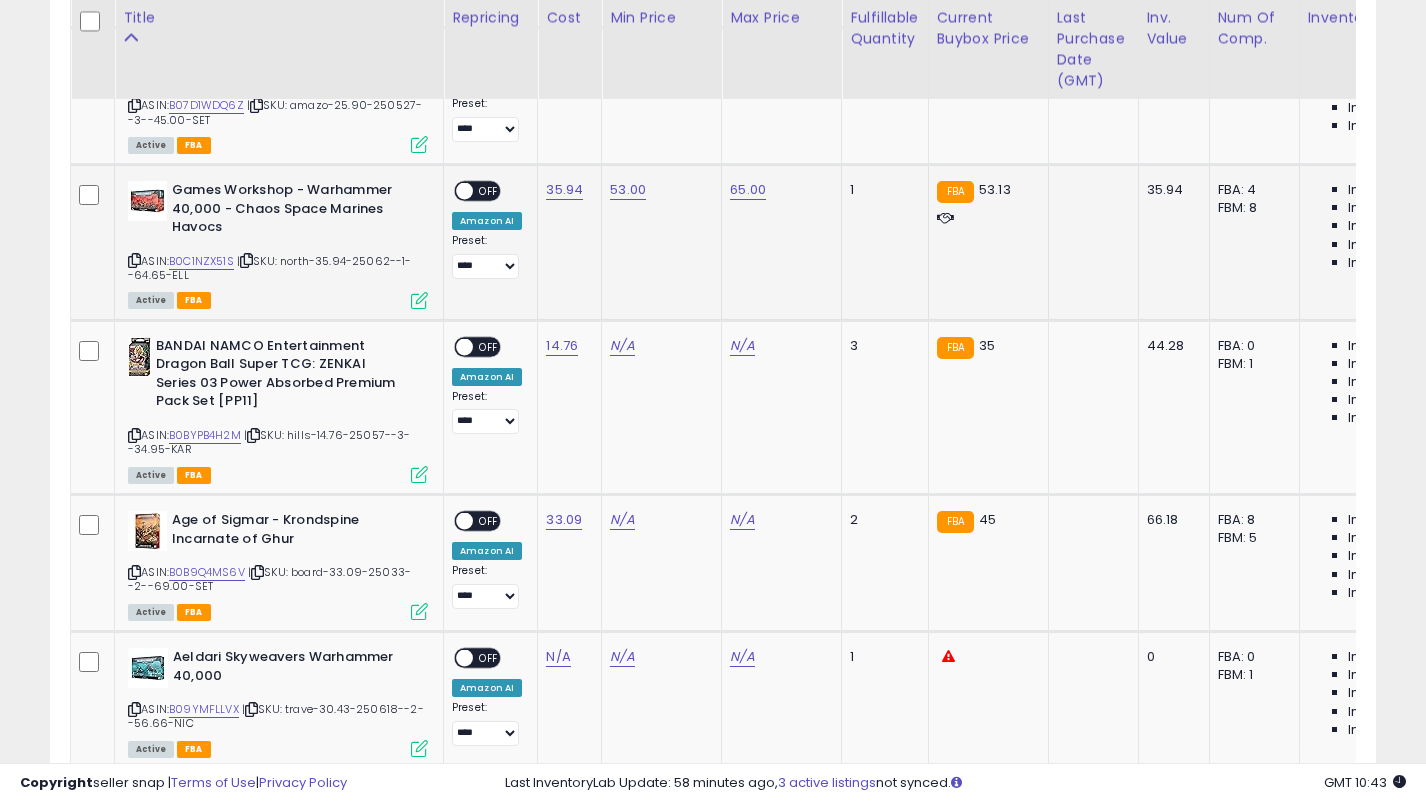 click on "OFF" at bounding box center (489, 191) 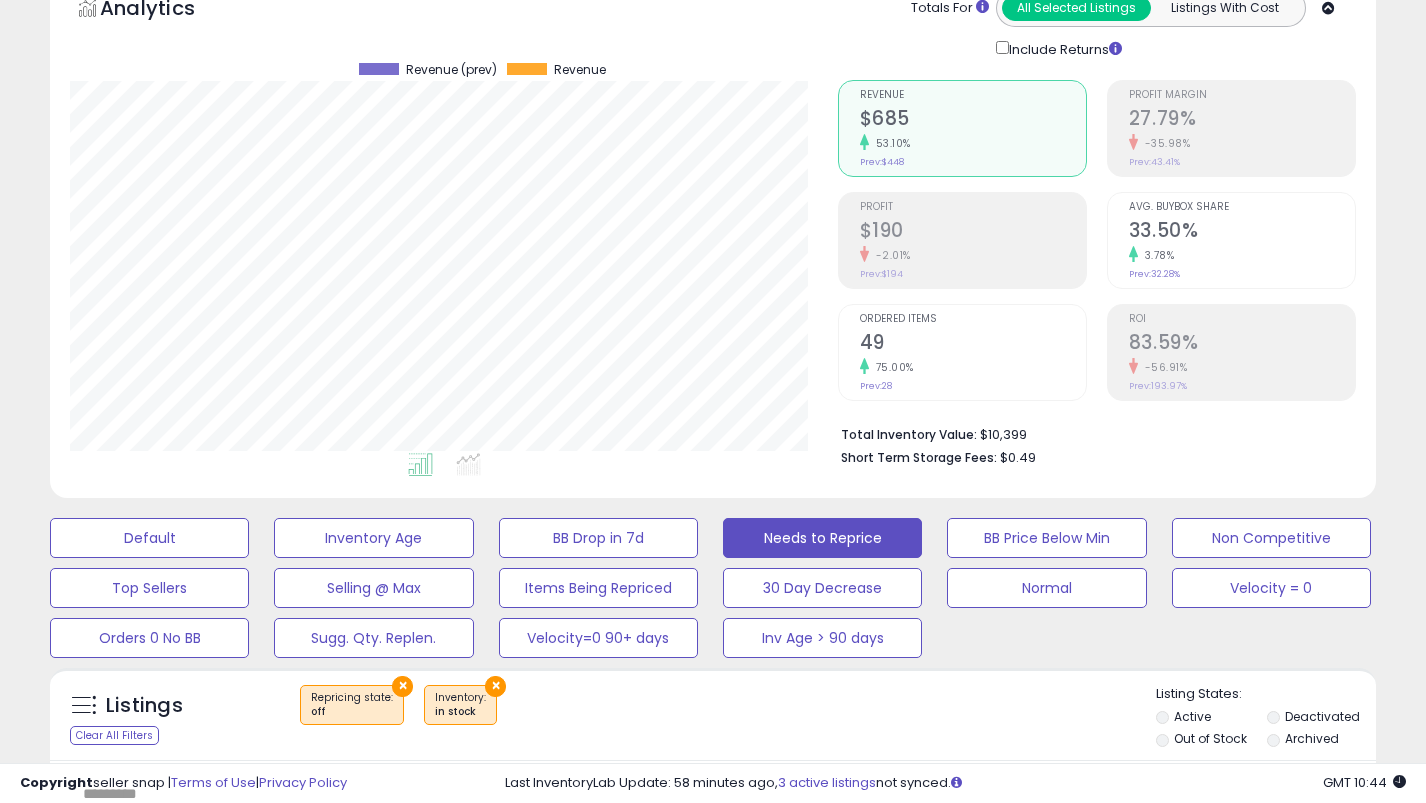 scroll, scrollTop: 324, scrollLeft: 0, axis: vertical 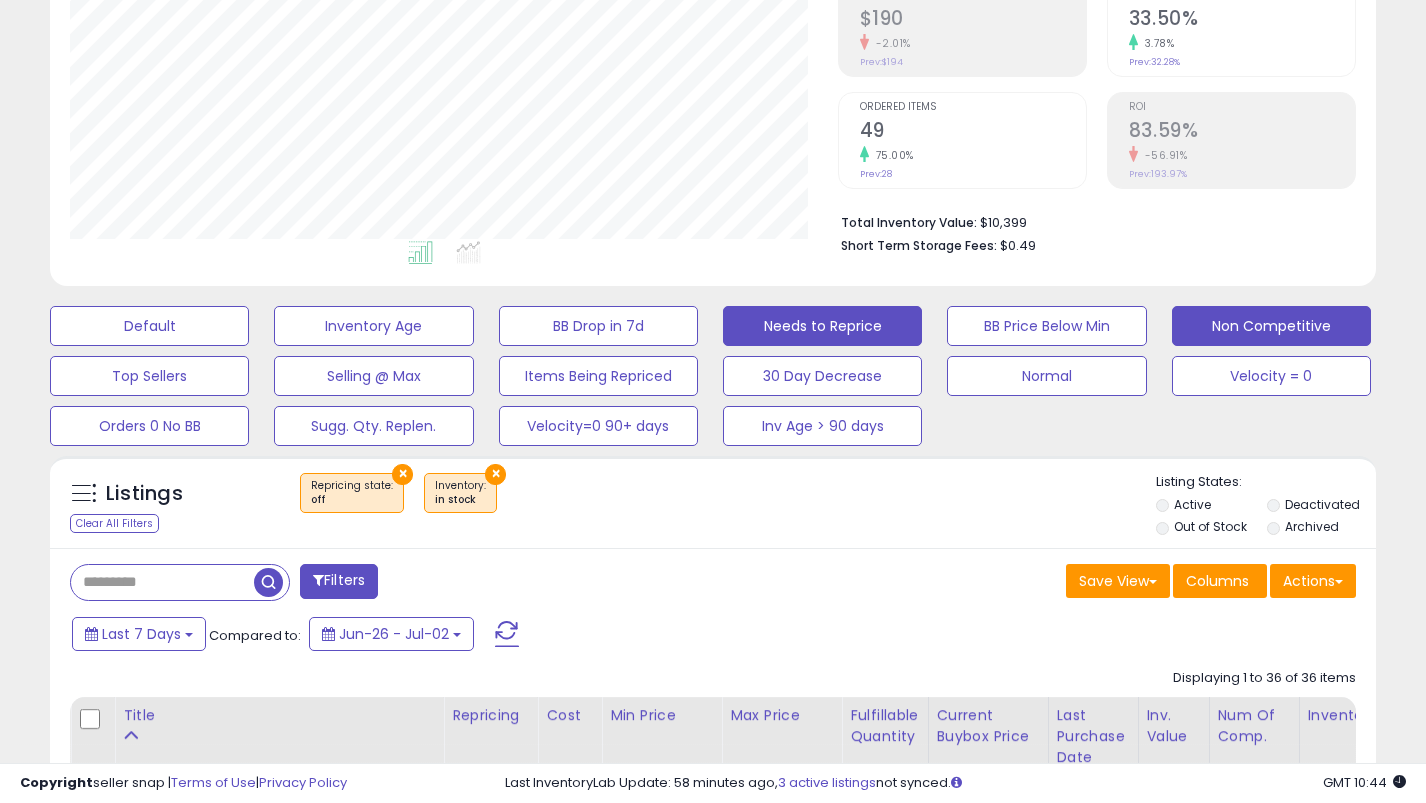 click on "Non Competitive" at bounding box center (149, 326) 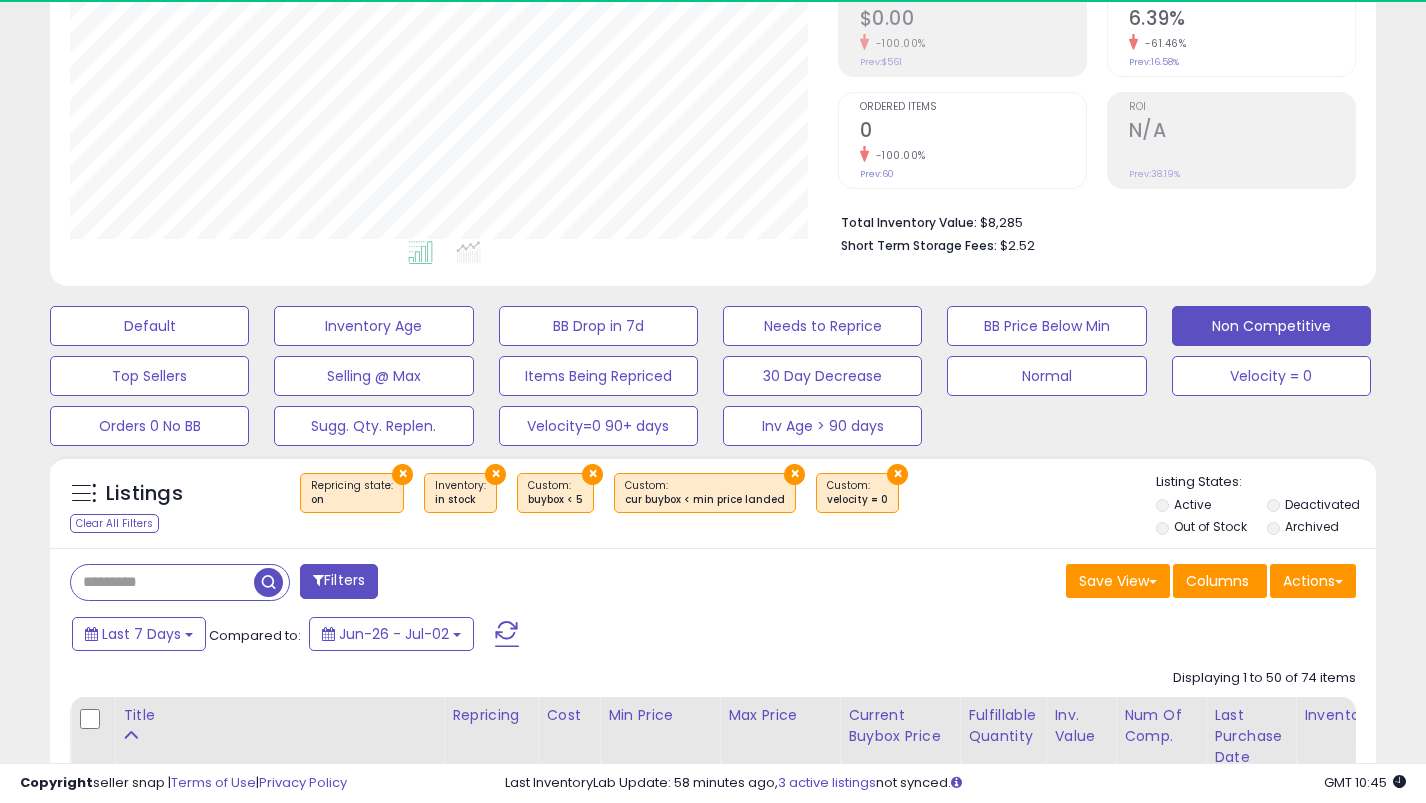 scroll, scrollTop: 999590, scrollLeft: 999232, axis: both 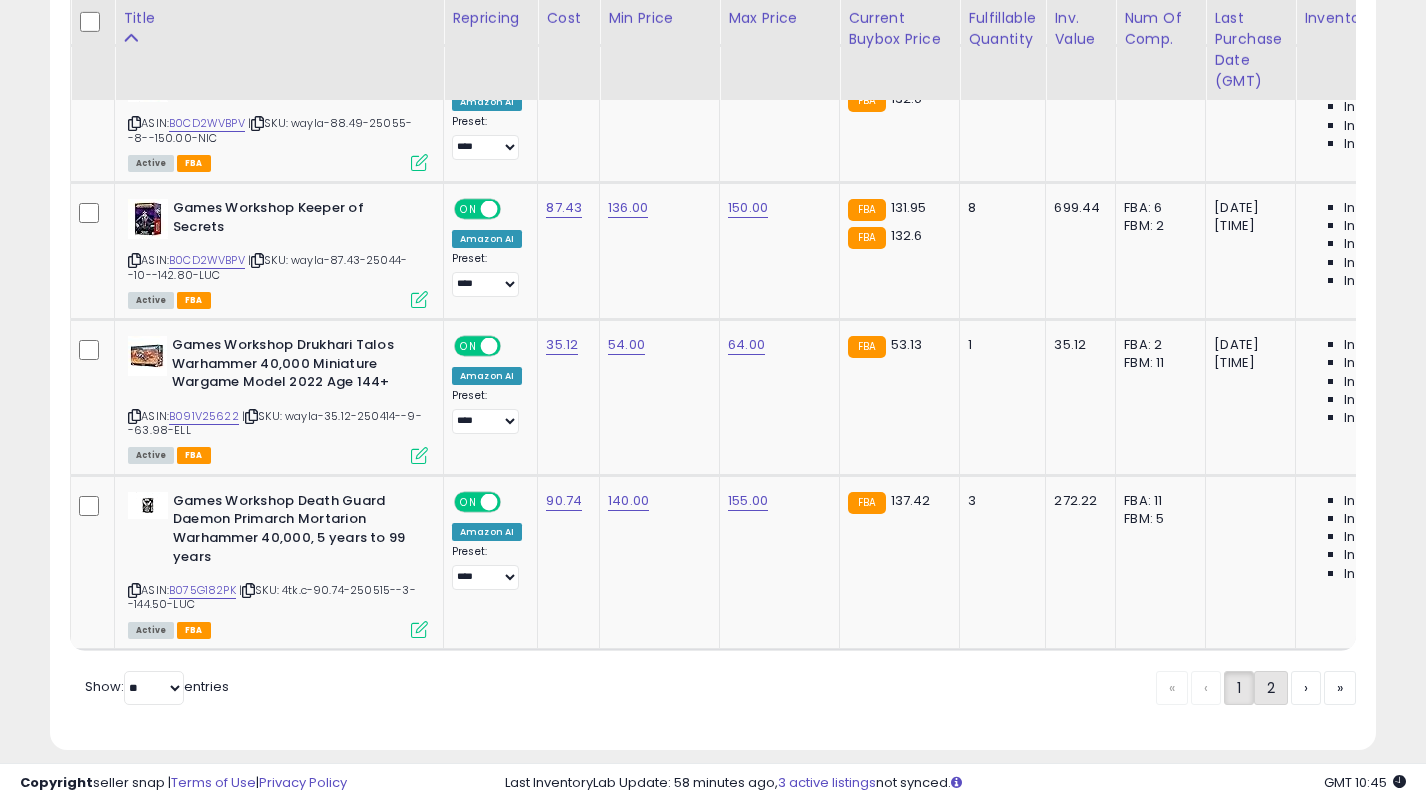 click on "2" 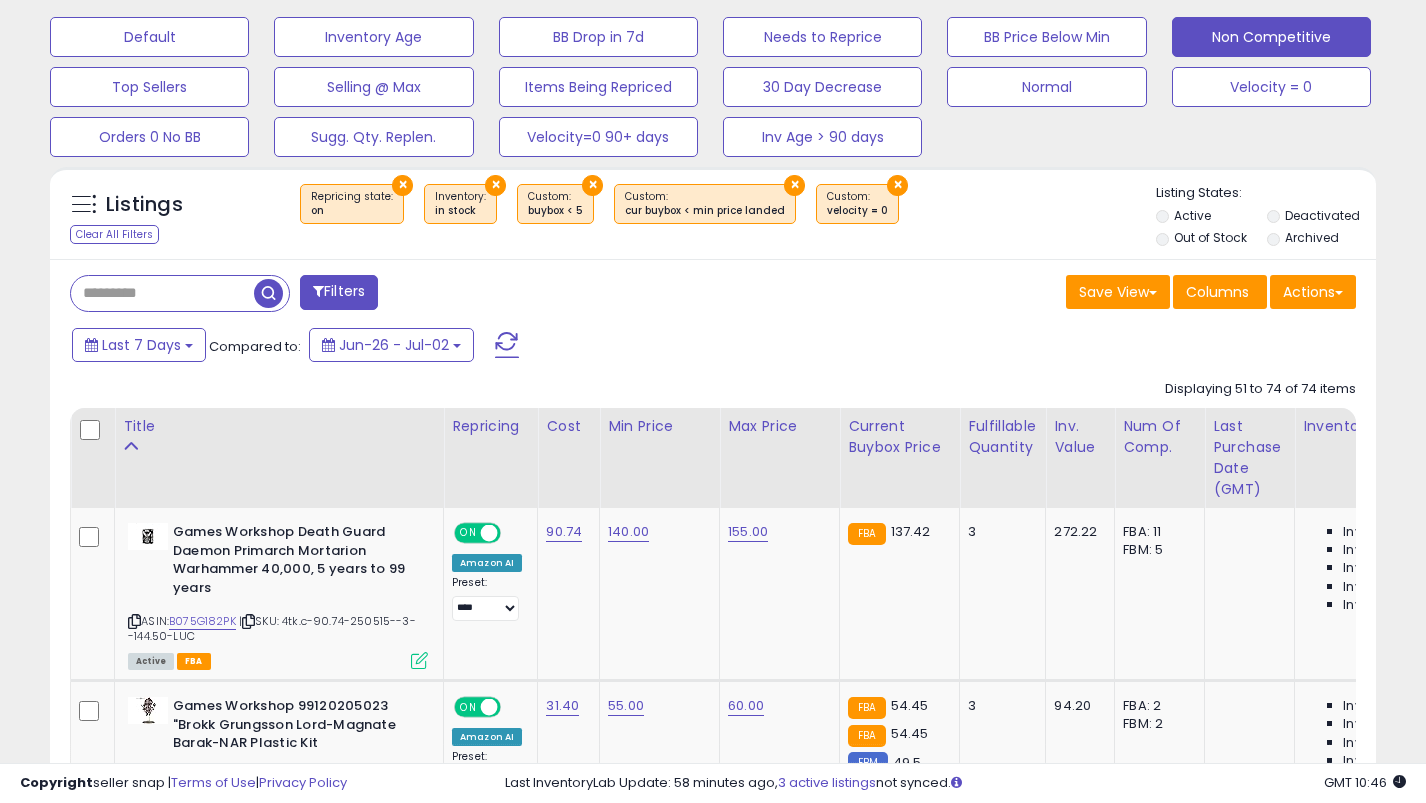 scroll, scrollTop: 836, scrollLeft: 0, axis: vertical 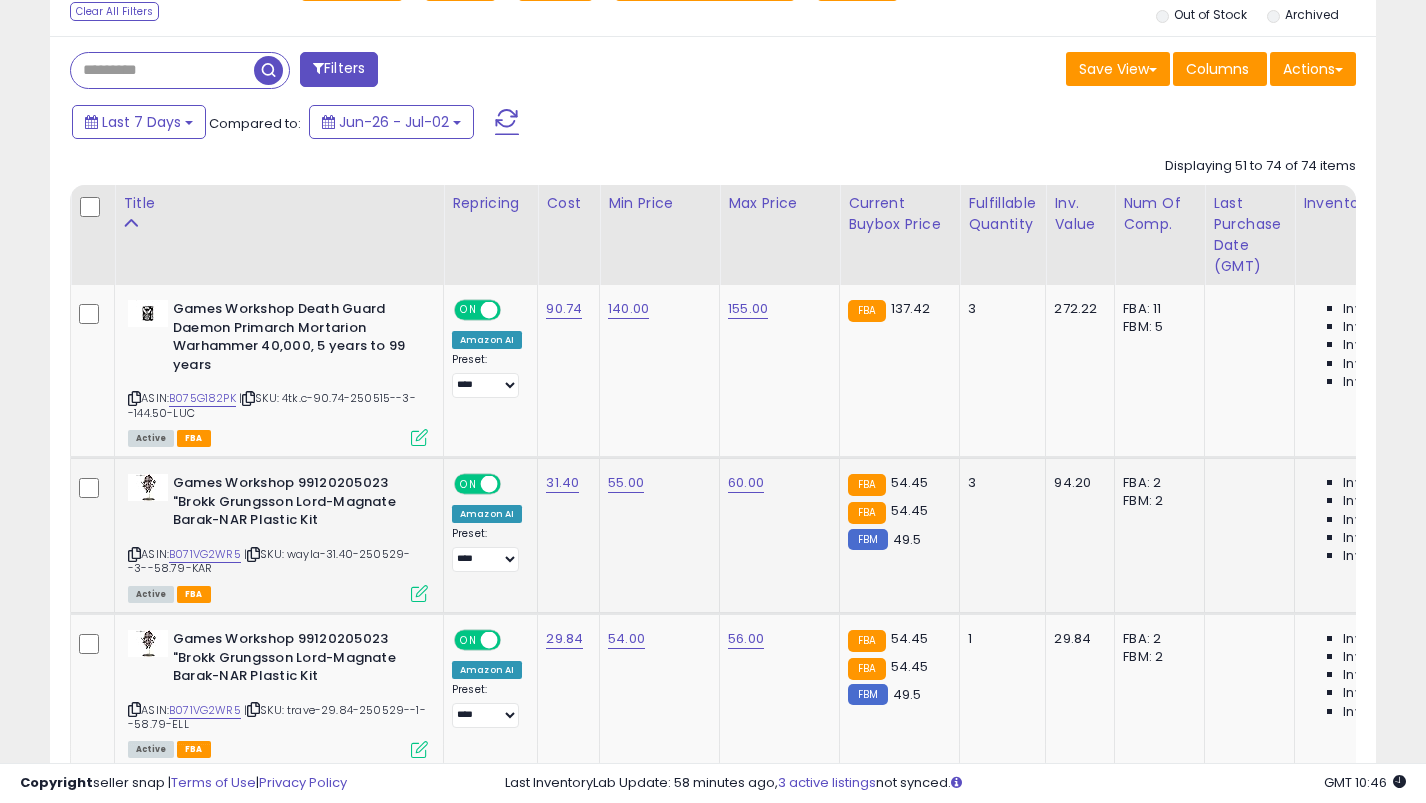 click on "55.00" at bounding box center [656, 483] 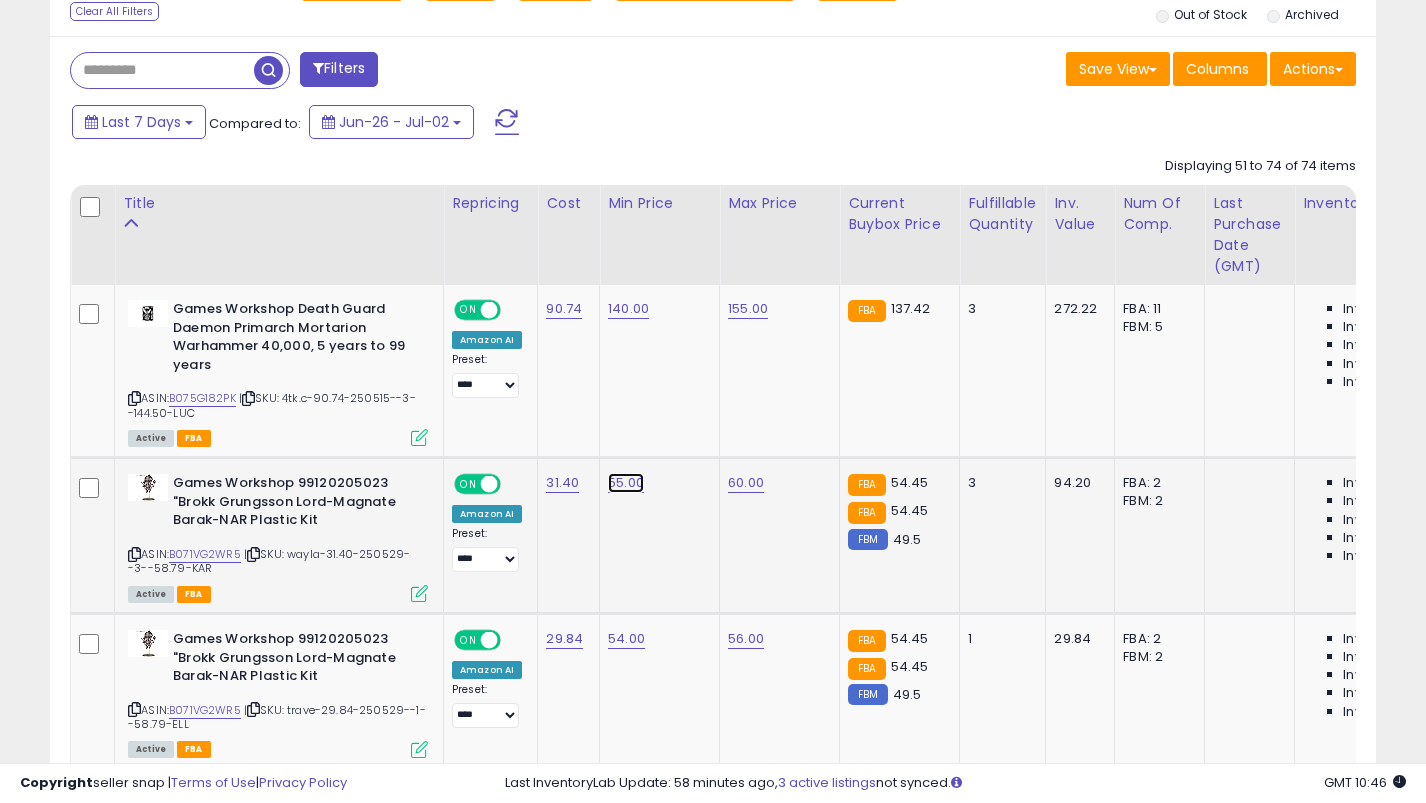 click on "55.00" at bounding box center (628, 309) 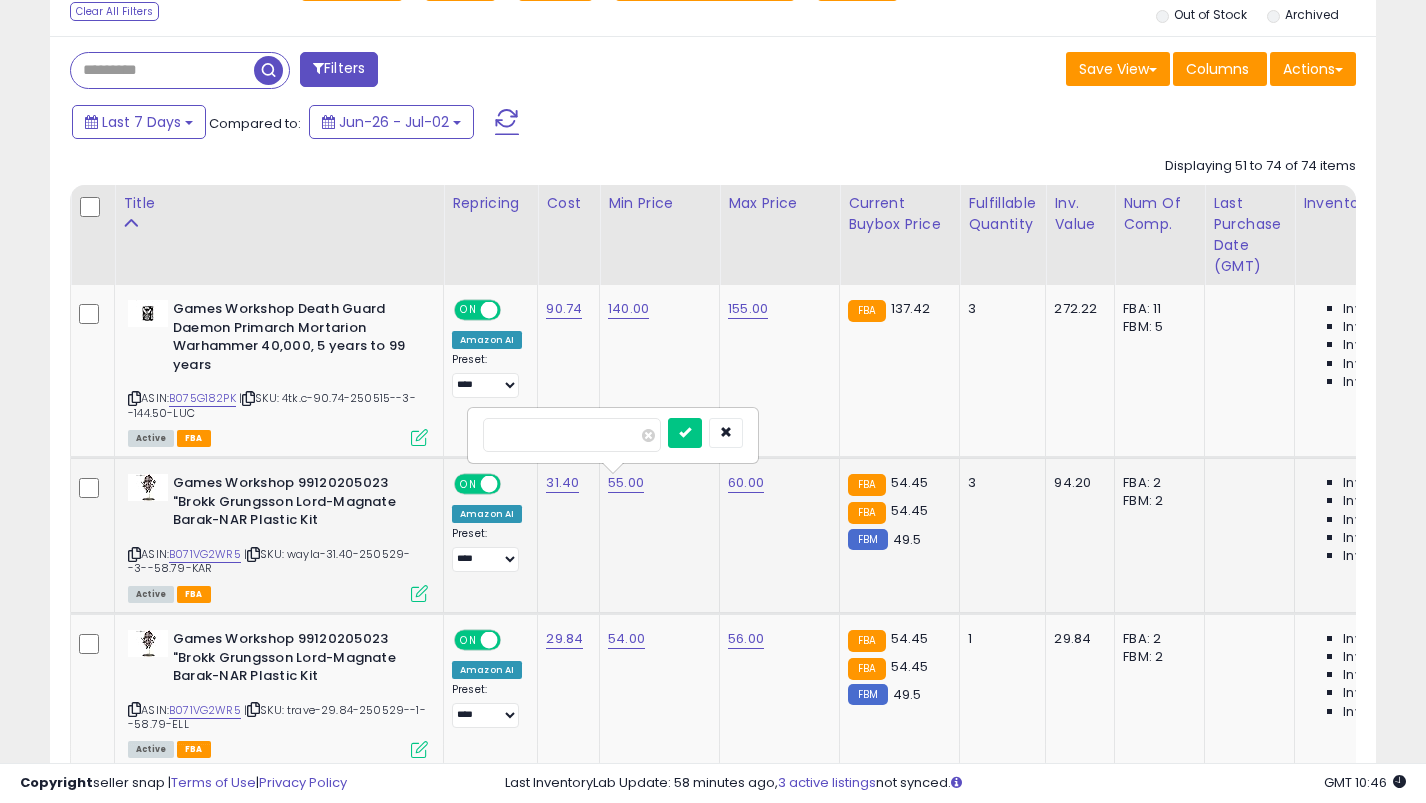 type on "**" 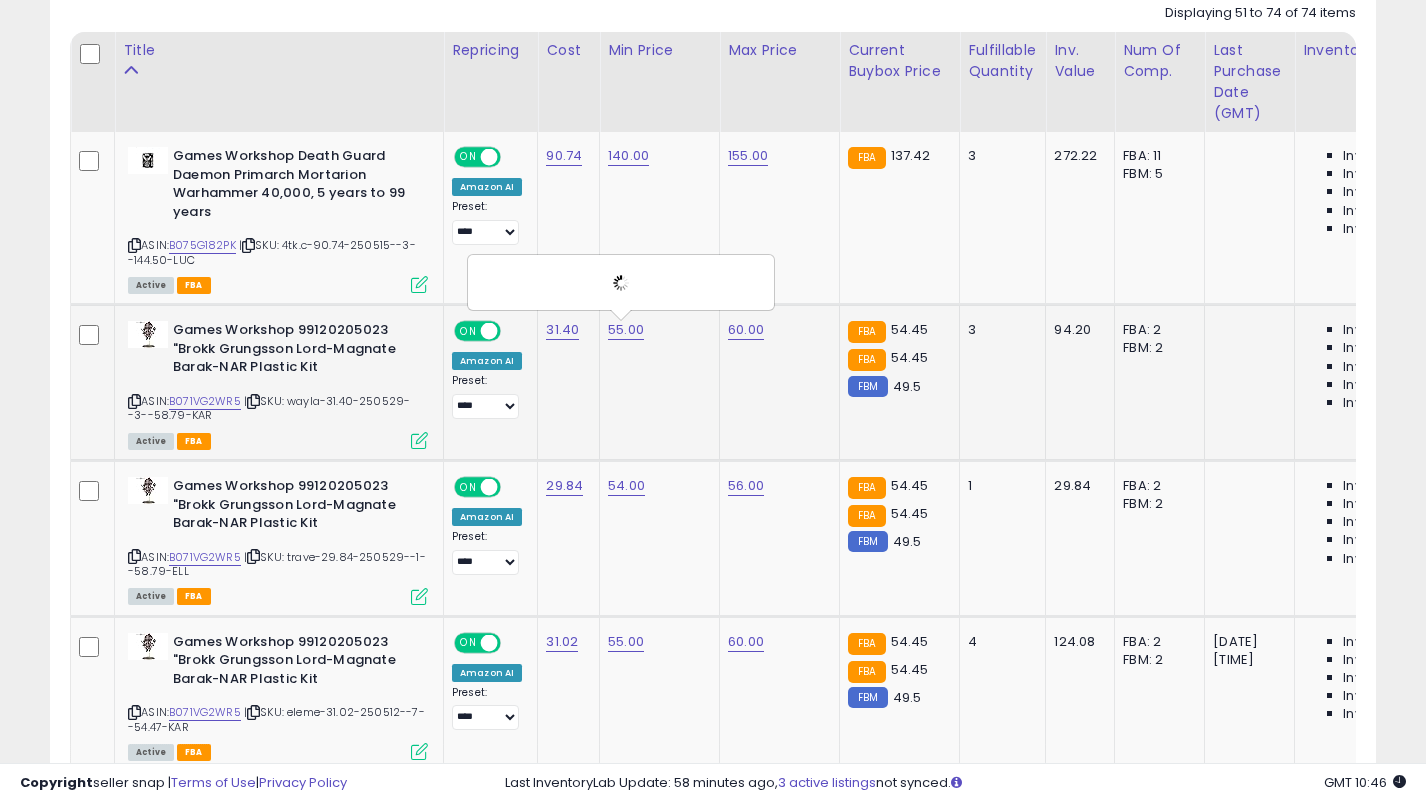 scroll, scrollTop: 1017, scrollLeft: 0, axis: vertical 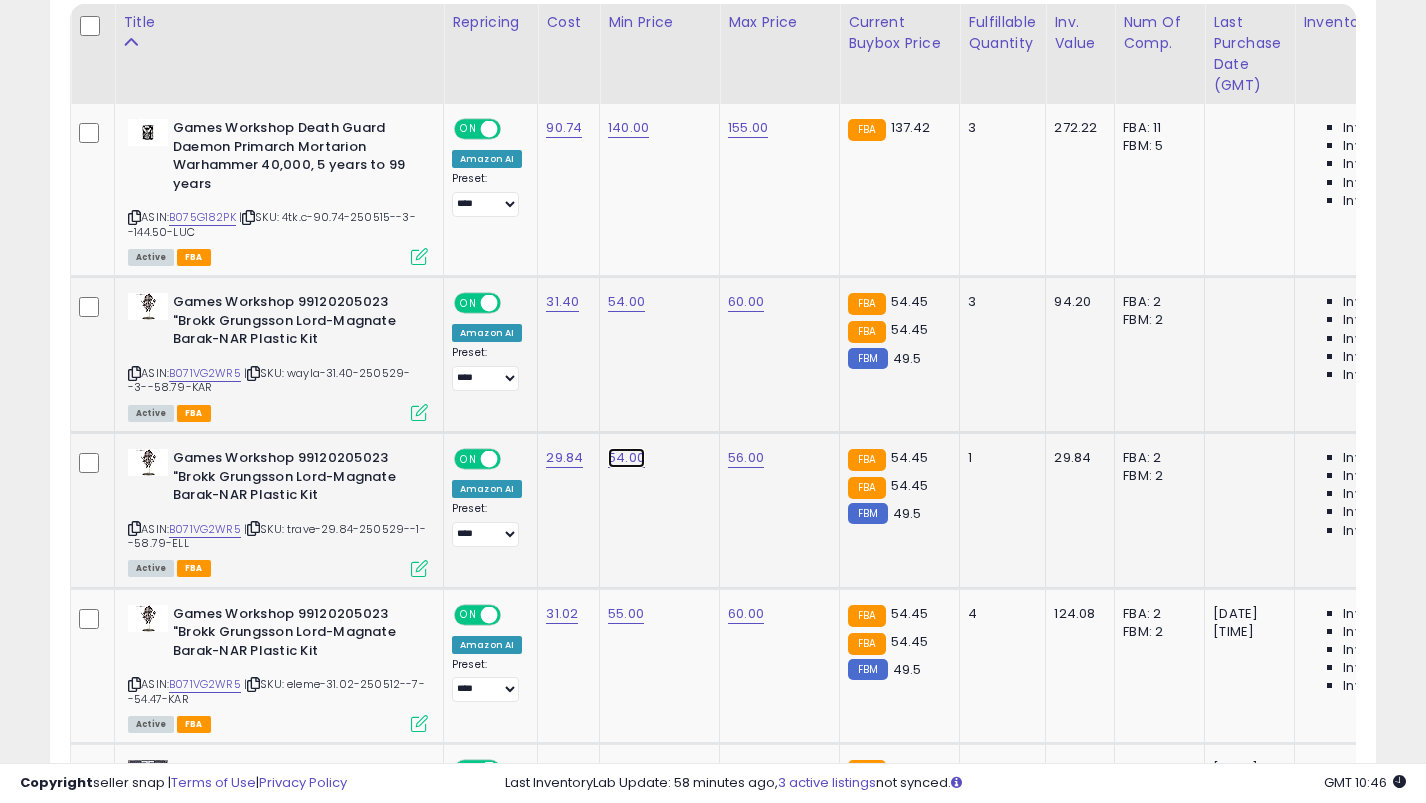 click on "54.00" at bounding box center [628, 128] 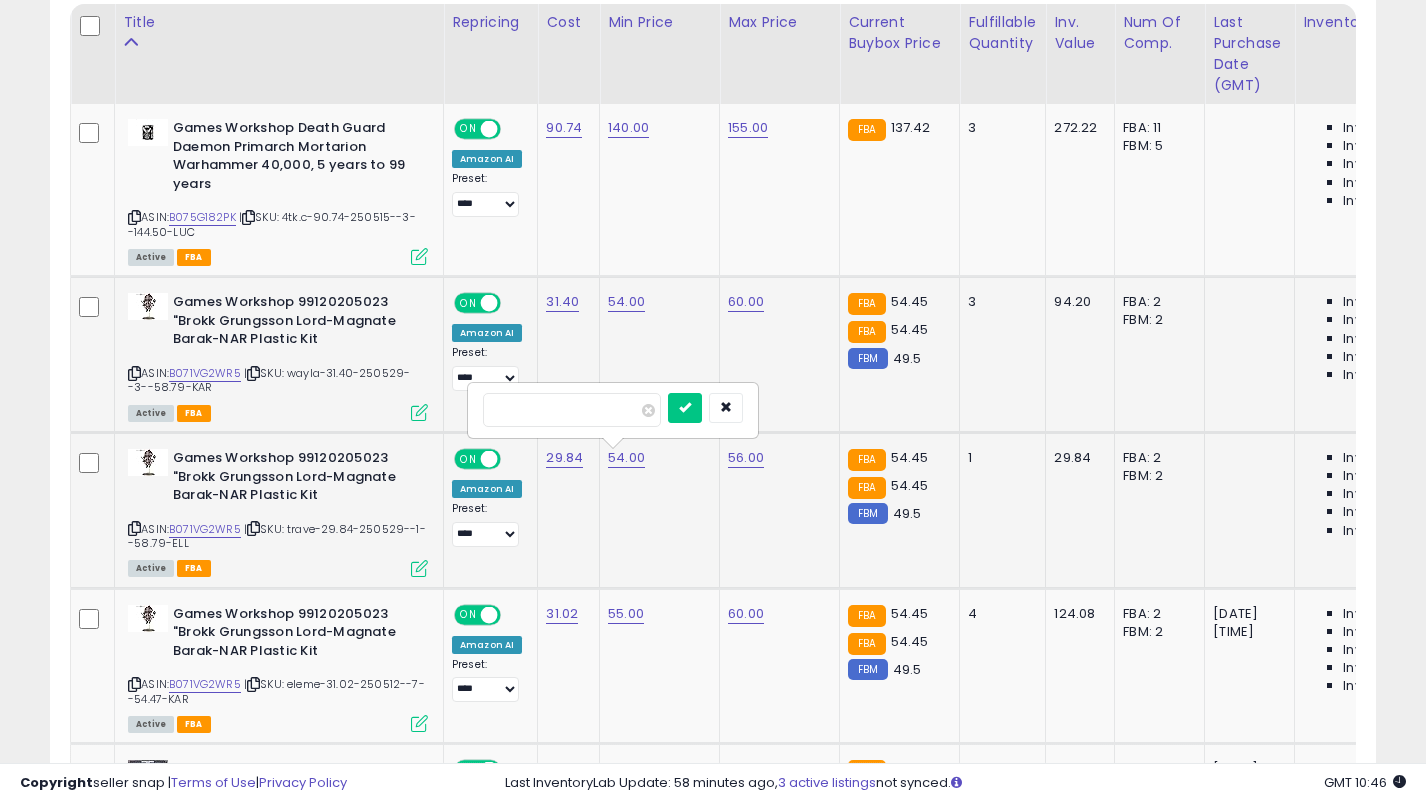 click at bounding box center [685, 408] 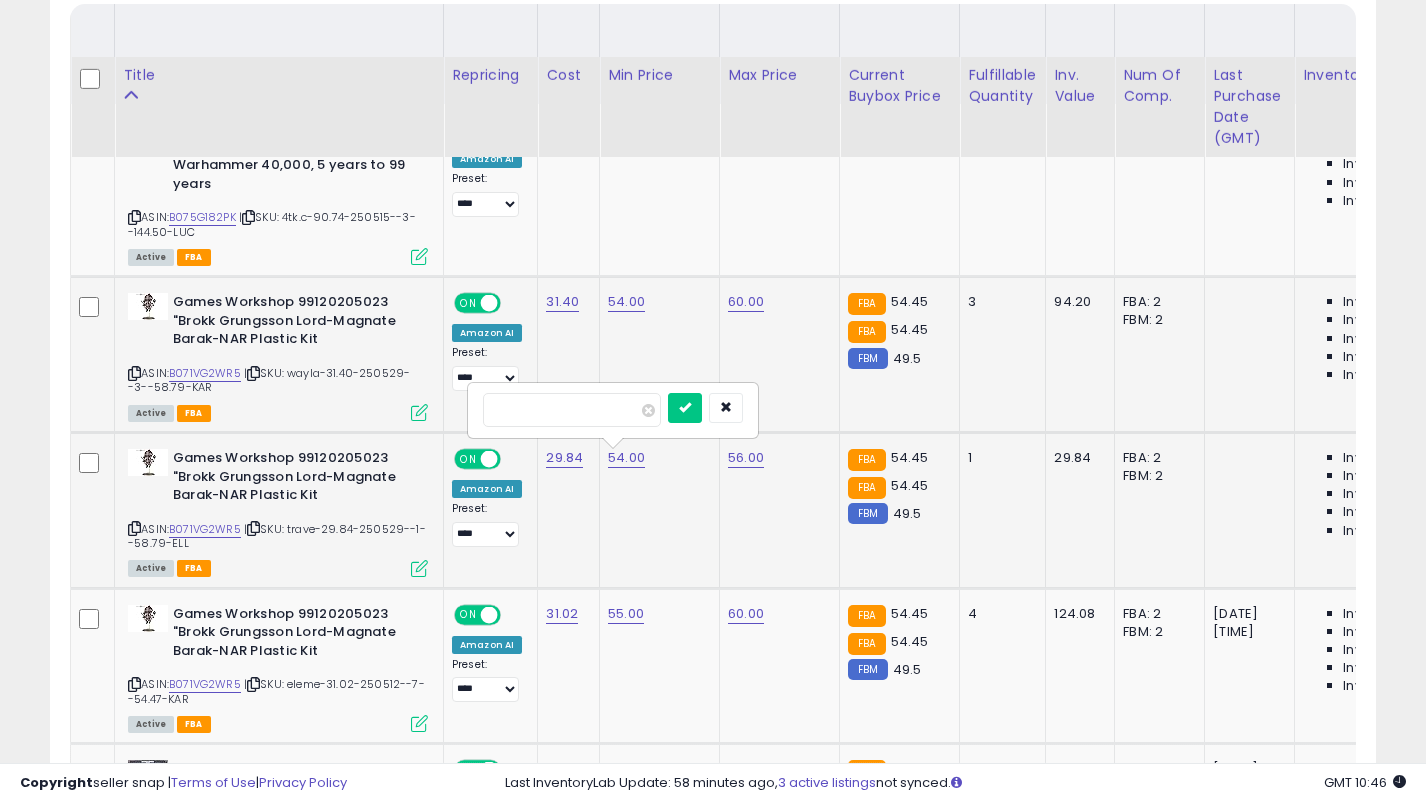 scroll, scrollTop: 1188, scrollLeft: 0, axis: vertical 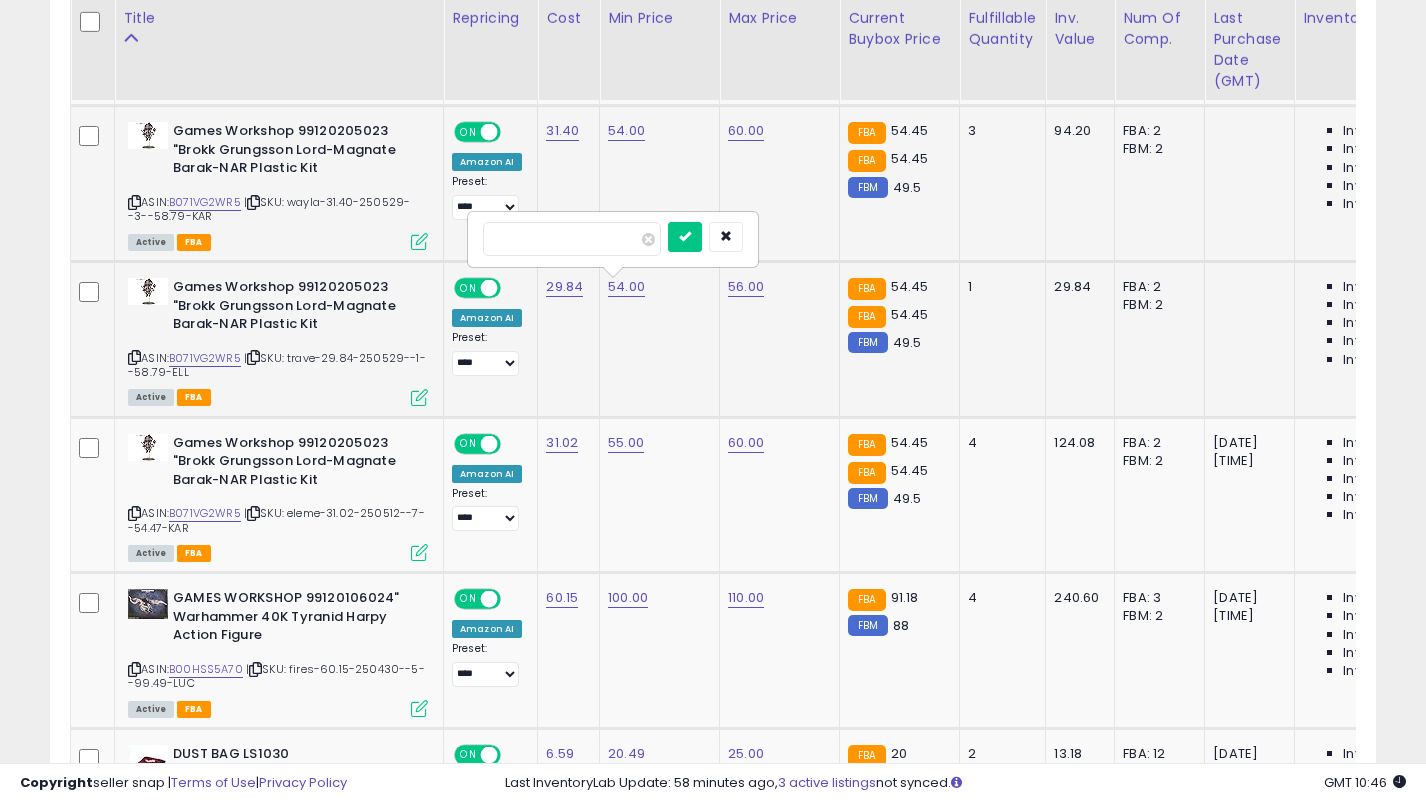 click on "29.84" 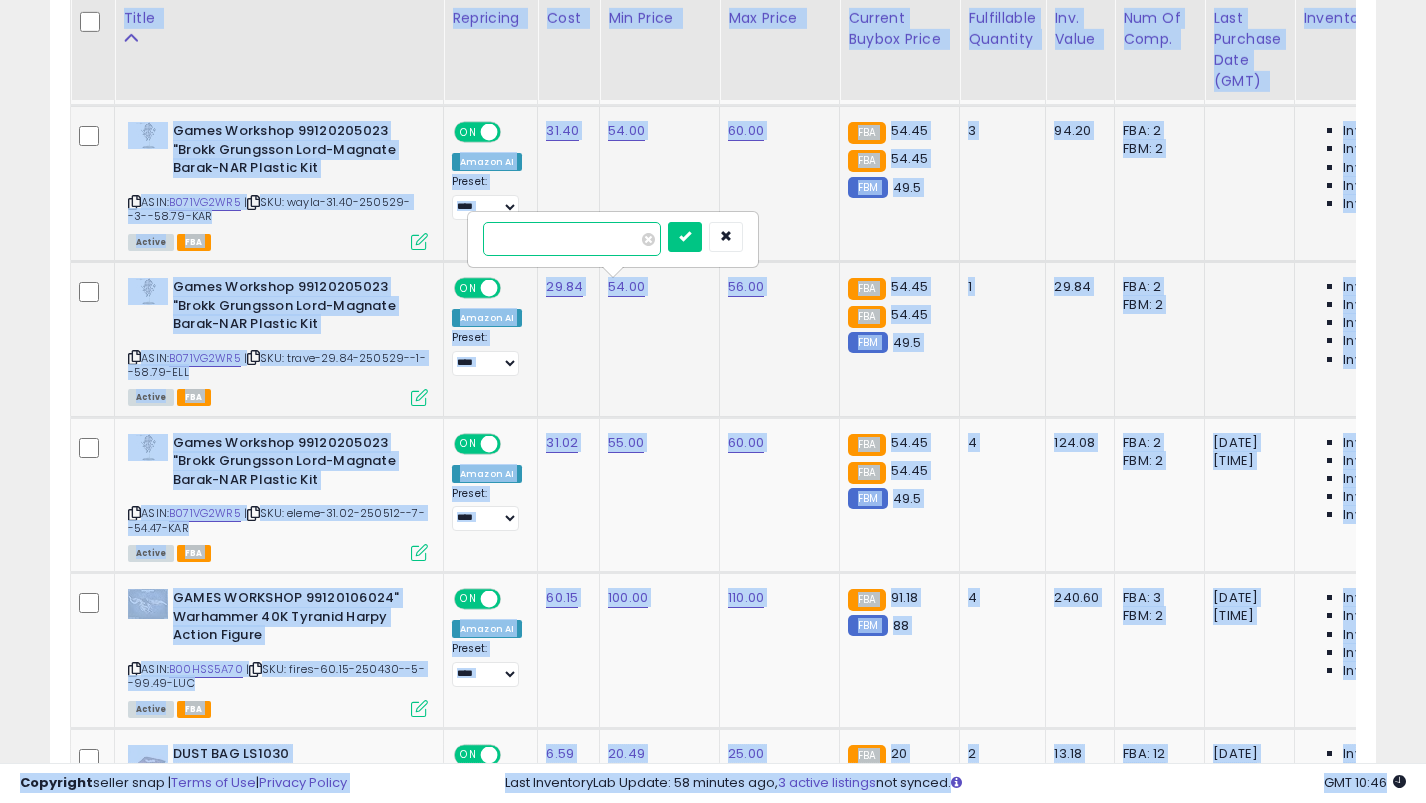 click on "*******" at bounding box center (572, 239) 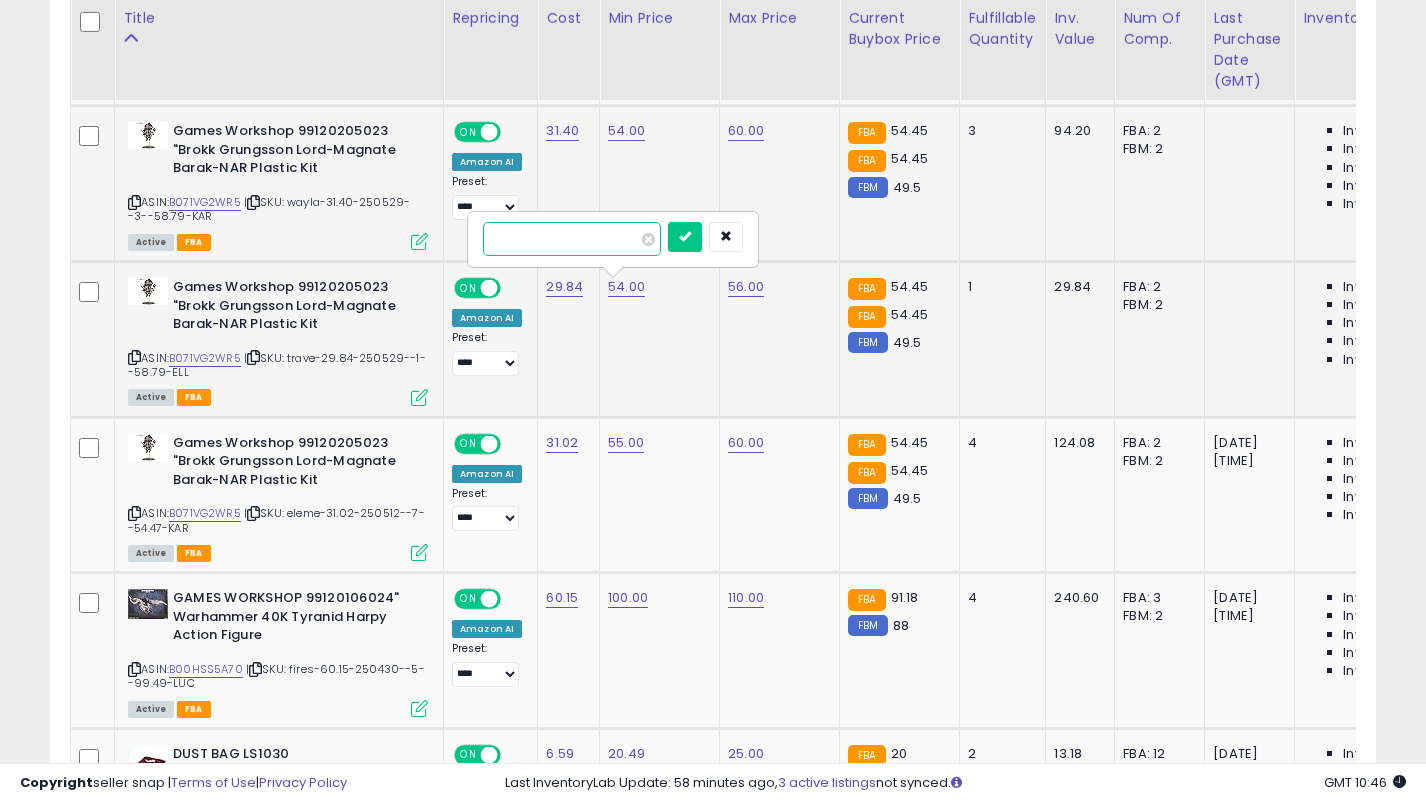 type on "**" 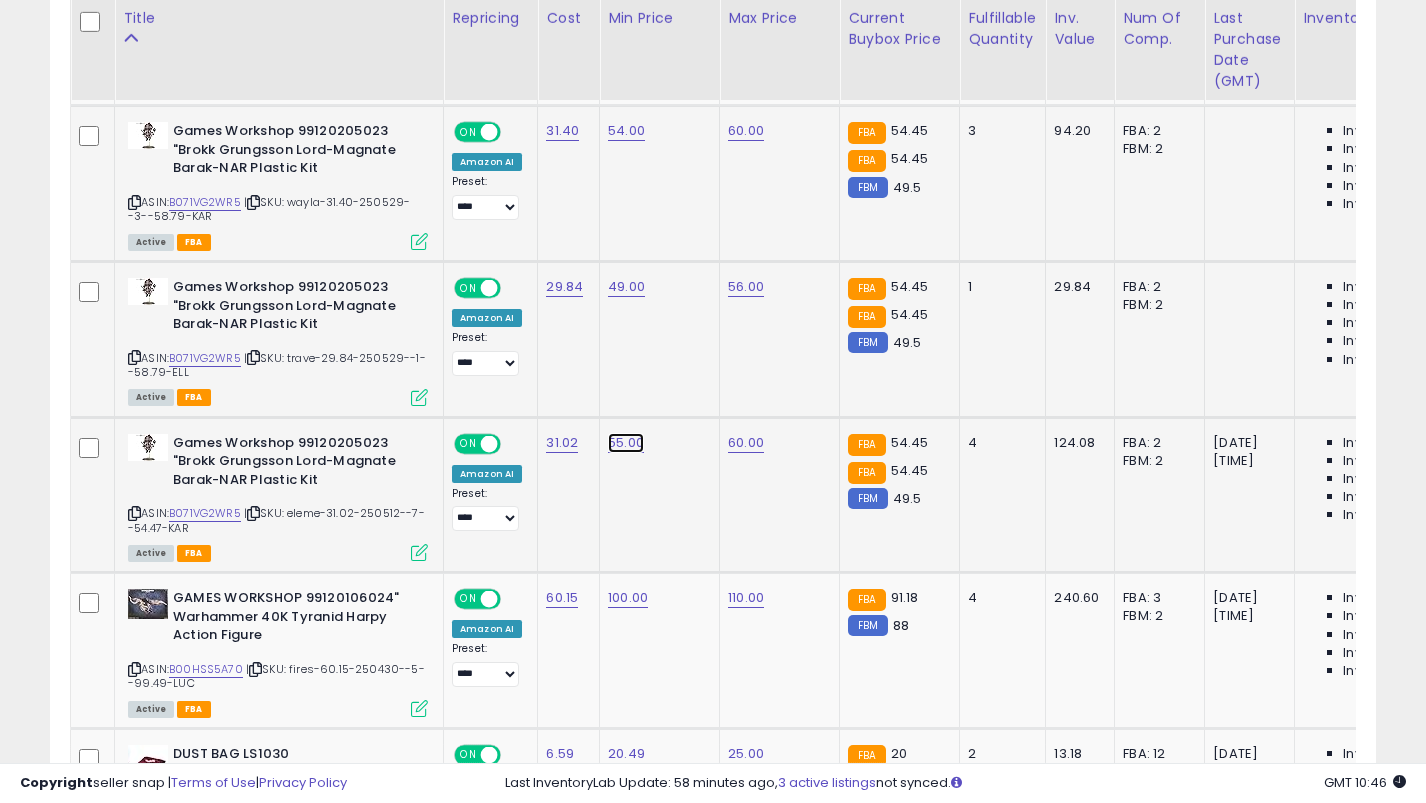 click on "55.00" at bounding box center (628, -43) 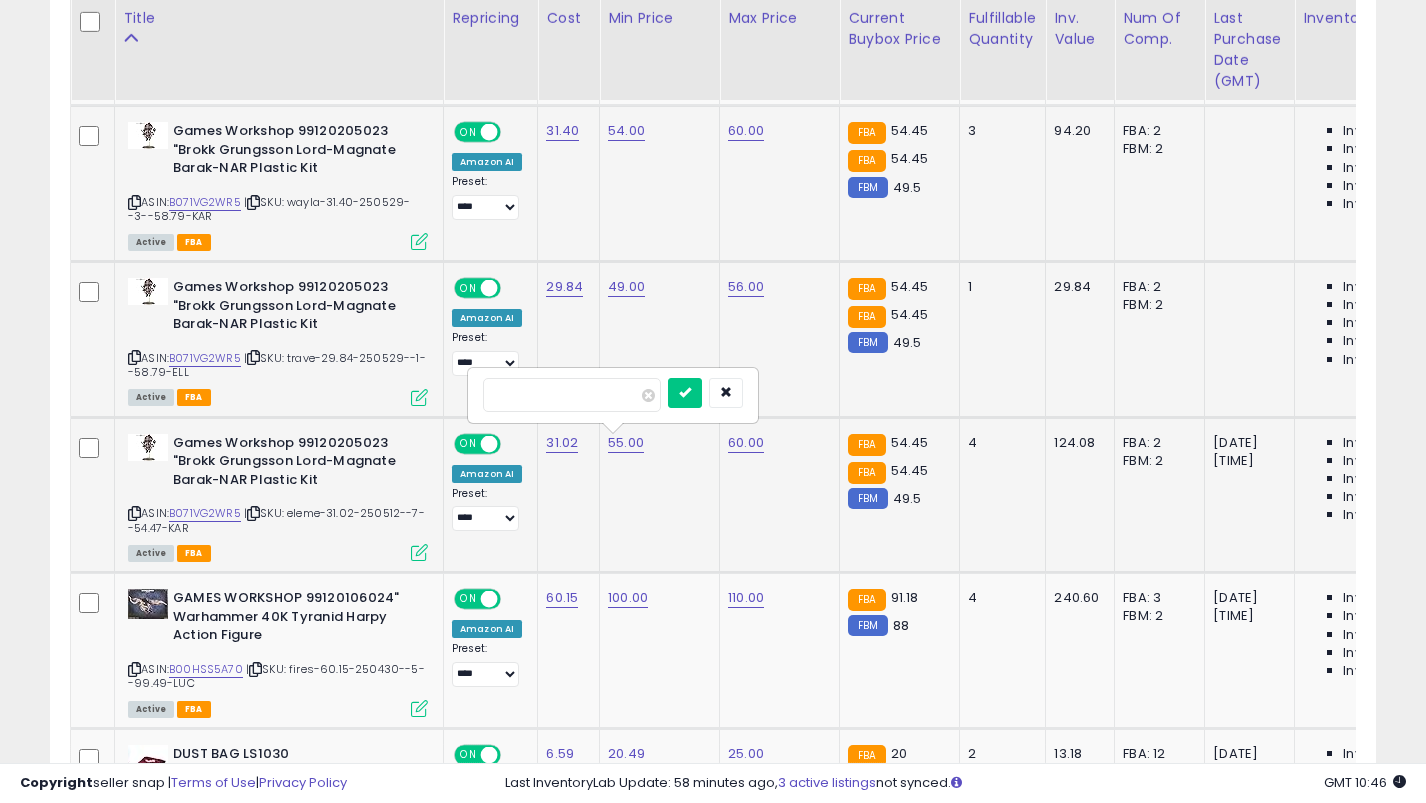 type on "**" 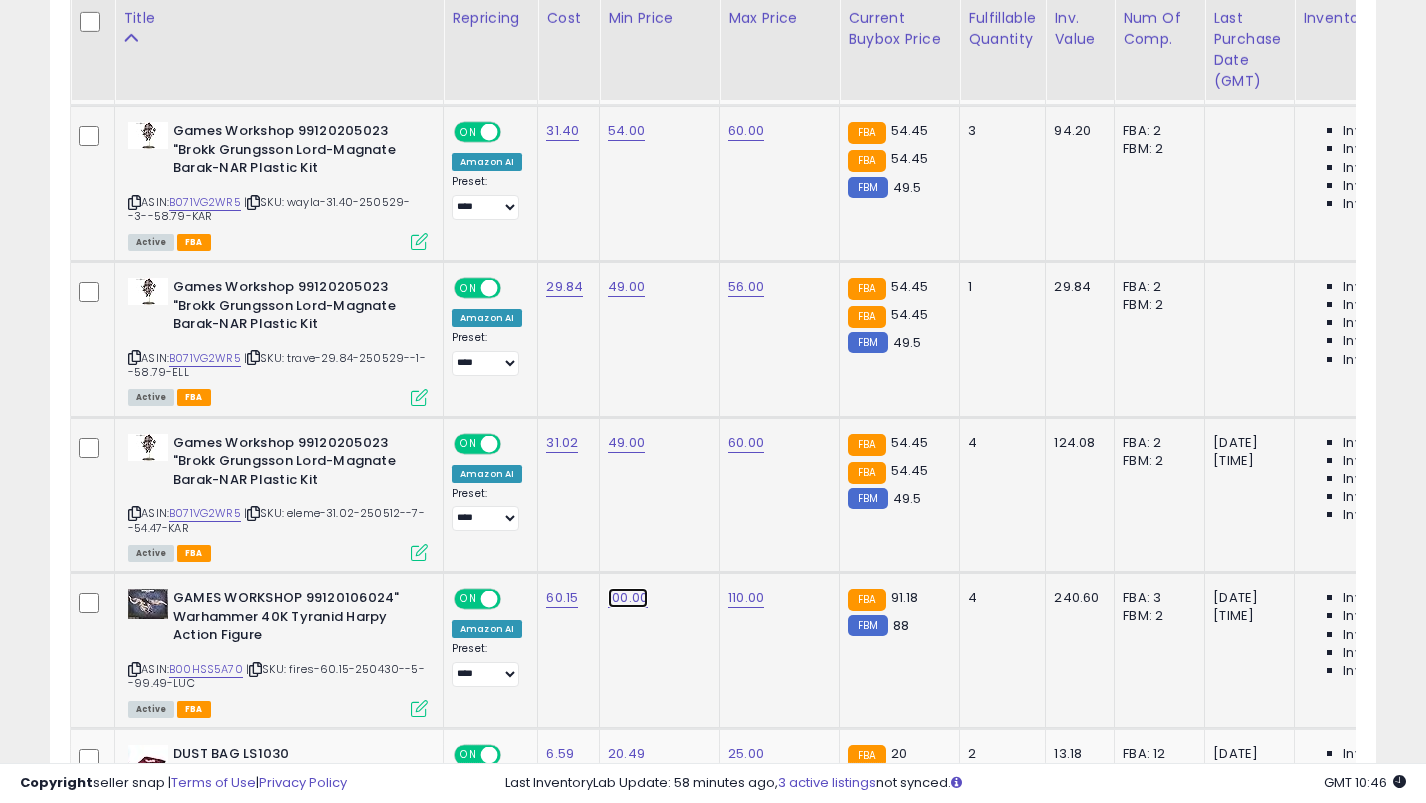 click on "100.00" at bounding box center [628, -43] 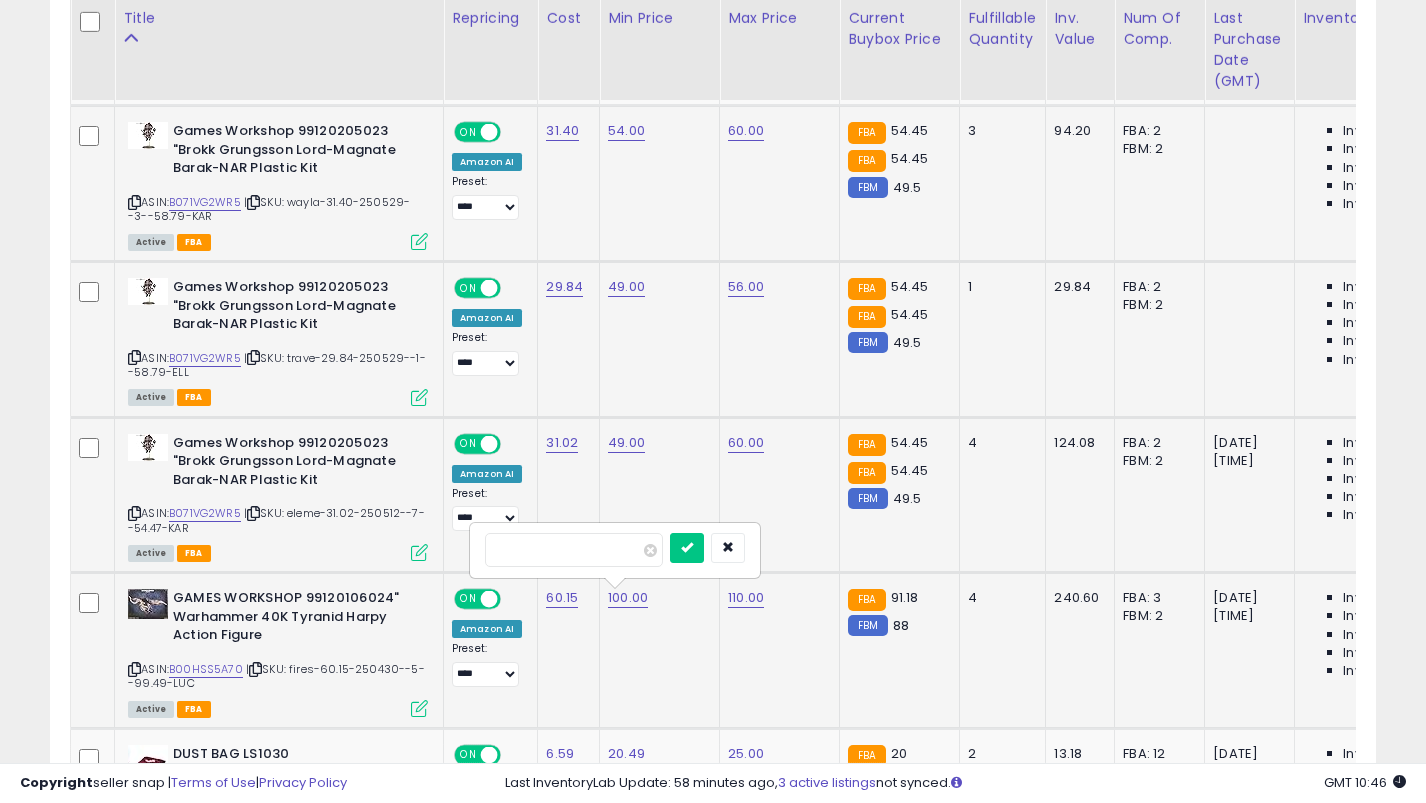 type on "**" 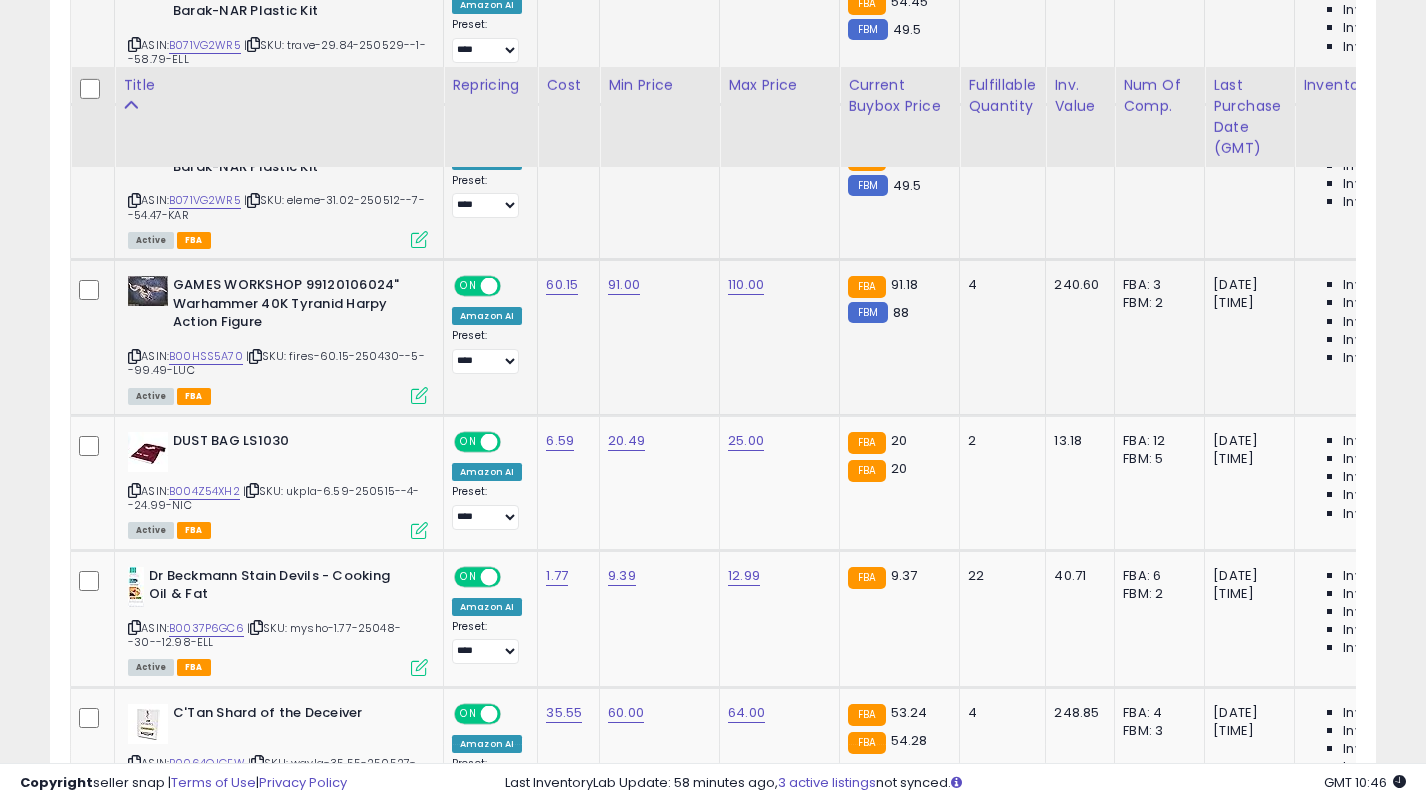 scroll, scrollTop: 1568, scrollLeft: 0, axis: vertical 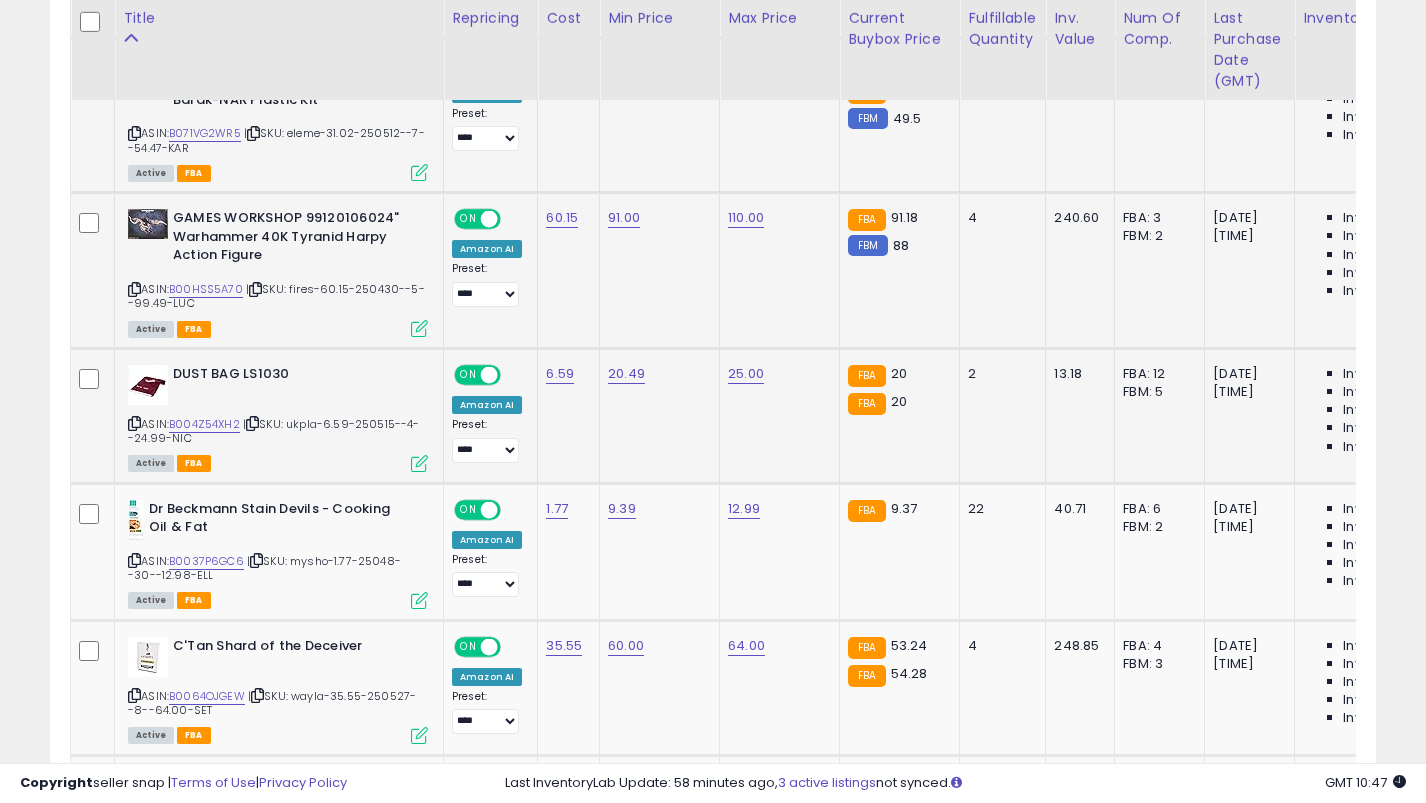click on "20.49" 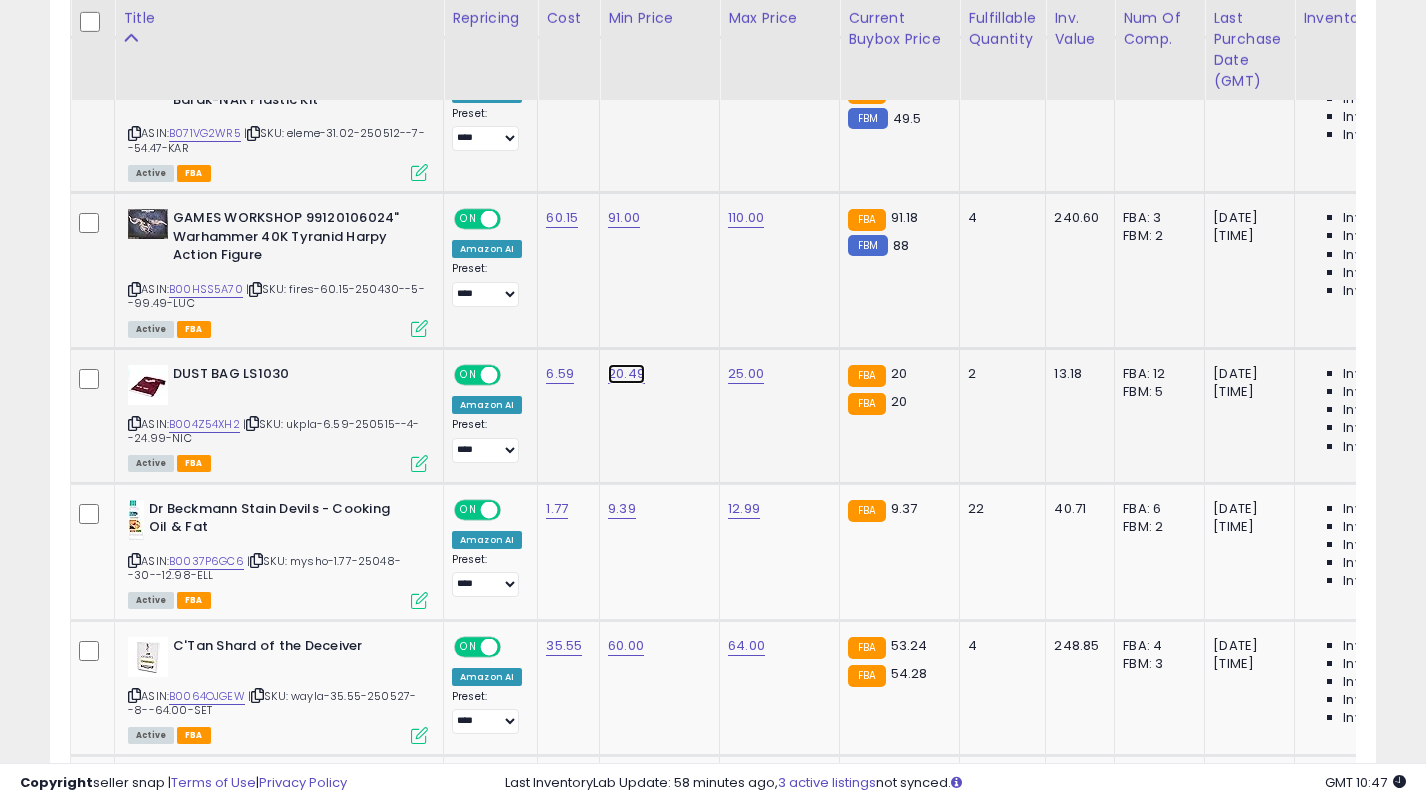 click on "20.49" at bounding box center [628, -423] 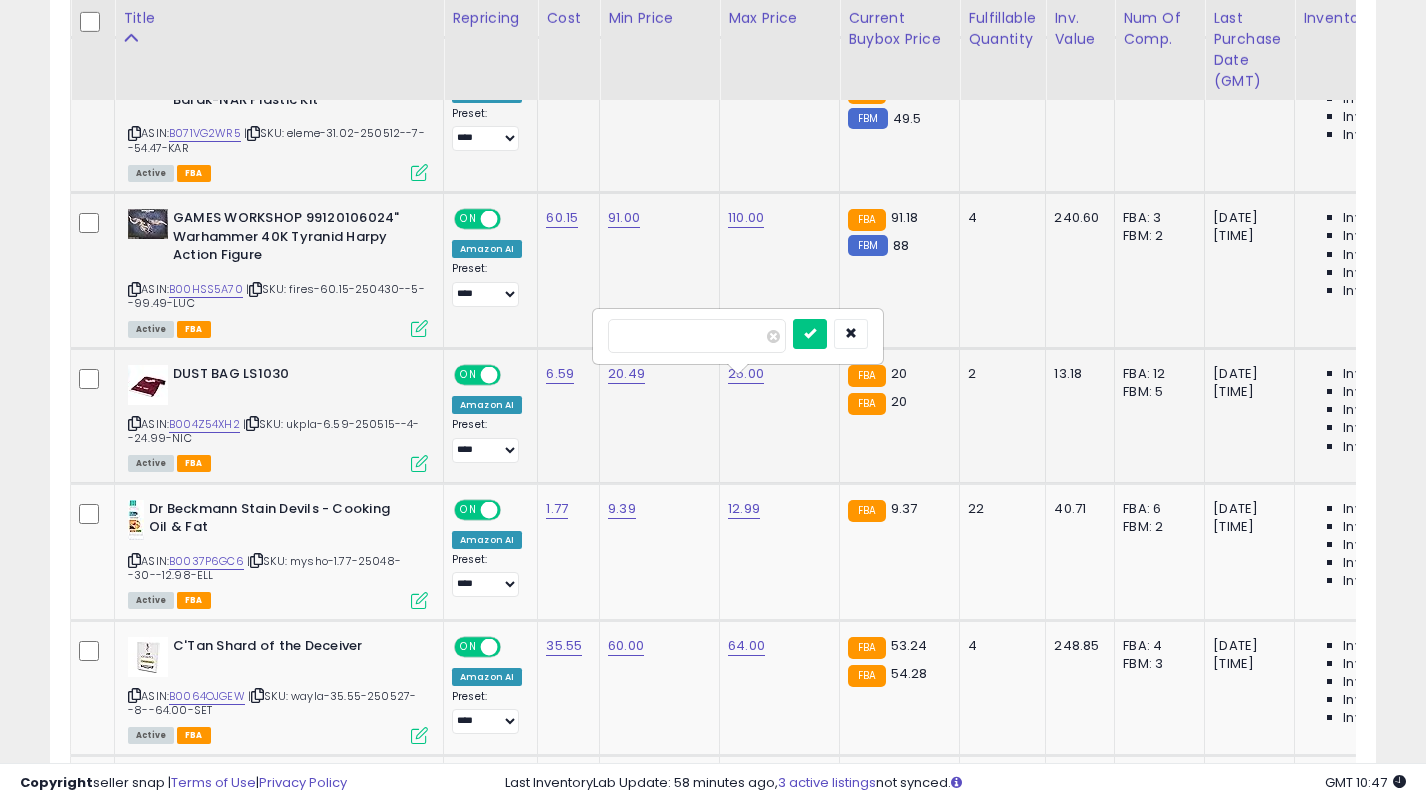 type on "**" 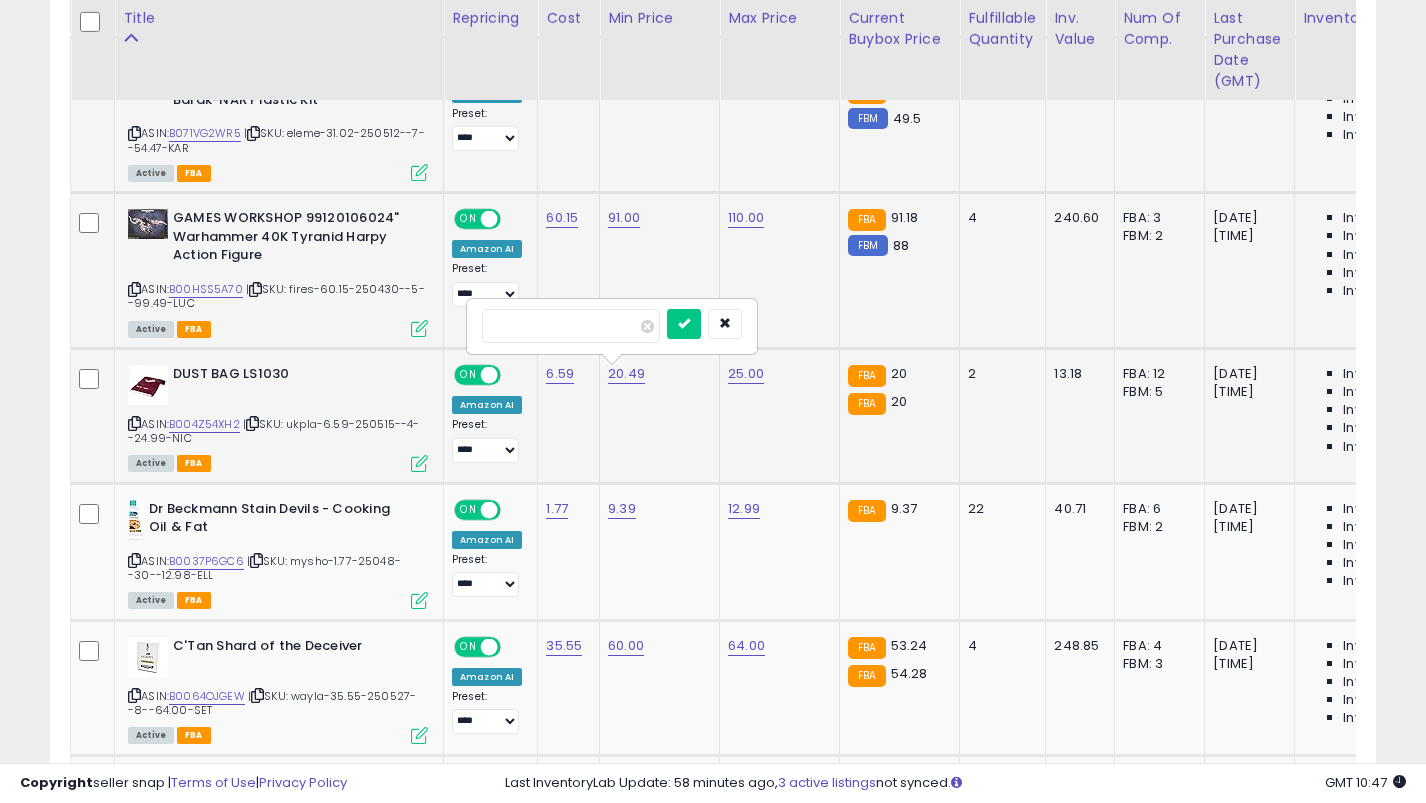 click at bounding box center (684, 324) 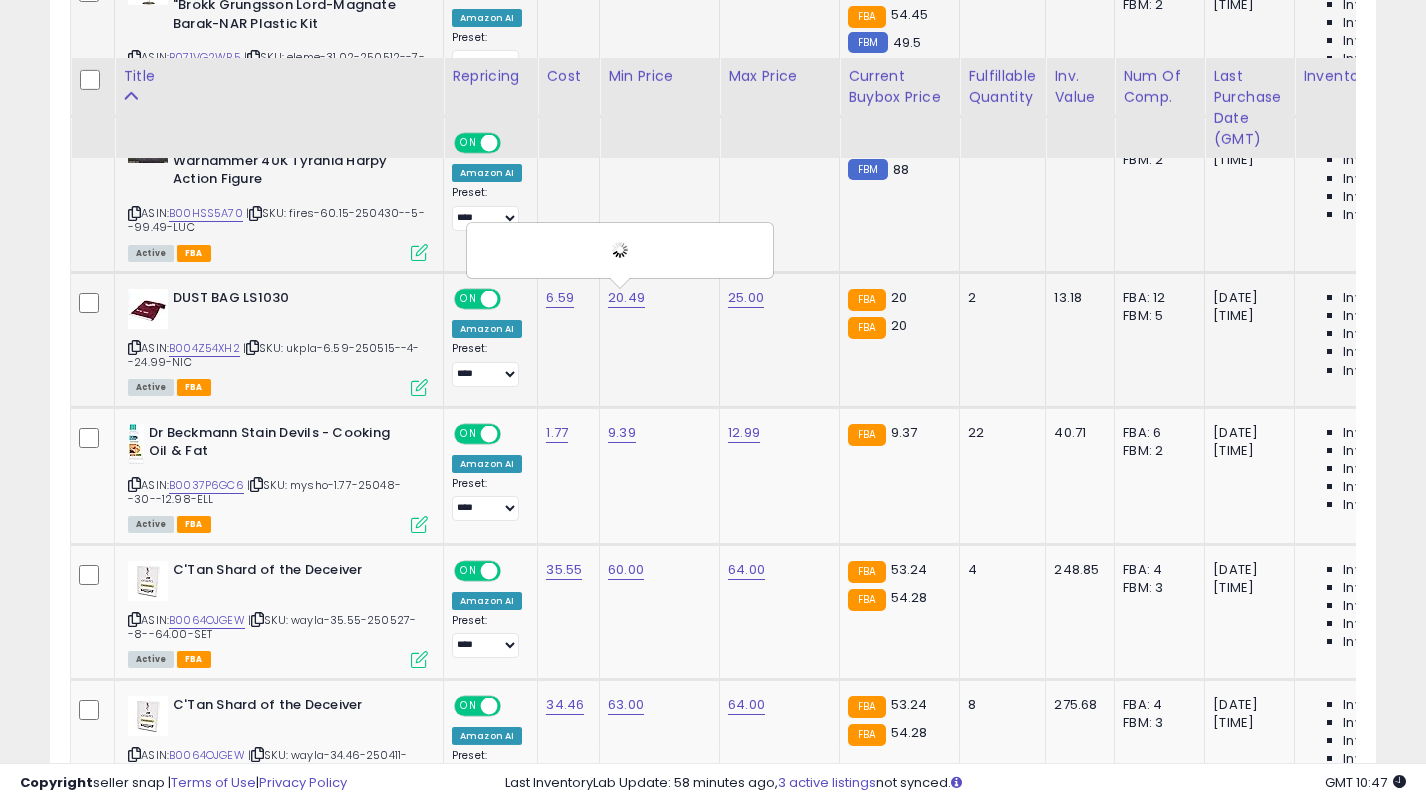 scroll, scrollTop: 1702, scrollLeft: 0, axis: vertical 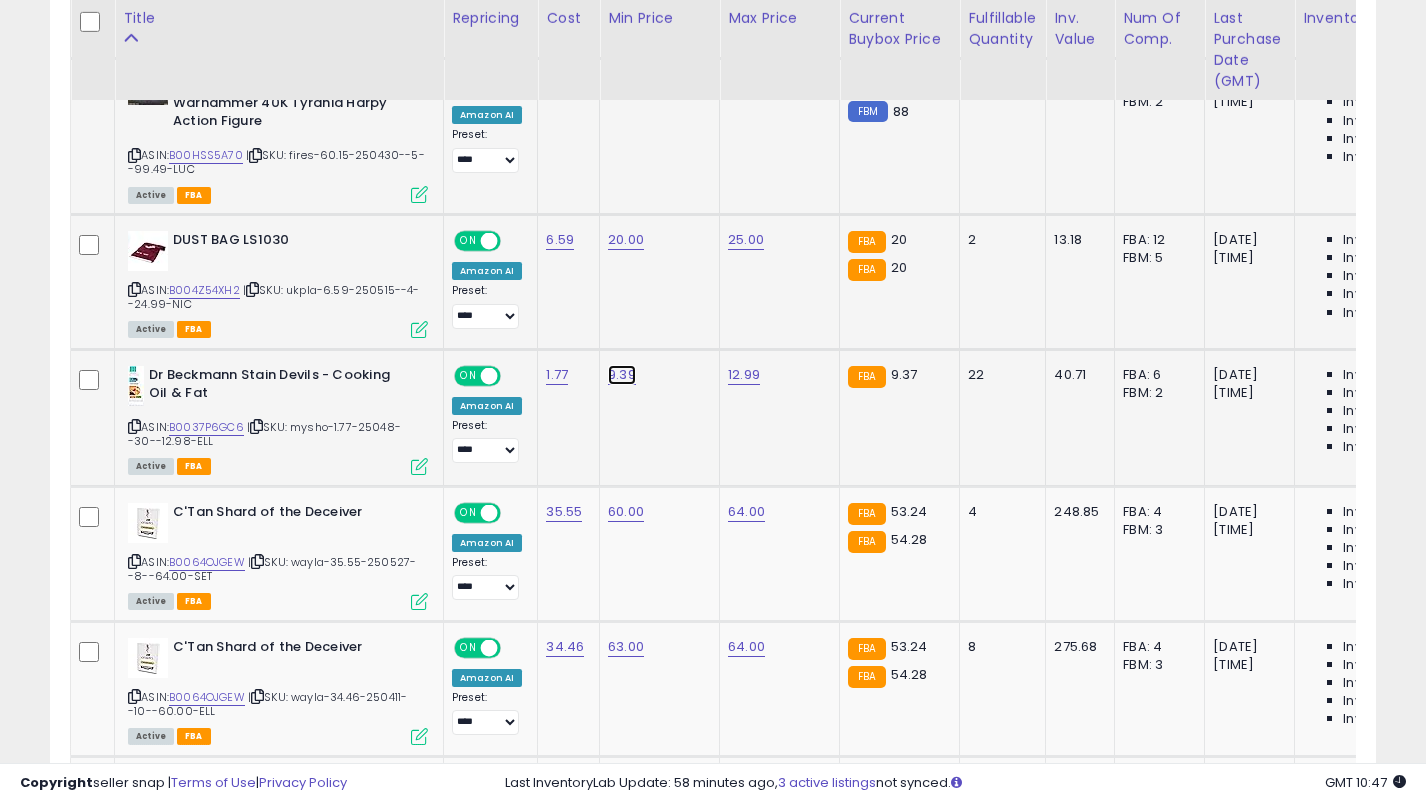 click on "9.39" at bounding box center (628, -557) 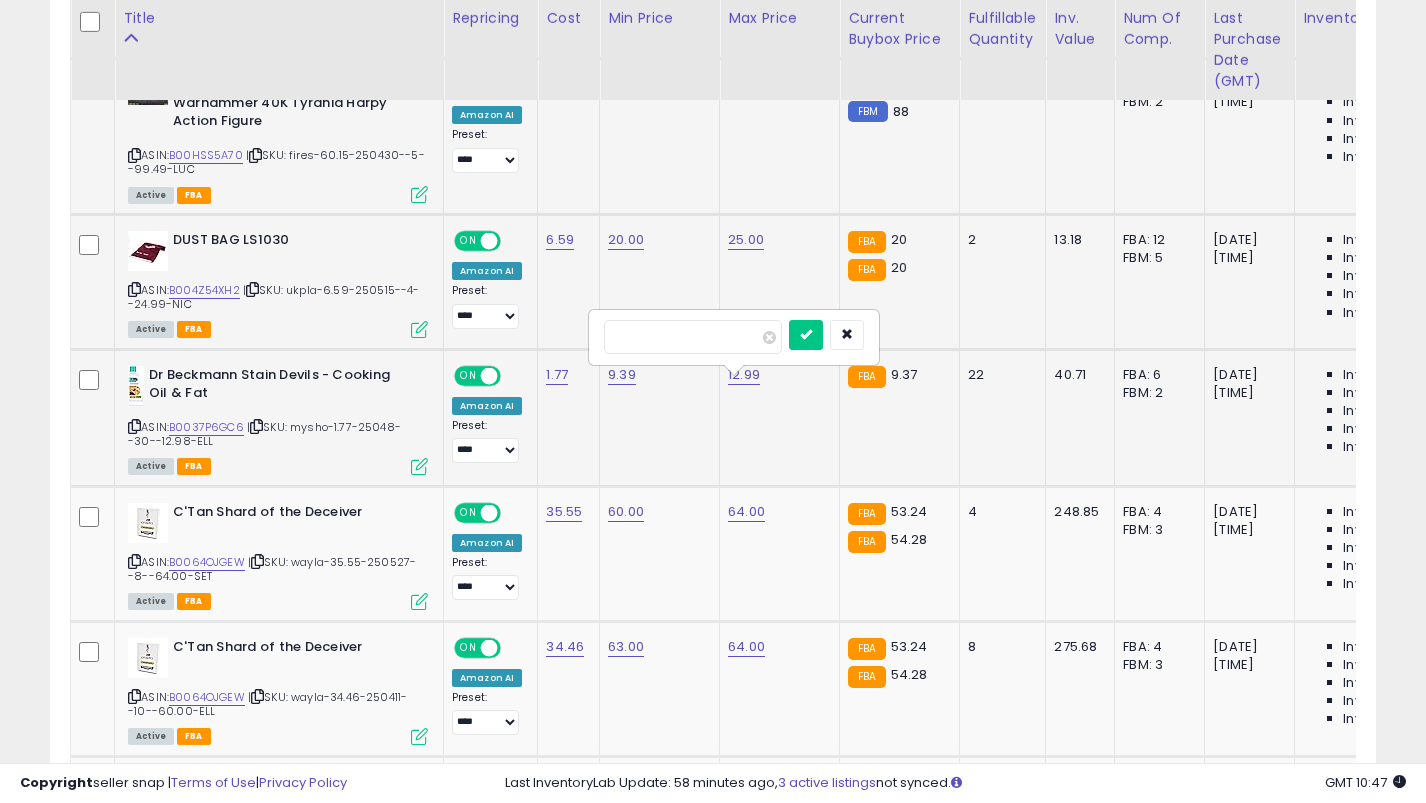 type on "***" 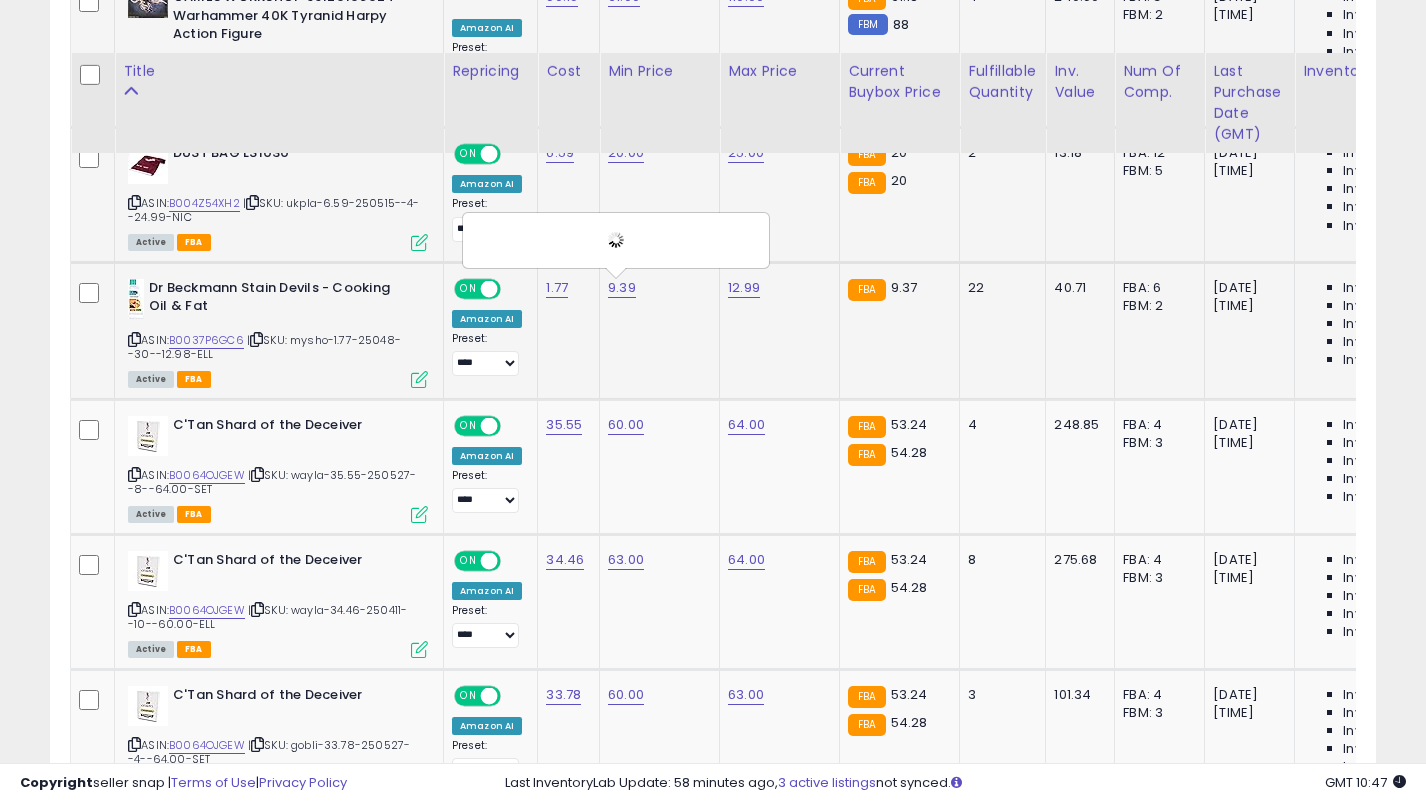 scroll, scrollTop: 1842, scrollLeft: 0, axis: vertical 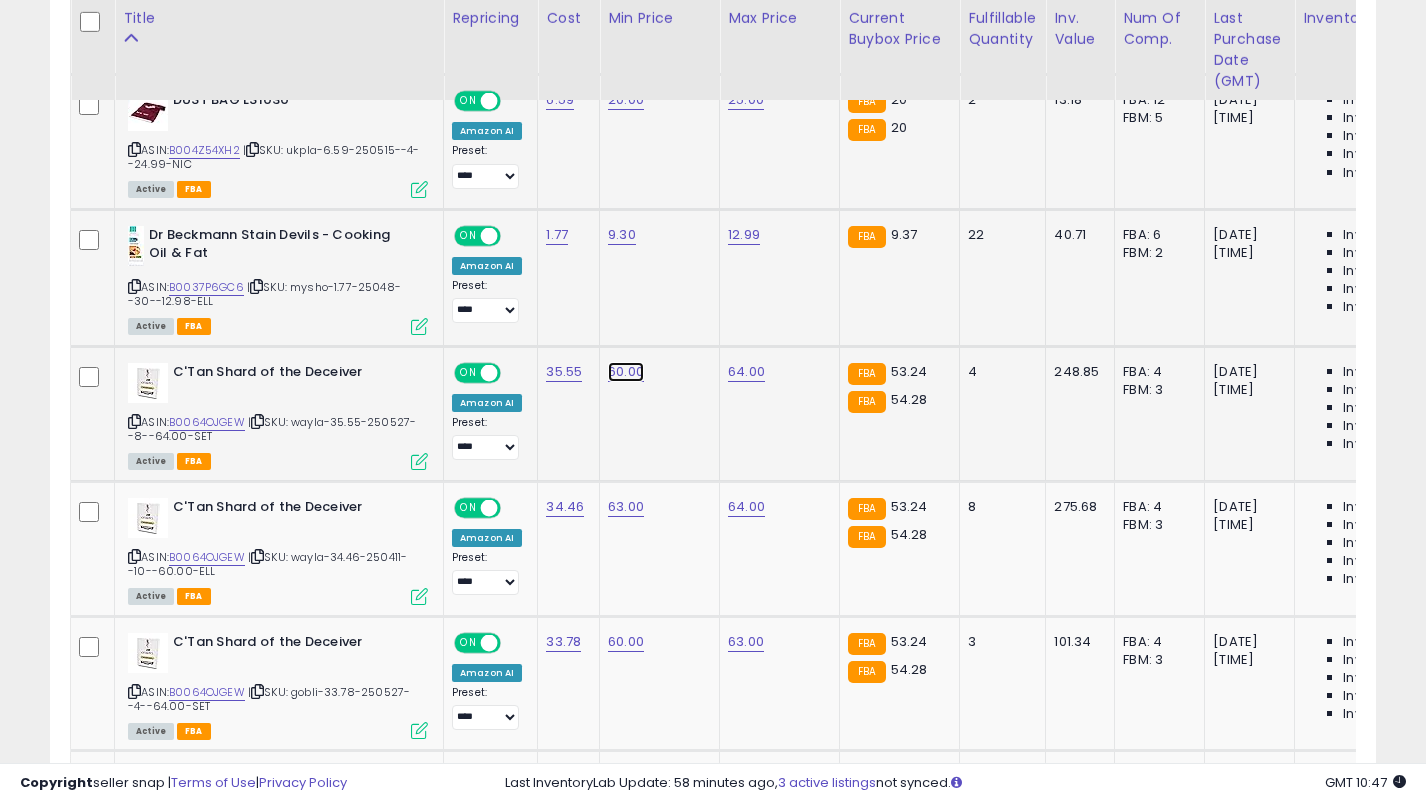 click on "60.00" at bounding box center (628, -697) 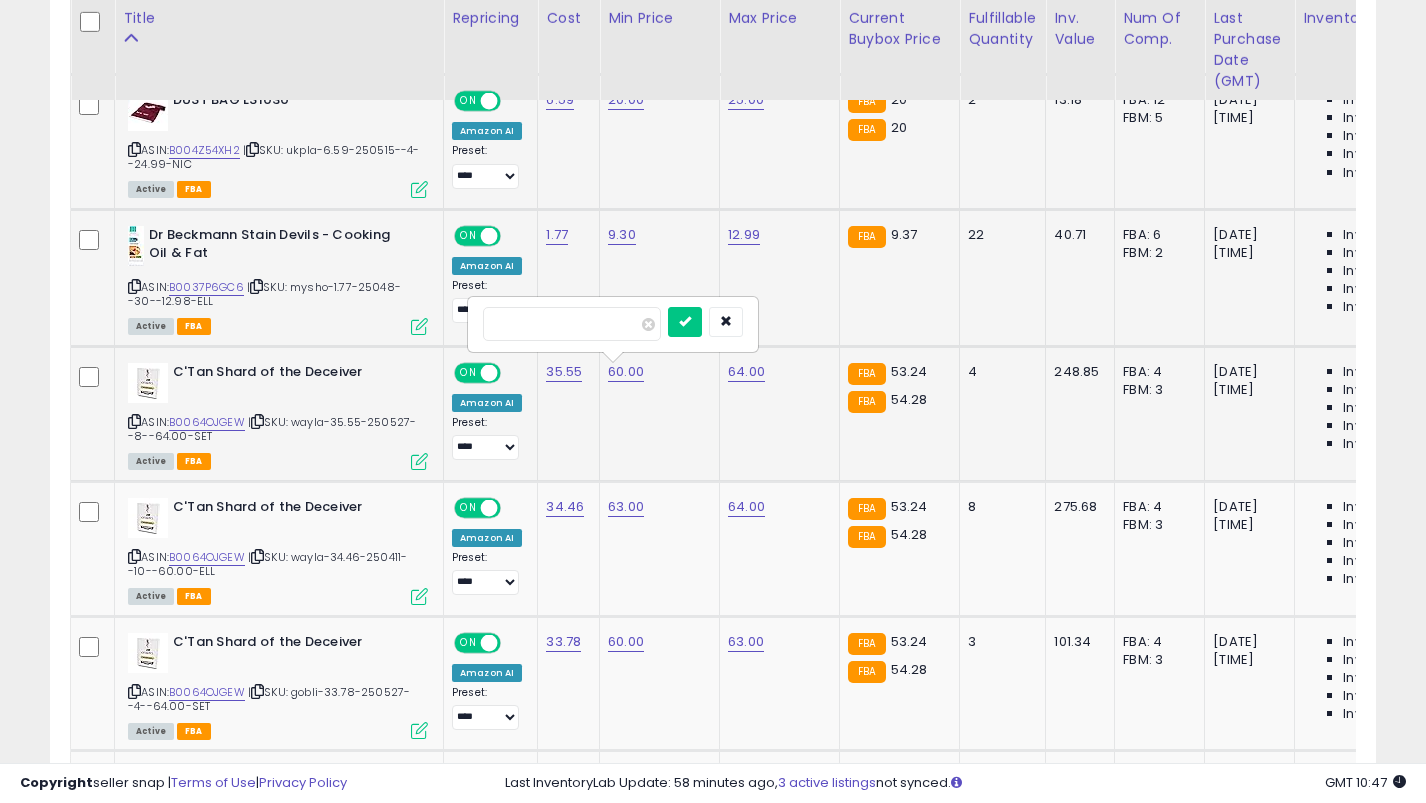 type on "**" 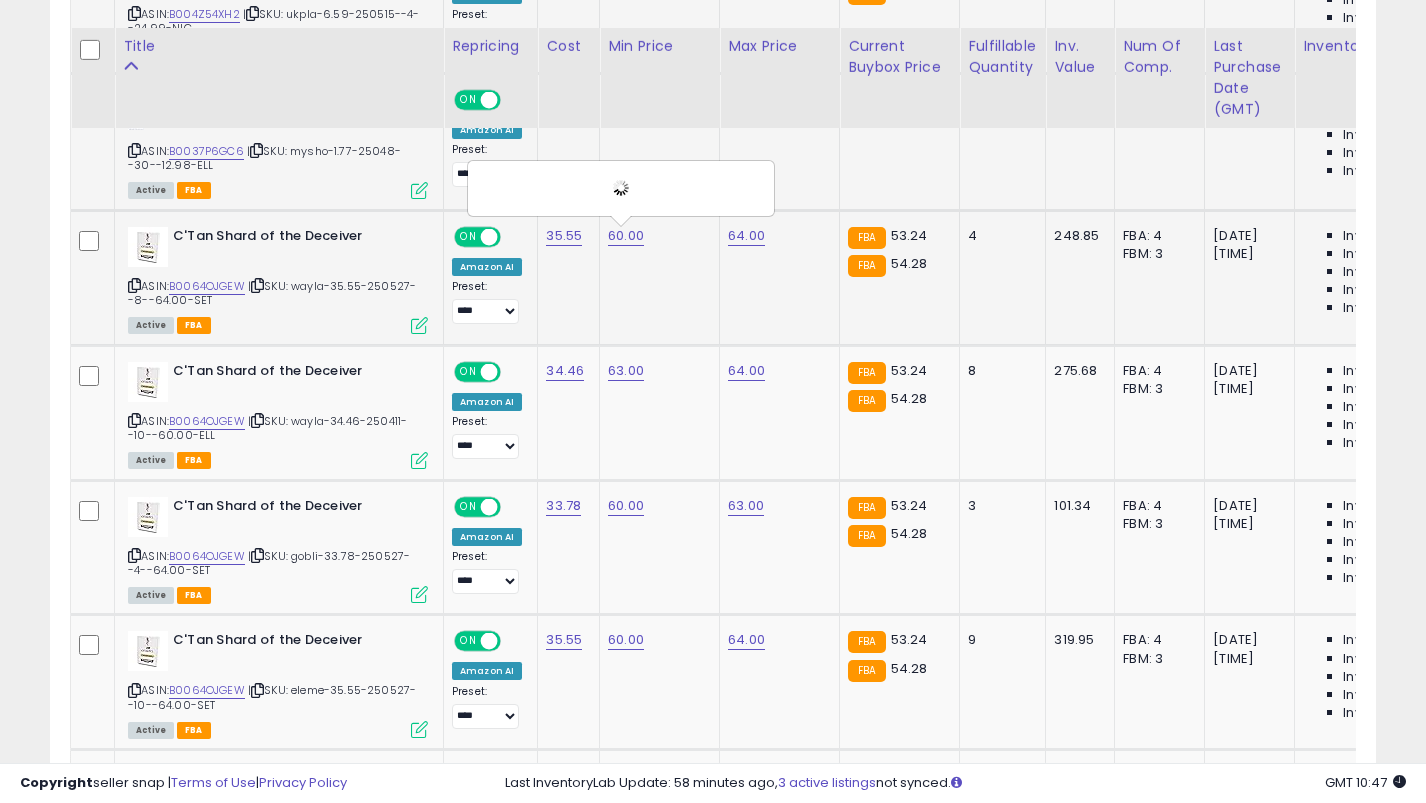 scroll, scrollTop: 2006, scrollLeft: 0, axis: vertical 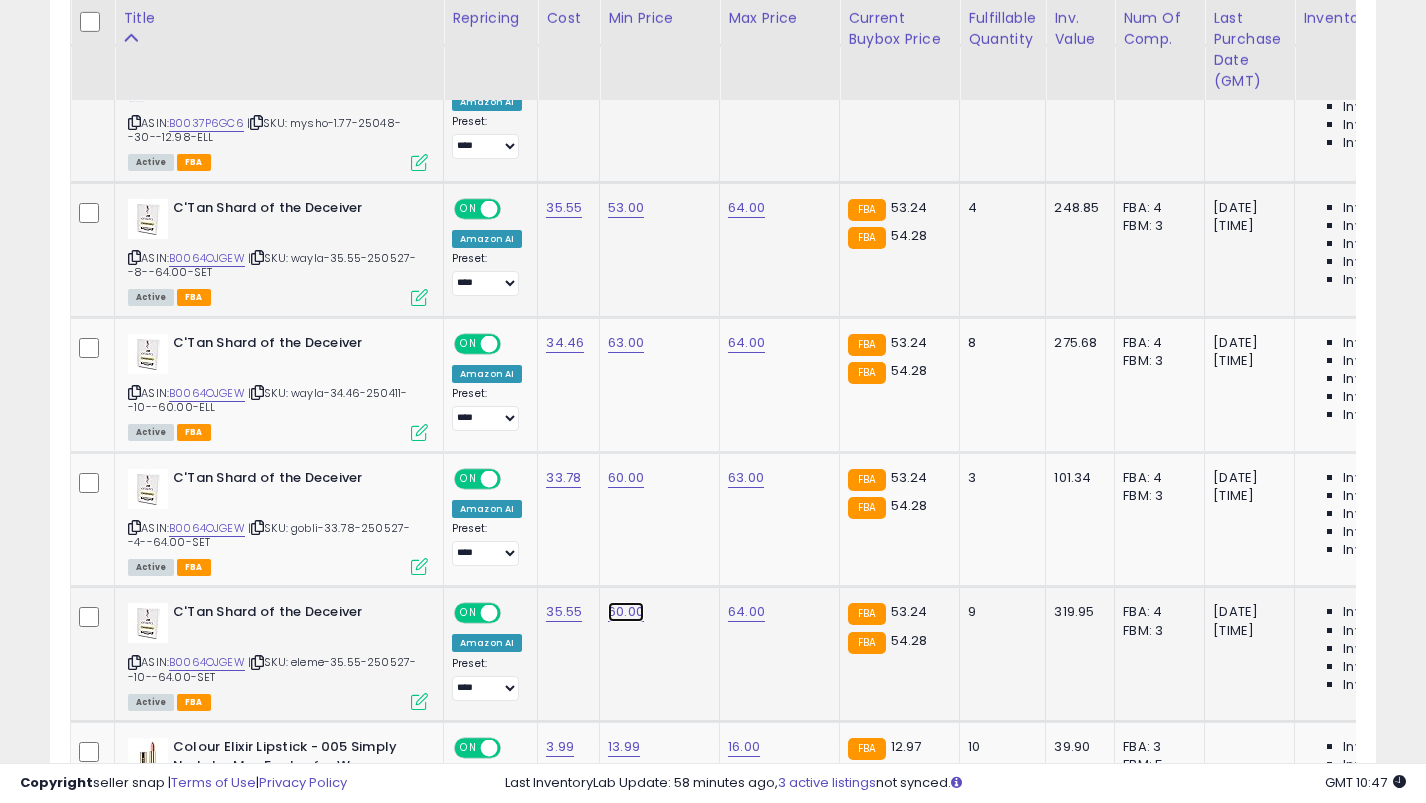 click on "60.00" at bounding box center [628, -861] 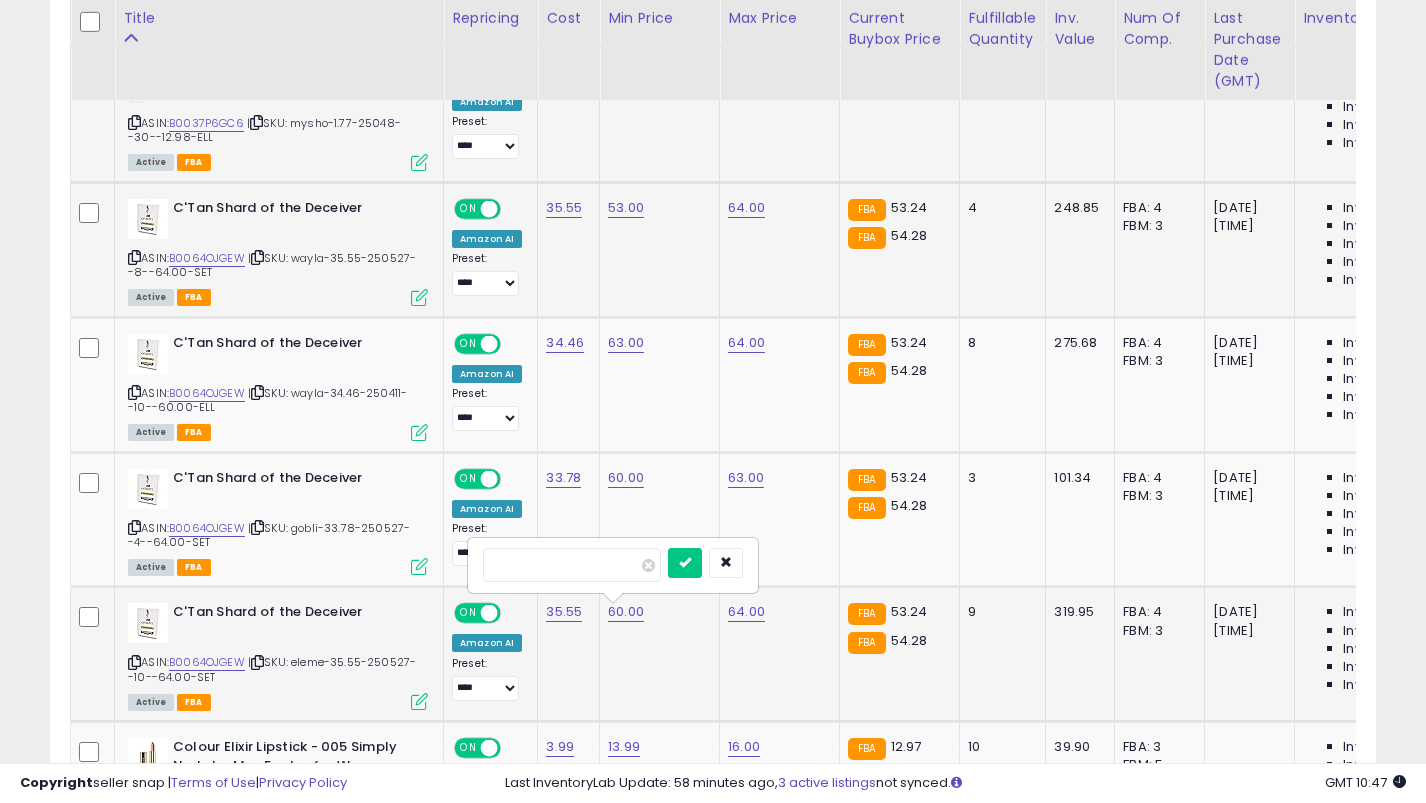 type on "**" 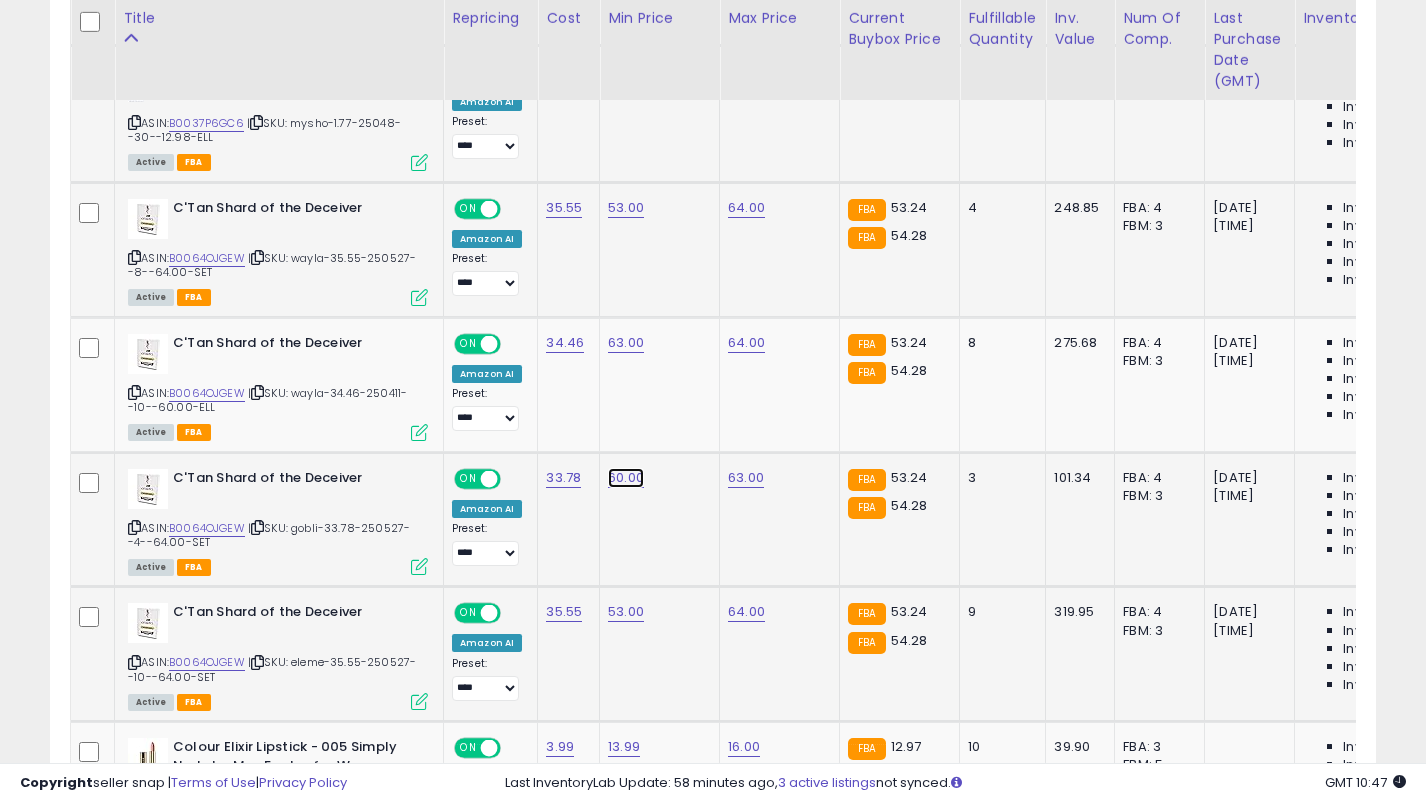 click on "60.00" at bounding box center (628, -861) 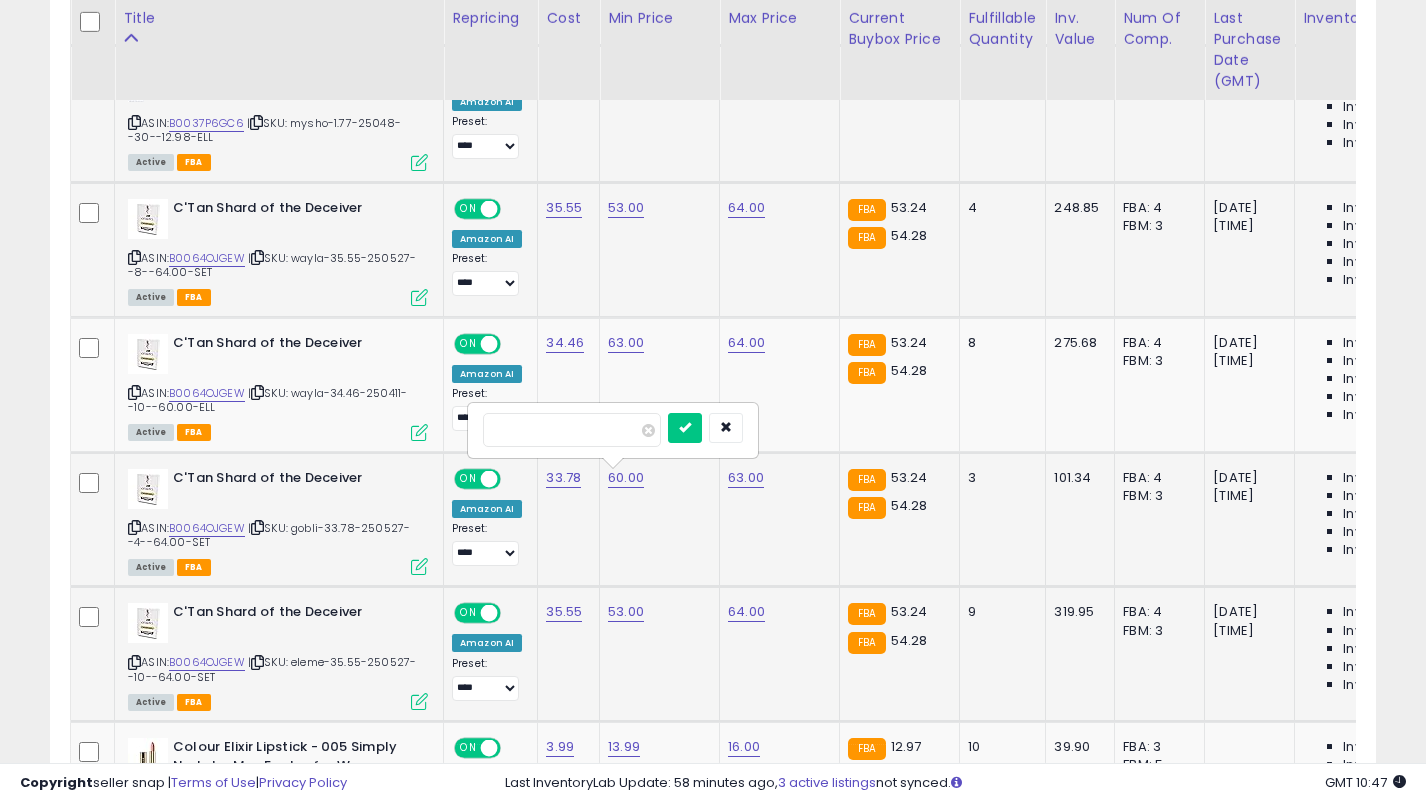 type on "**" 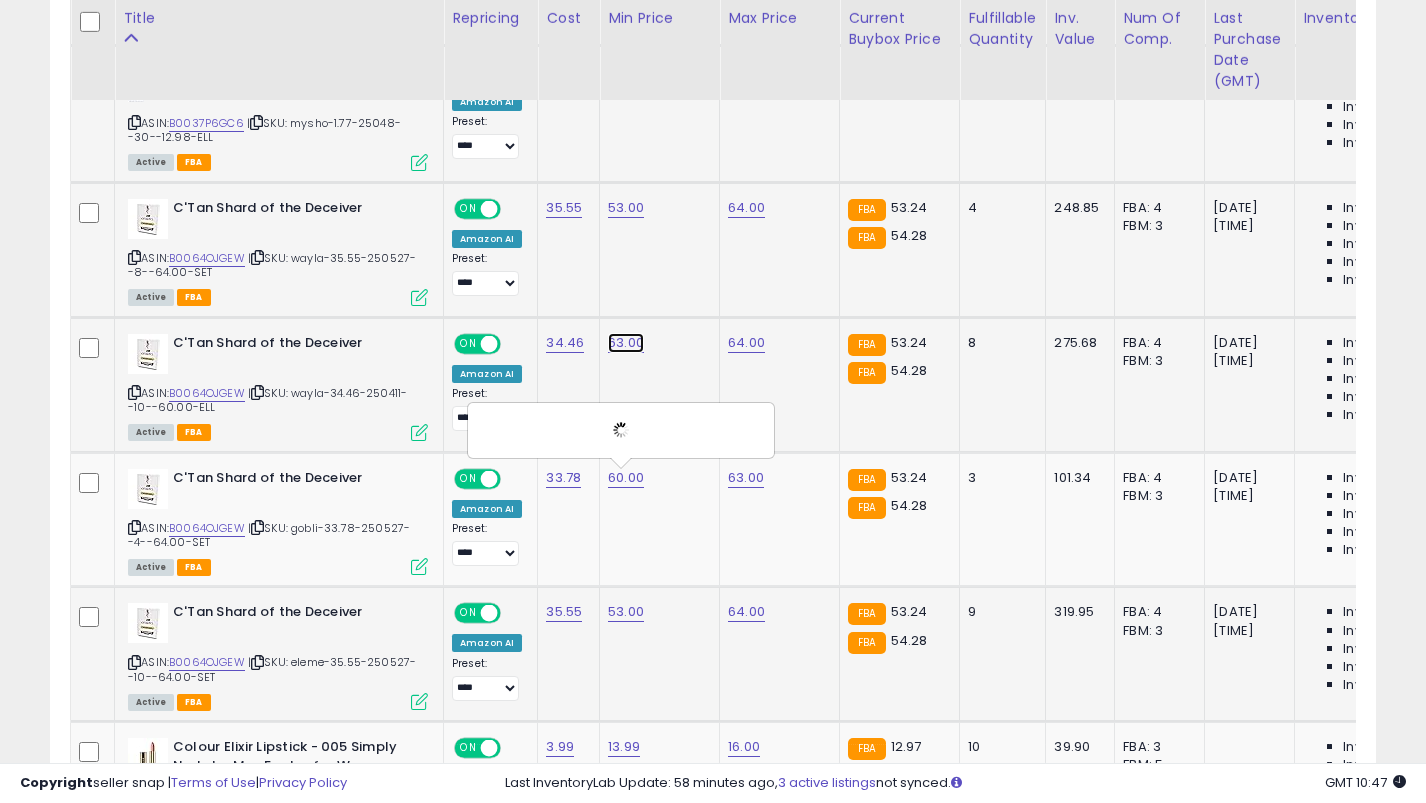 click on "63.00" at bounding box center [628, -861] 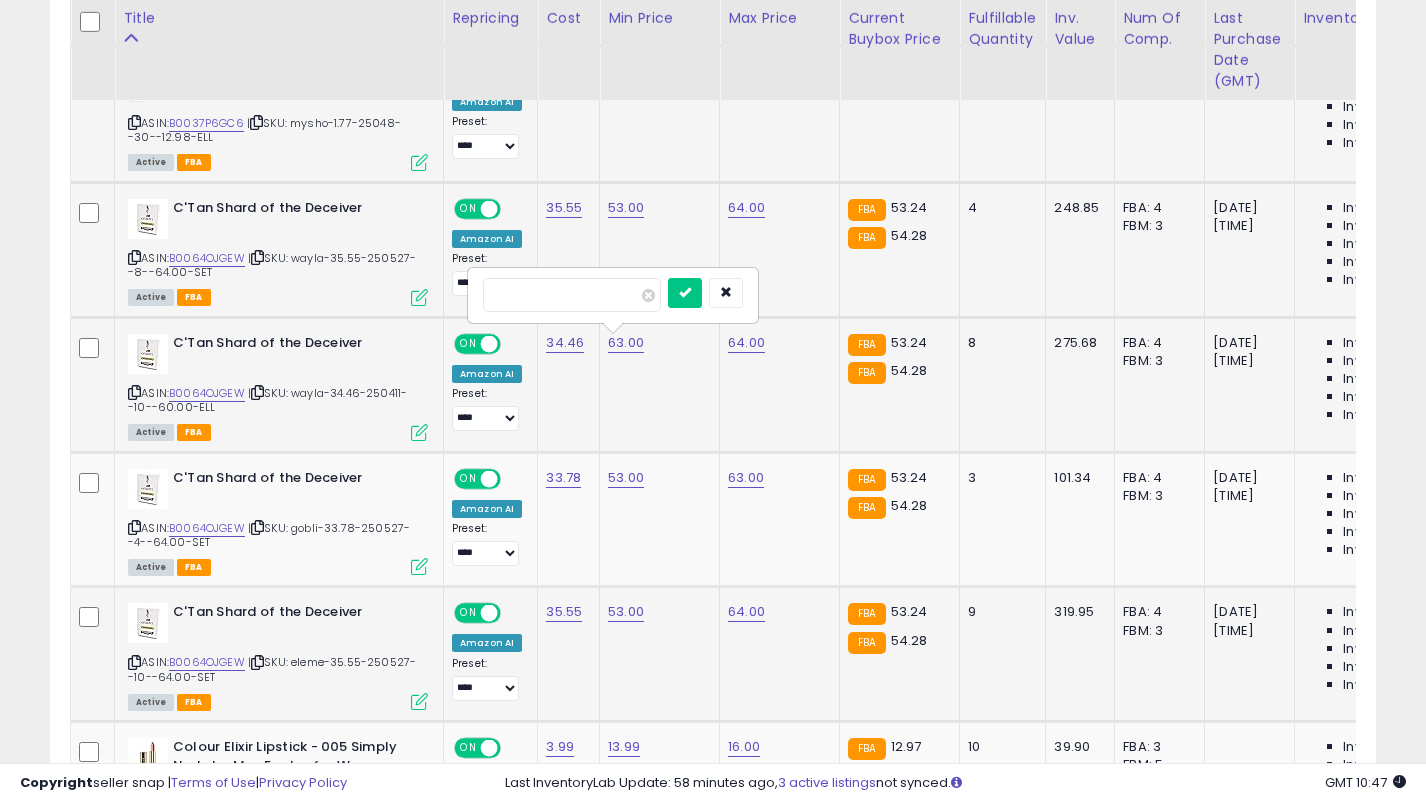 type on "**" 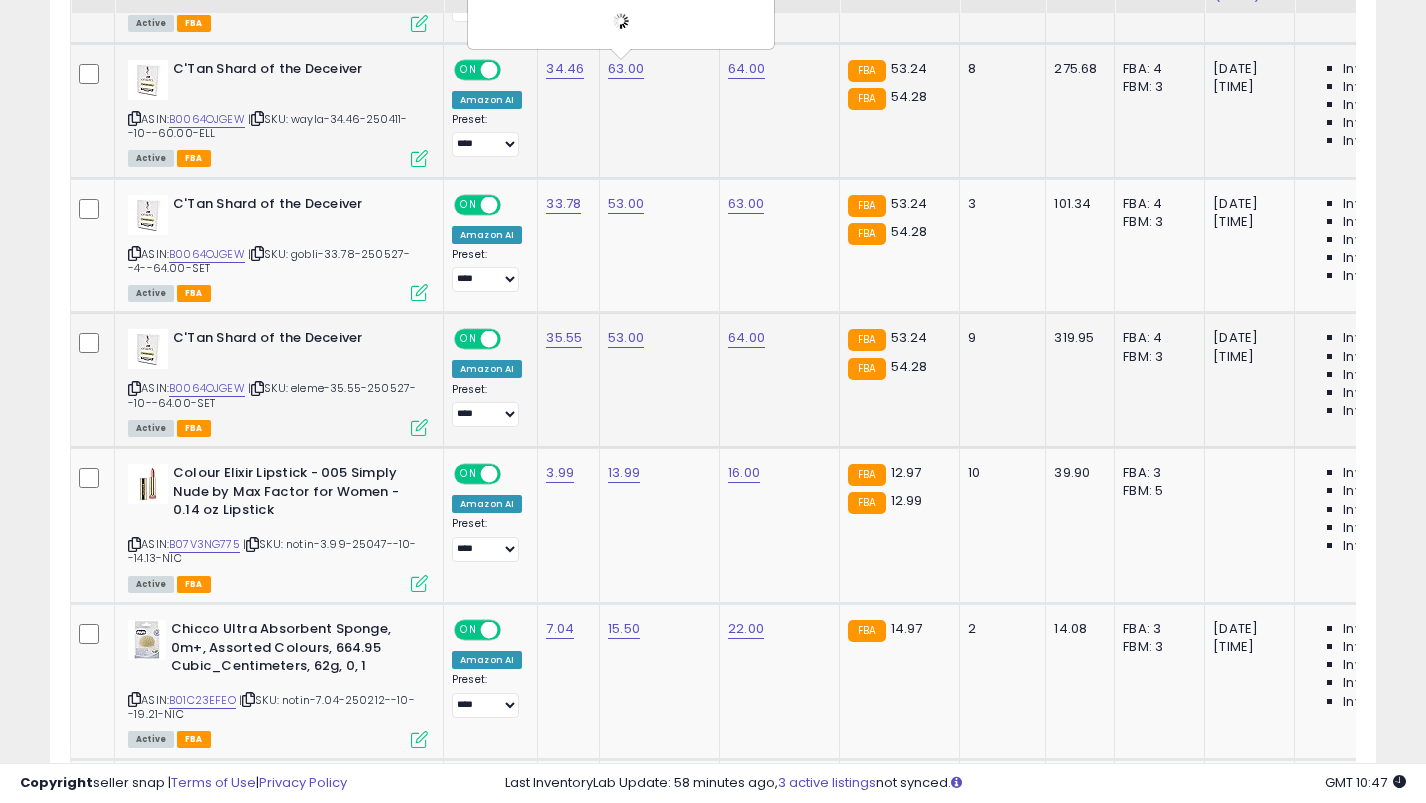 scroll, scrollTop: 2307, scrollLeft: 0, axis: vertical 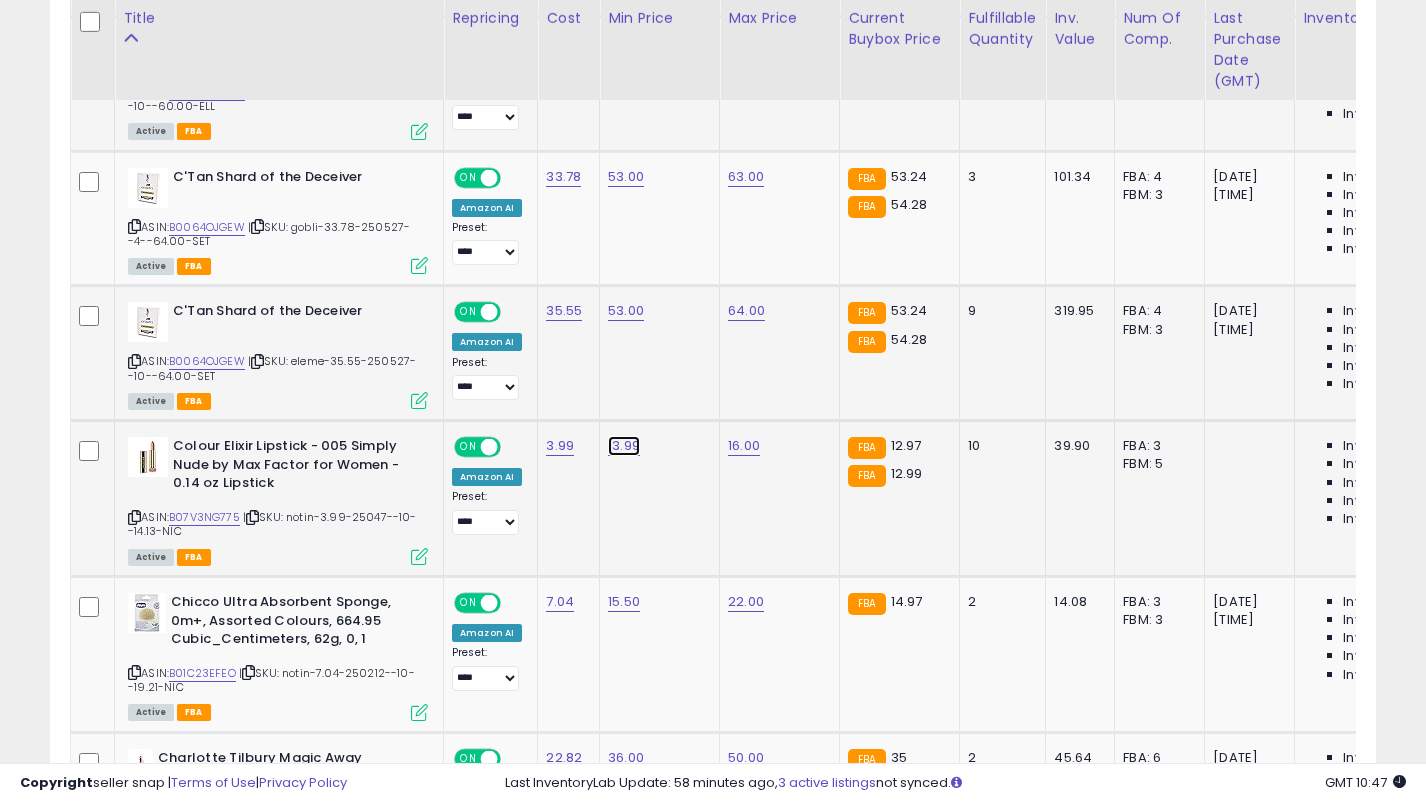 click on "13.99" at bounding box center [628, -1162] 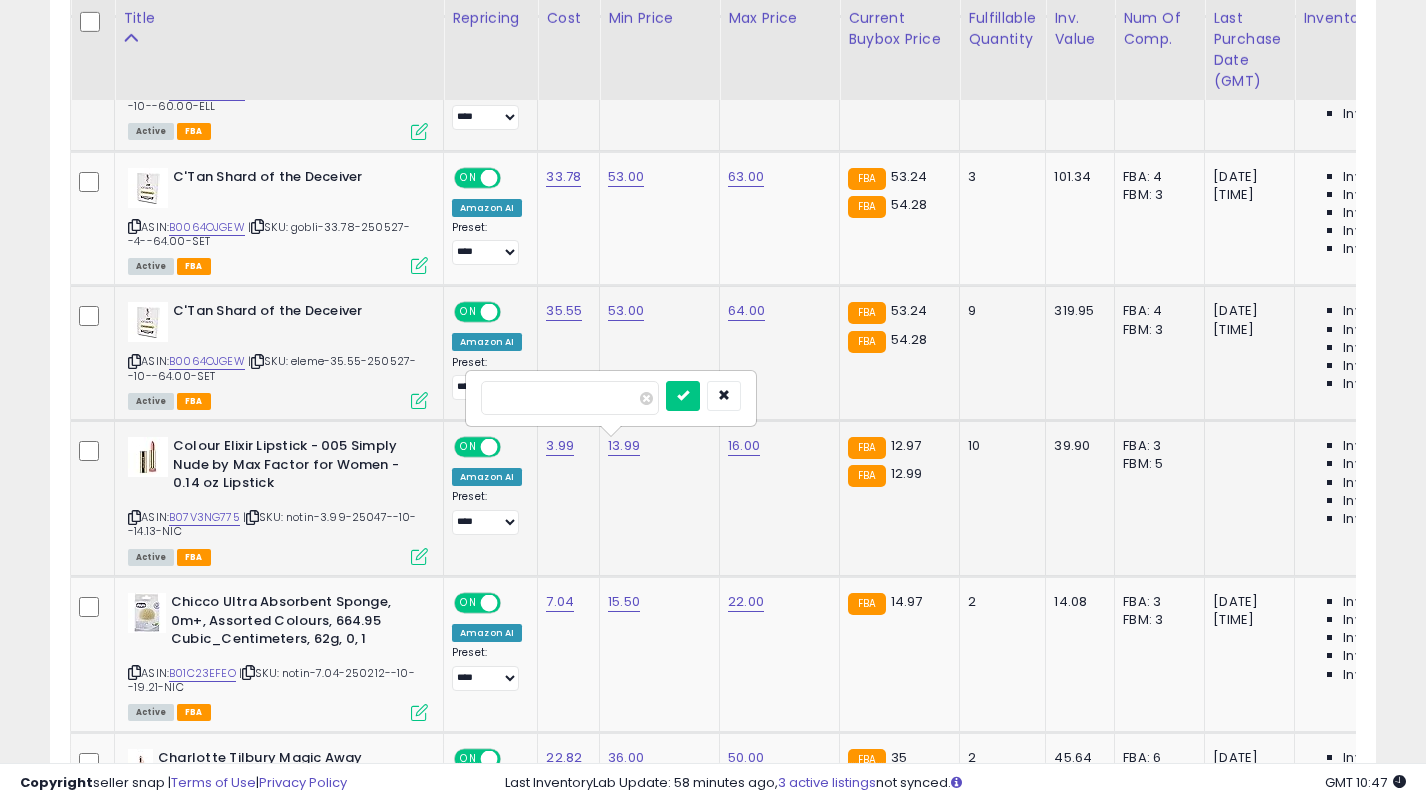 type on "****" 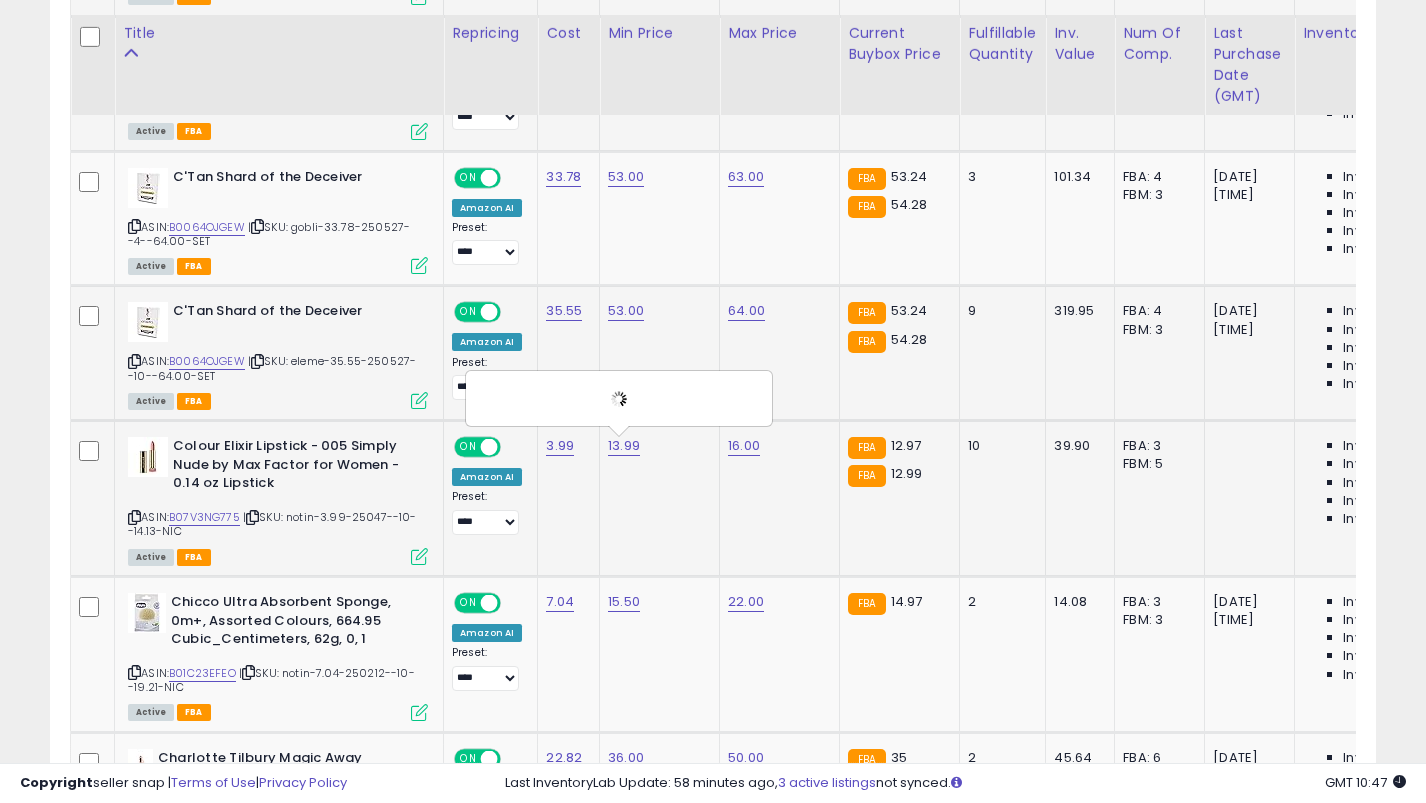 scroll, scrollTop: 2546, scrollLeft: 0, axis: vertical 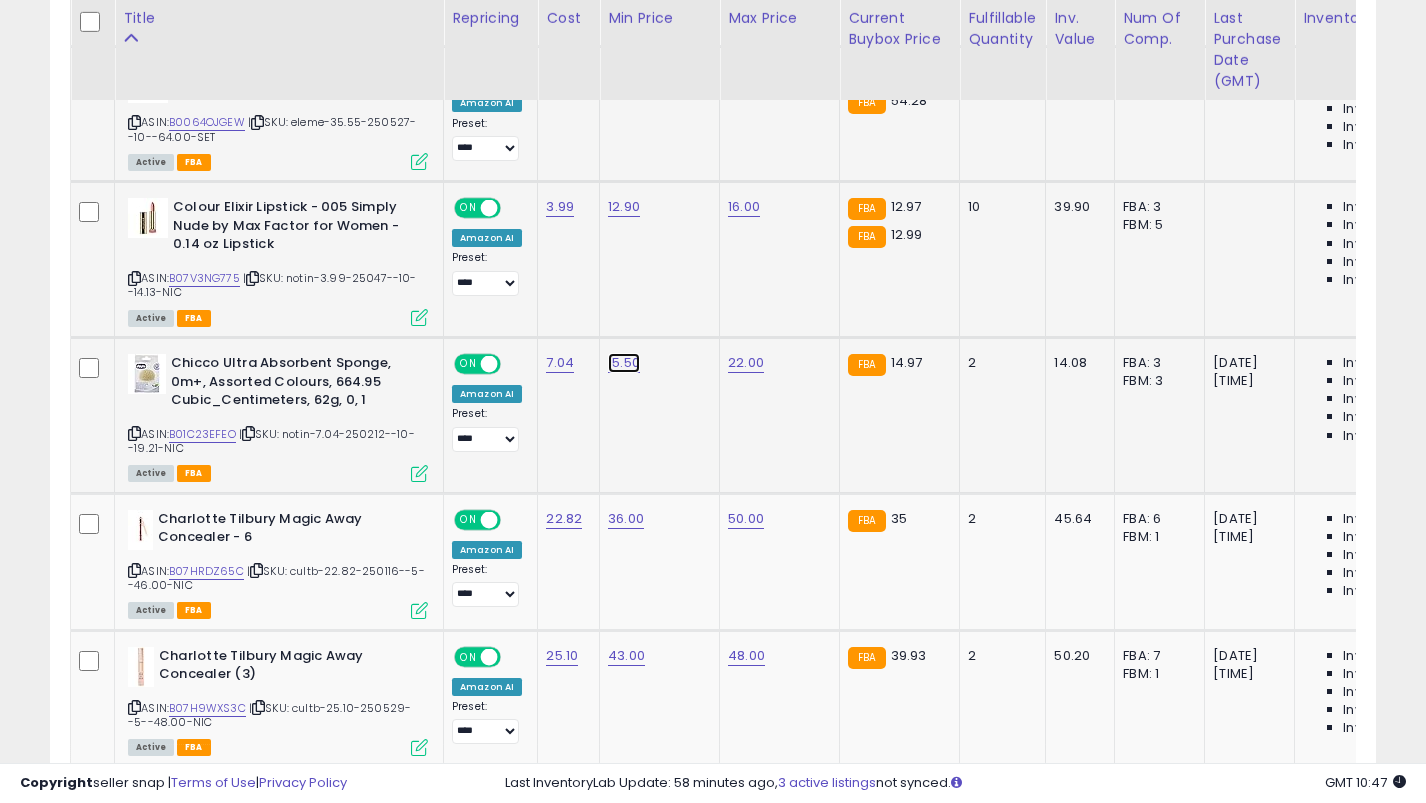 click on "15.50" at bounding box center (628, -1401) 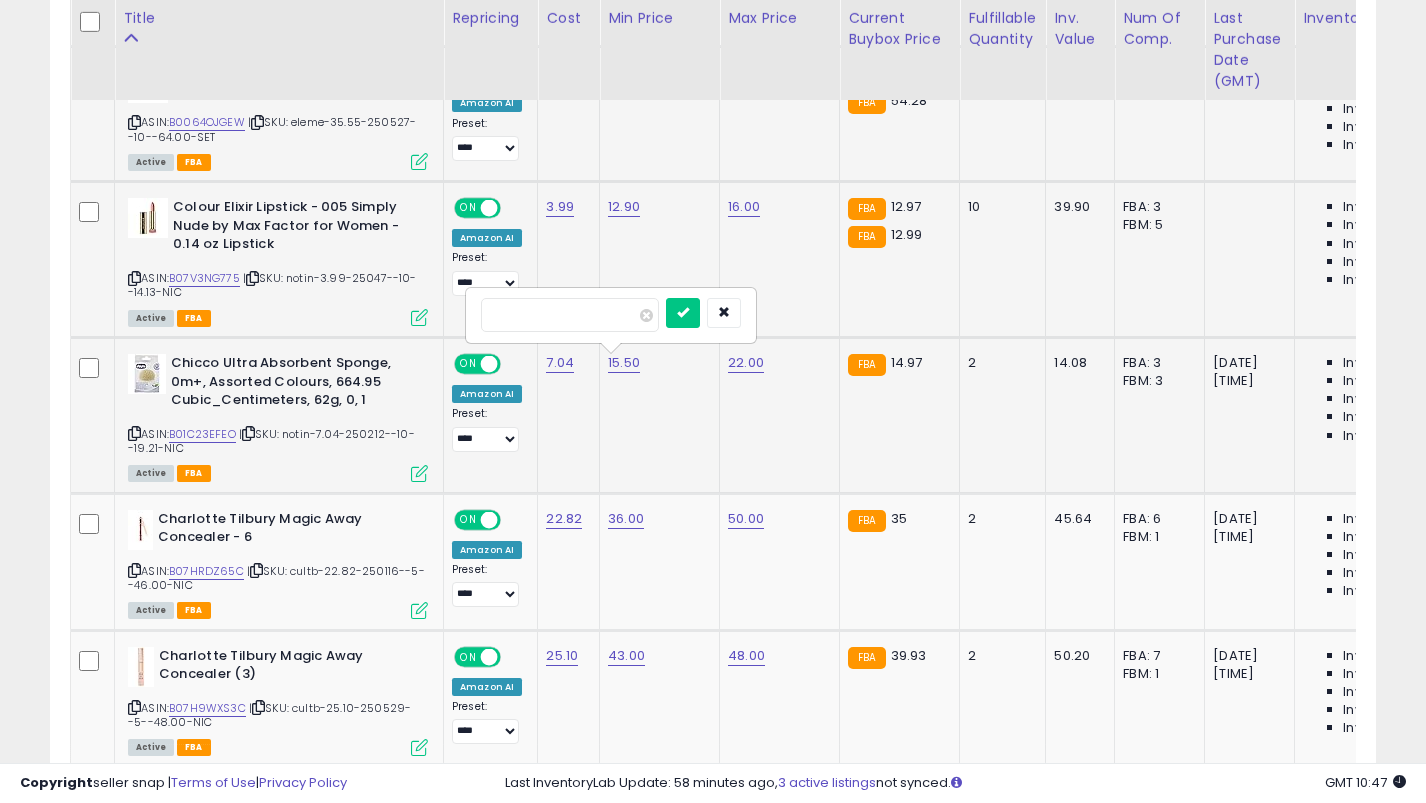 type on "****" 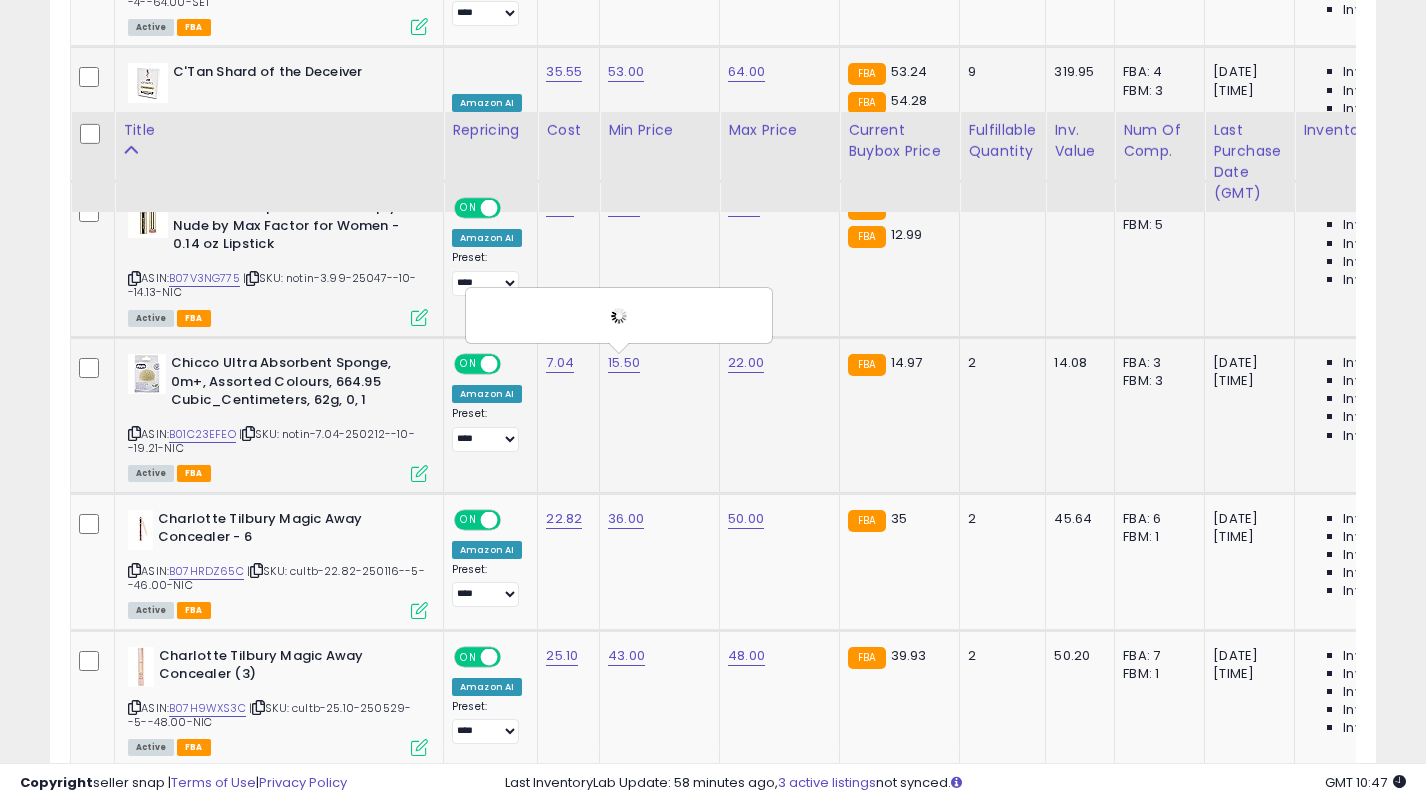 scroll, scrollTop: 2768, scrollLeft: 0, axis: vertical 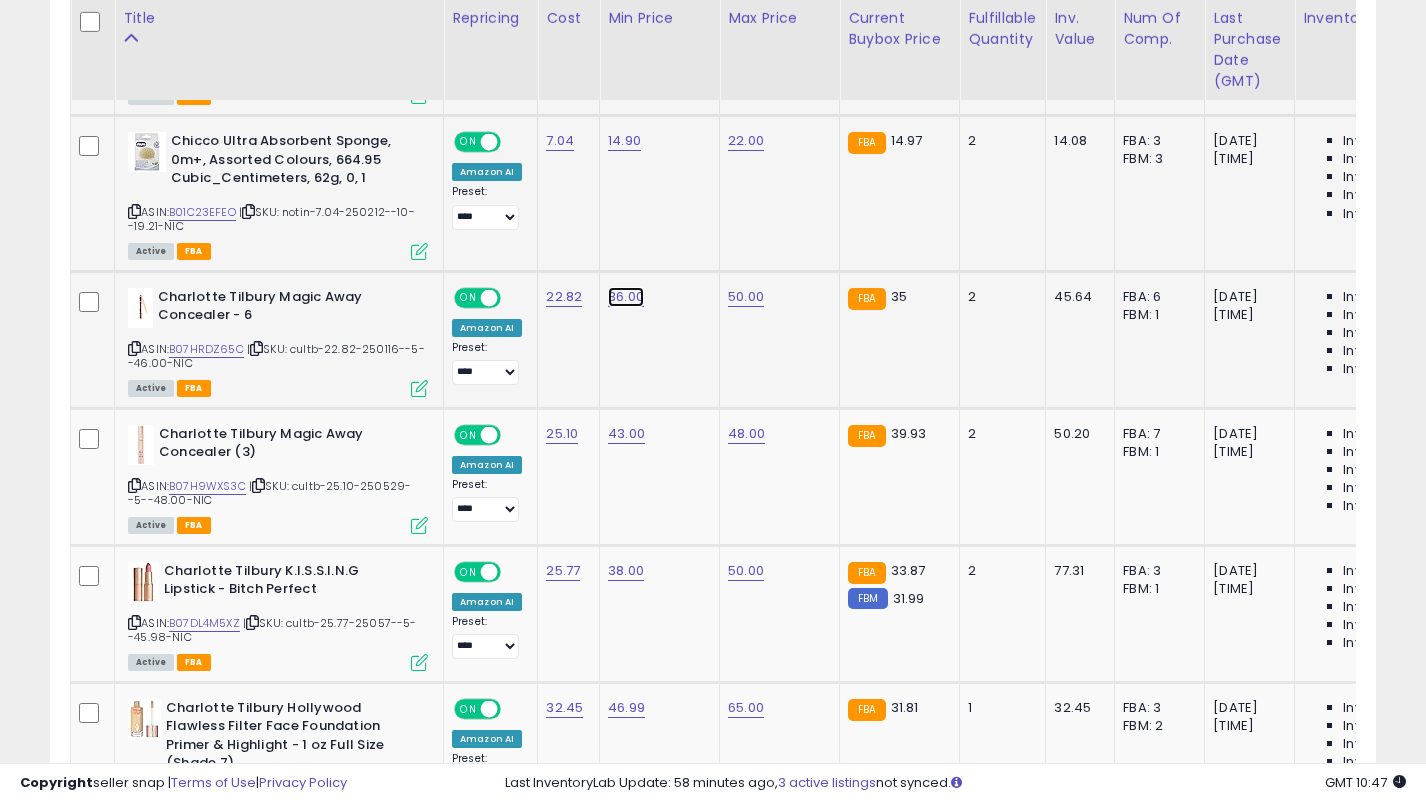 click on "36.00" at bounding box center [628, -1623] 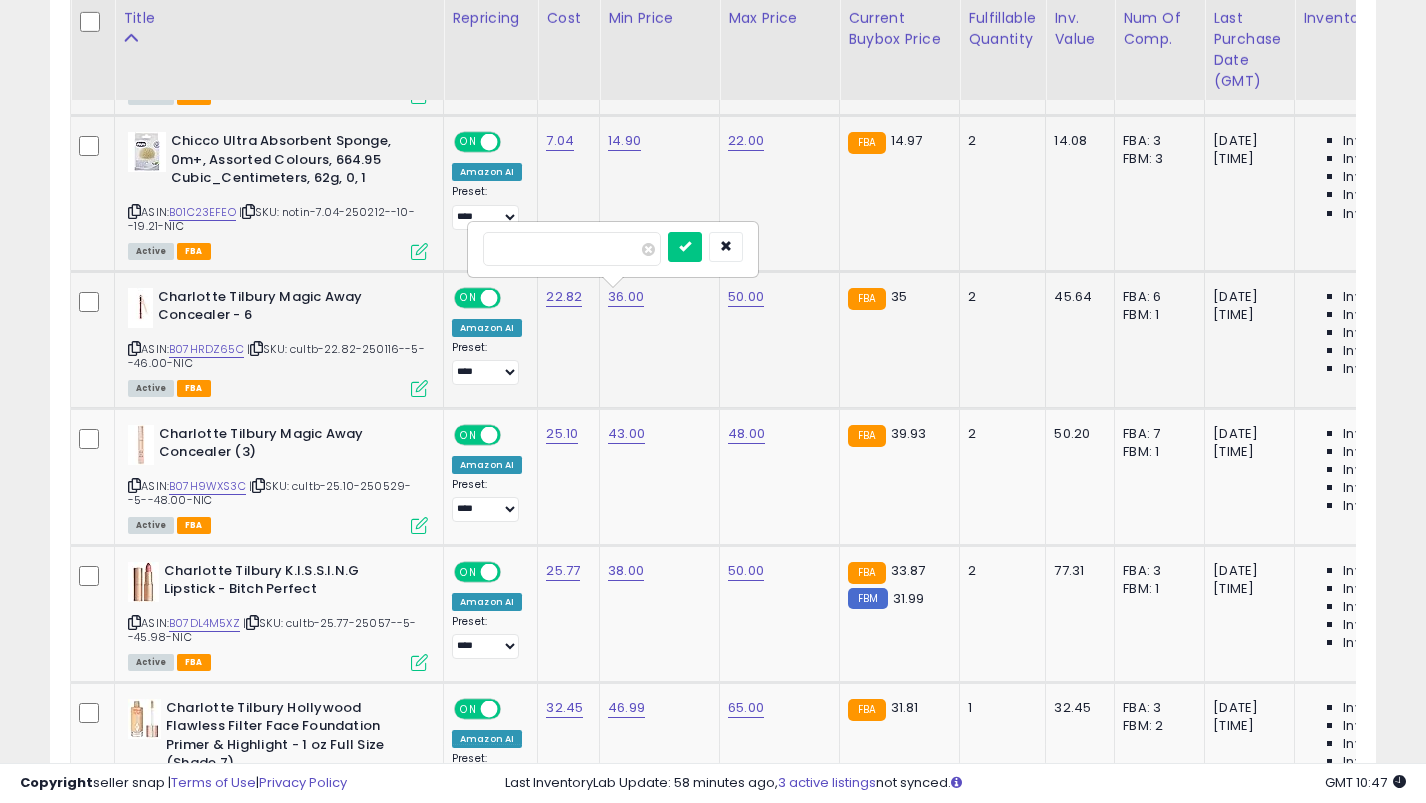 type on "**" 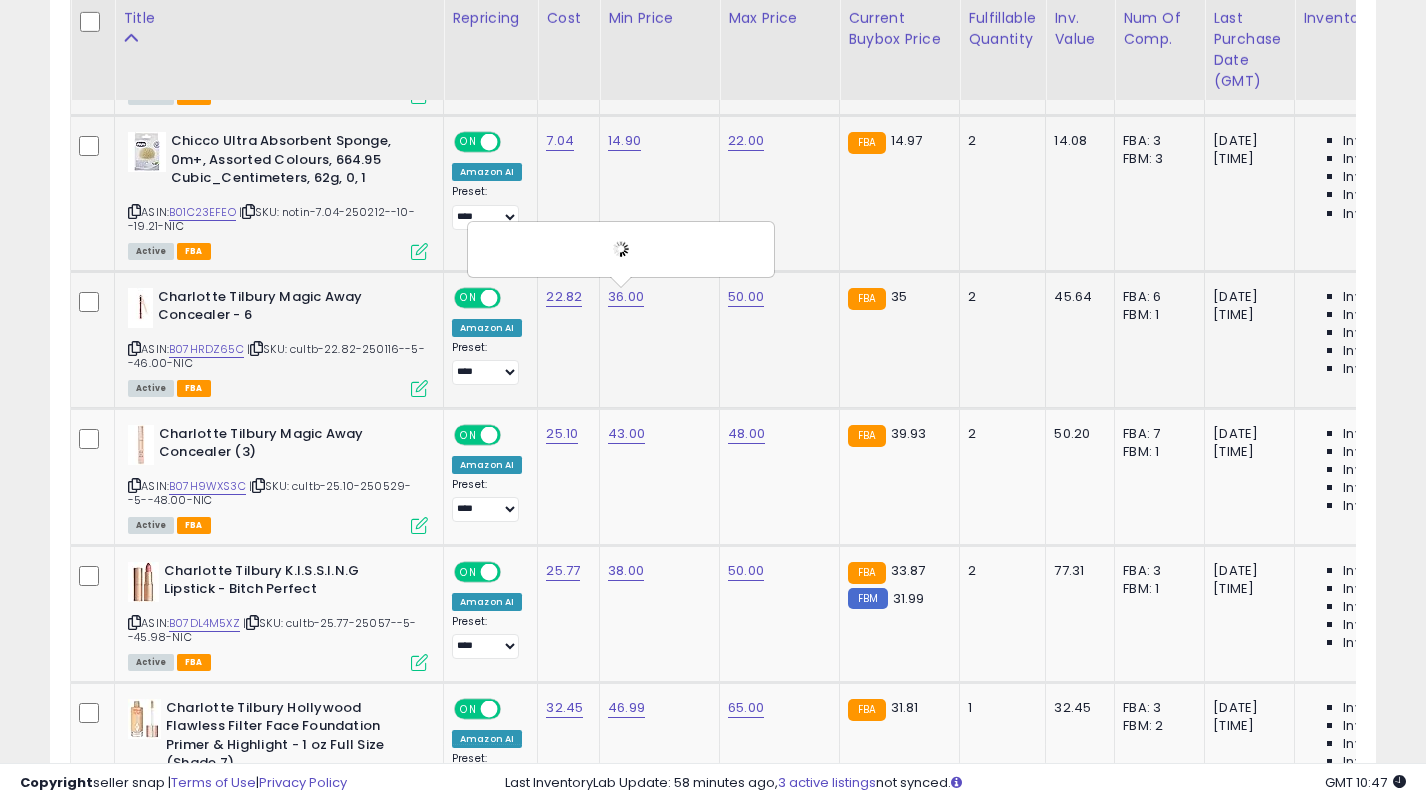 scroll, scrollTop: 2863, scrollLeft: 0, axis: vertical 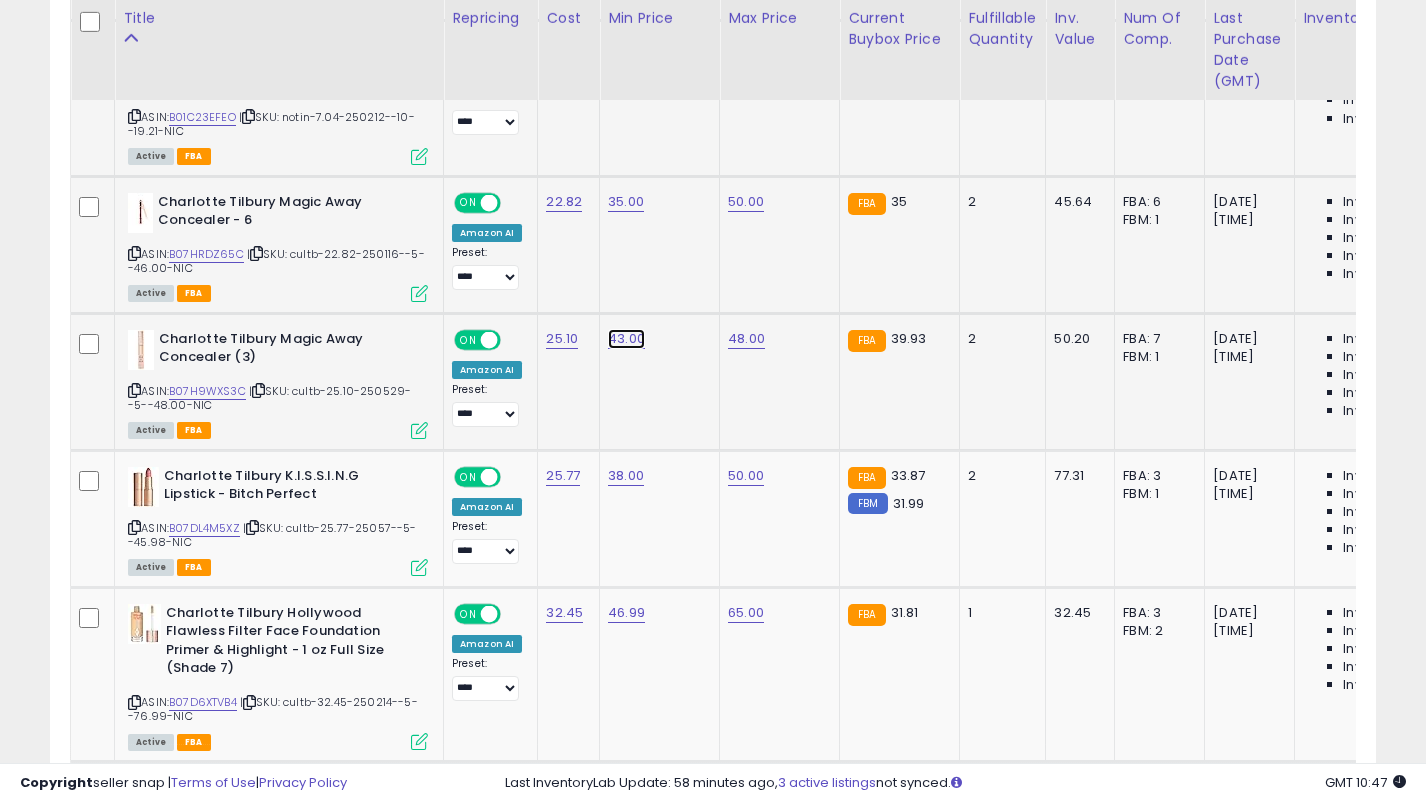 click on "43.00" at bounding box center (628, -1718) 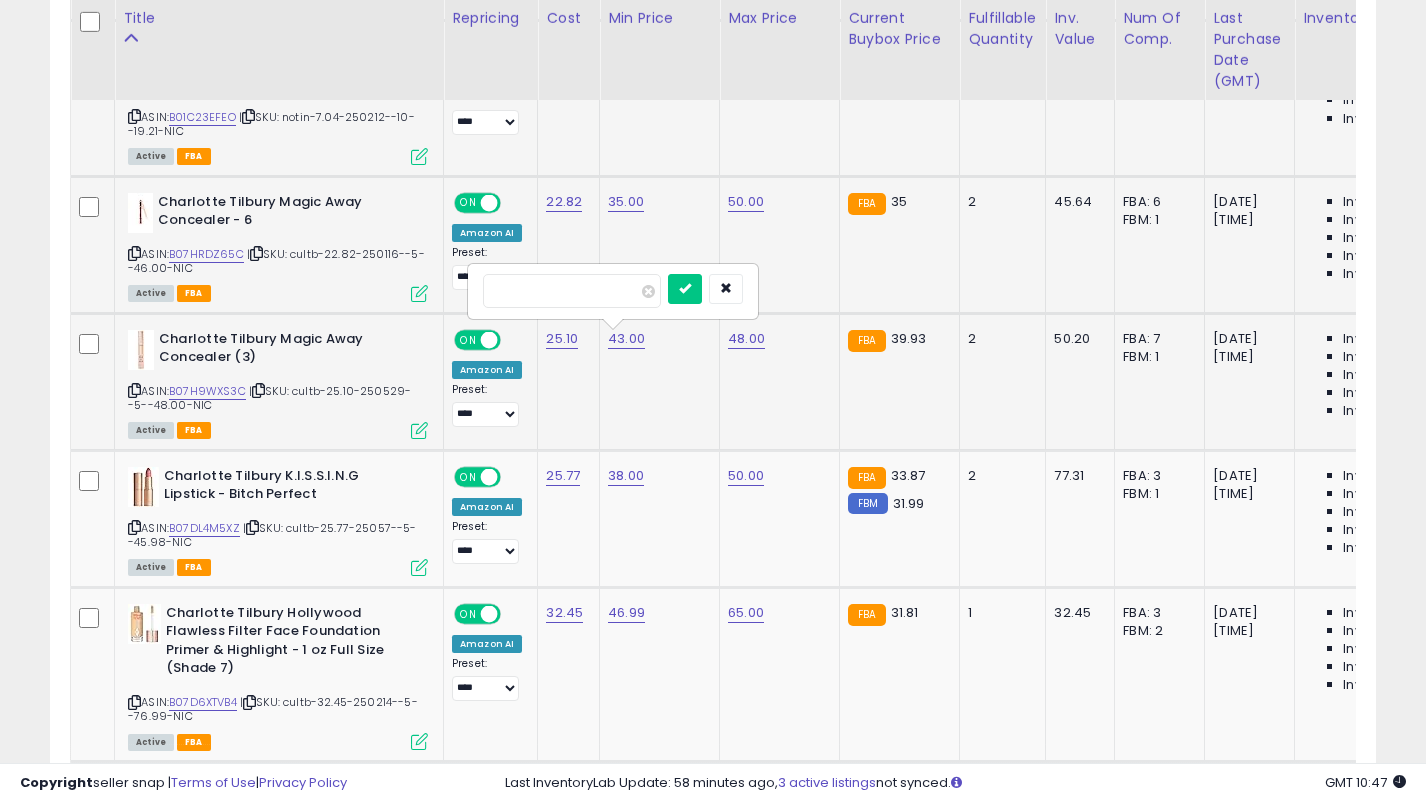 type on "**" 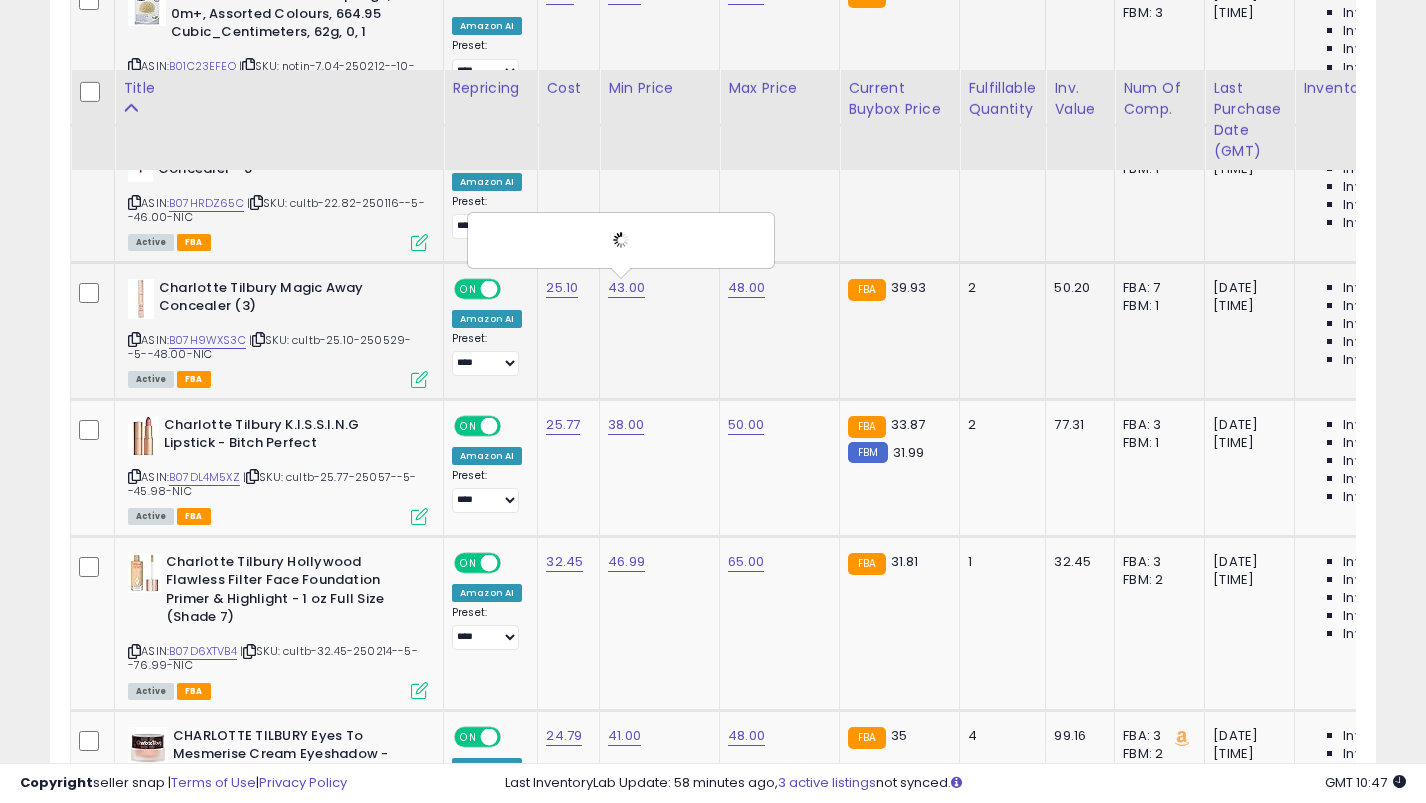scroll, scrollTop: 2984, scrollLeft: 0, axis: vertical 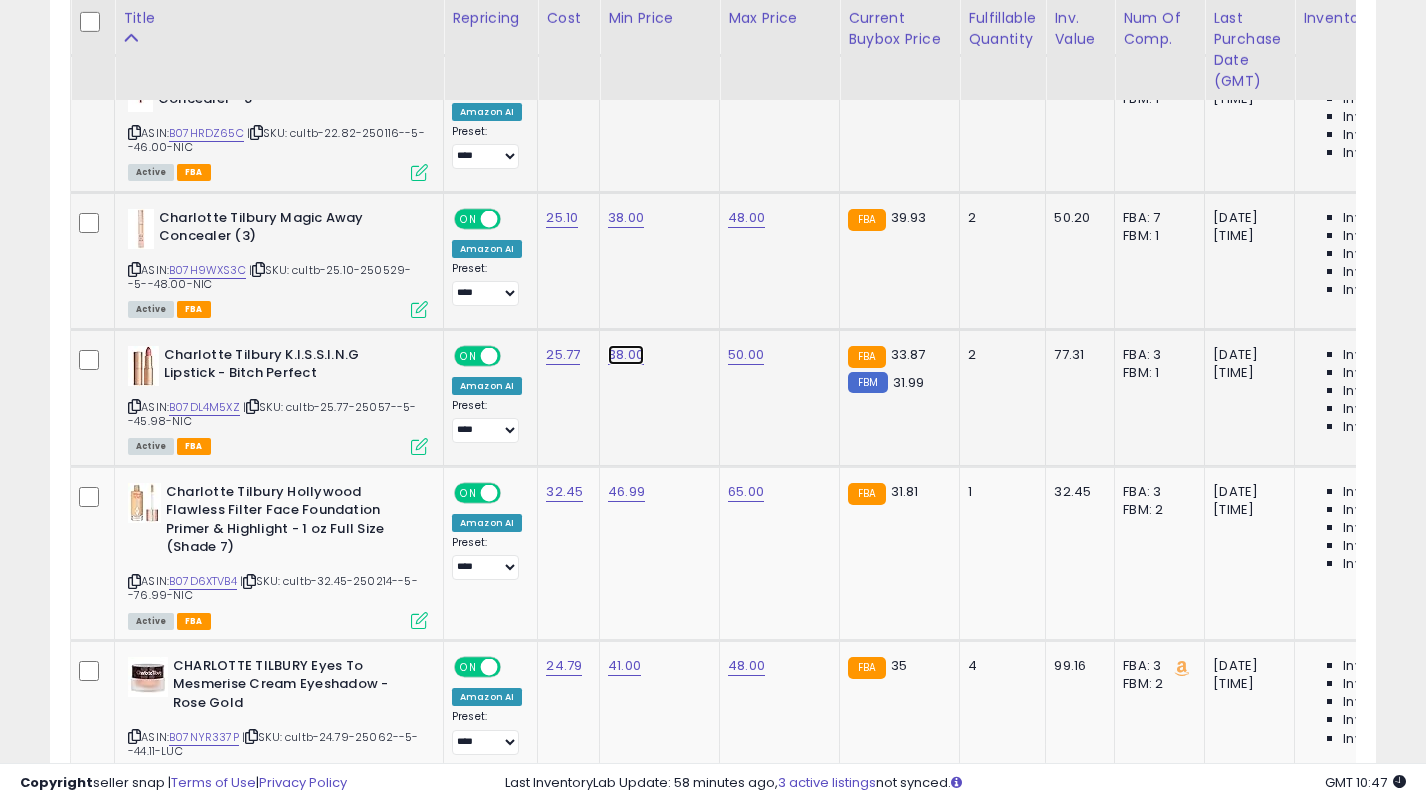 click on "38.00" at bounding box center [628, -1839] 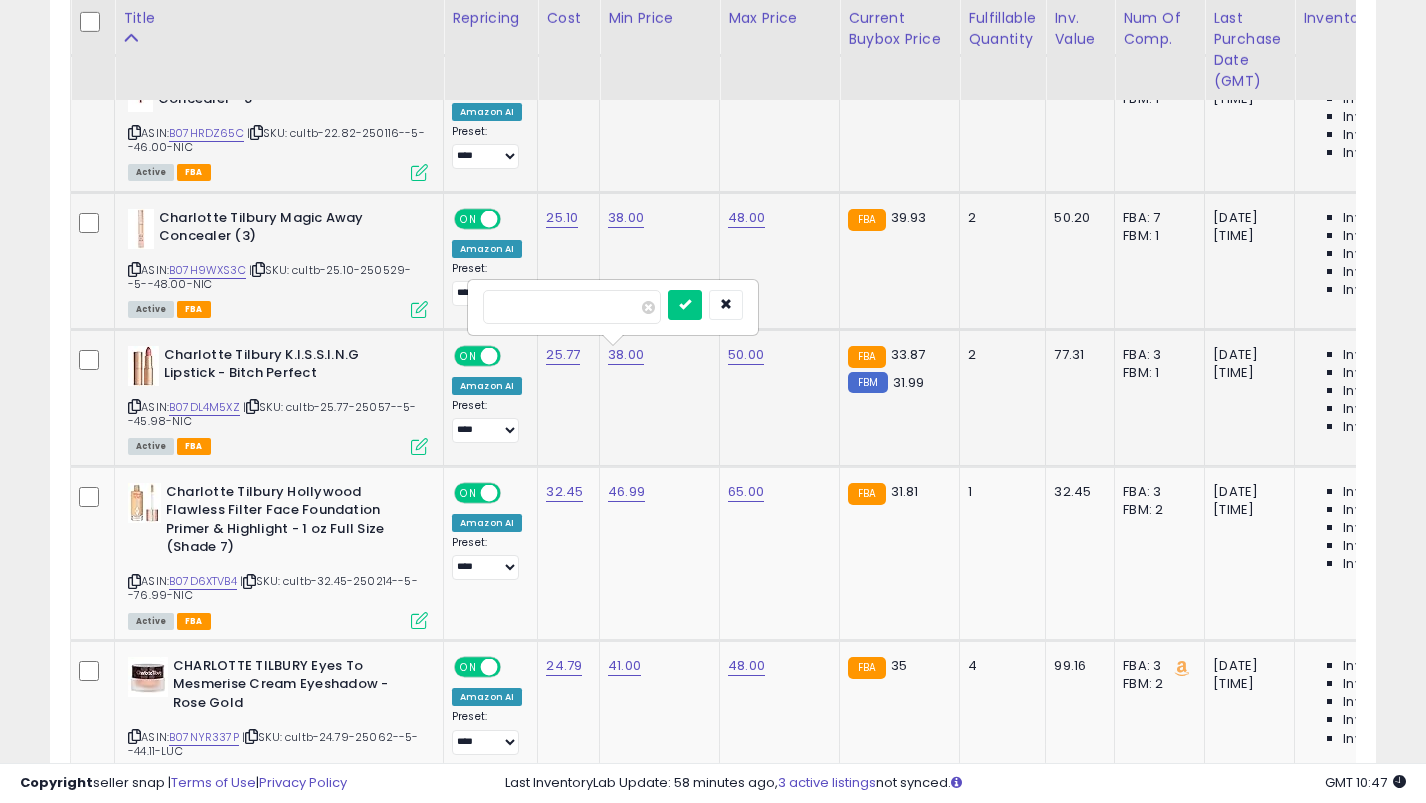 type on "**" 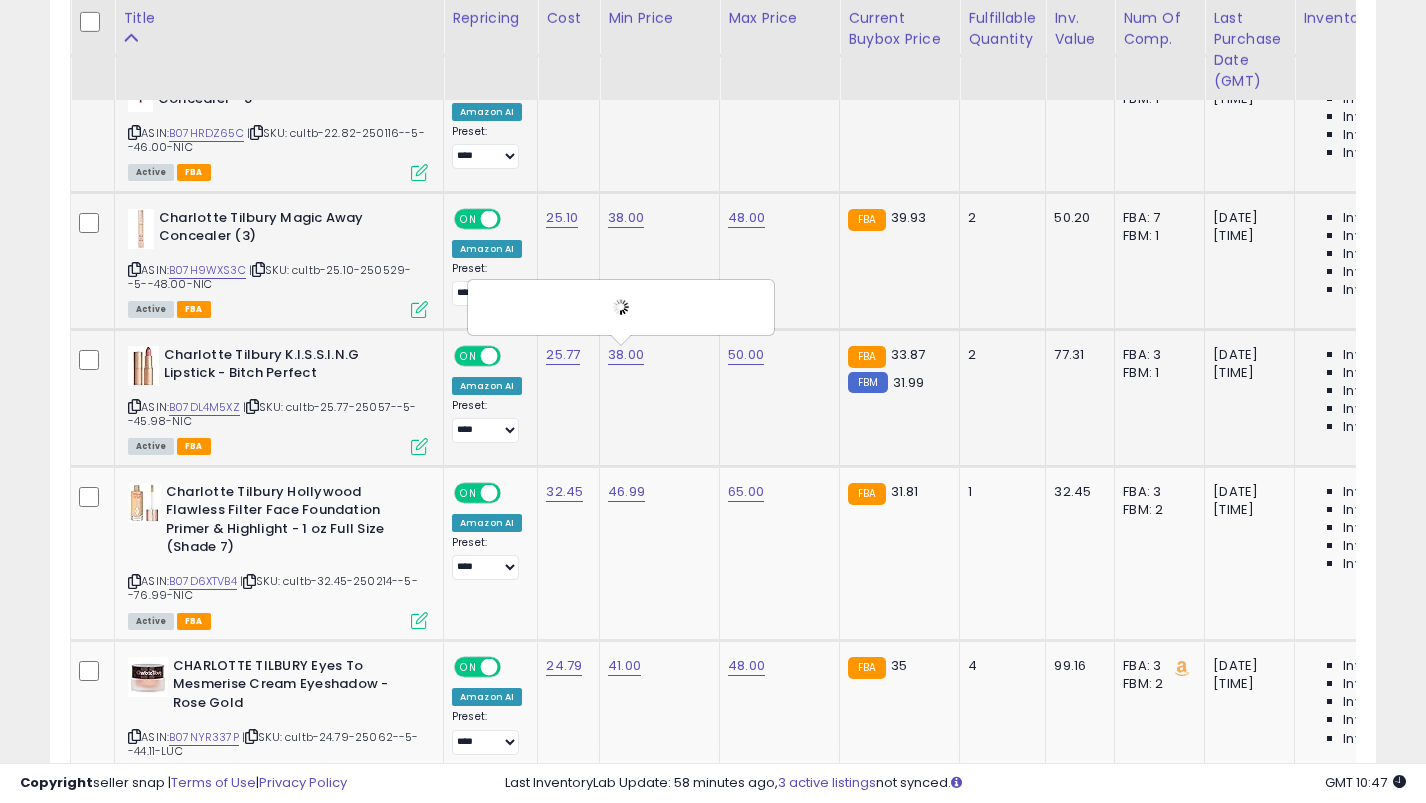 scroll, scrollTop: 3038, scrollLeft: 0, axis: vertical 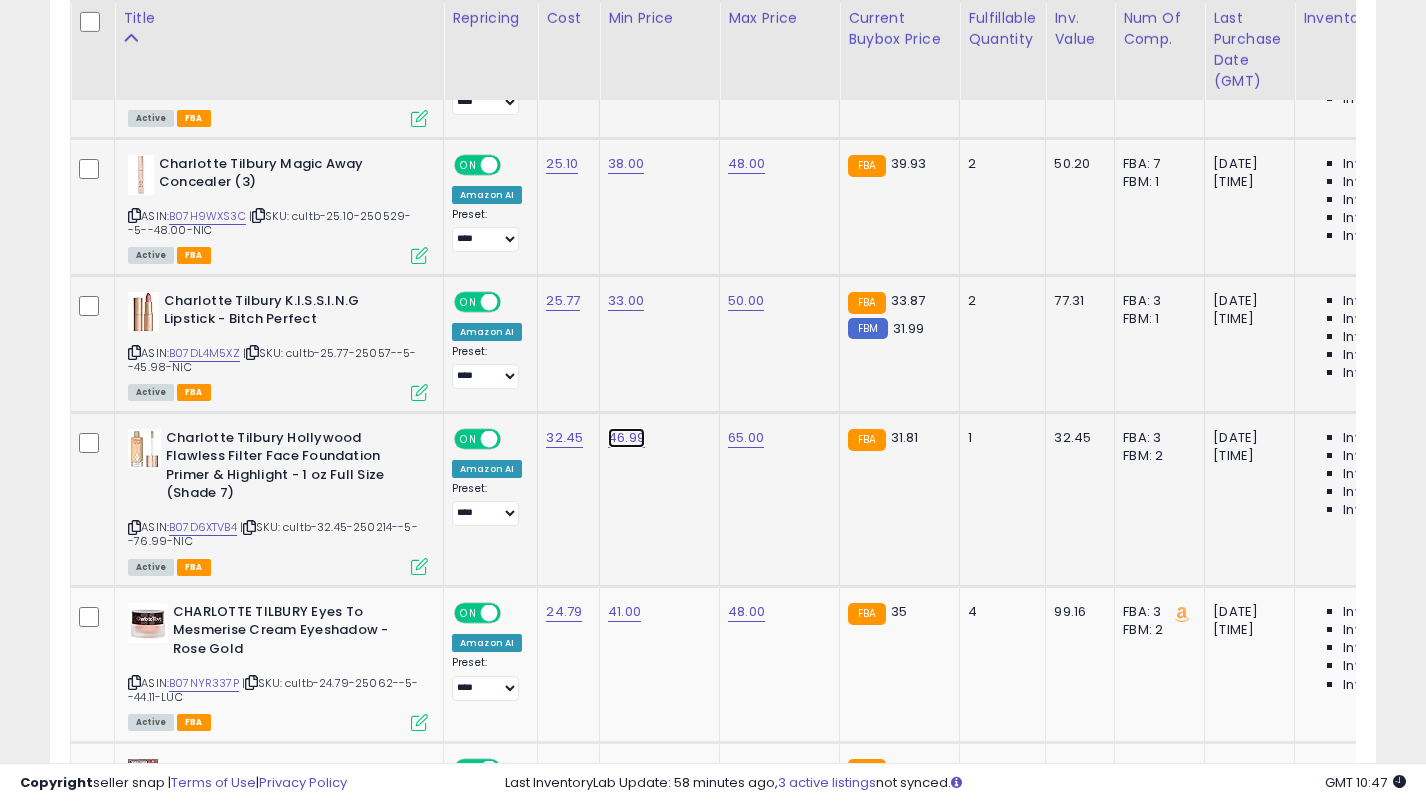 click on "46.99" at bounding box center (628, -1893) 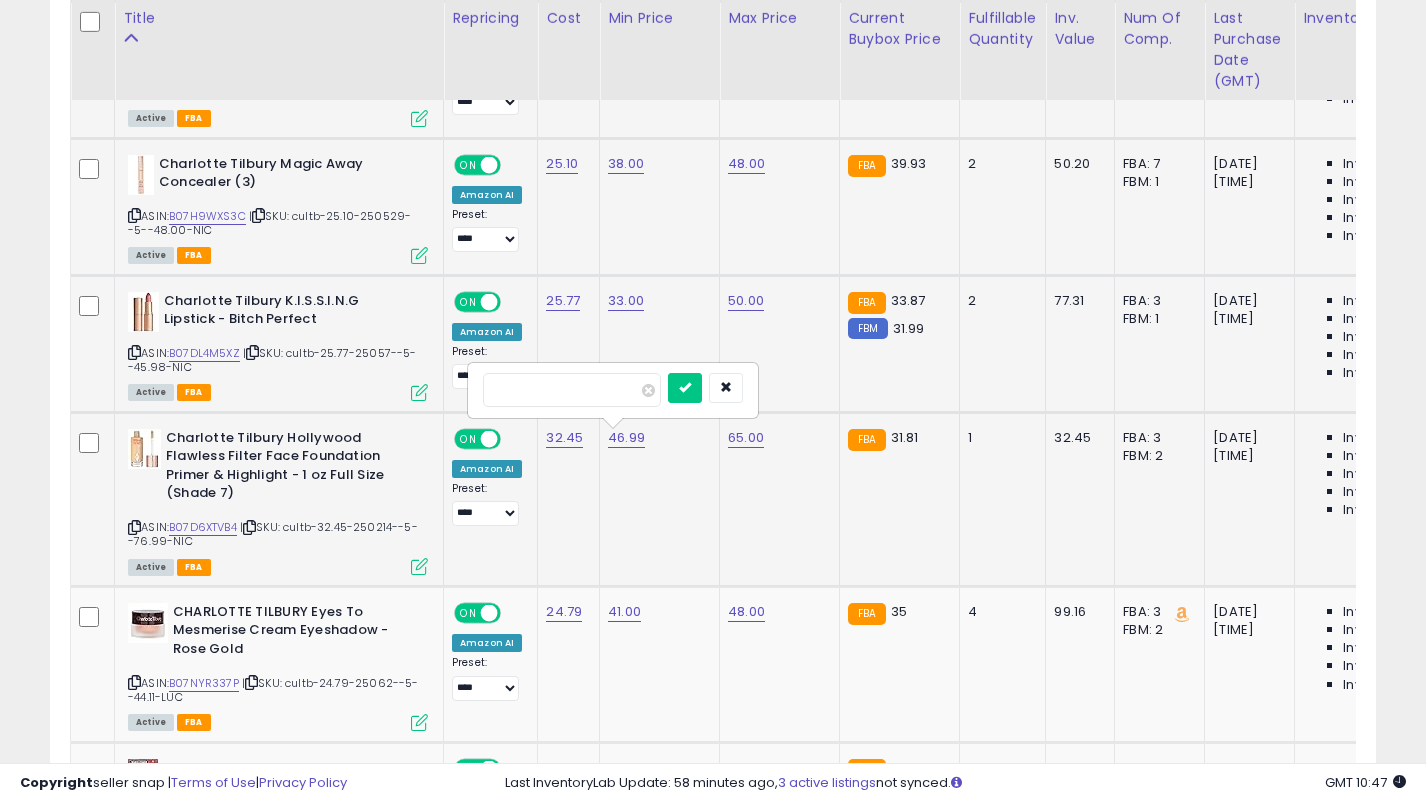 type on "**" 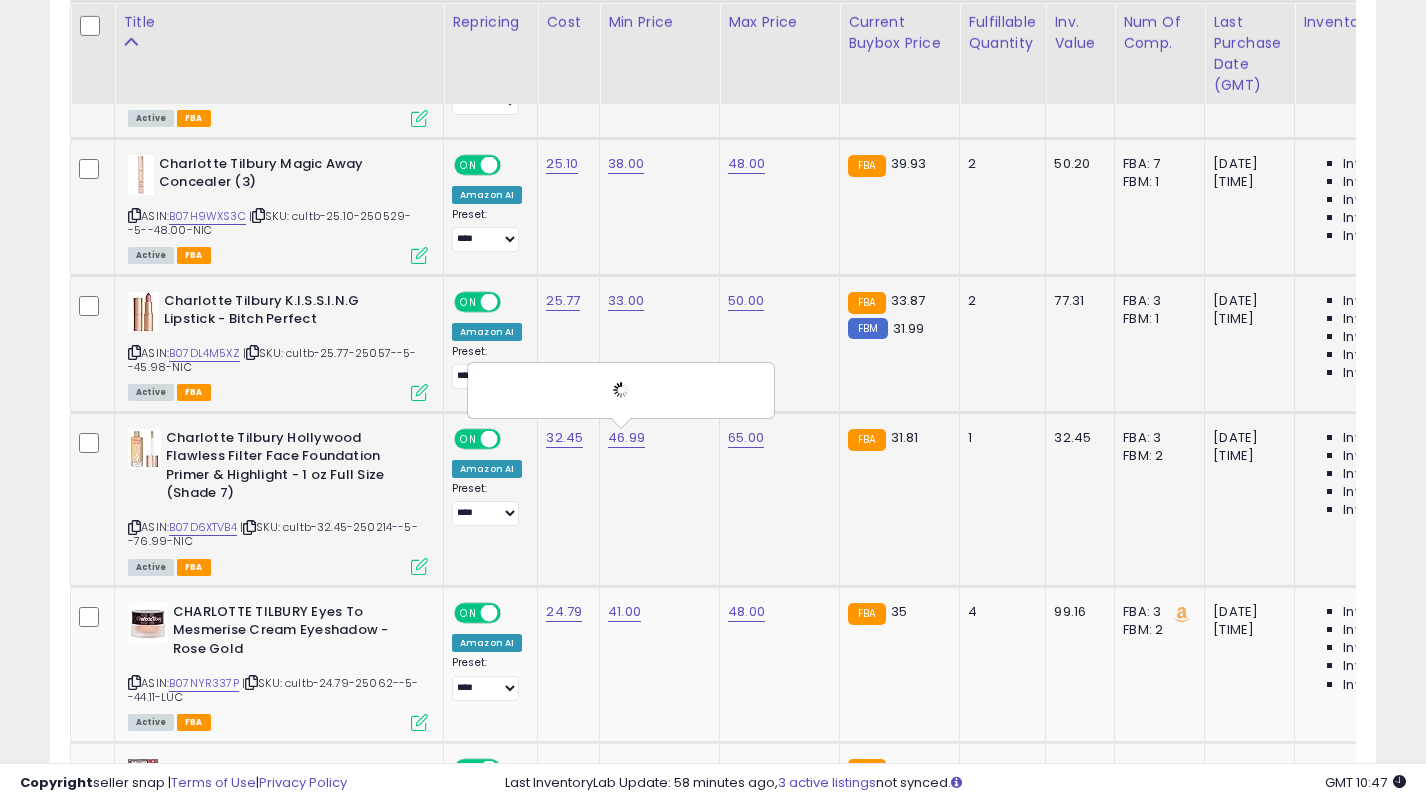 scroll, scrollTop: 3154, scrollLeft: 0, axis: vertical 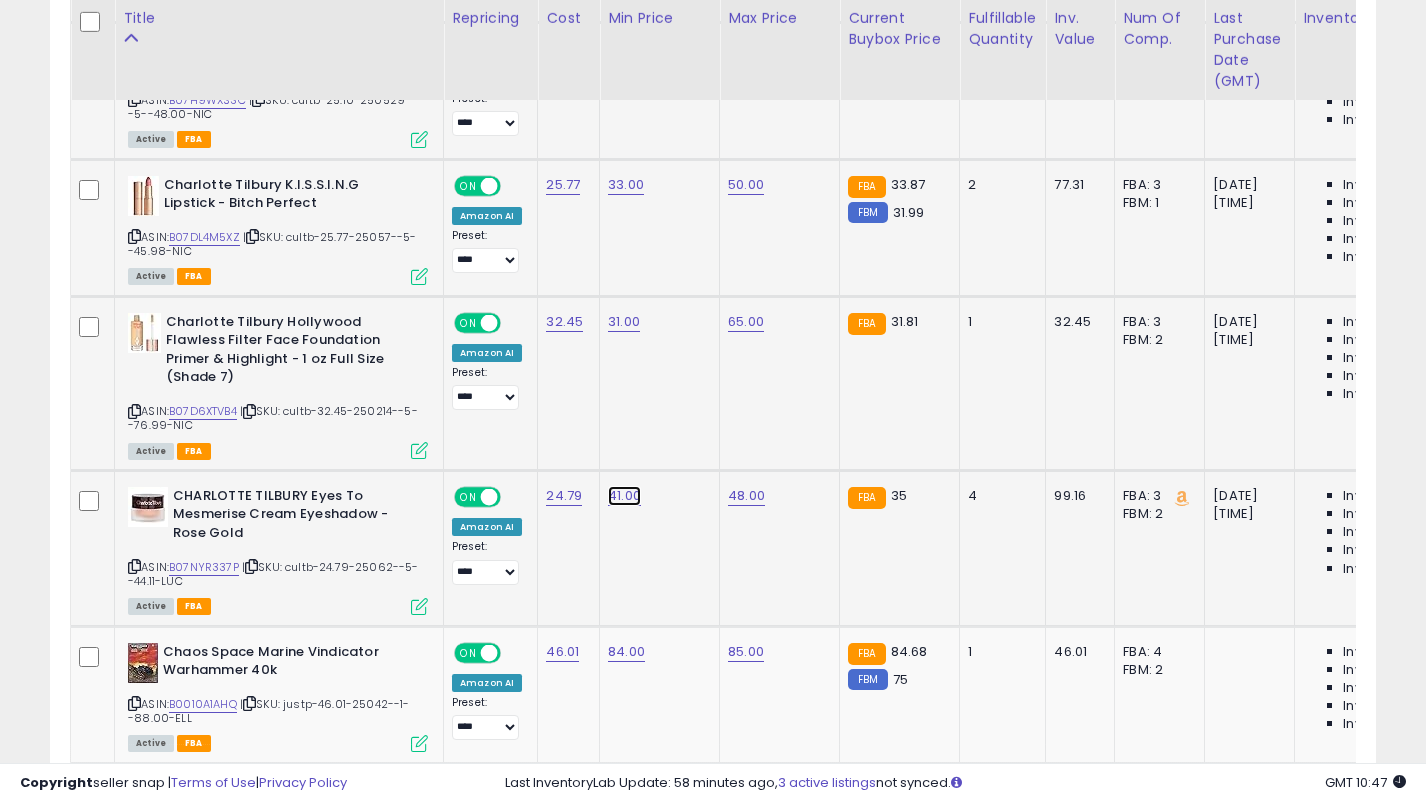 click on "41.00" at bounding box center [628, -2009] 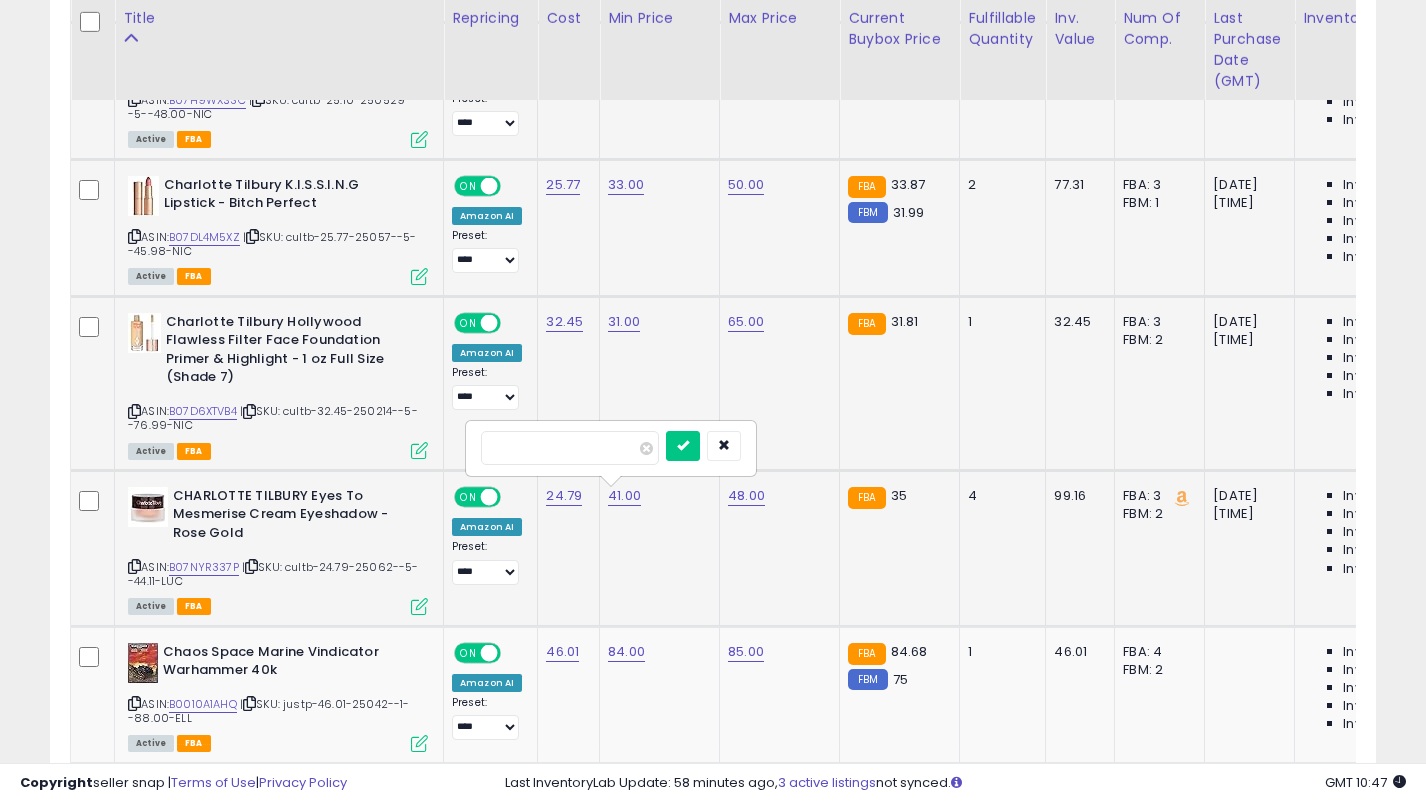 type on "**" 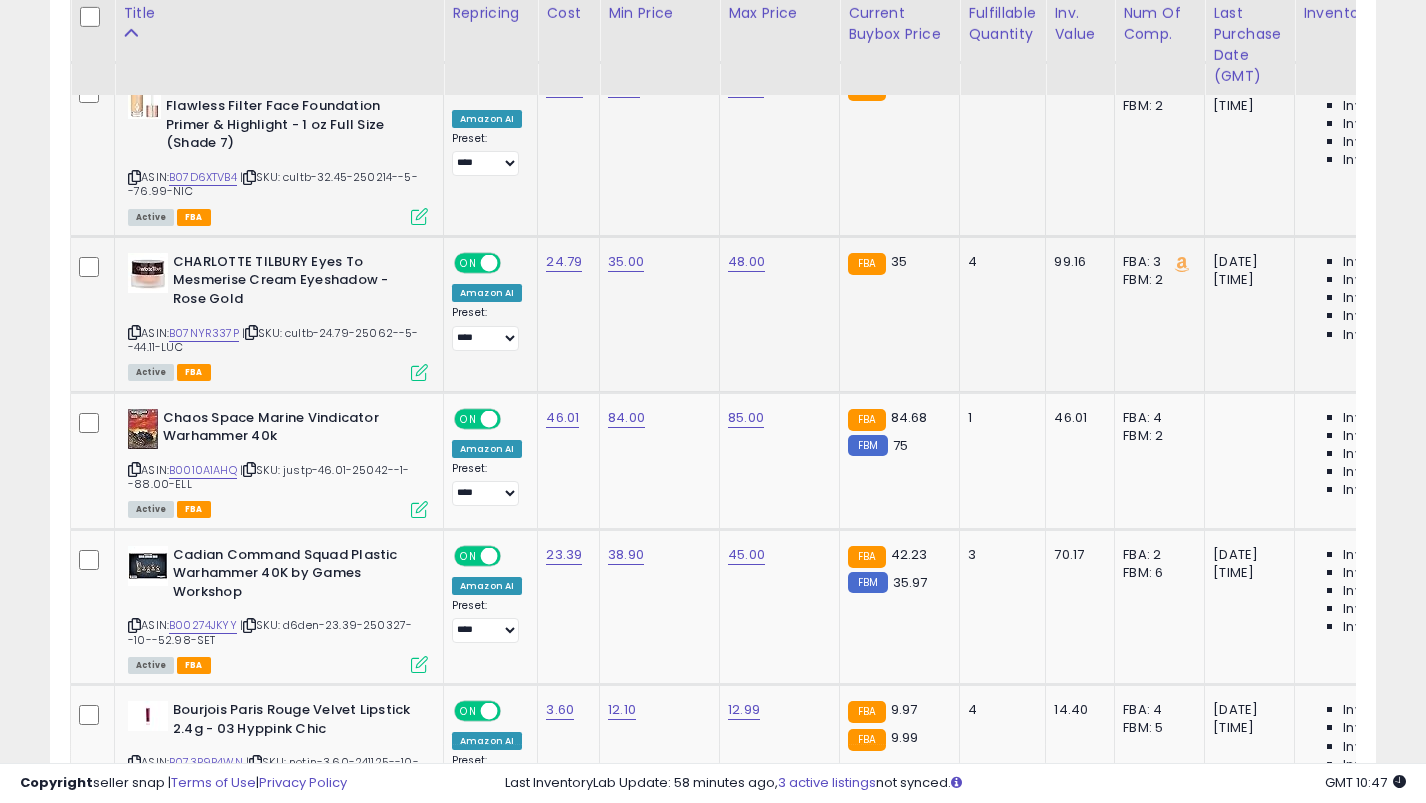 scroll, scrollTop: 3389, scrollLeft: 0, axis: vertical 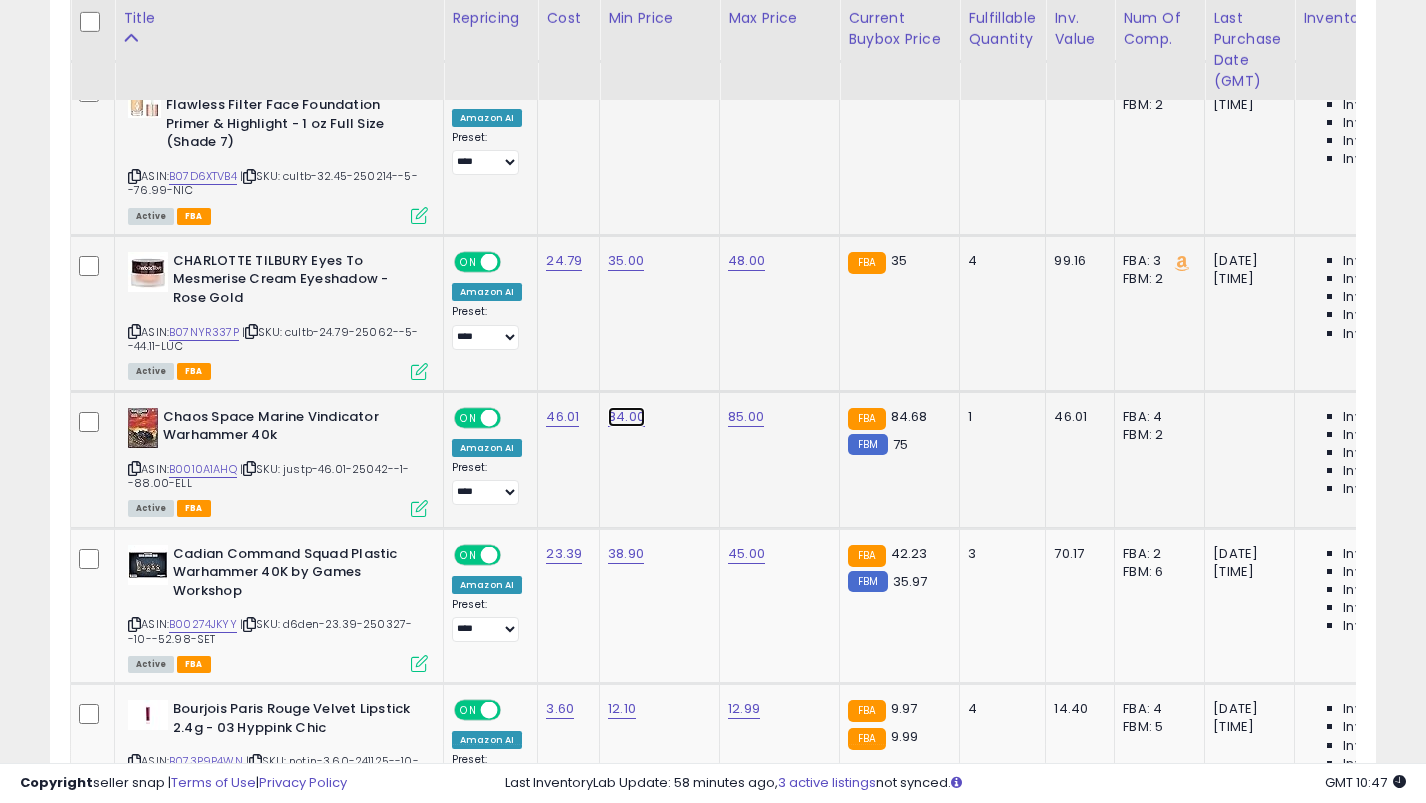 click on "84.00" at bounding box center (628, -2244) 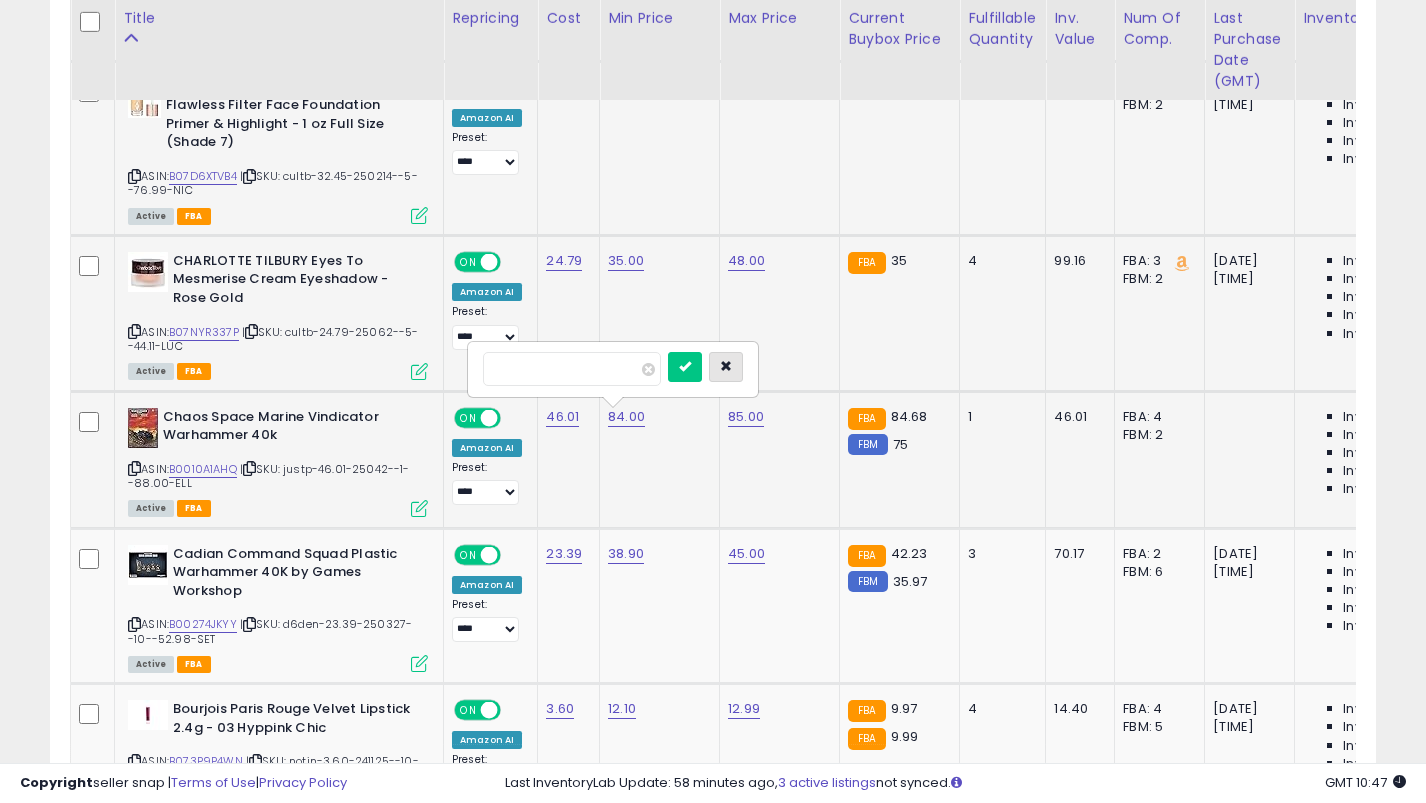 click at bounding box center [726, 366] 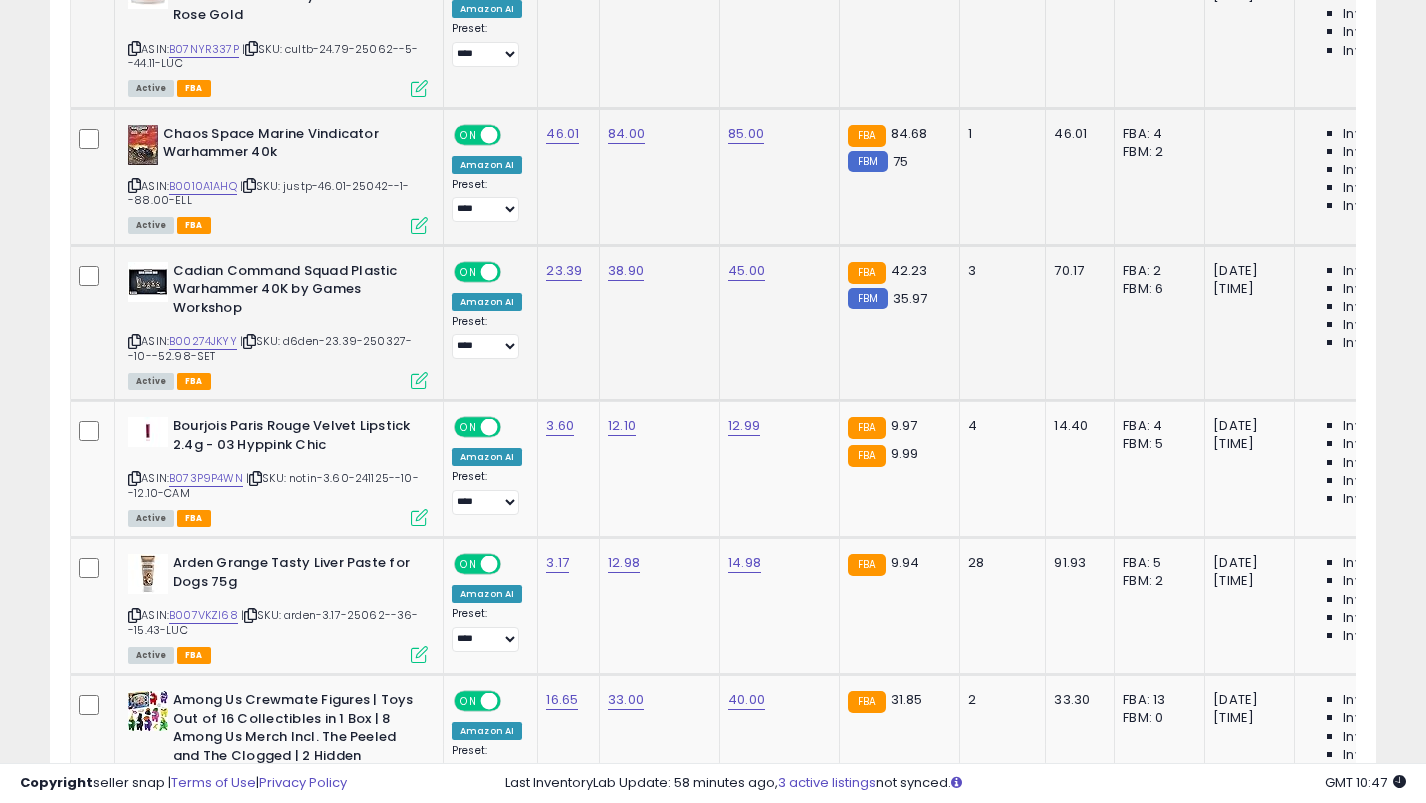 scroll, scrollTop: 3698, scrollLeft: 0, axis: vertical 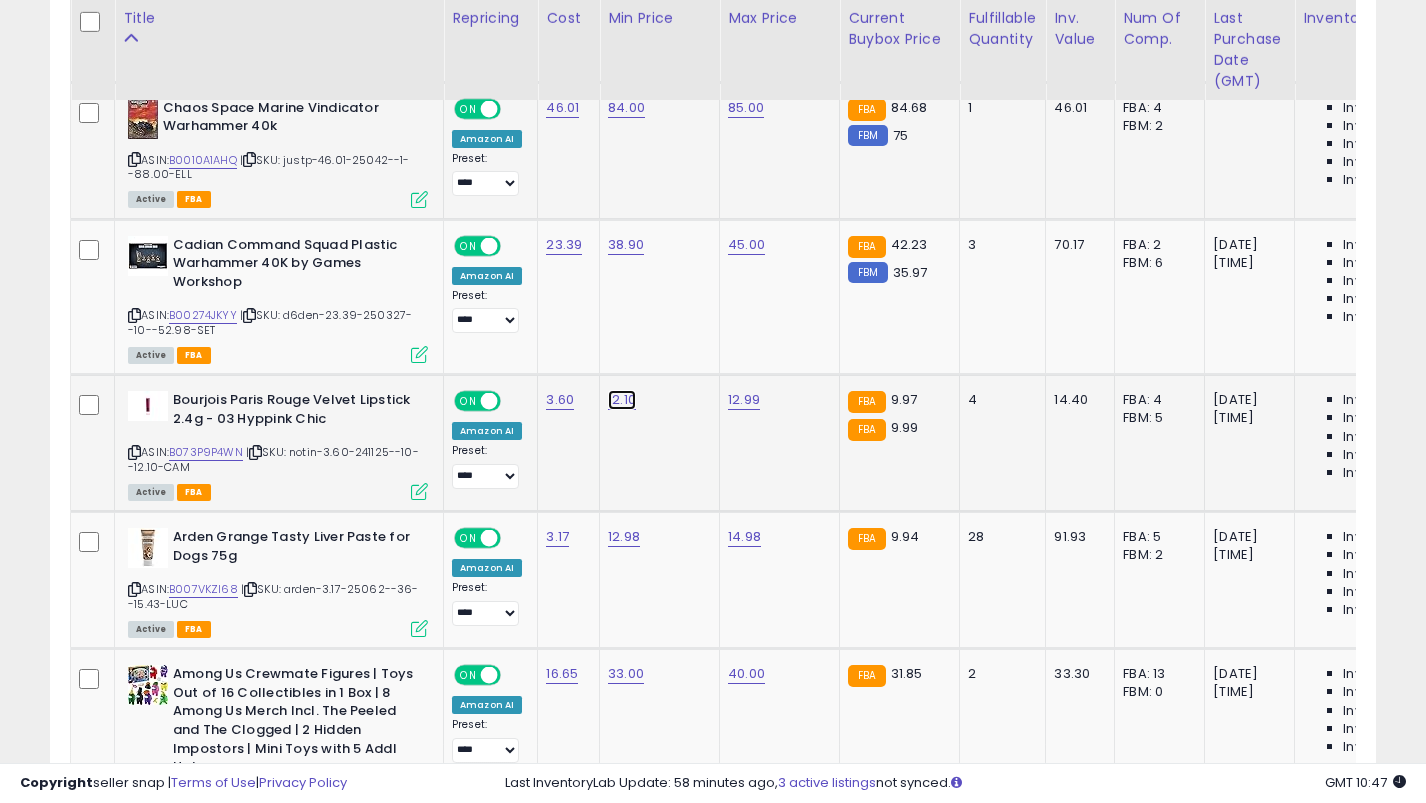 click on "12.10" at bounding box center [628, -2553] 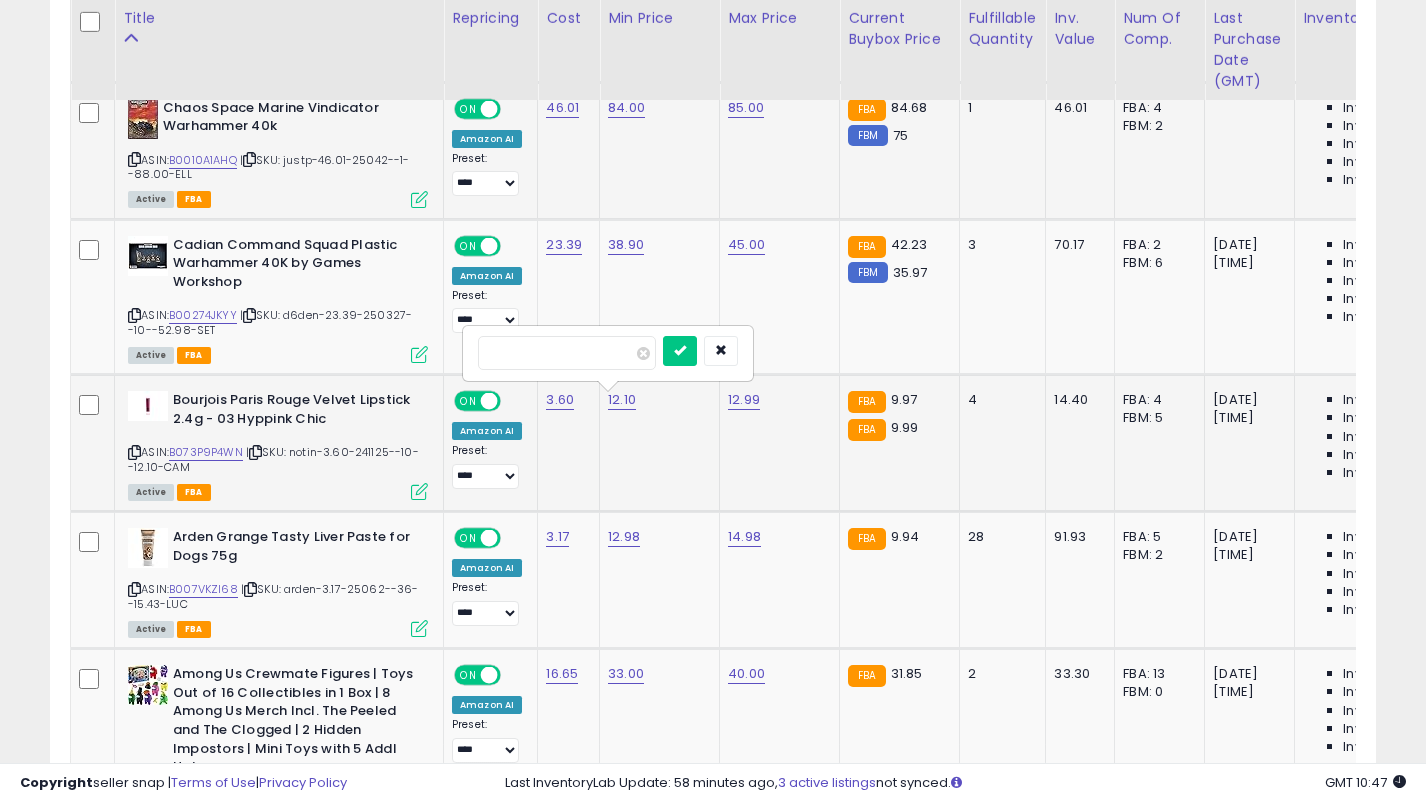 type on "*" 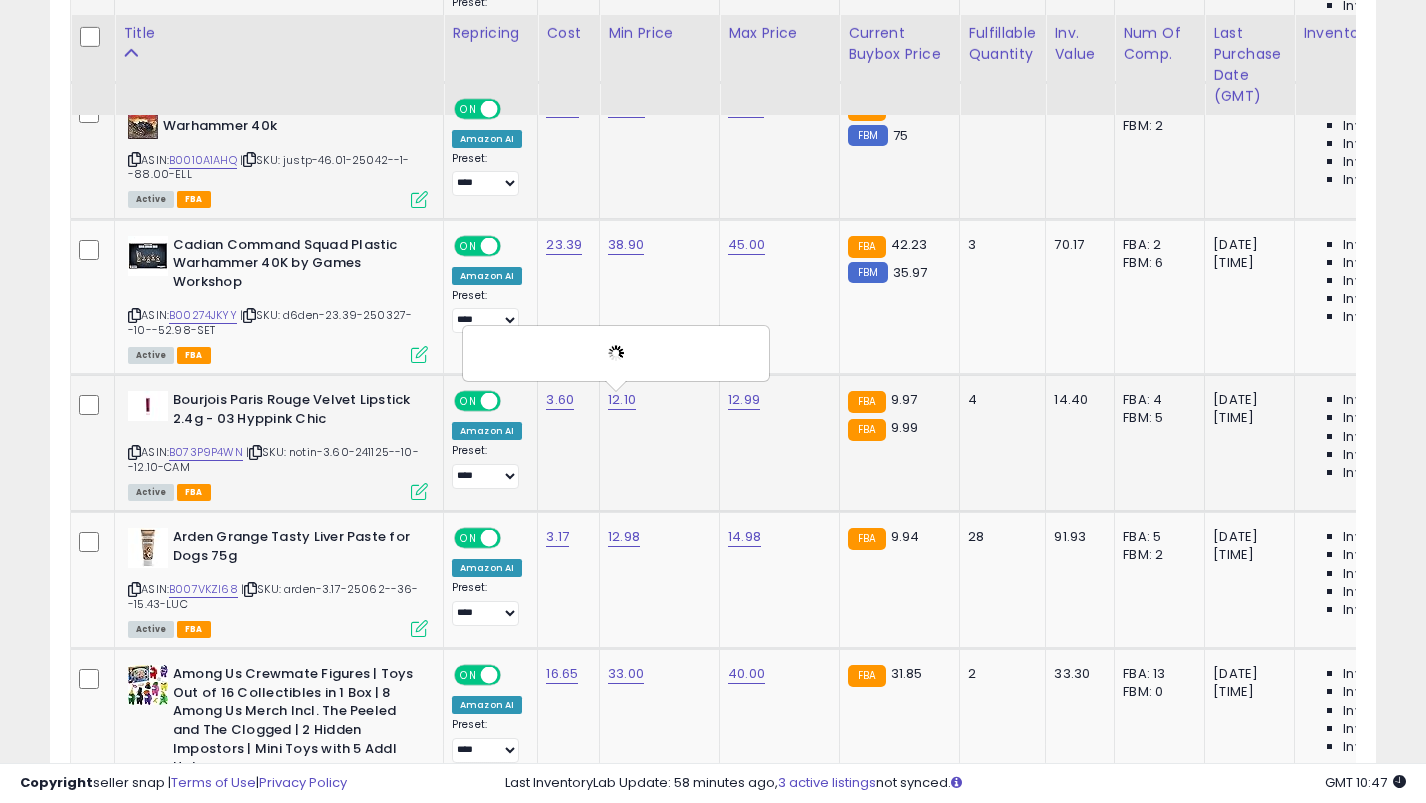 scroll, scrollTop: 3794, scrollLeft: 0, axis: vertical 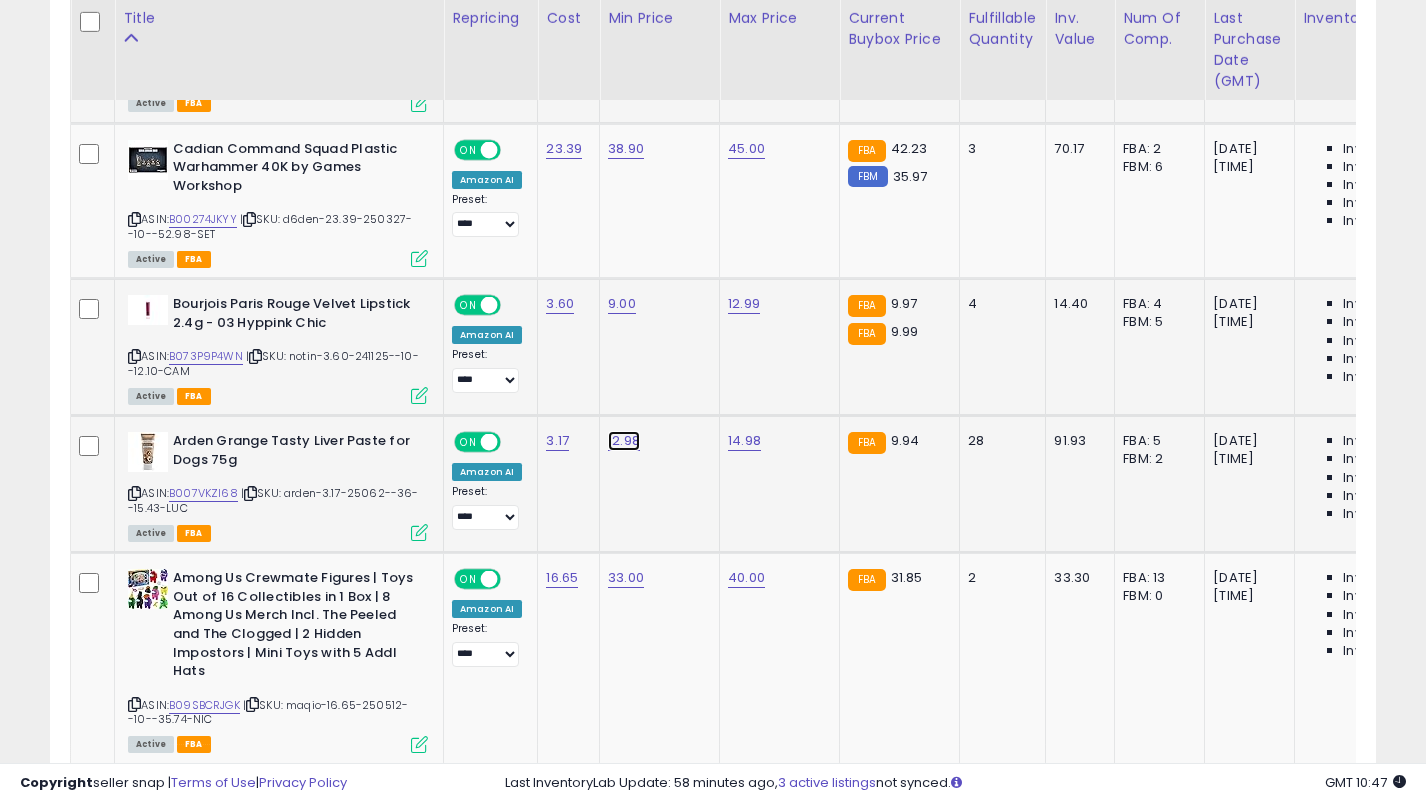 click on "12.98" at bounding box center (628, -2649) 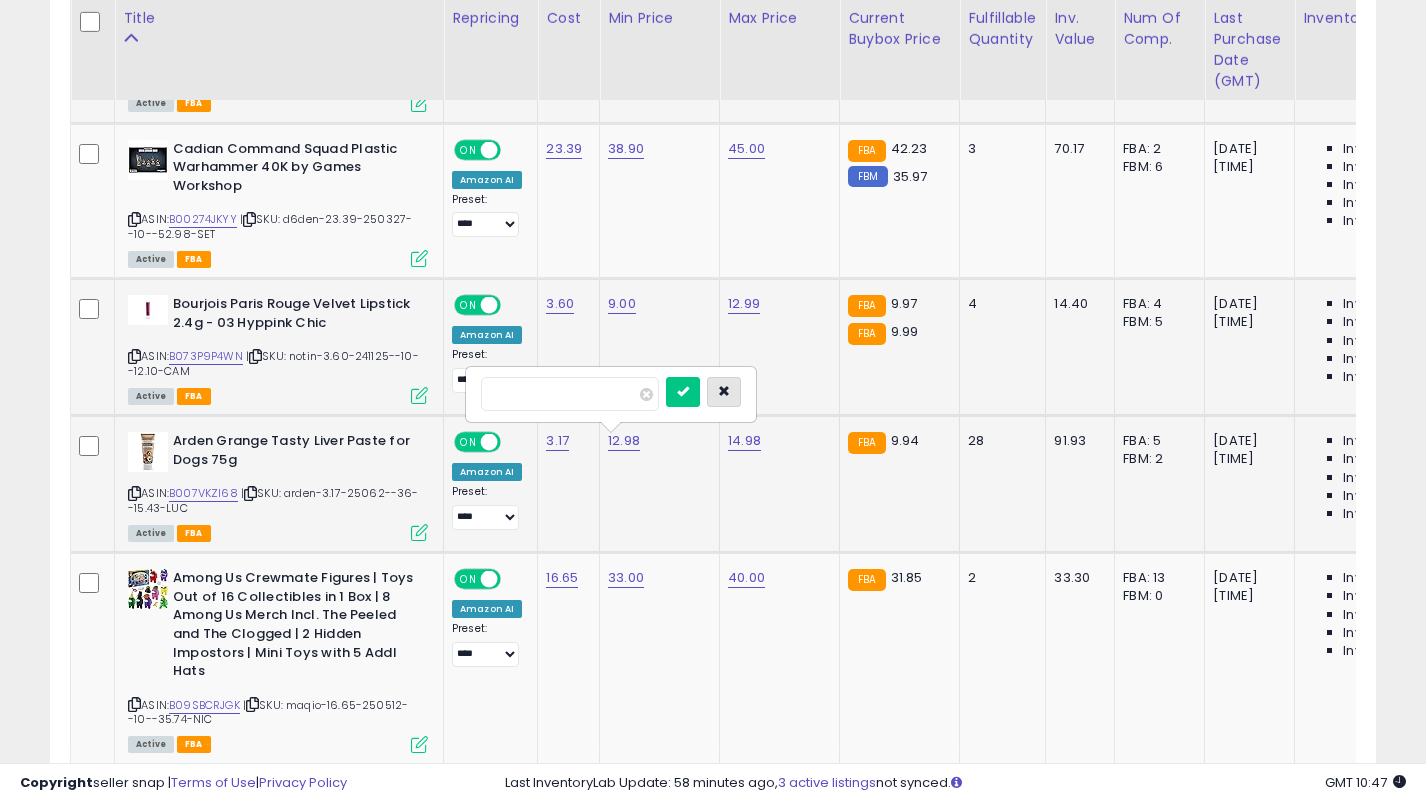 type on "****" 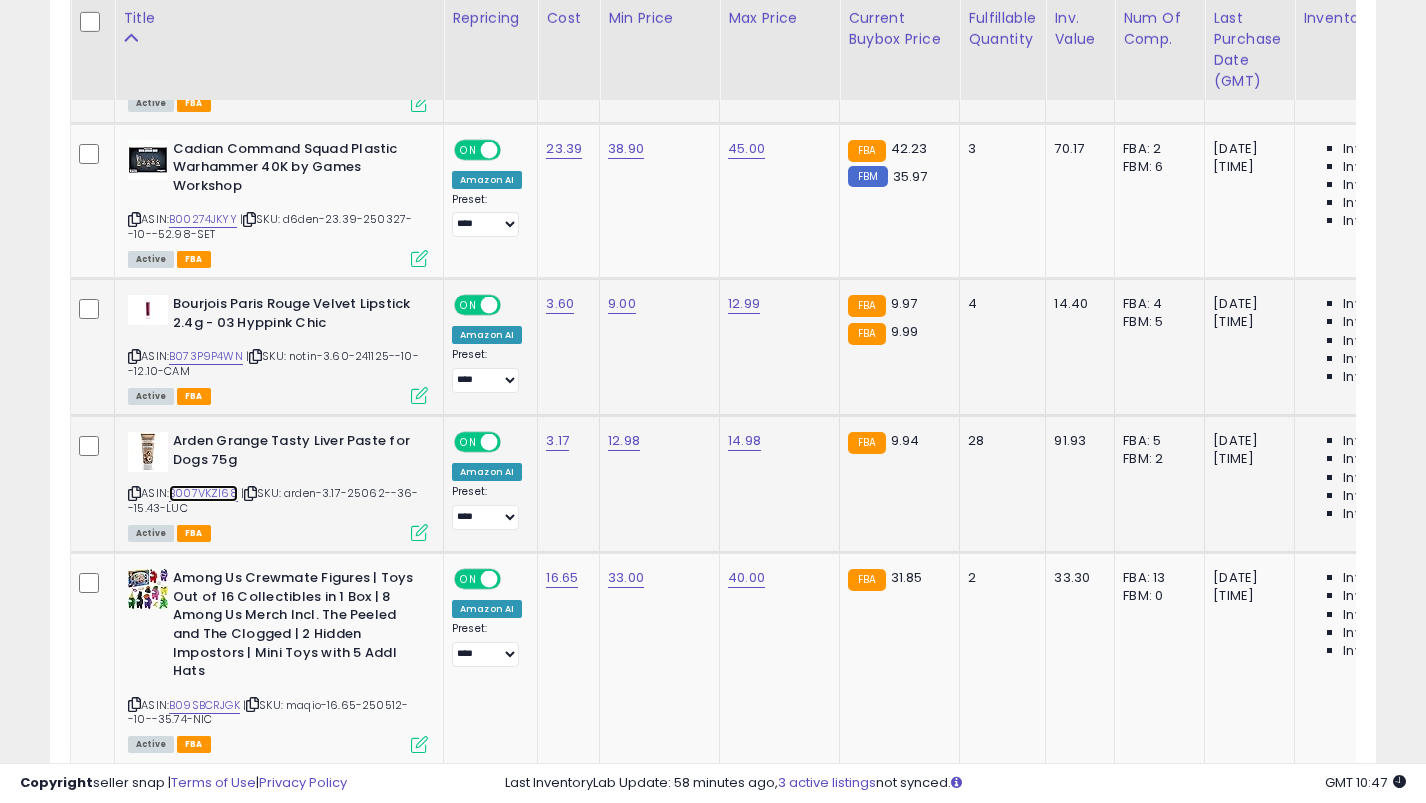 click on "B007VKZI68" at bounding box center (203, 493) 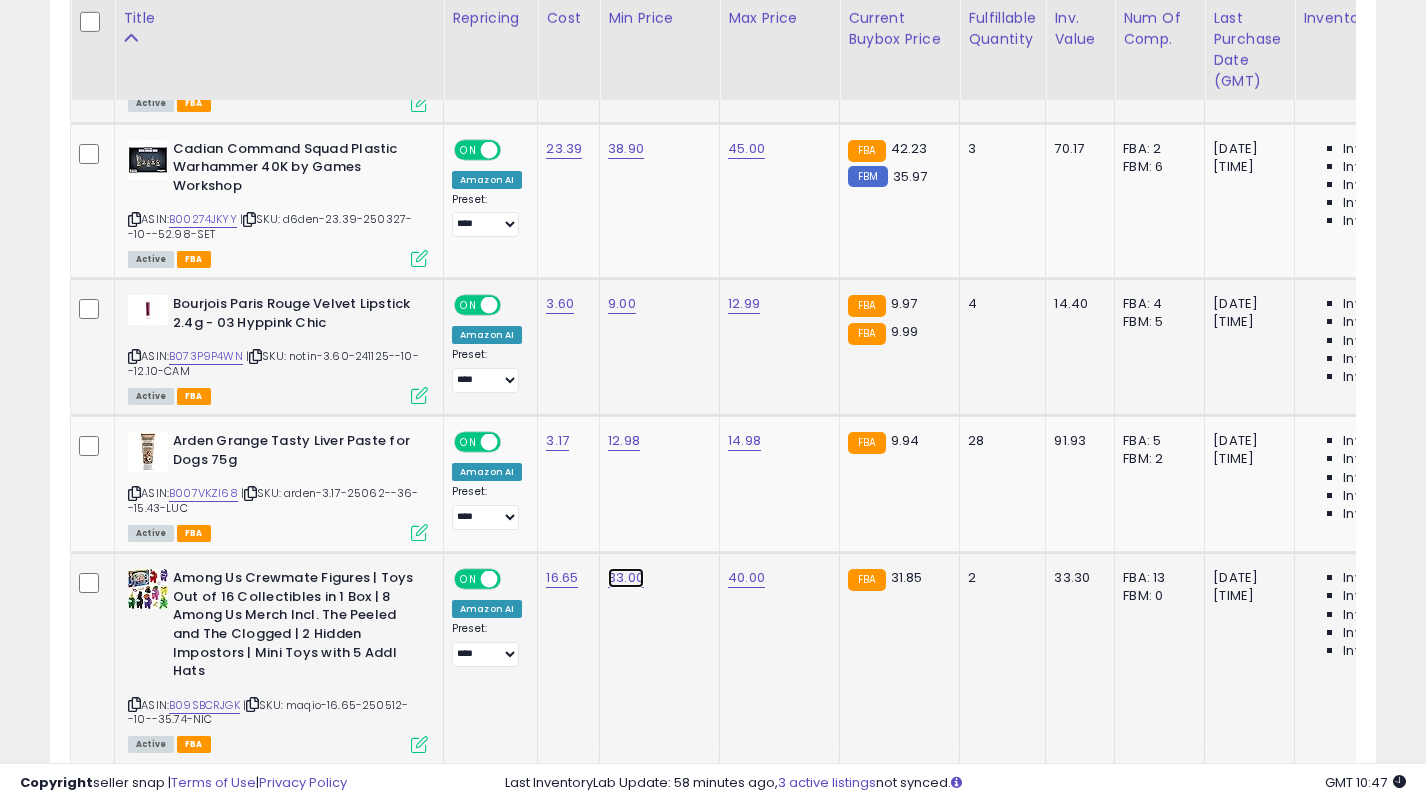 click on "33.00" at bounding box center (628, -2649) 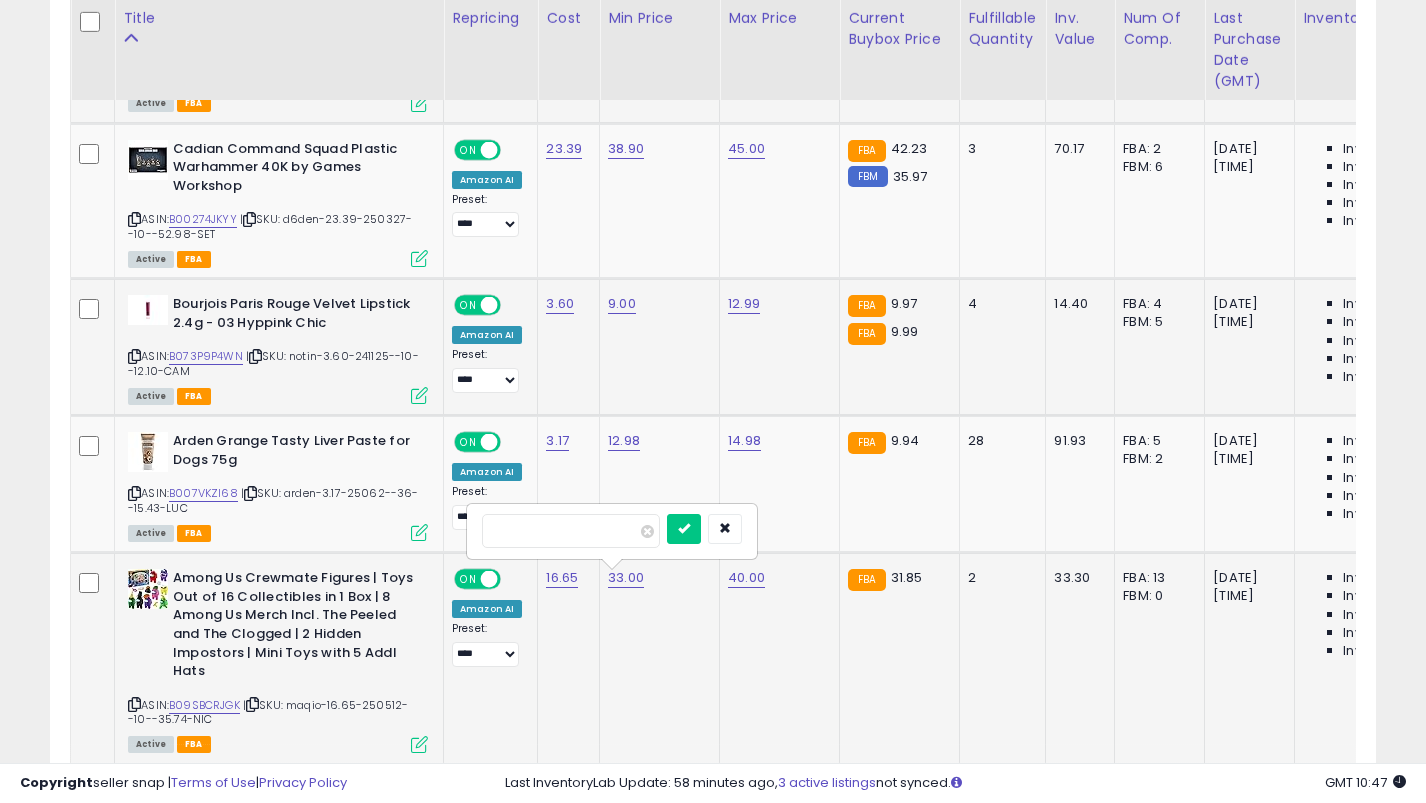 type on "**" 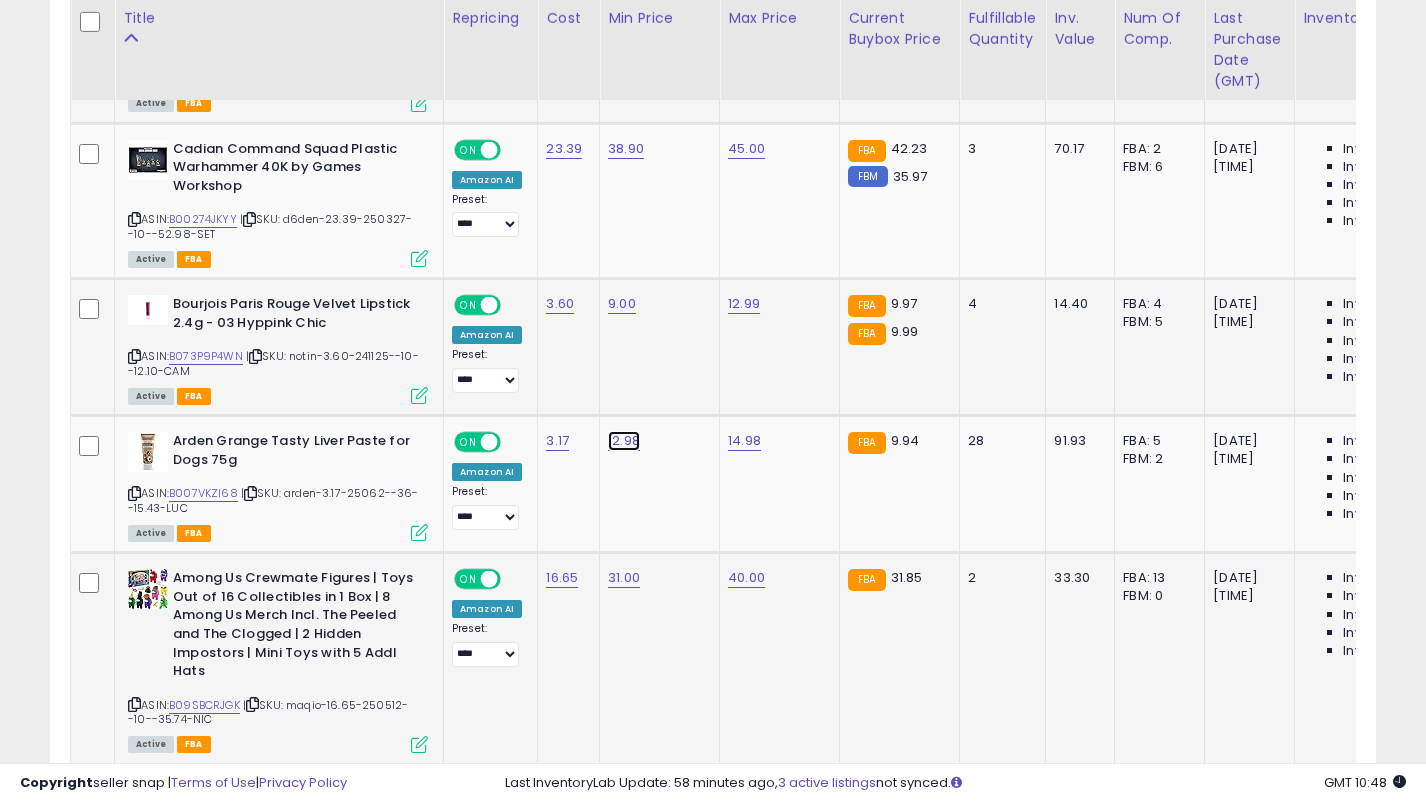 click on "12.98" at bounding box center [628, -2649] 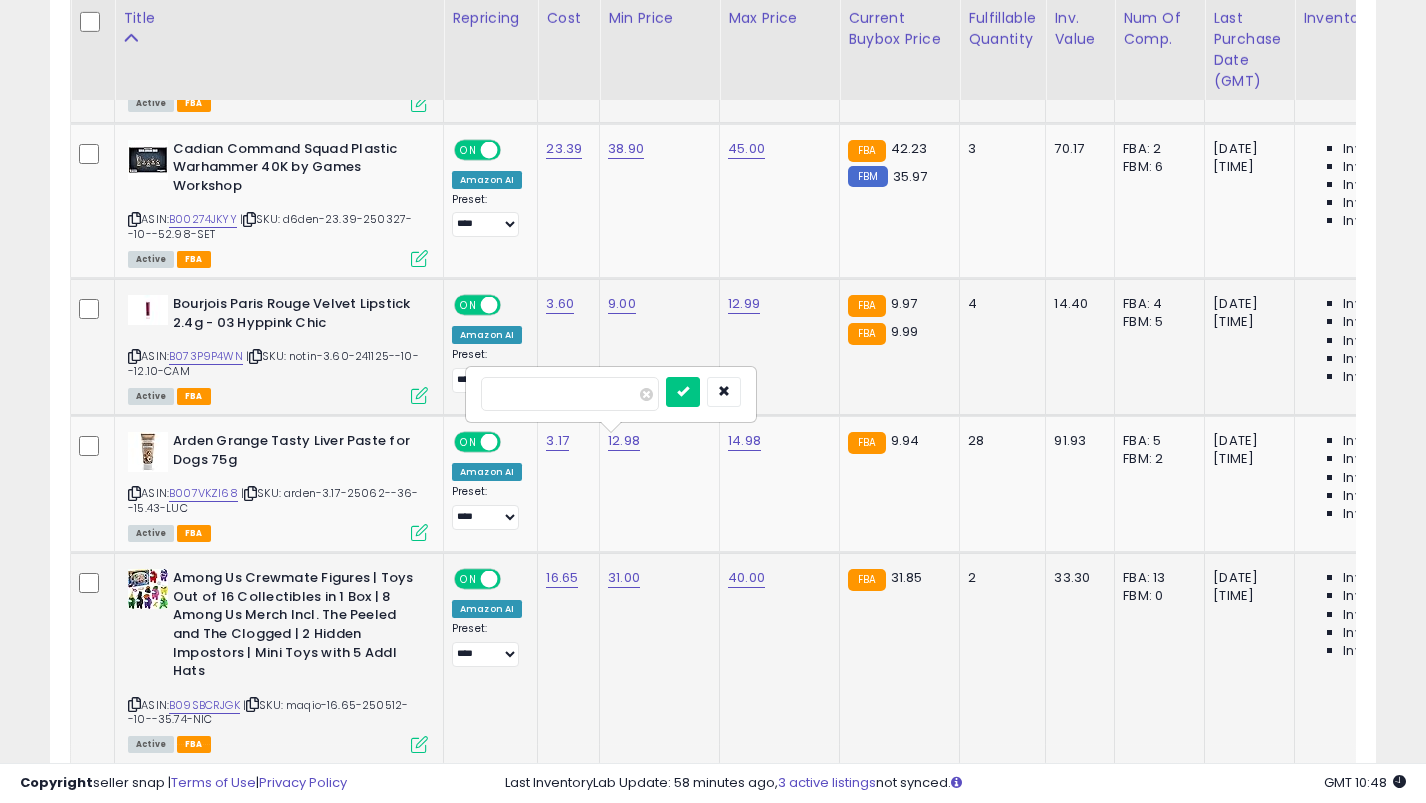 type on "***" 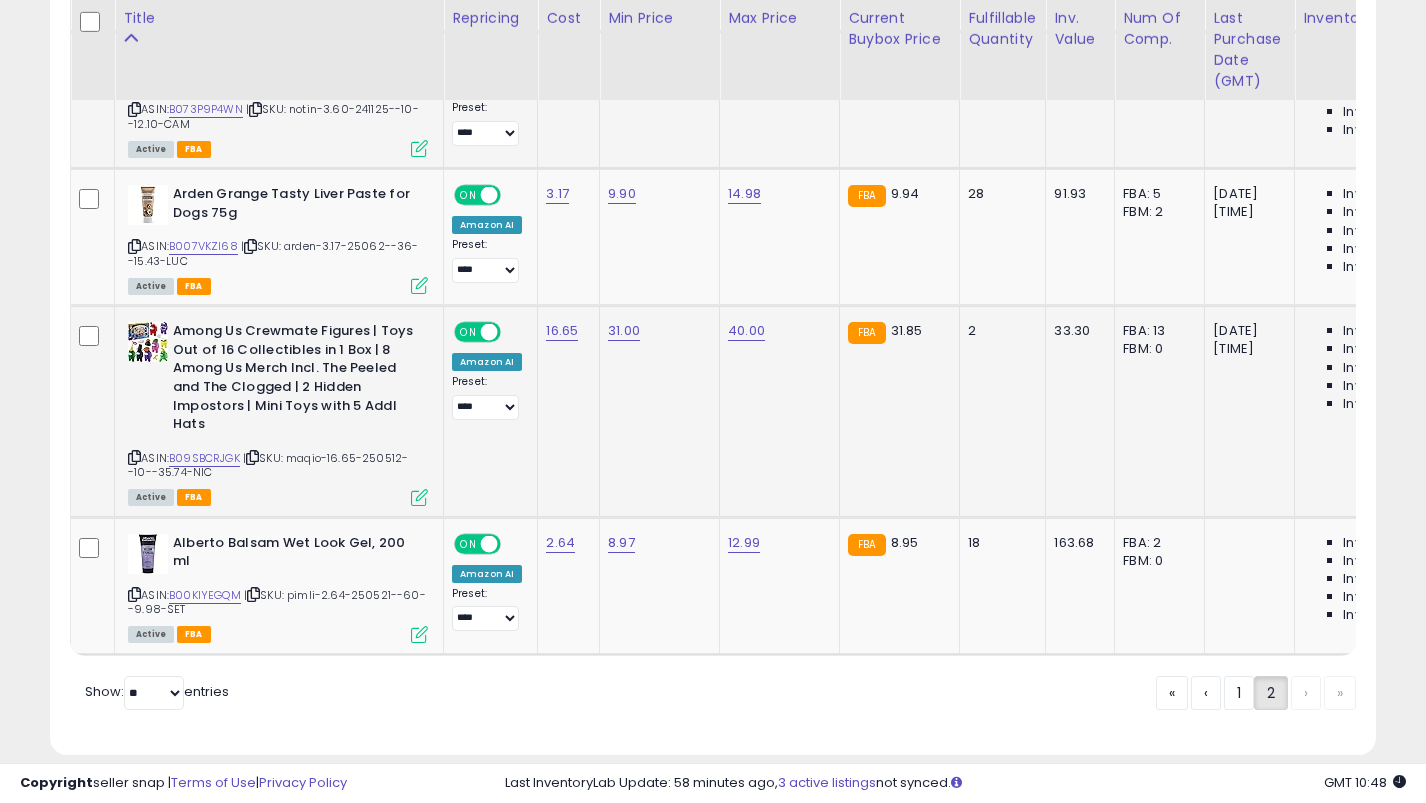 scroll, scrollTop: 4068, scrollLeft: 0, axis: vertical 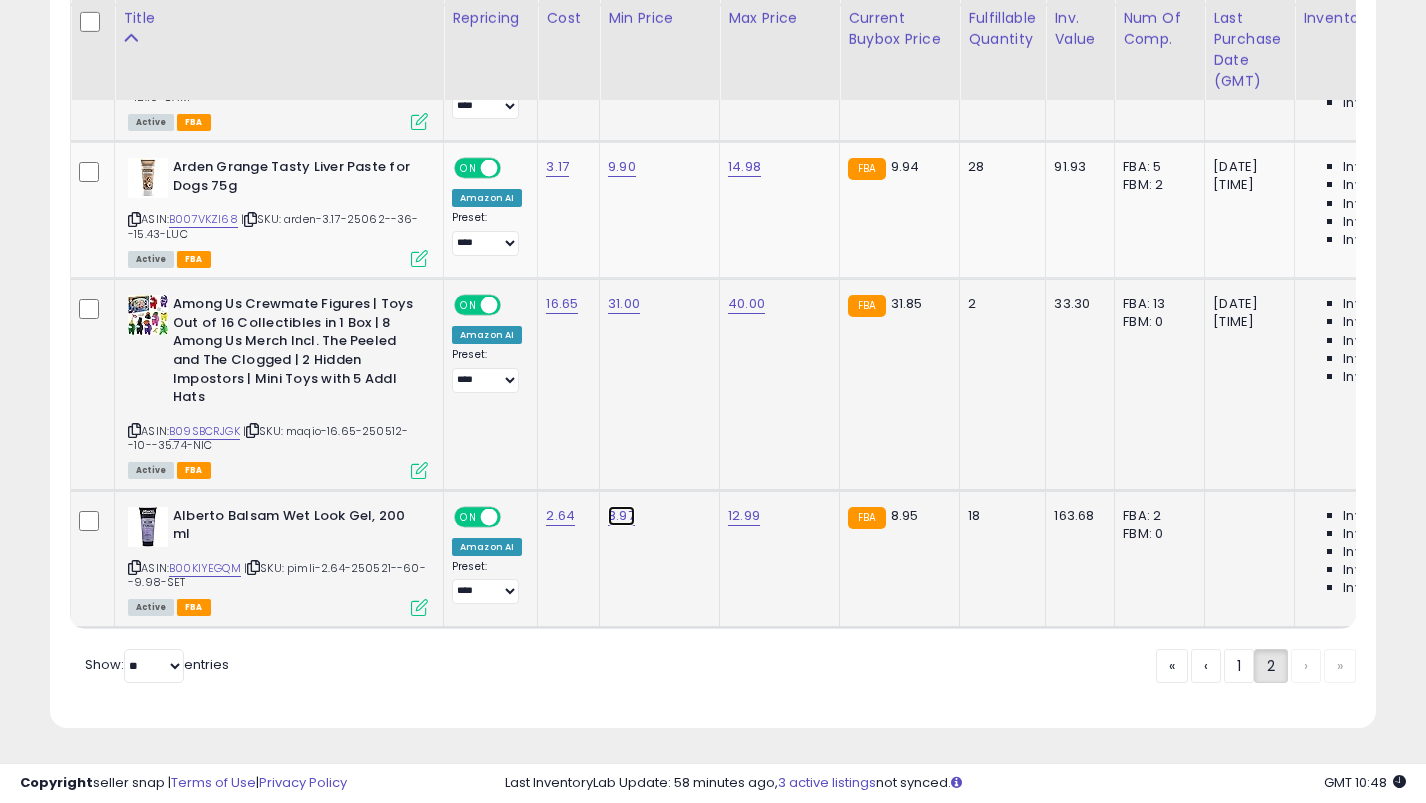 click on "8.97" at bounding box center (628, -2923) 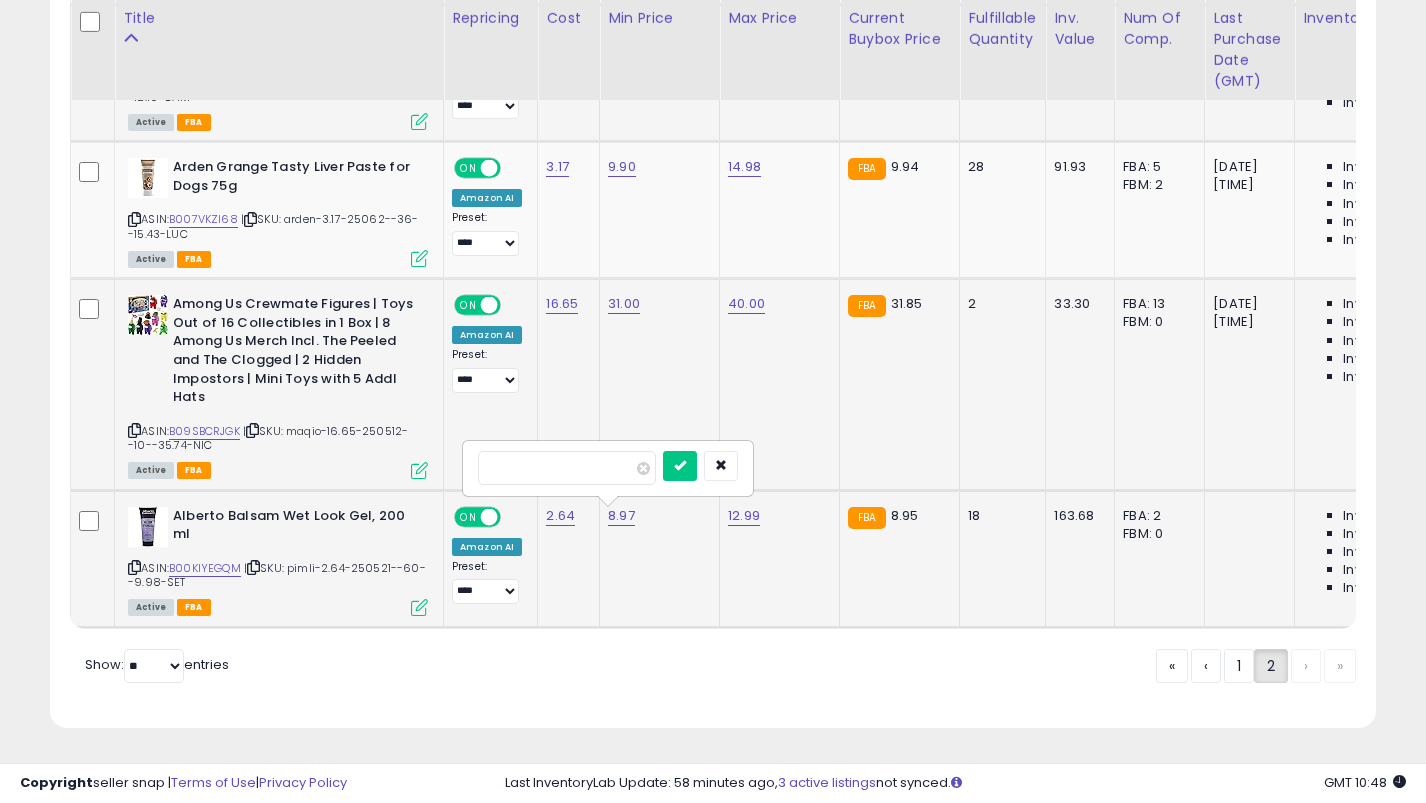 type on "****" 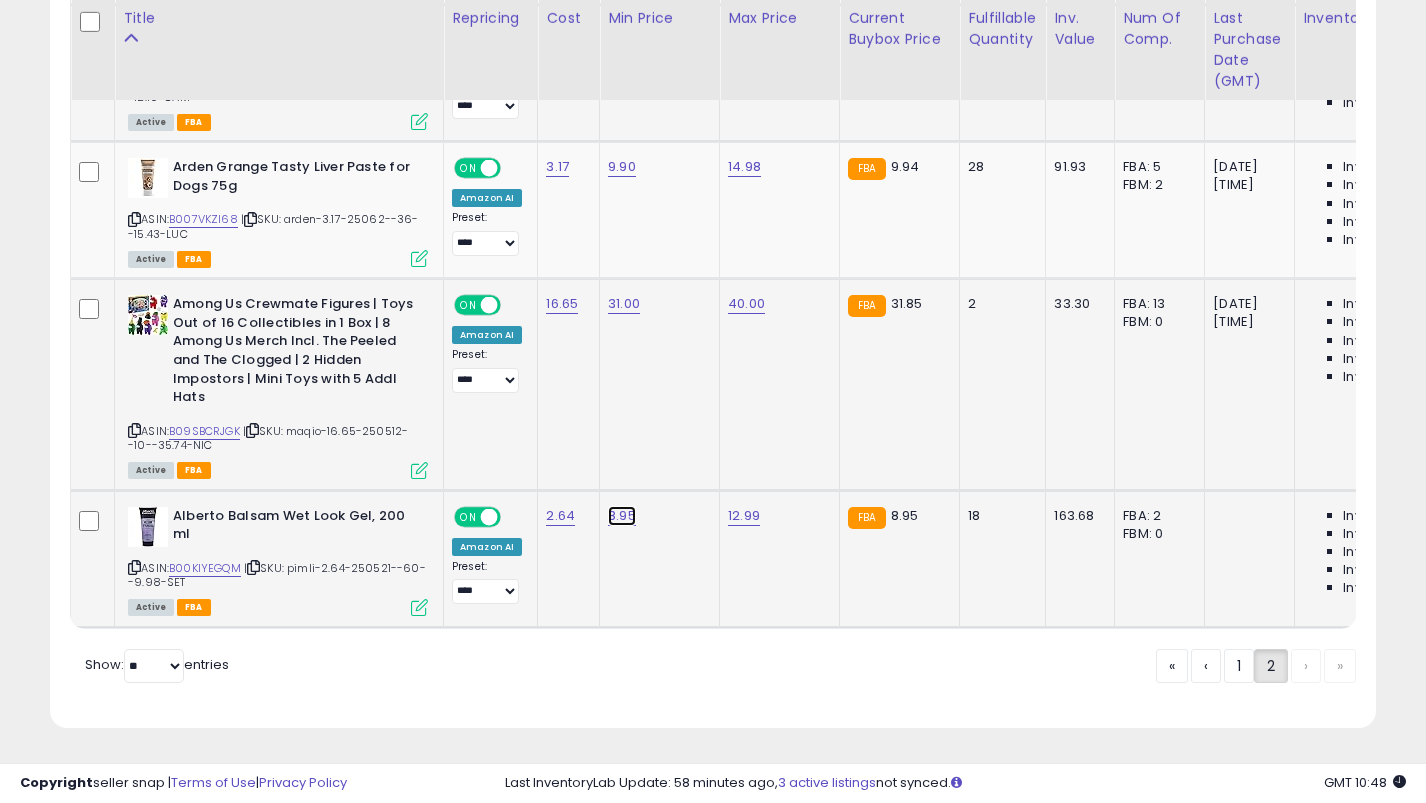 click on "8.95" at bounding box center (628, -2923) 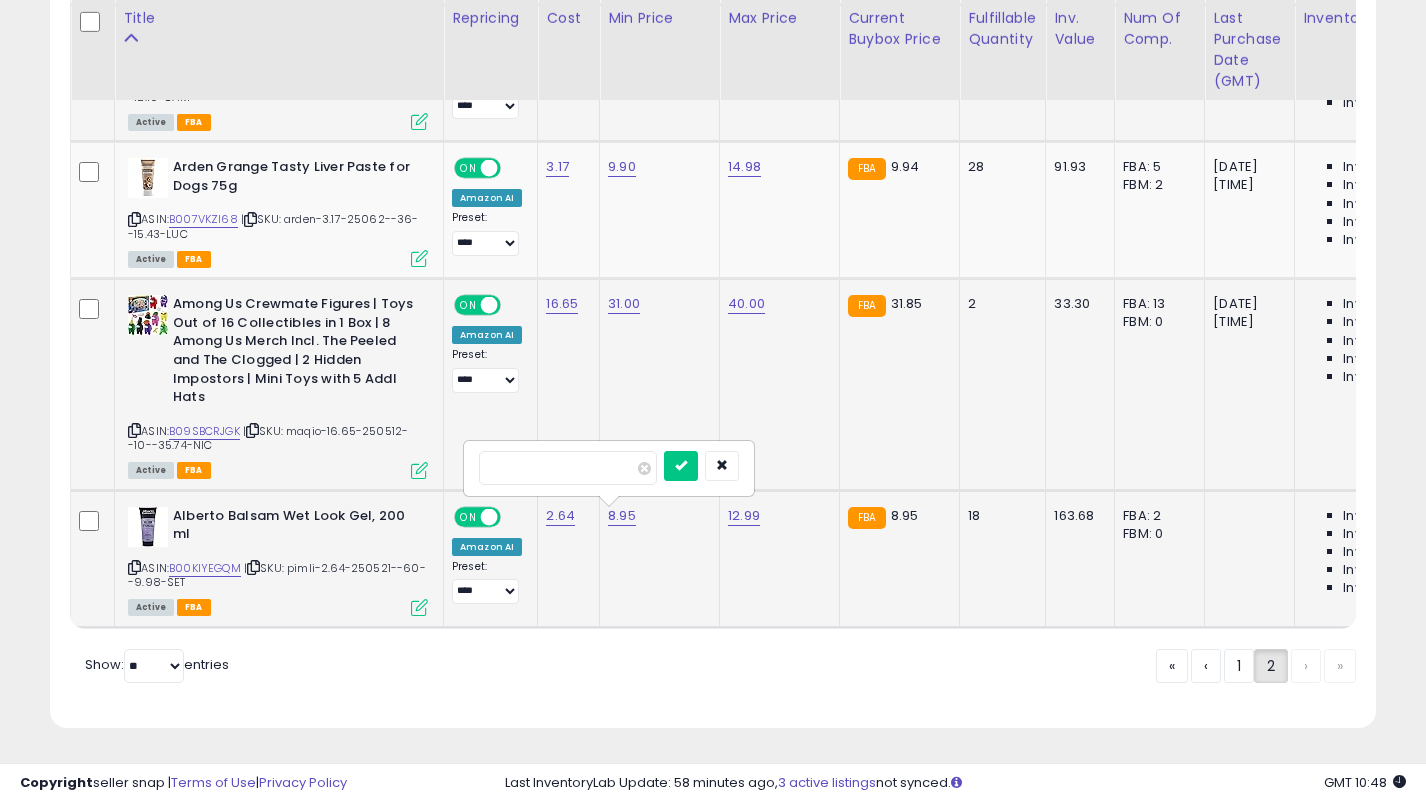 click at bounding box center (681, 466) 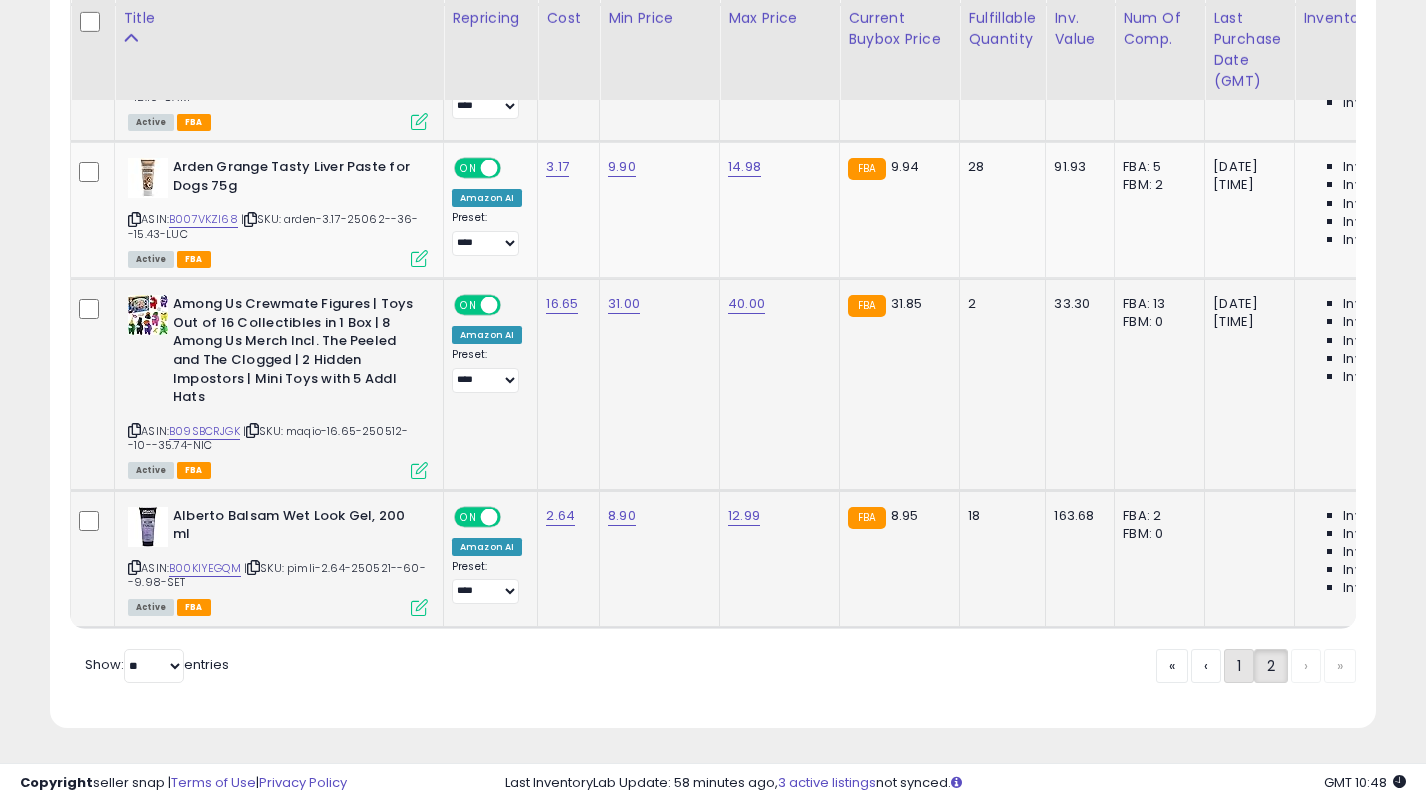 click on "1" 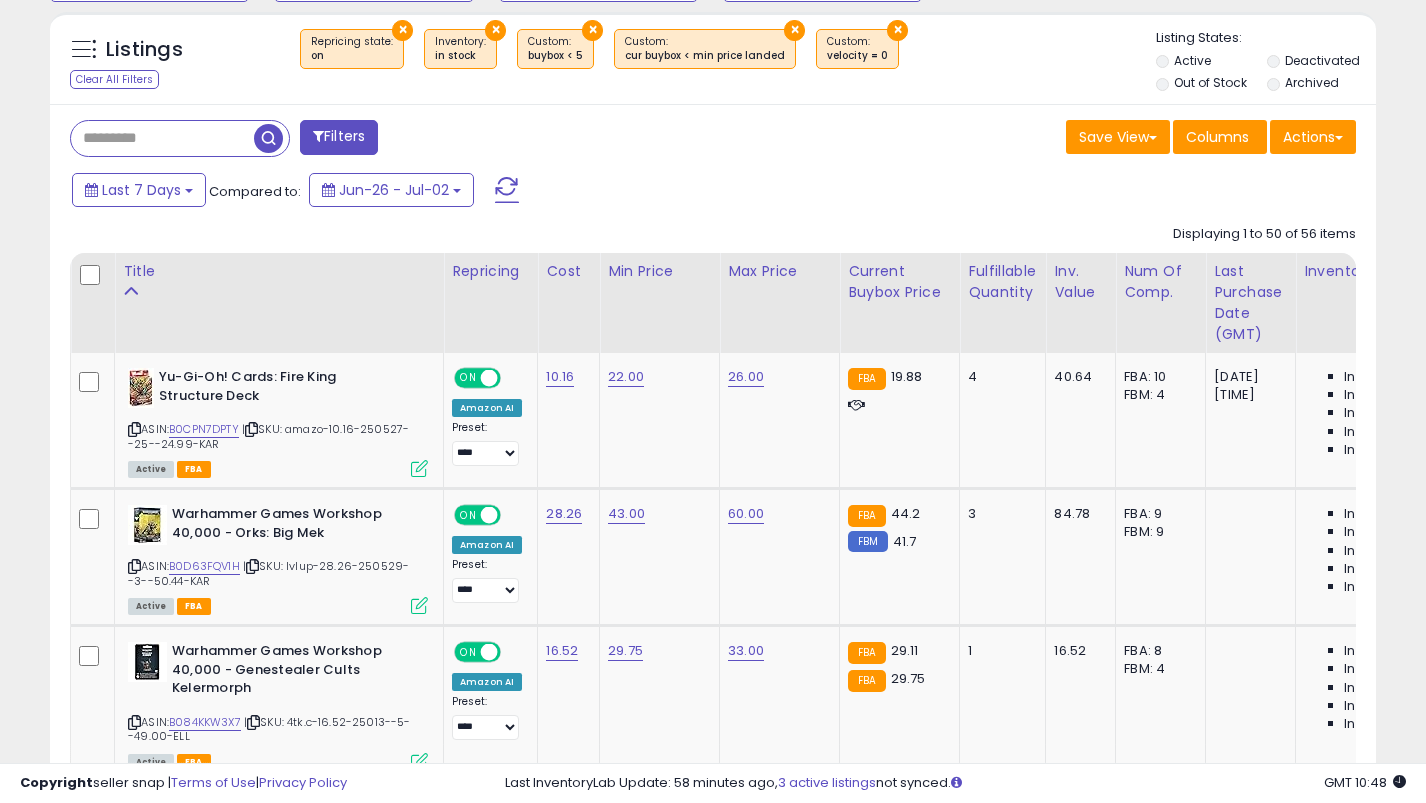 scroll, scrollTop: 1121, scrollLeft: 0, axis: vertical 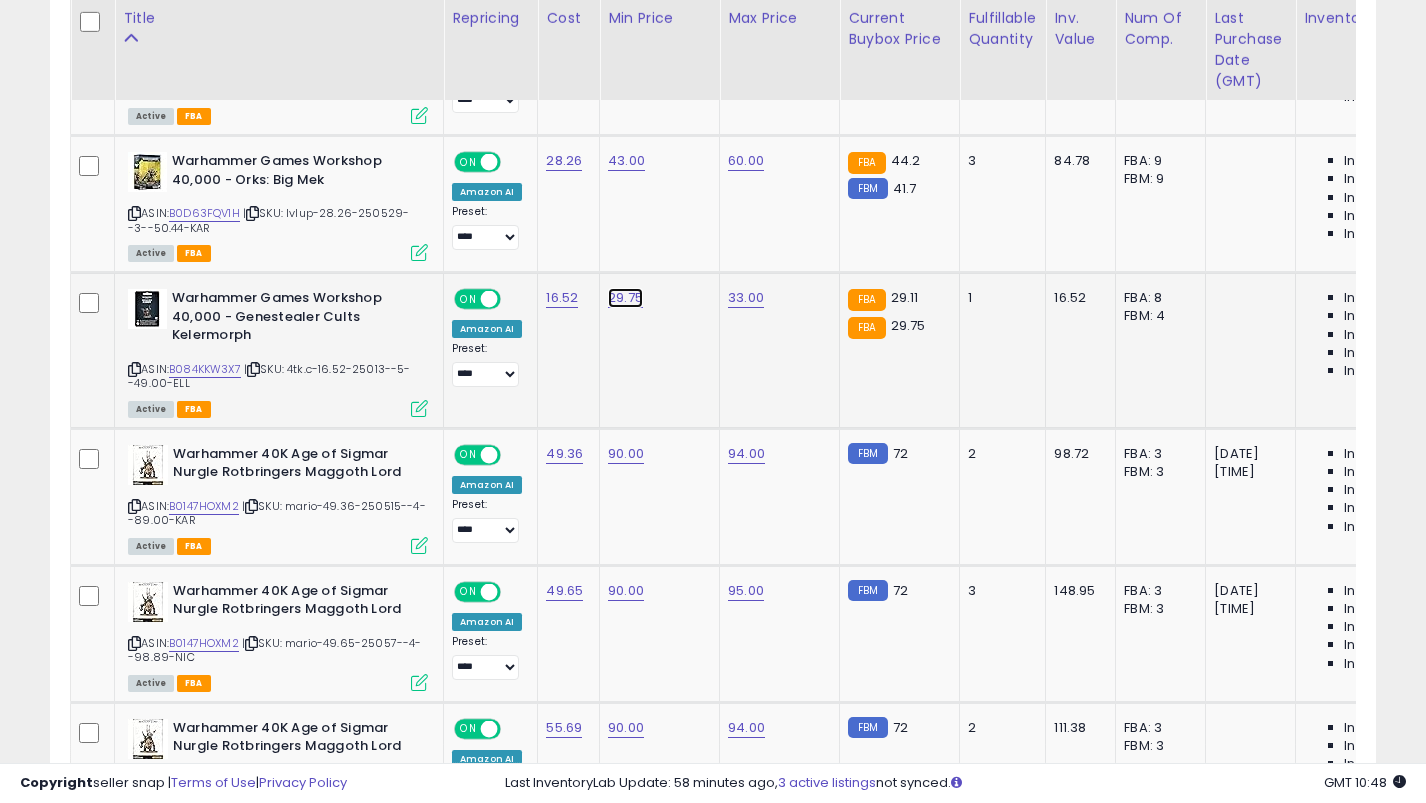 click on "29.75" at bounding box center [626, 24] 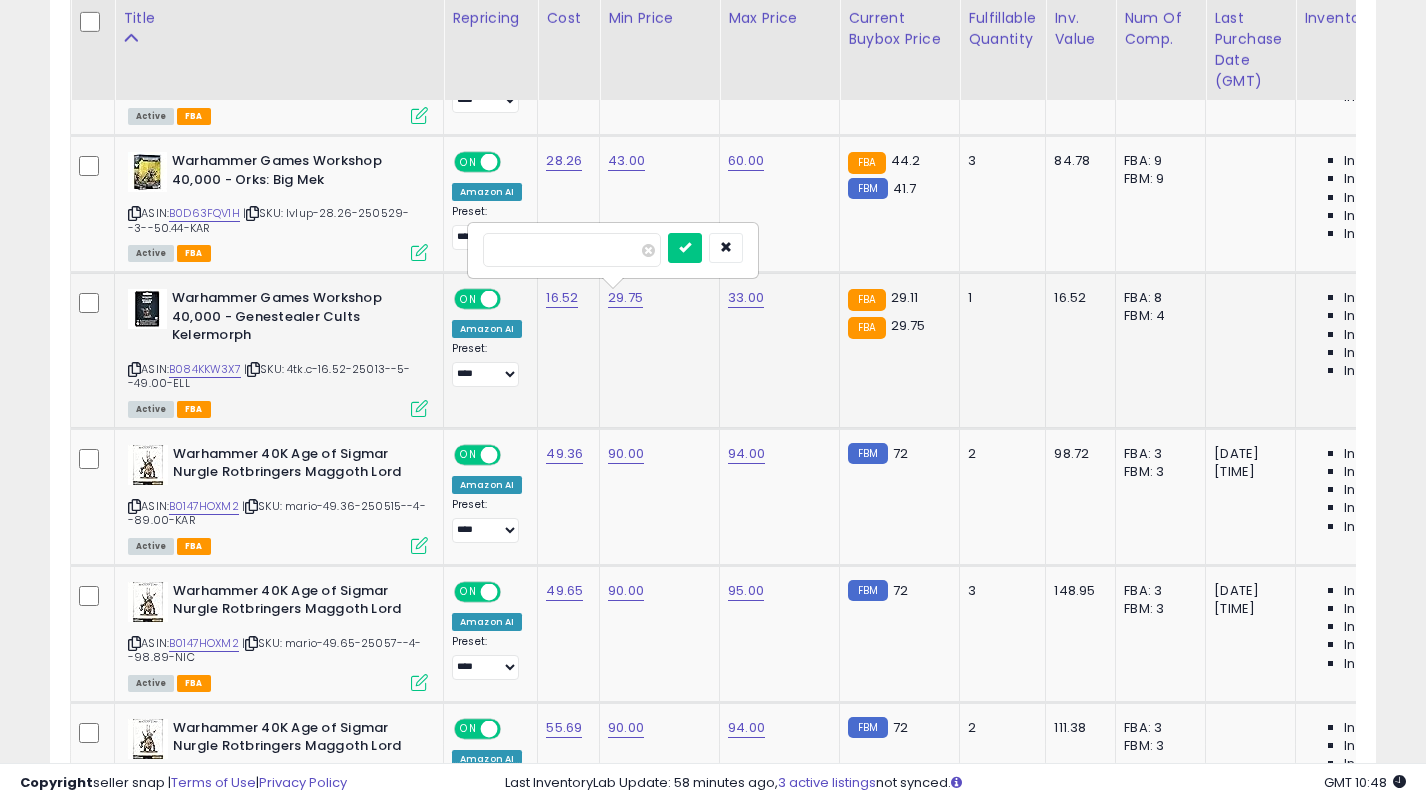 type on "**" 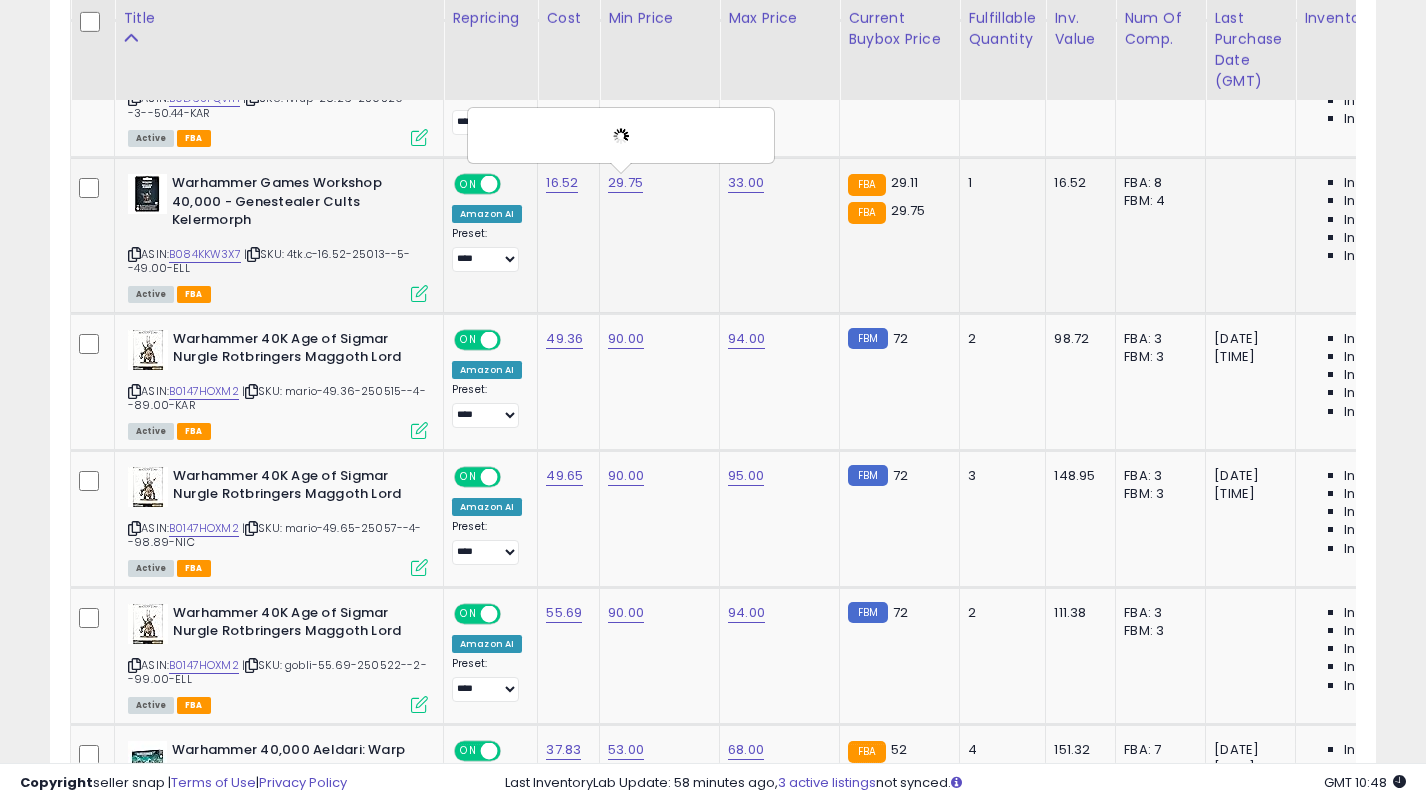 scroll, scrollTop: 1300, scrollLeft: 0, axis: vertical 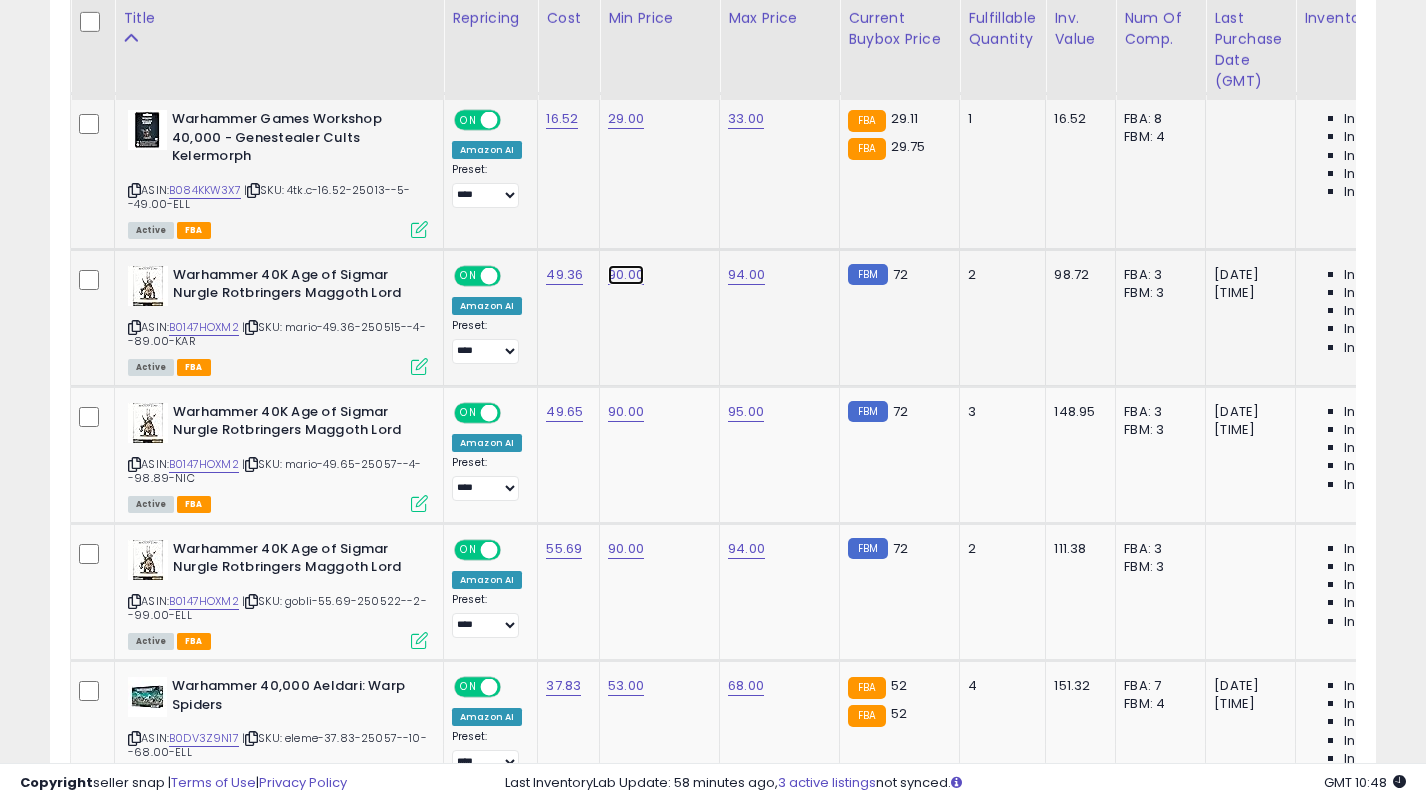 click on "90.00" at bounding box center (626, -155) 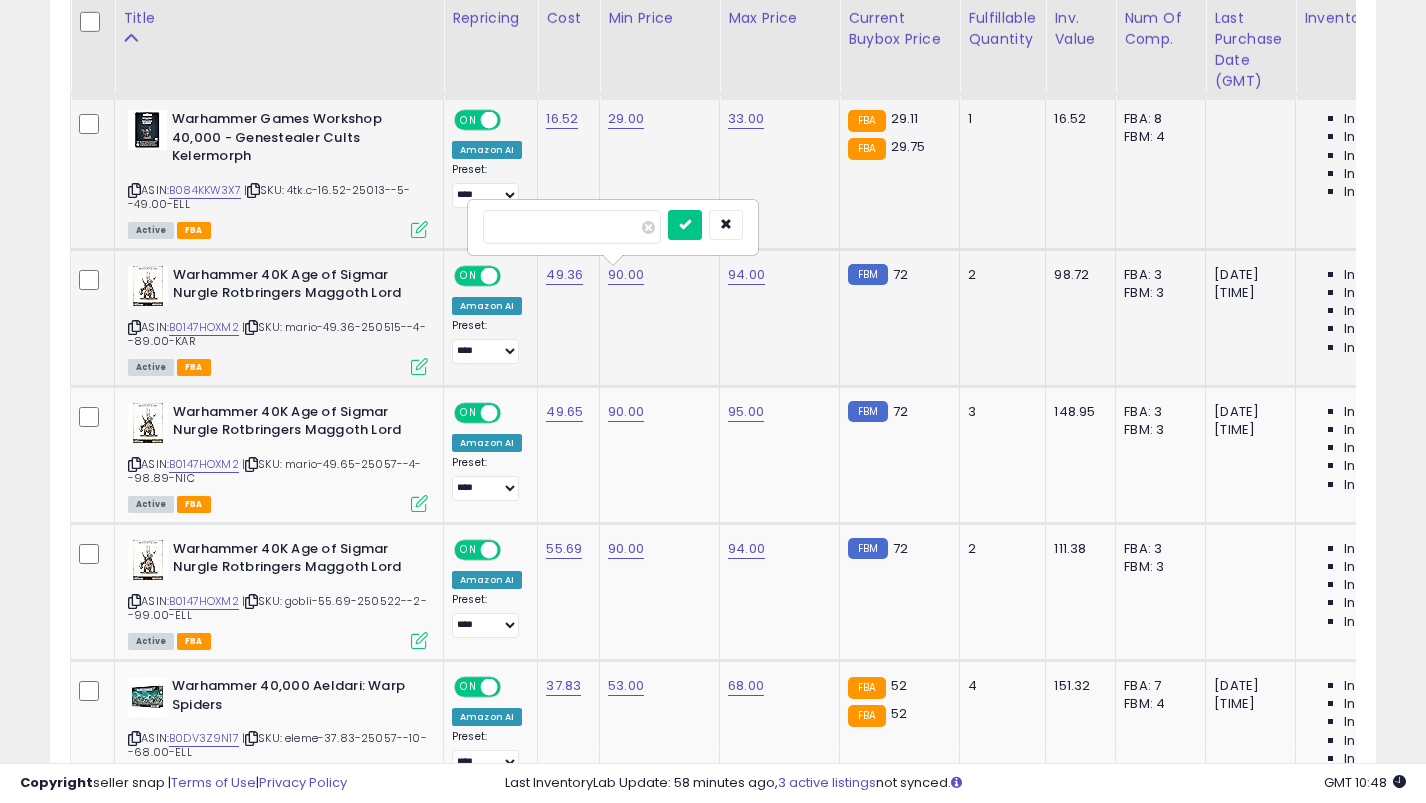 type on "**" 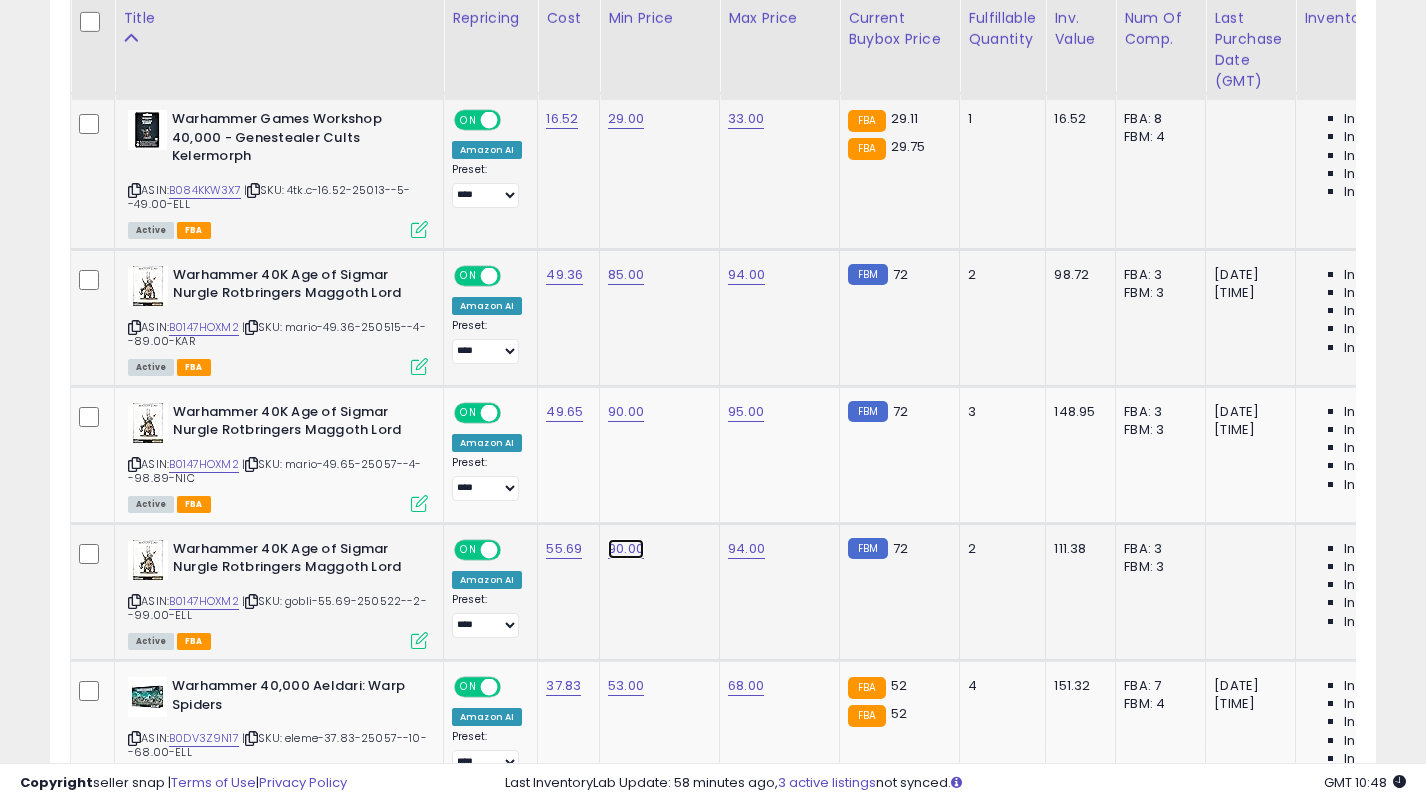 click on "90.00" at bounding box center (626, -155) 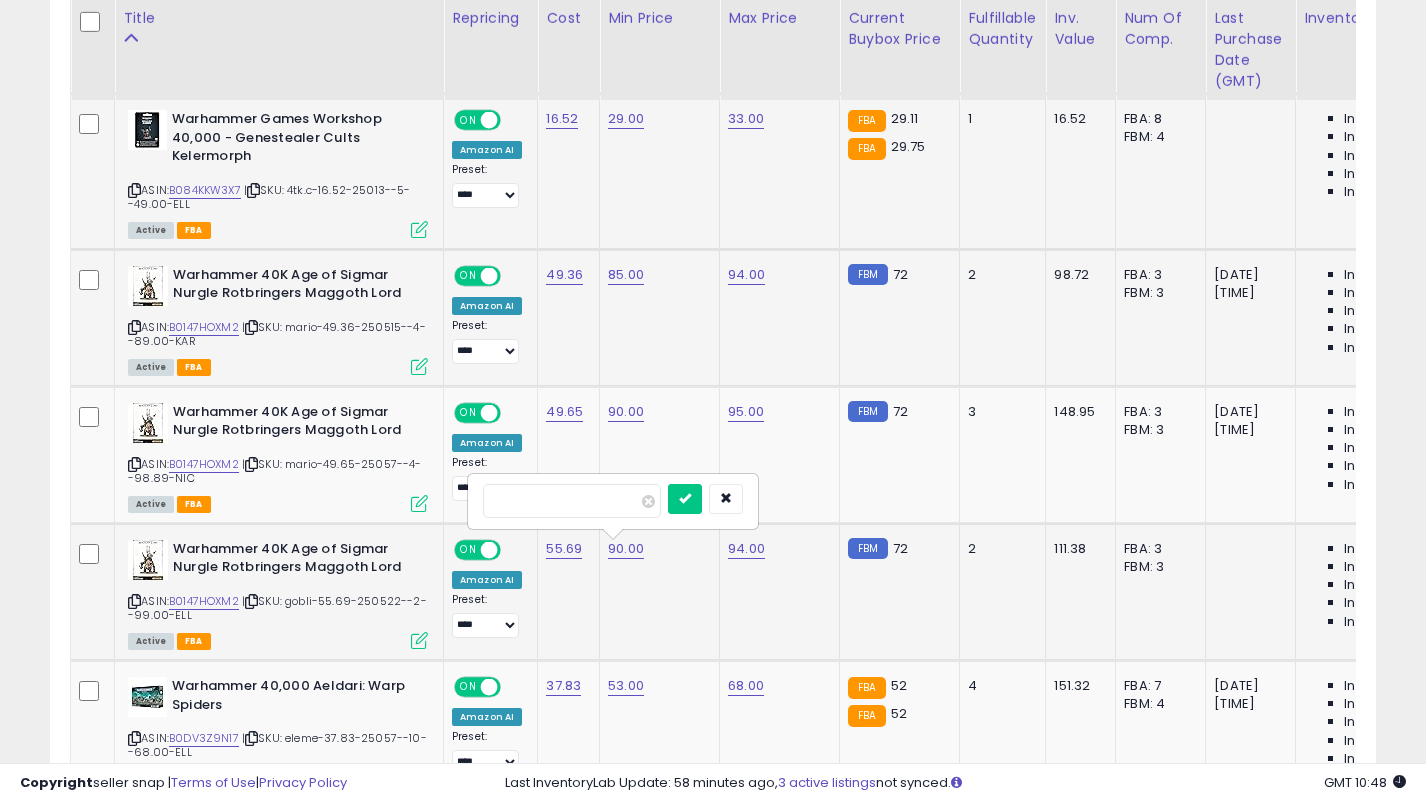 type on "**" 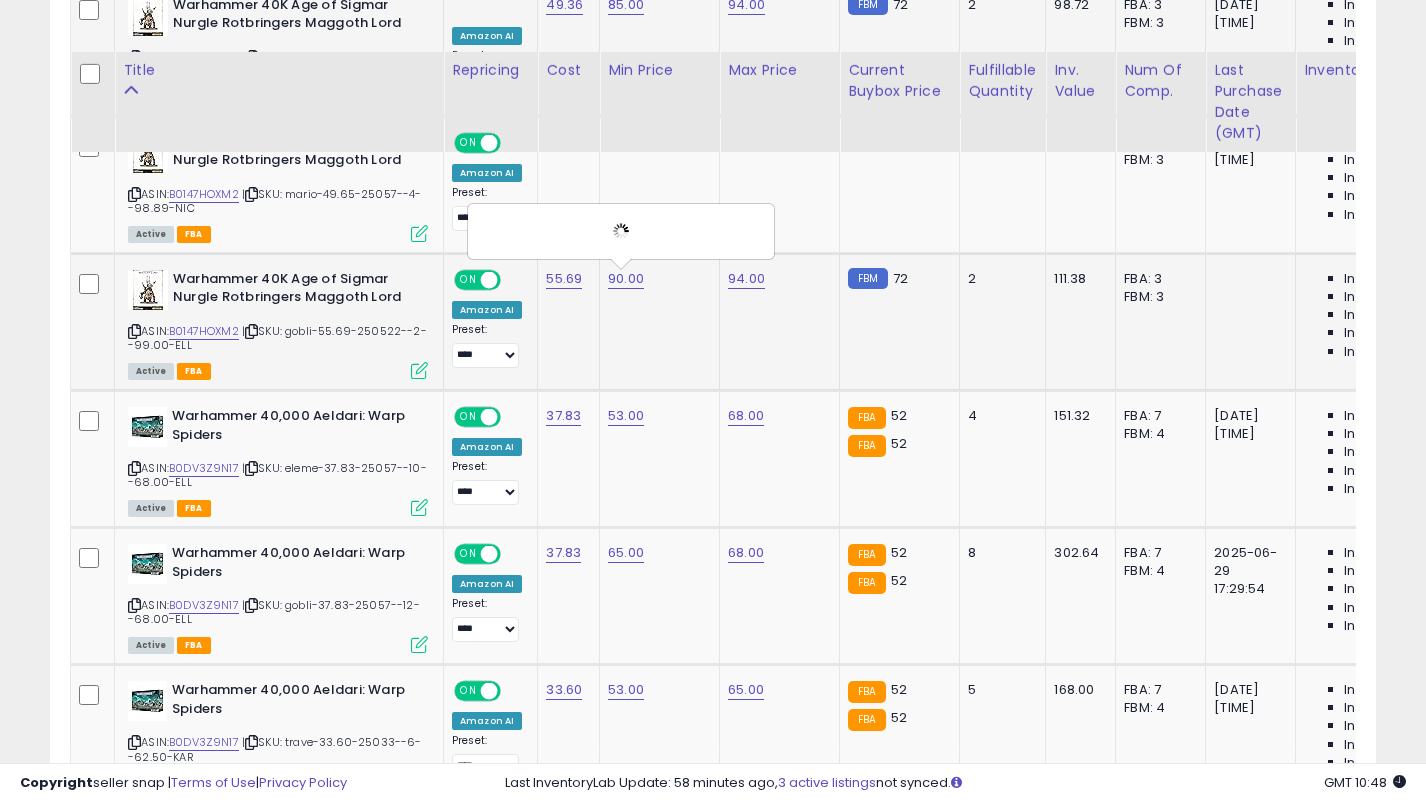 scroll, scrollTop: 1725, scrollLeft: 0, axis: vertical 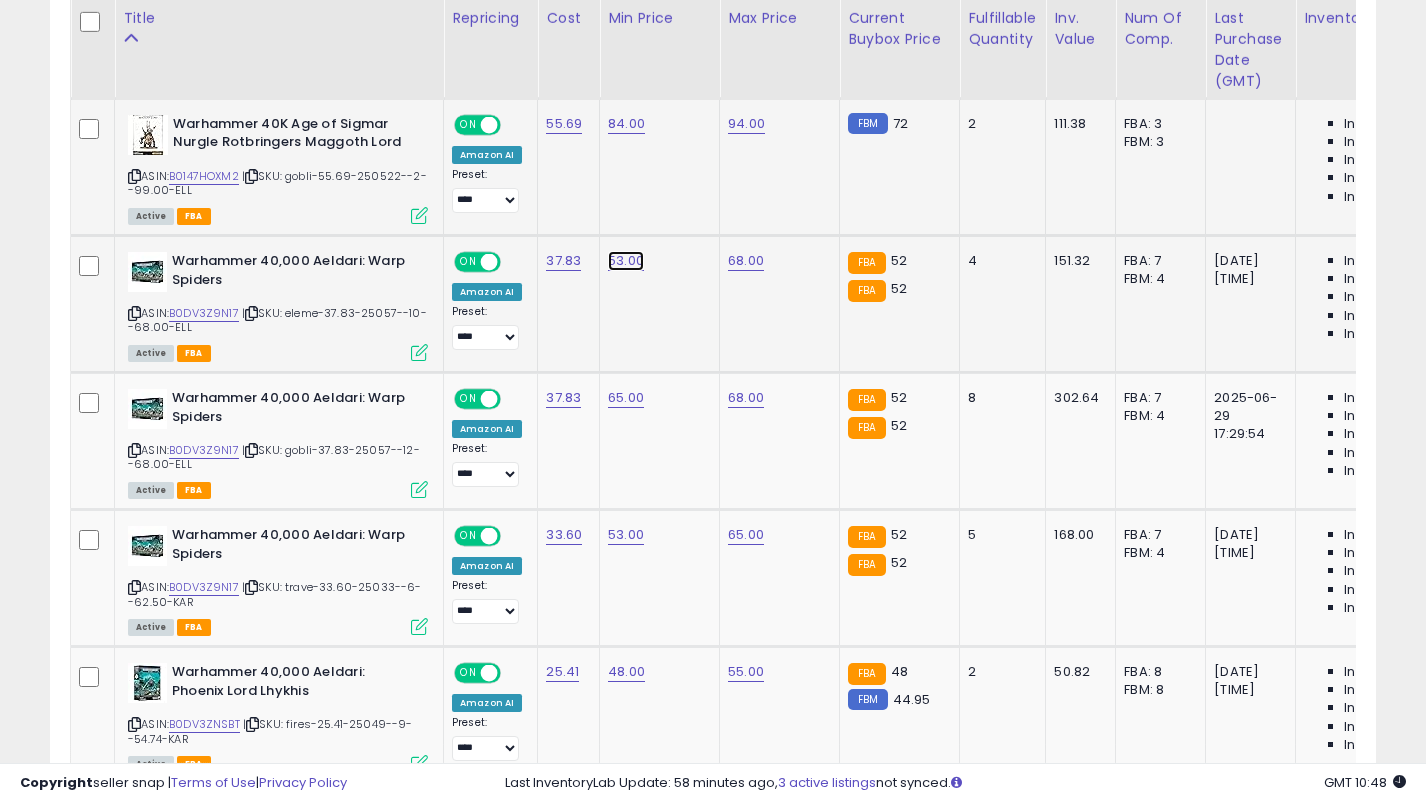 click on "53.00" at bounding box center [626, -580] 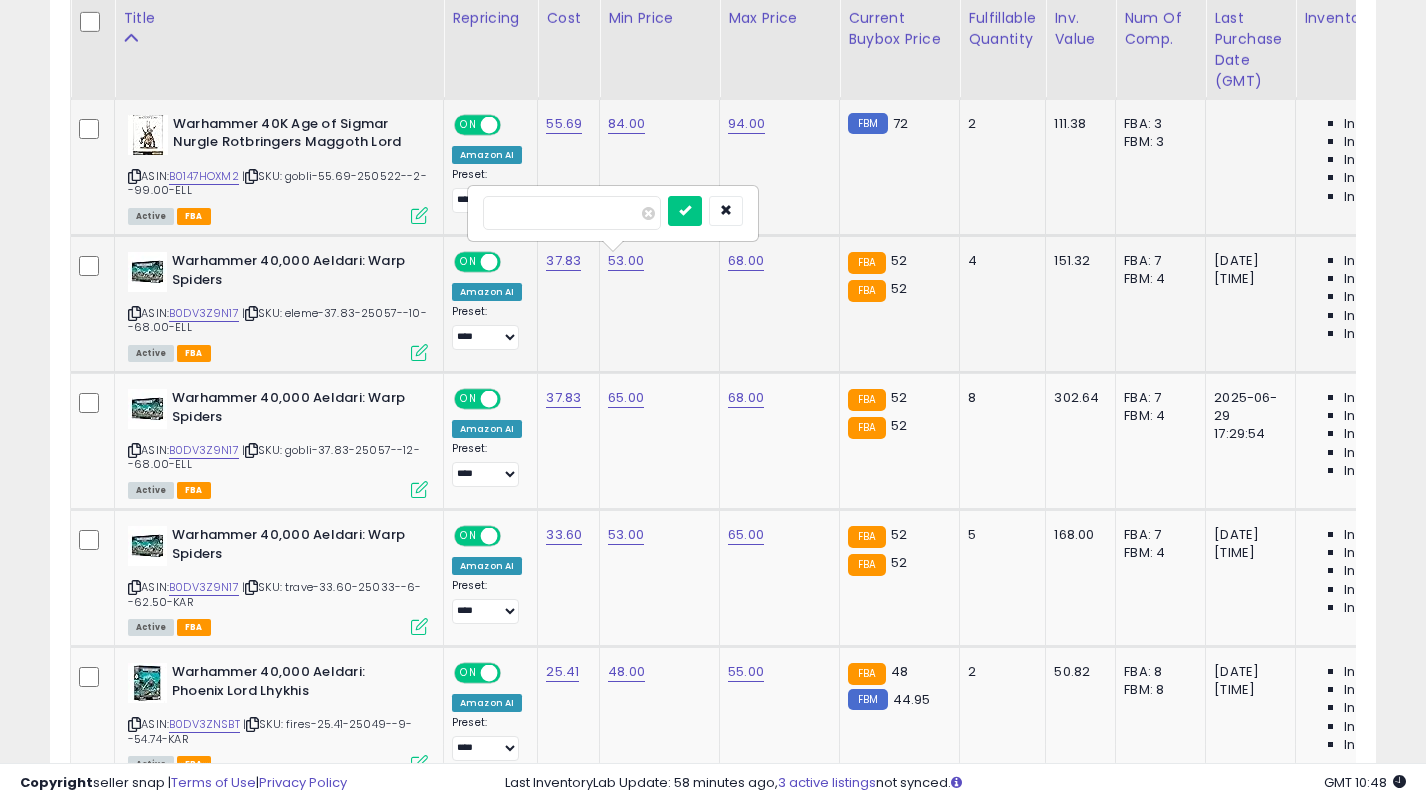type on "**" 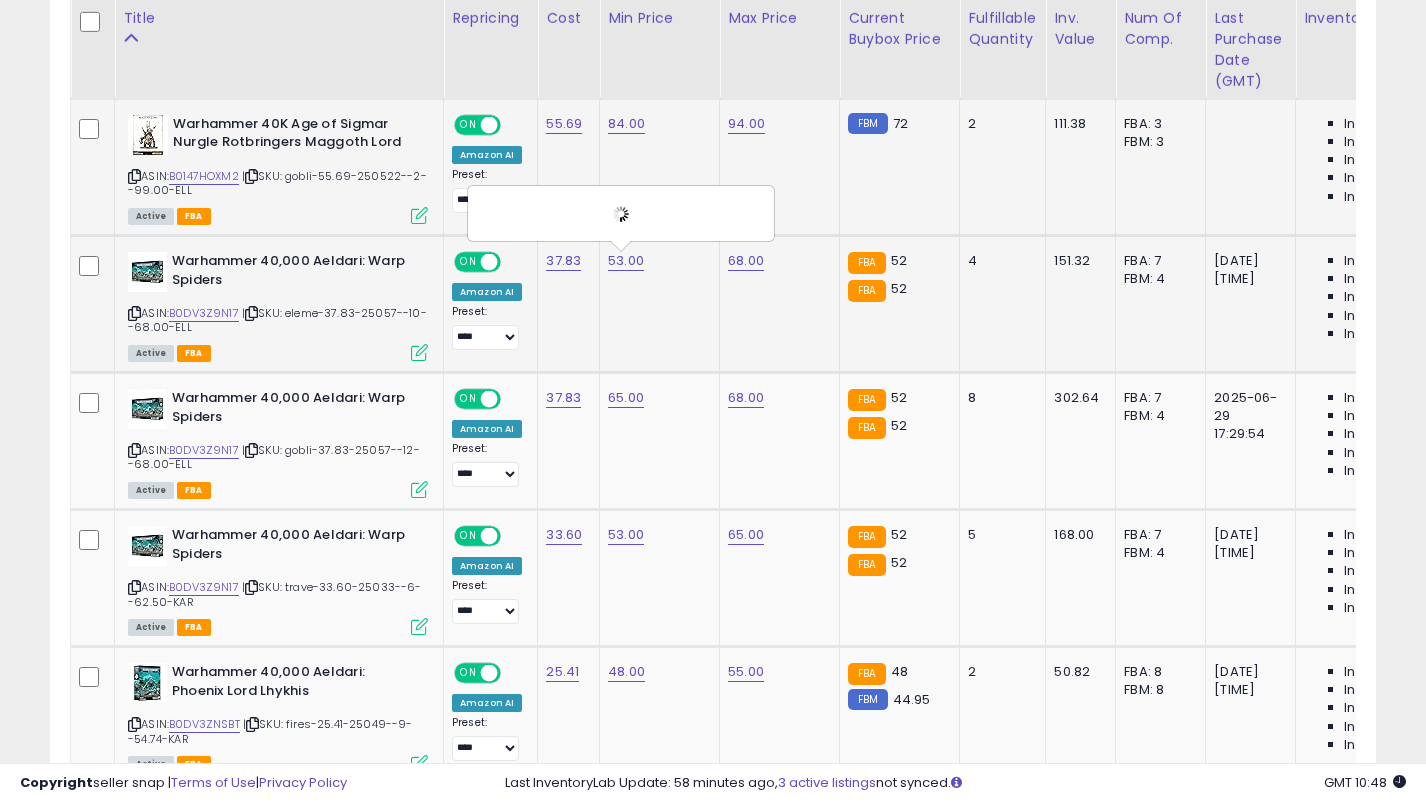 scroll, scrollTop: 1781, scrollLeft: 0, axis: vertical 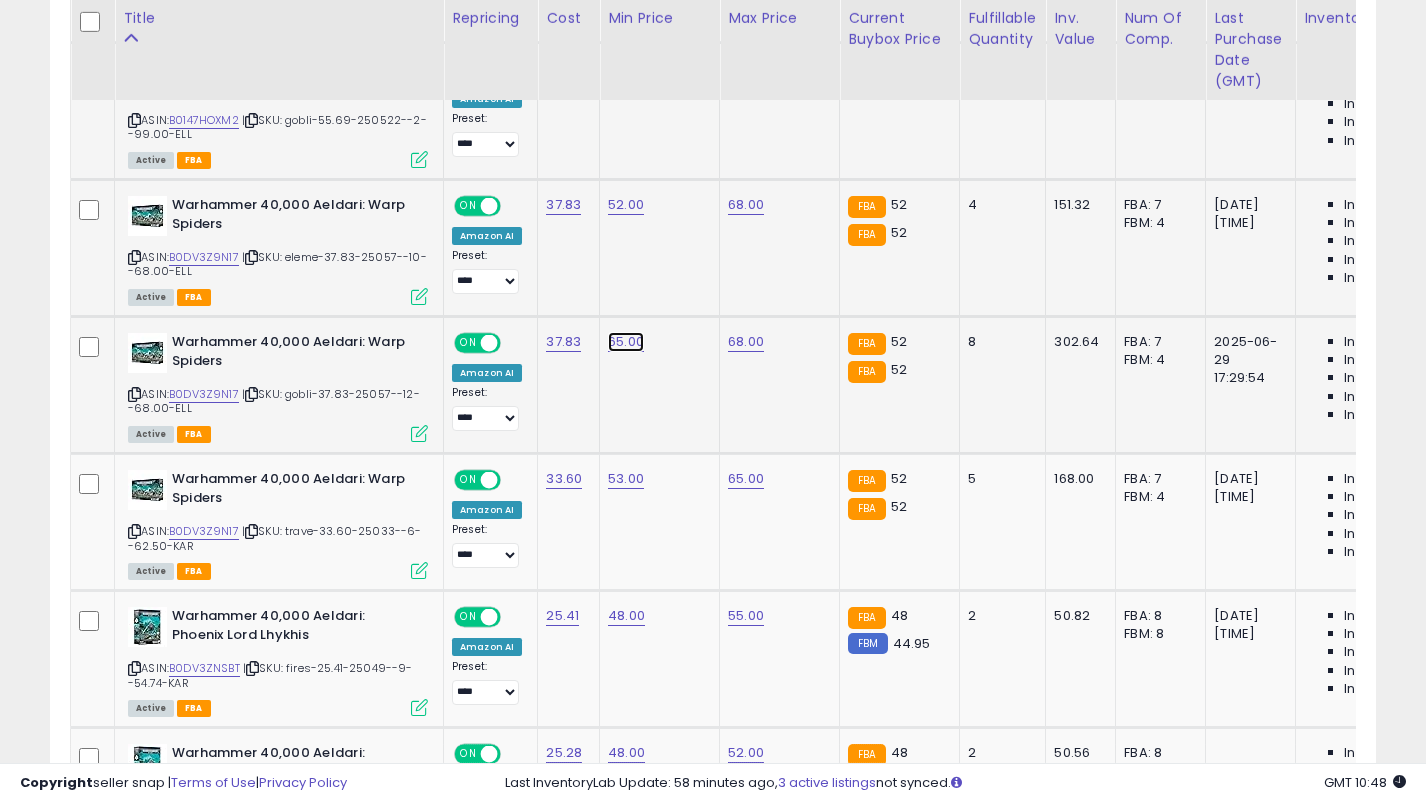 click on "65.00" at bounding box center (626, -636) 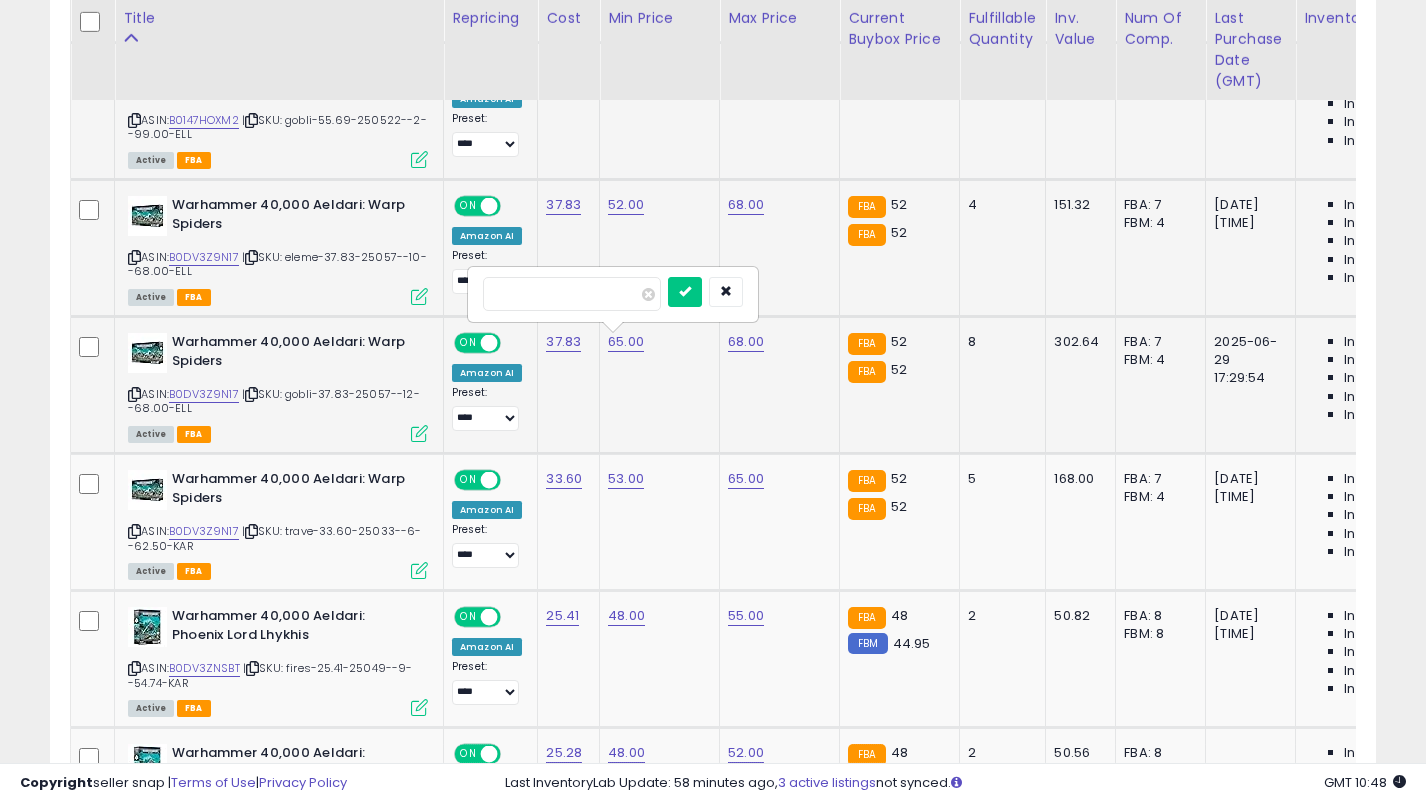 type on "**" 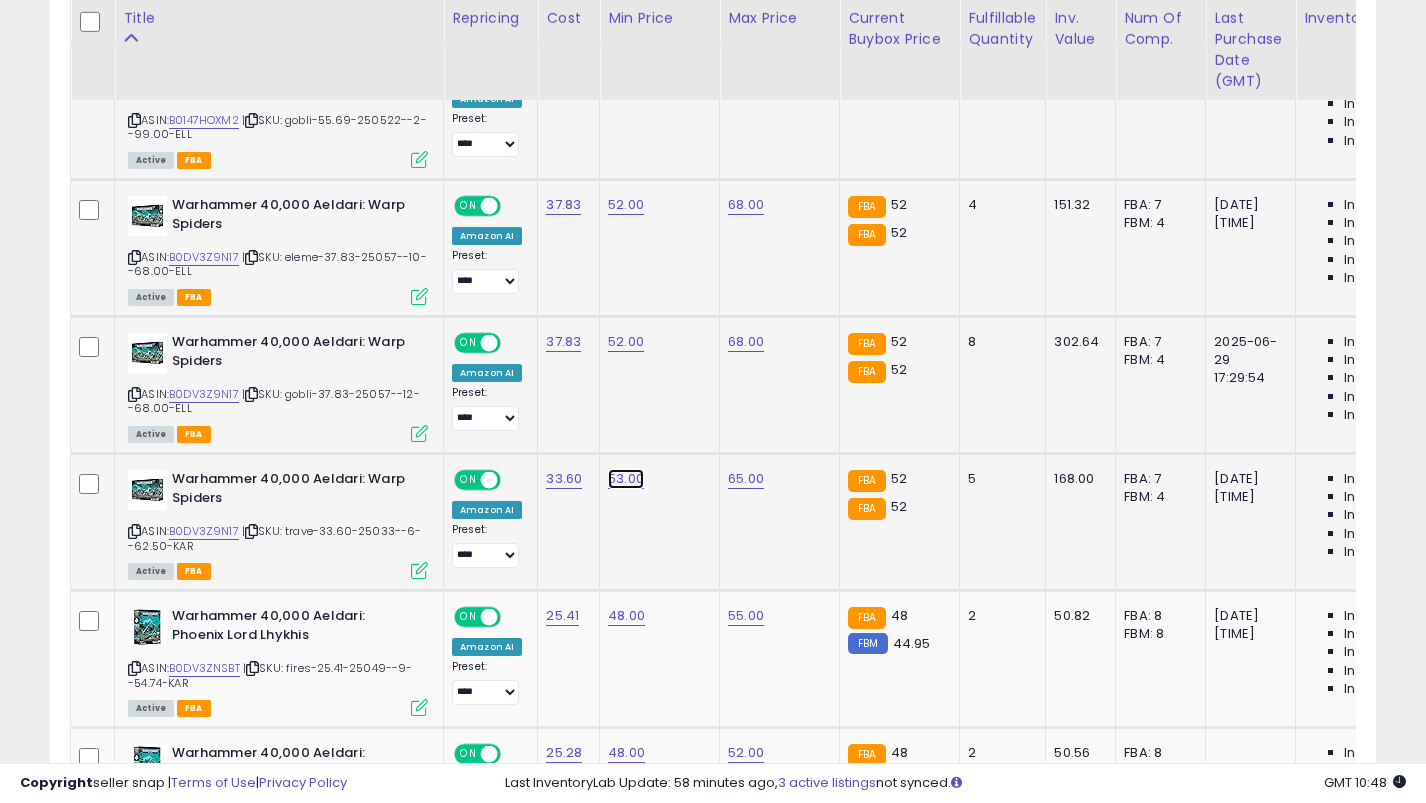 click on "53.00" at bounding box center (626, -636) 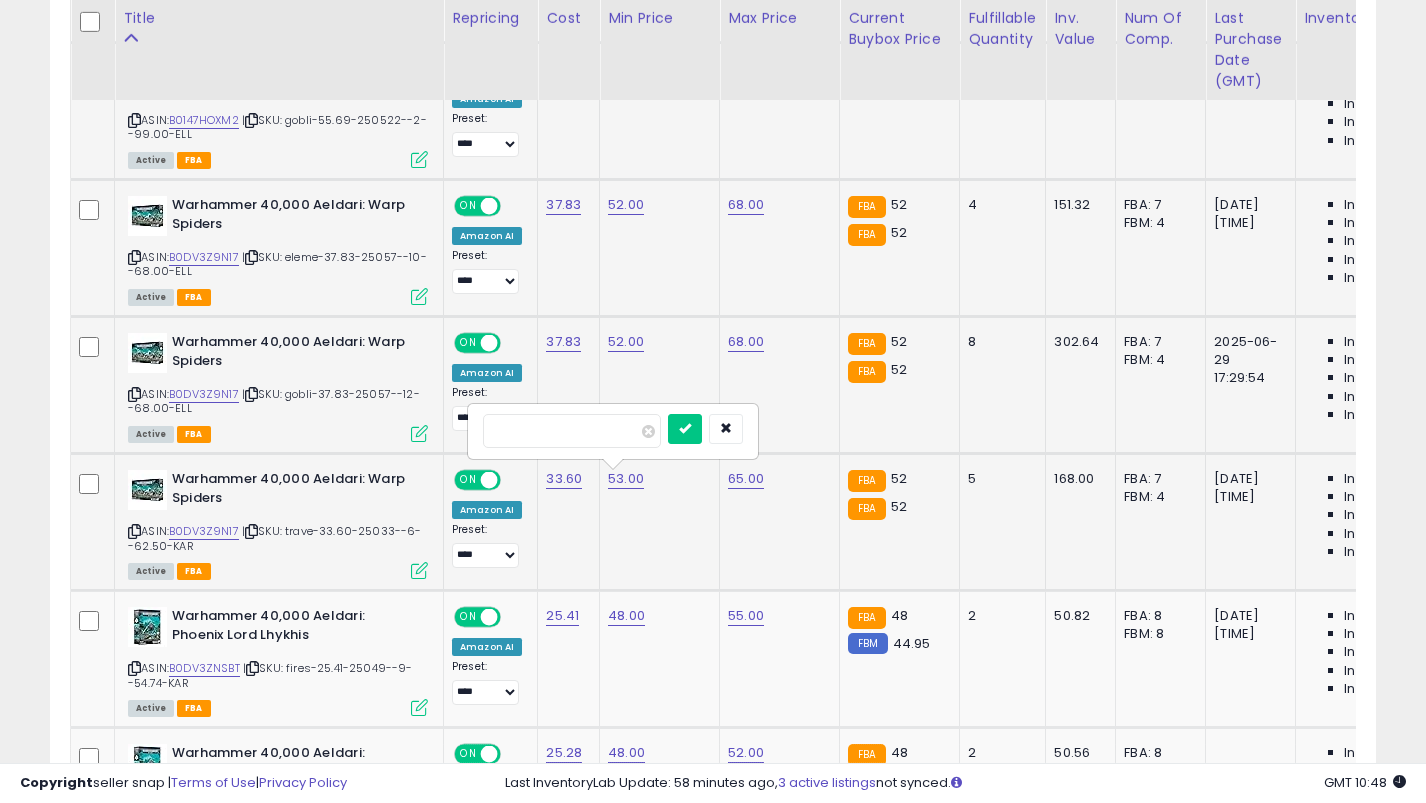 type on "**" 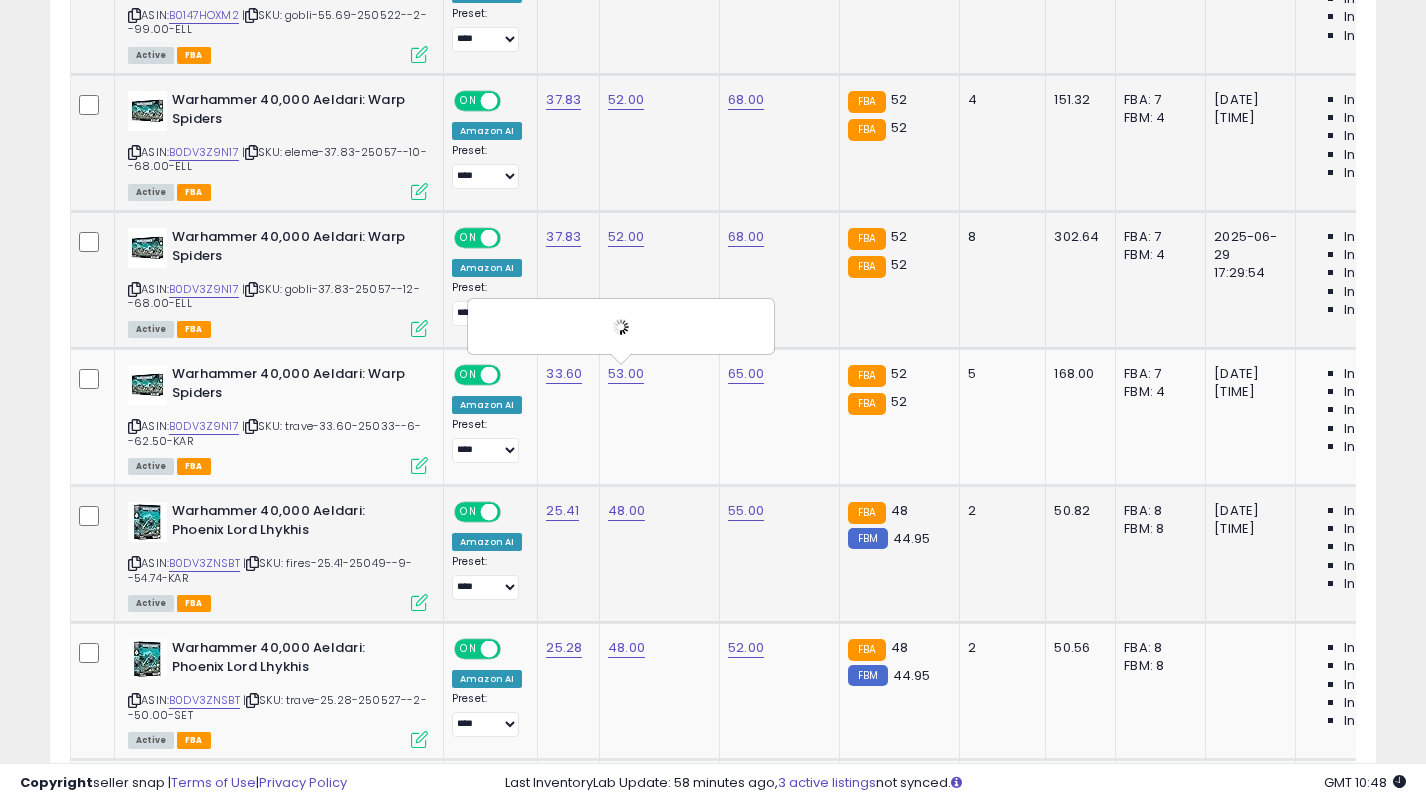 scroll, scrollTop: 1933, scrollLeft: 0, axis: vertical 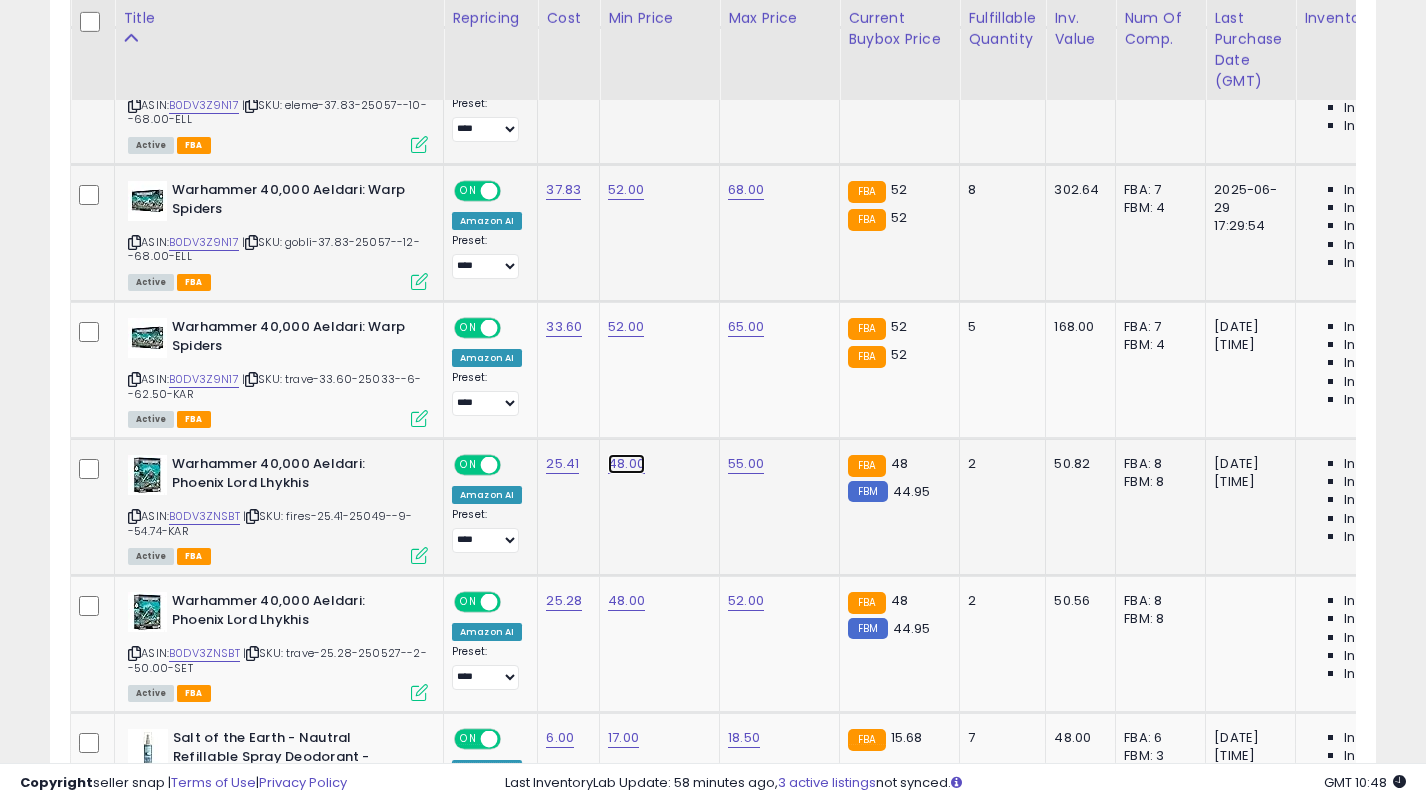 click on "48.00" at bounding box center (626, -788) 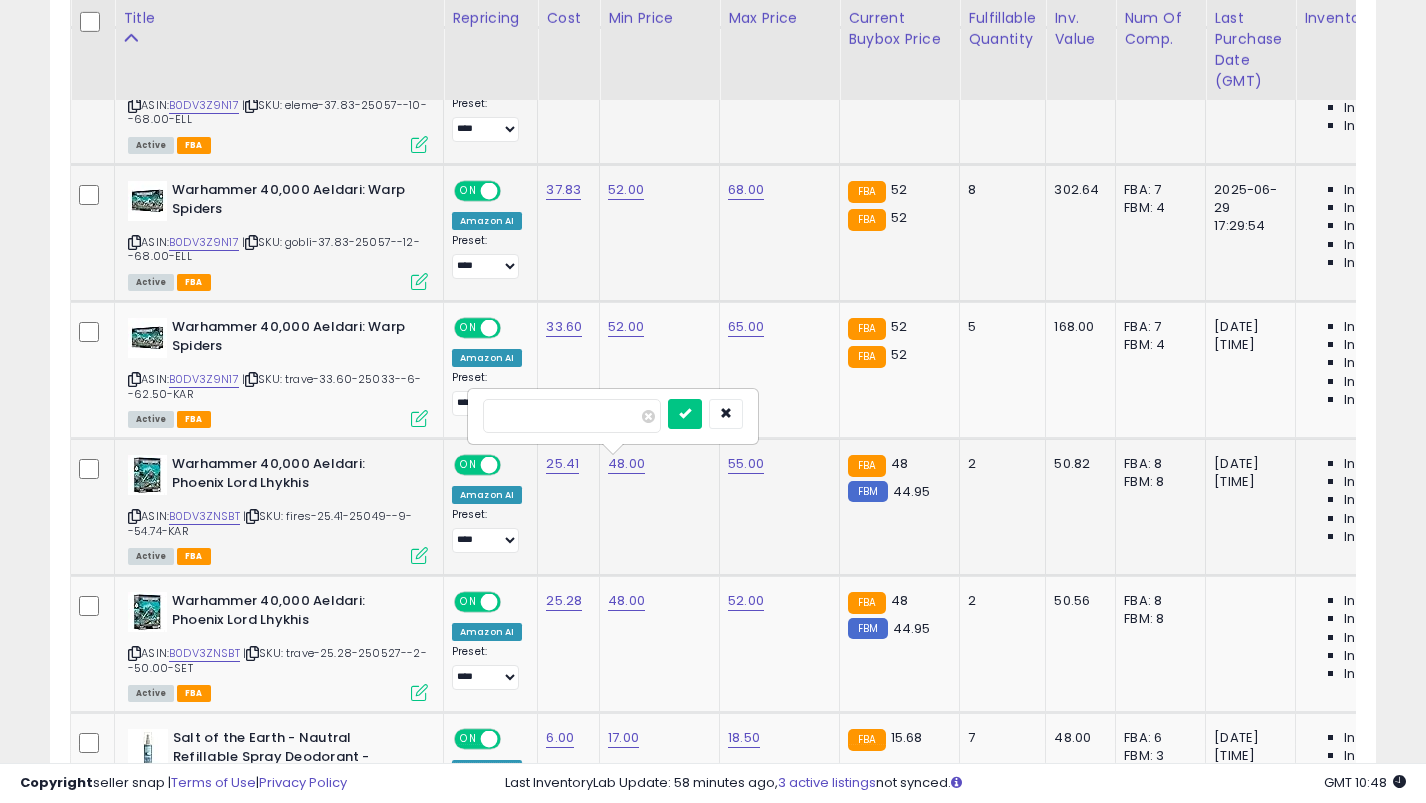 type on "**" 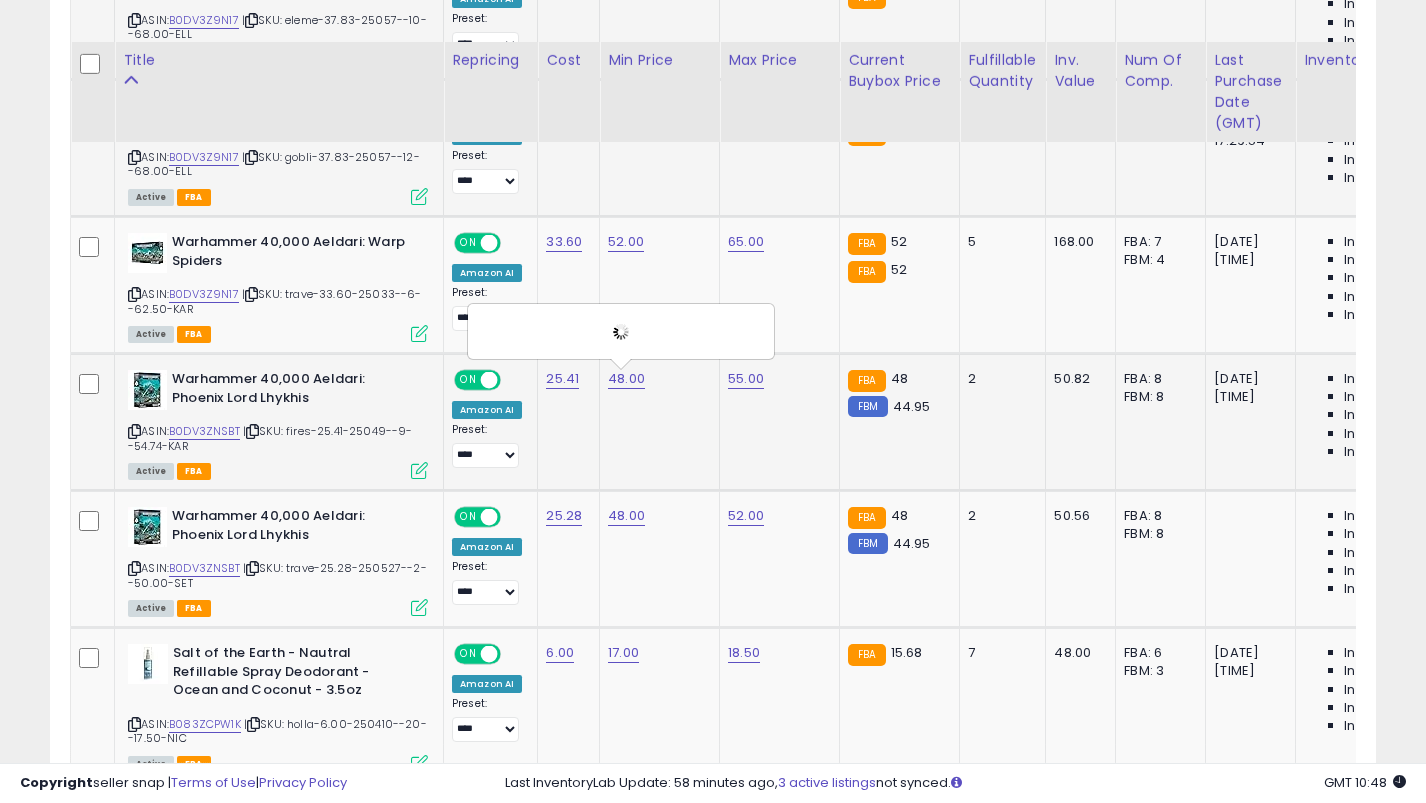 scroll, scrollTop: 2101, scrollLeft: 0, axis: vertical 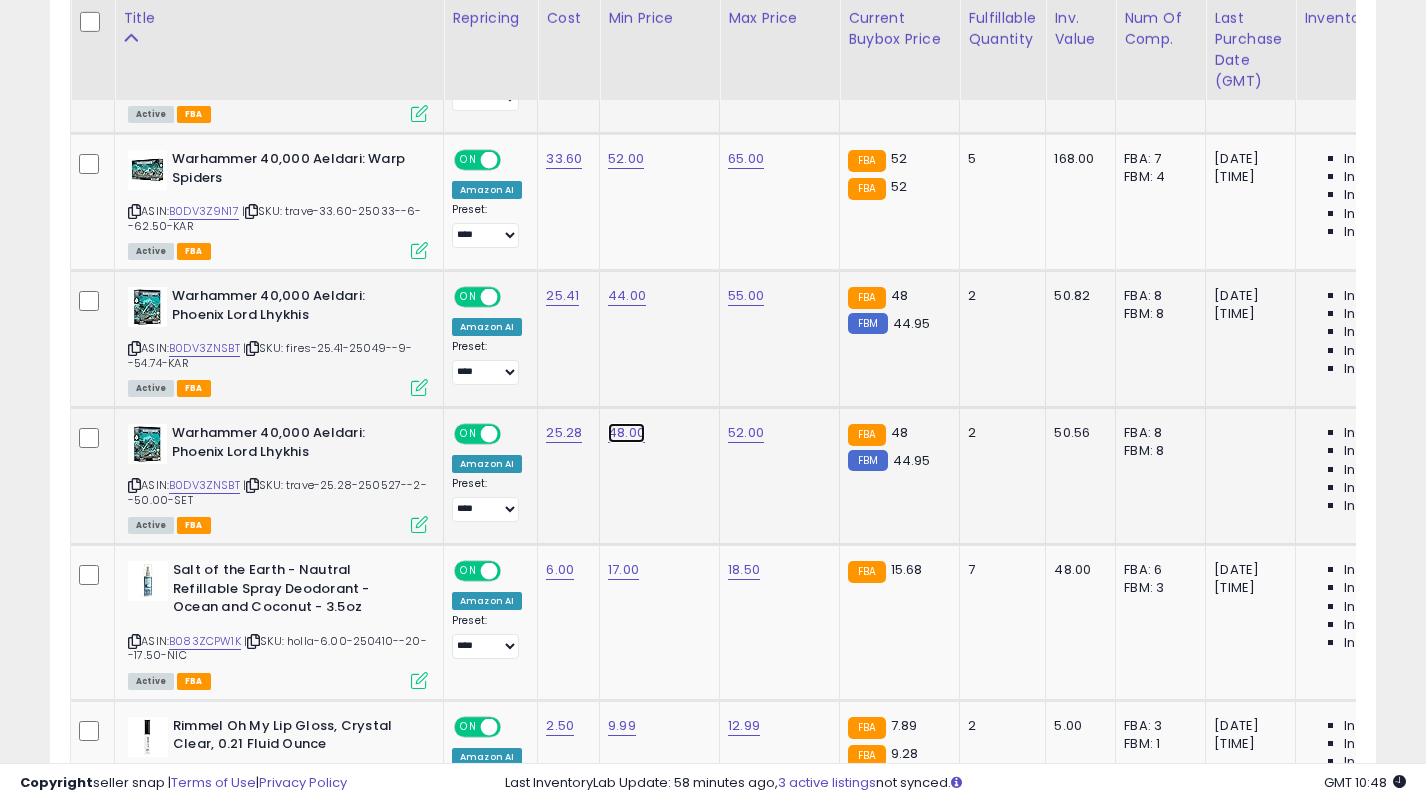 click on "48.00" at bounding box center [626, -956] 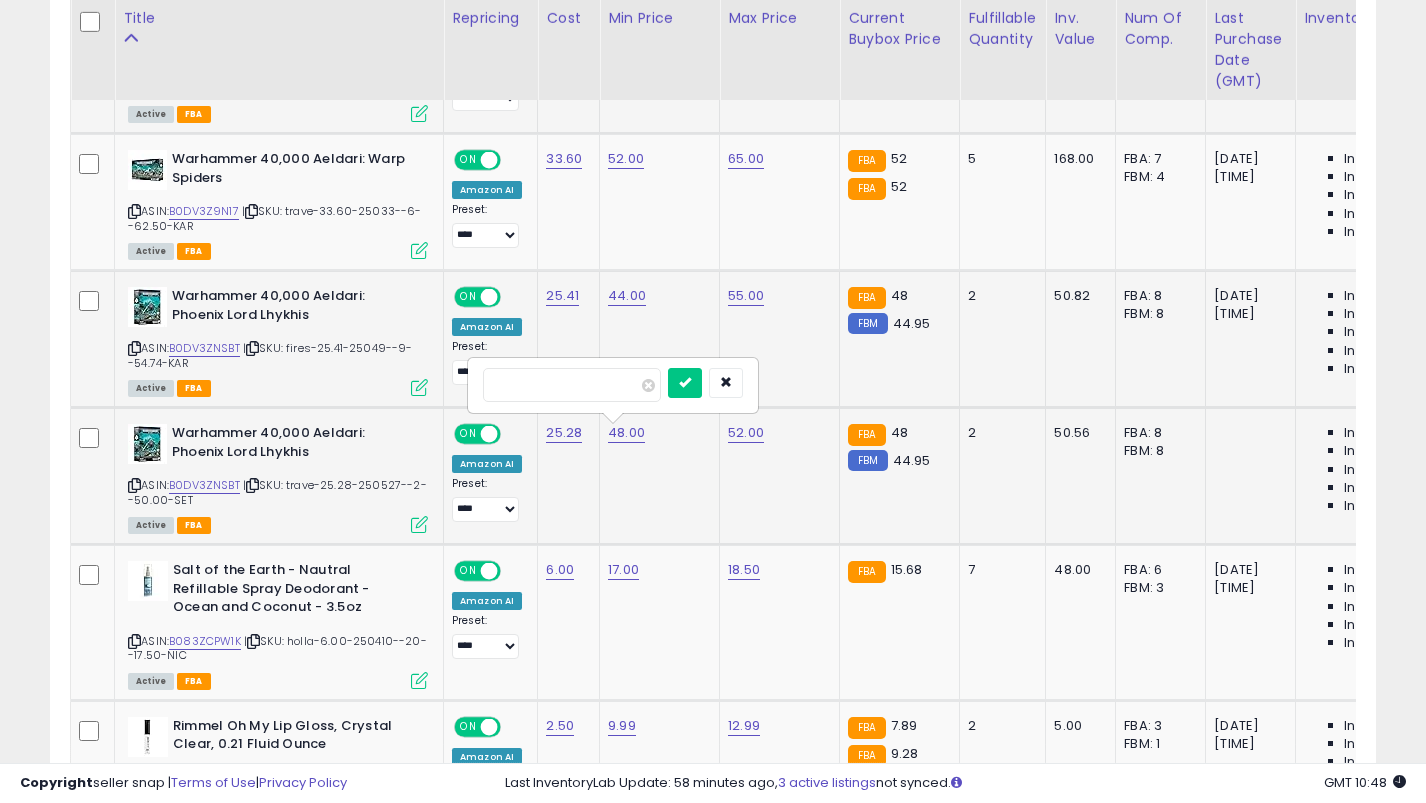 type on "**" 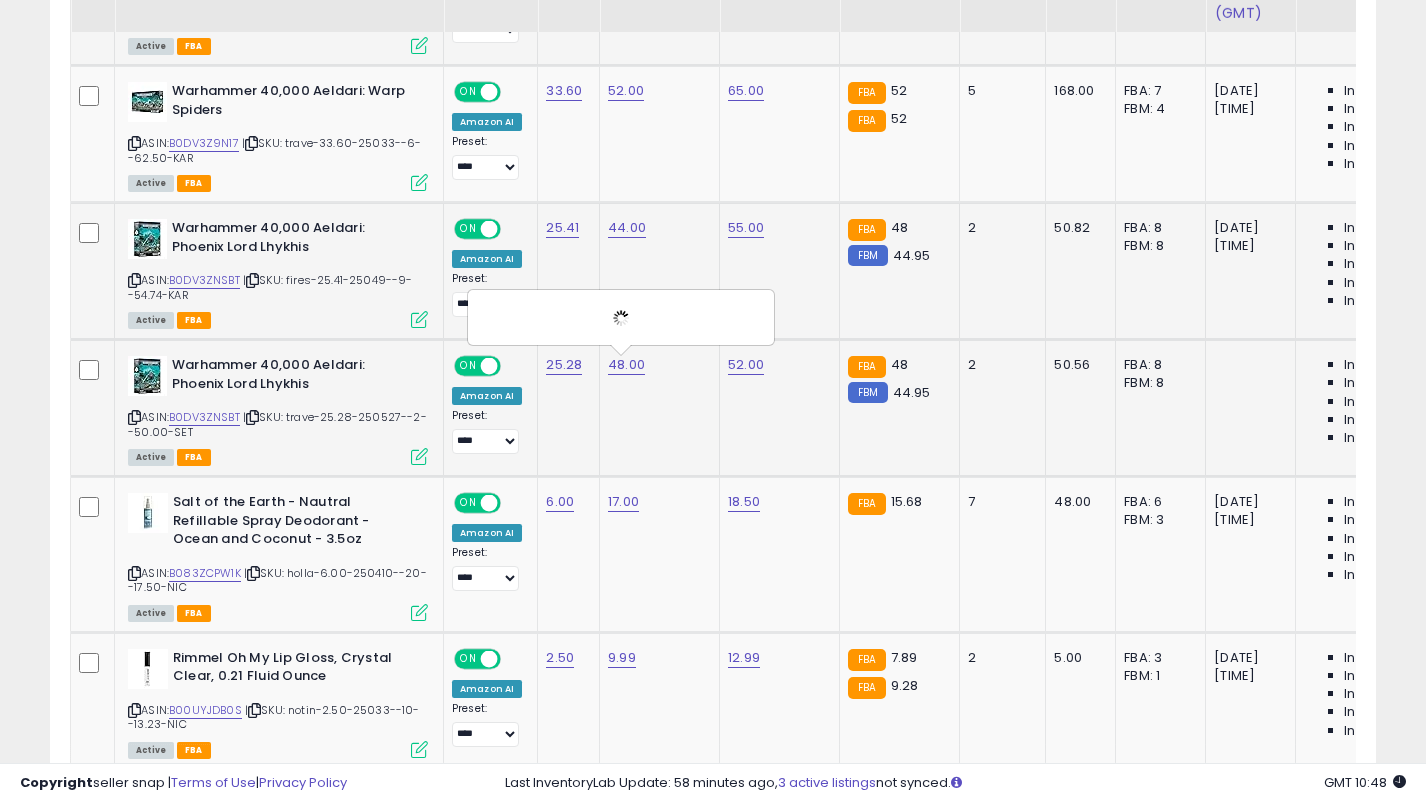 scroll, scrollTop: 2199, scrollLeft: 0, axis: vertical 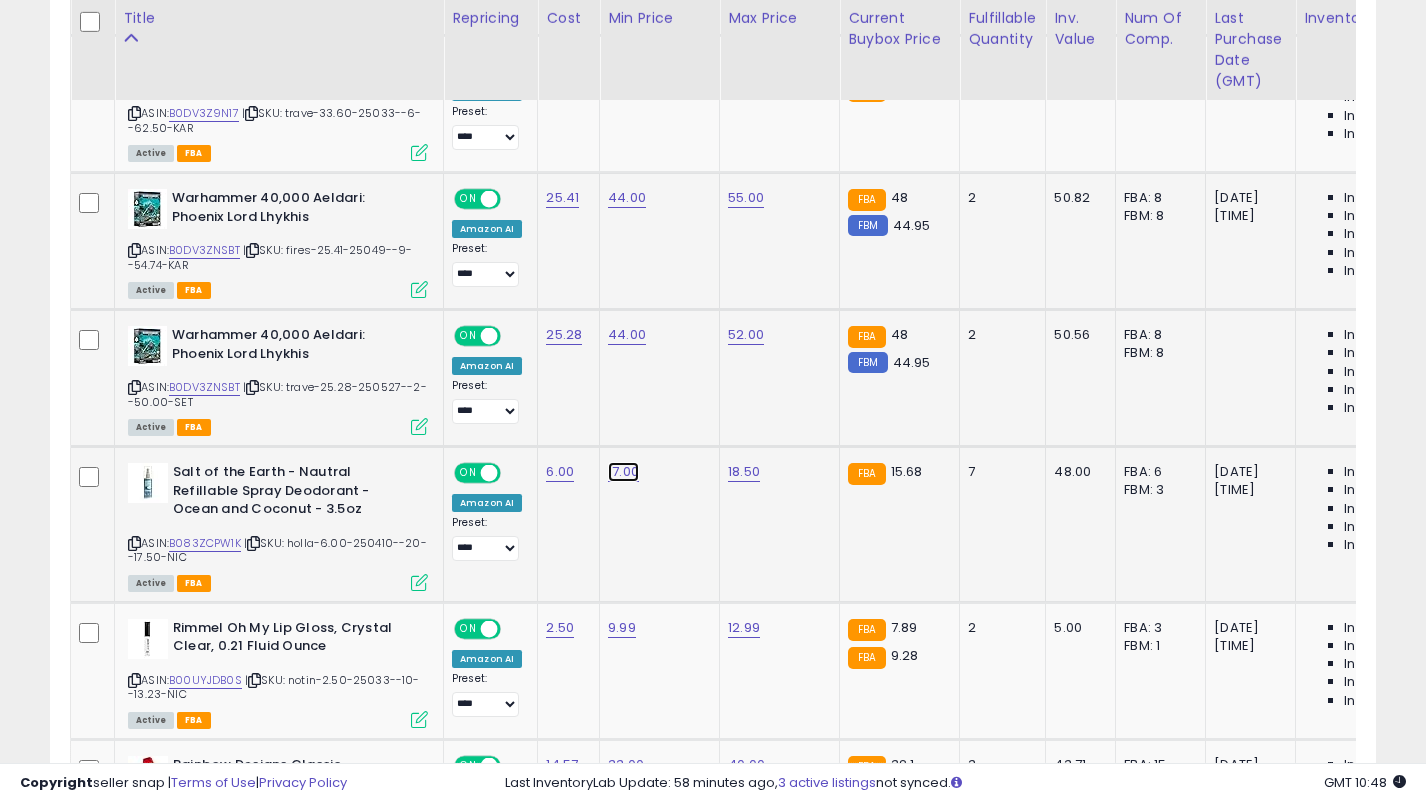 click on "17.00" at bounding box center [626, -1054] 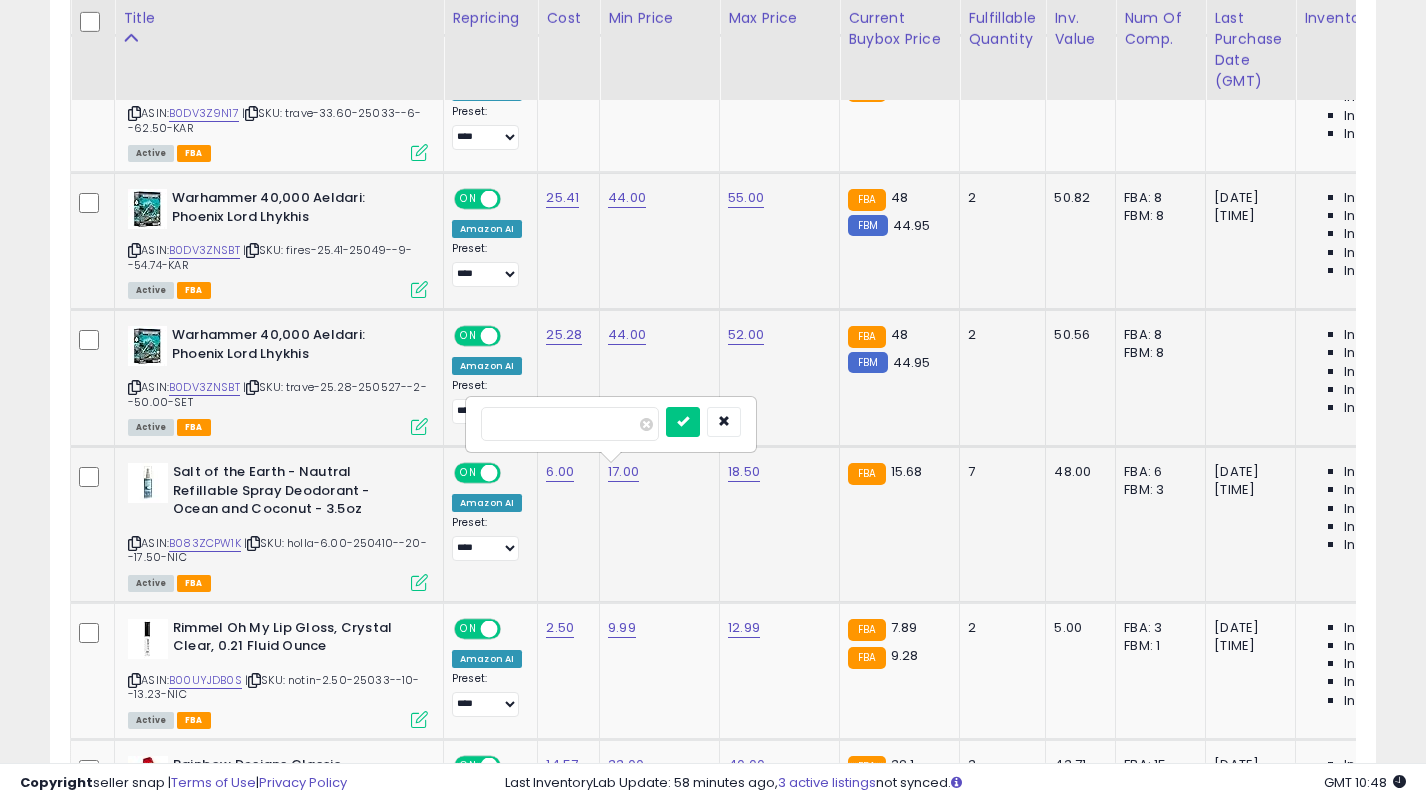 type on "****" 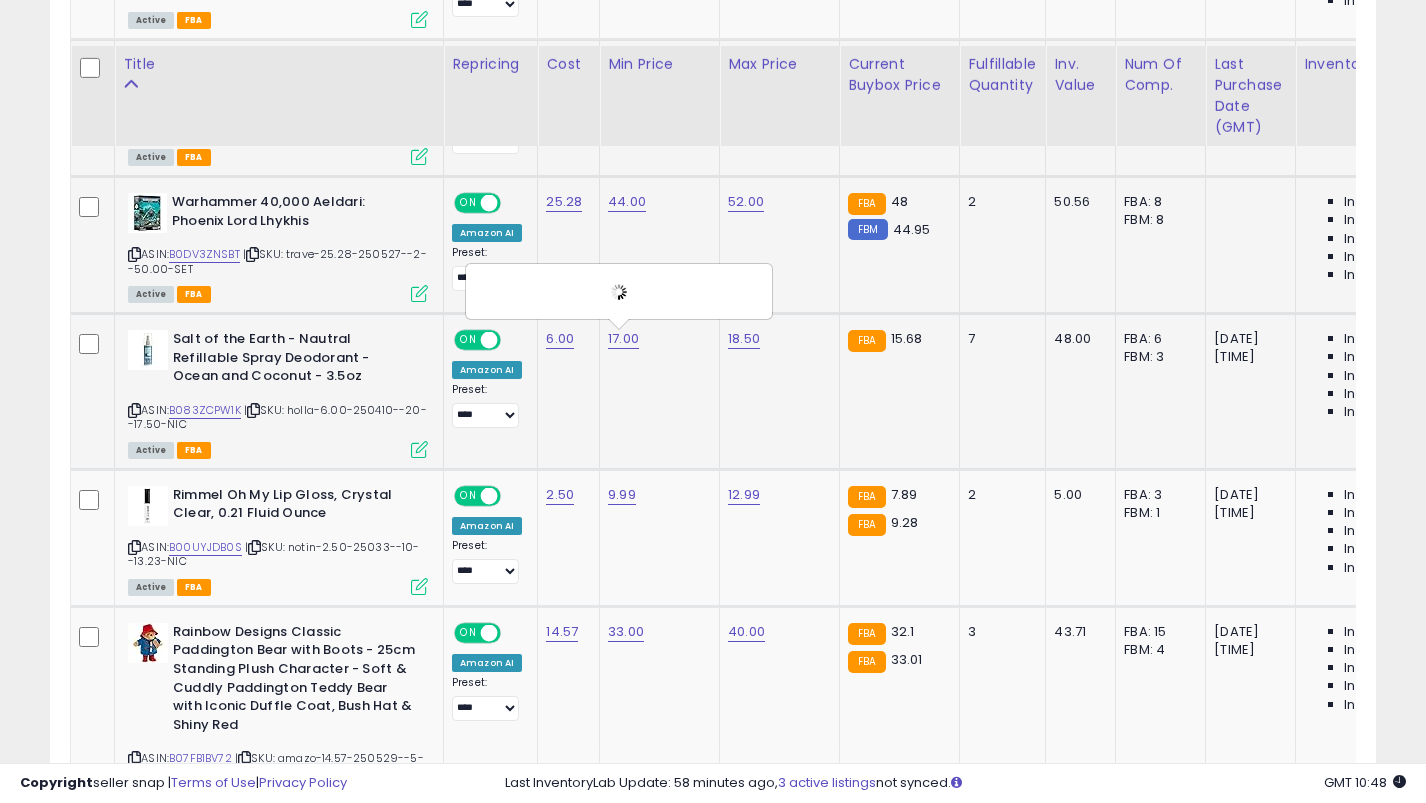 scroll, scrollTop: 2378, scrollLeft: 0, axis: vertical 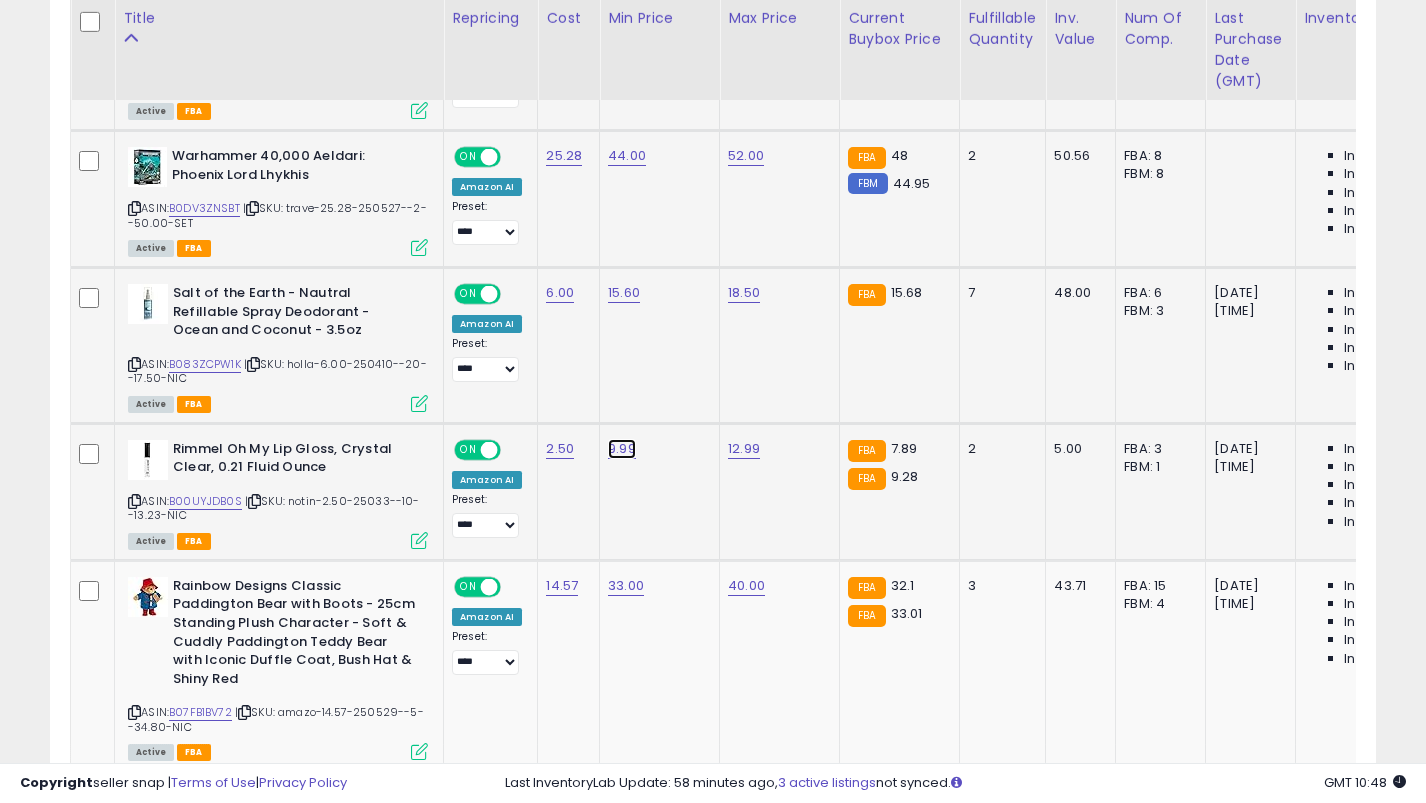 click on "9.99" at bounding box center (626, -1233) 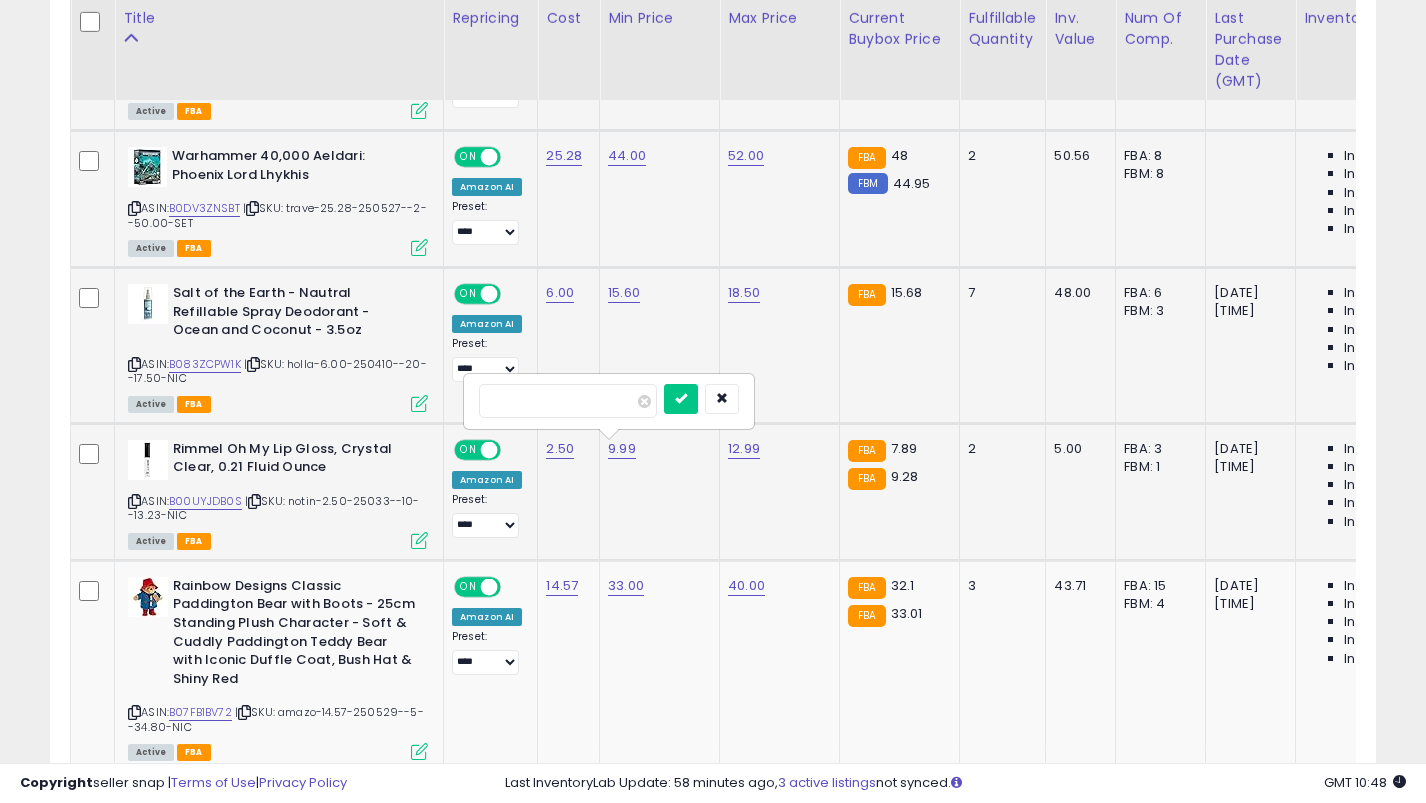 type on "****" 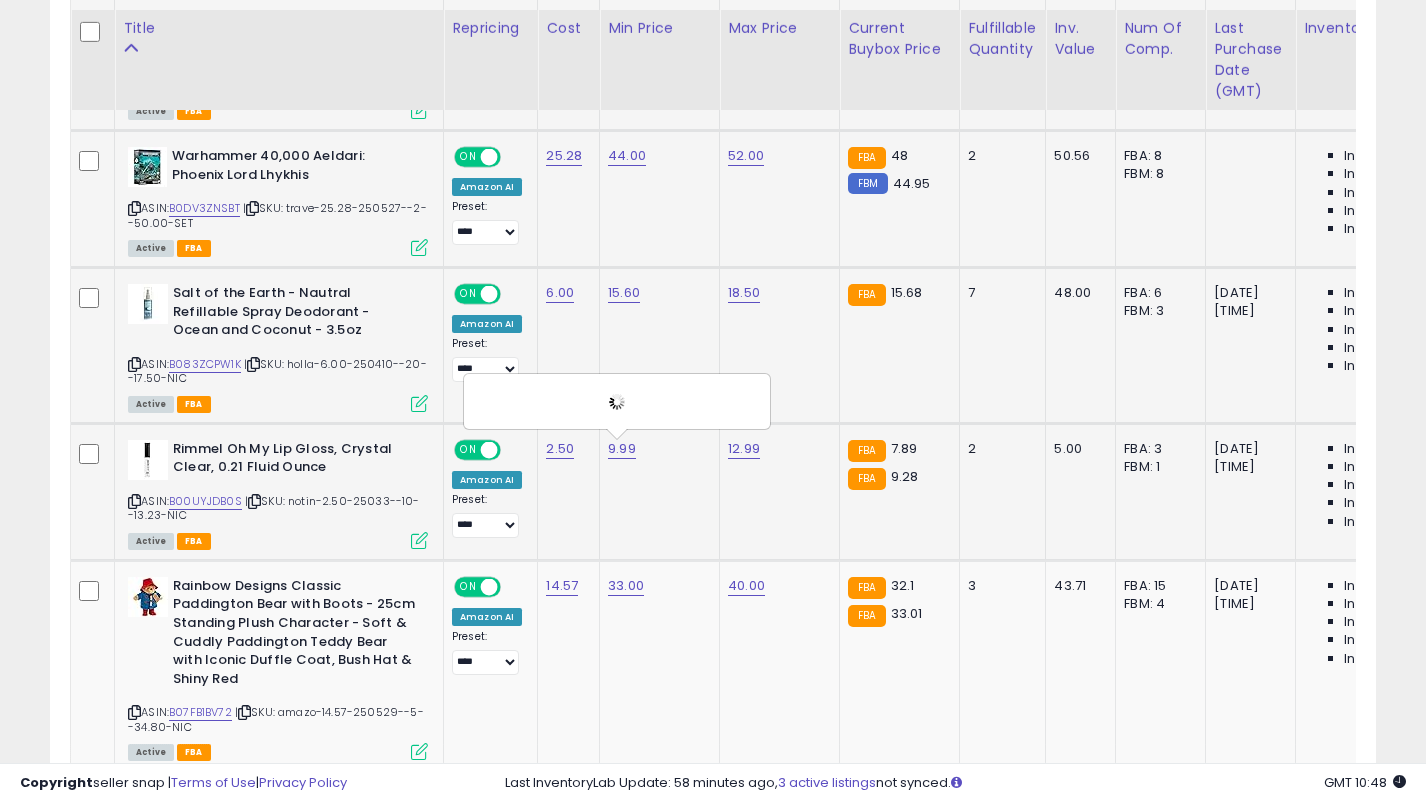 scroll, scrollTop: 2529, scrollLeft: 0, axis: vertical 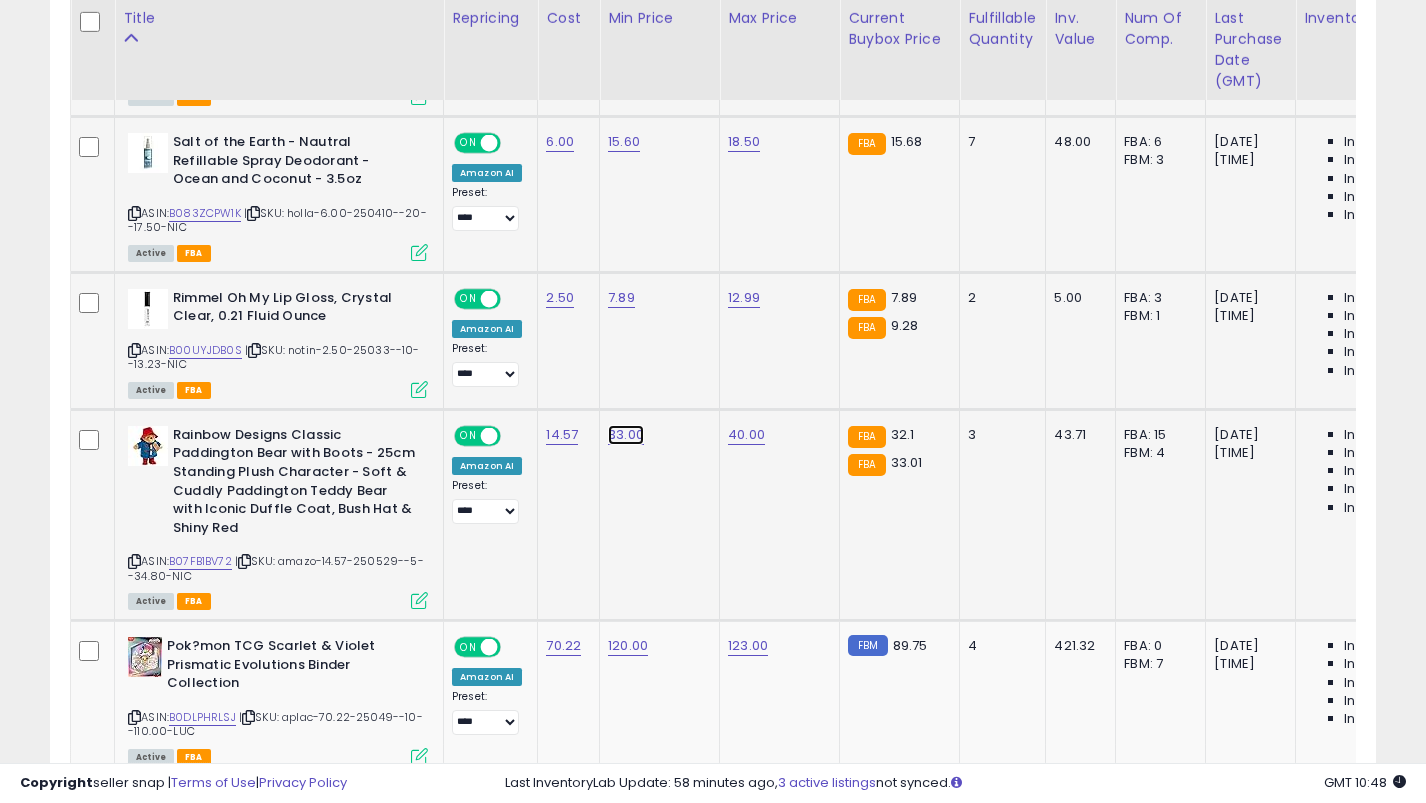 click on "33.00" at bounding box center (626, -1384) 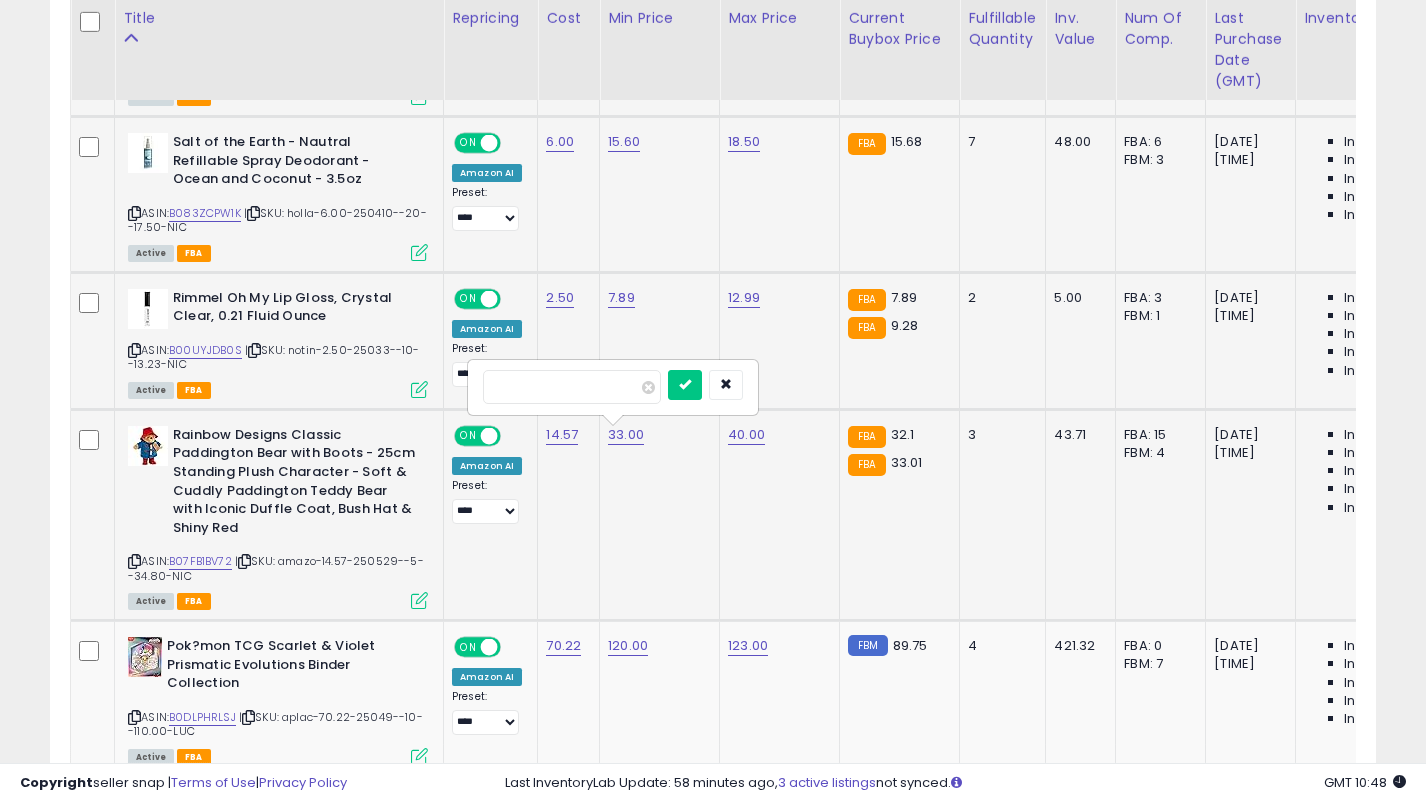 type on "**" 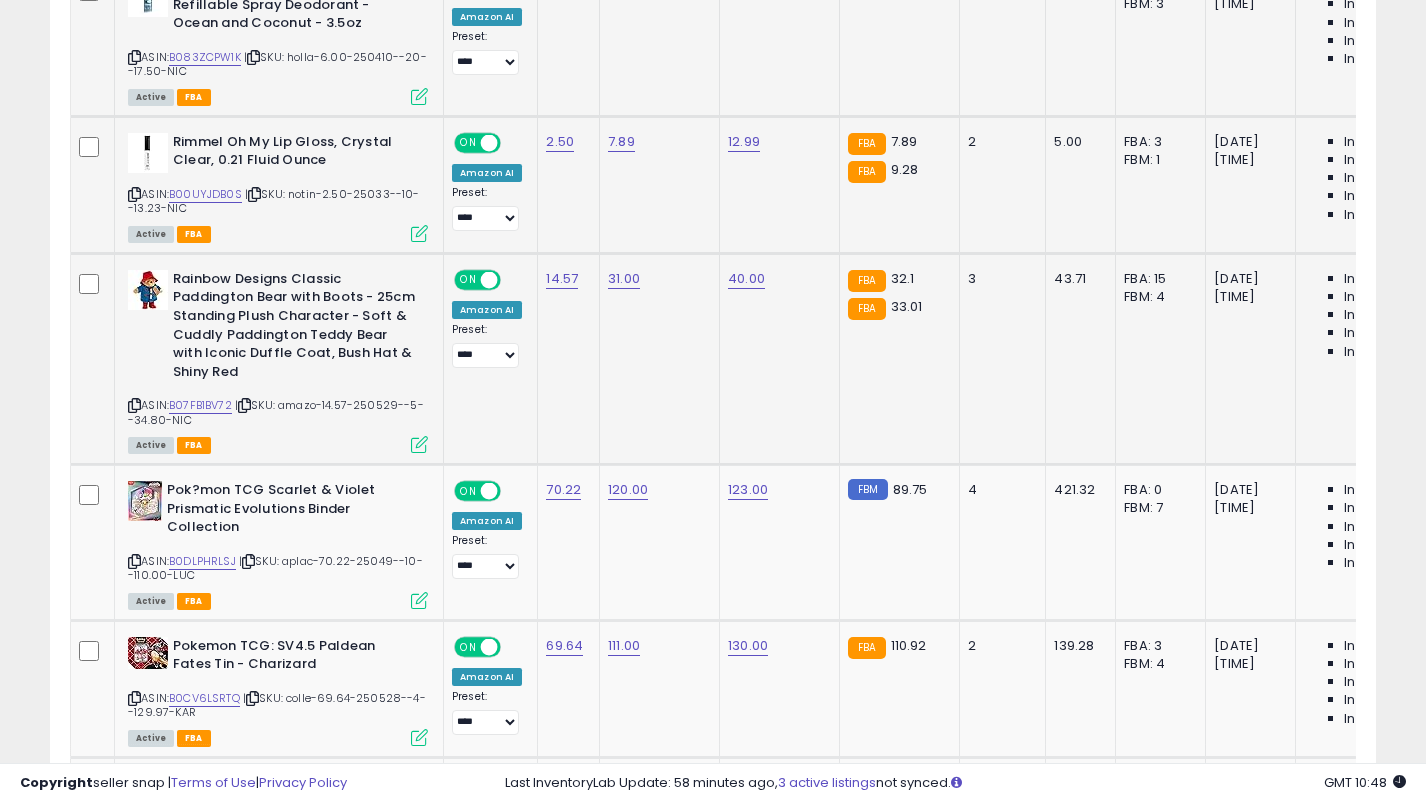 scroll, scrollTop: 2753, scrollLeft: 0, axis: vertical 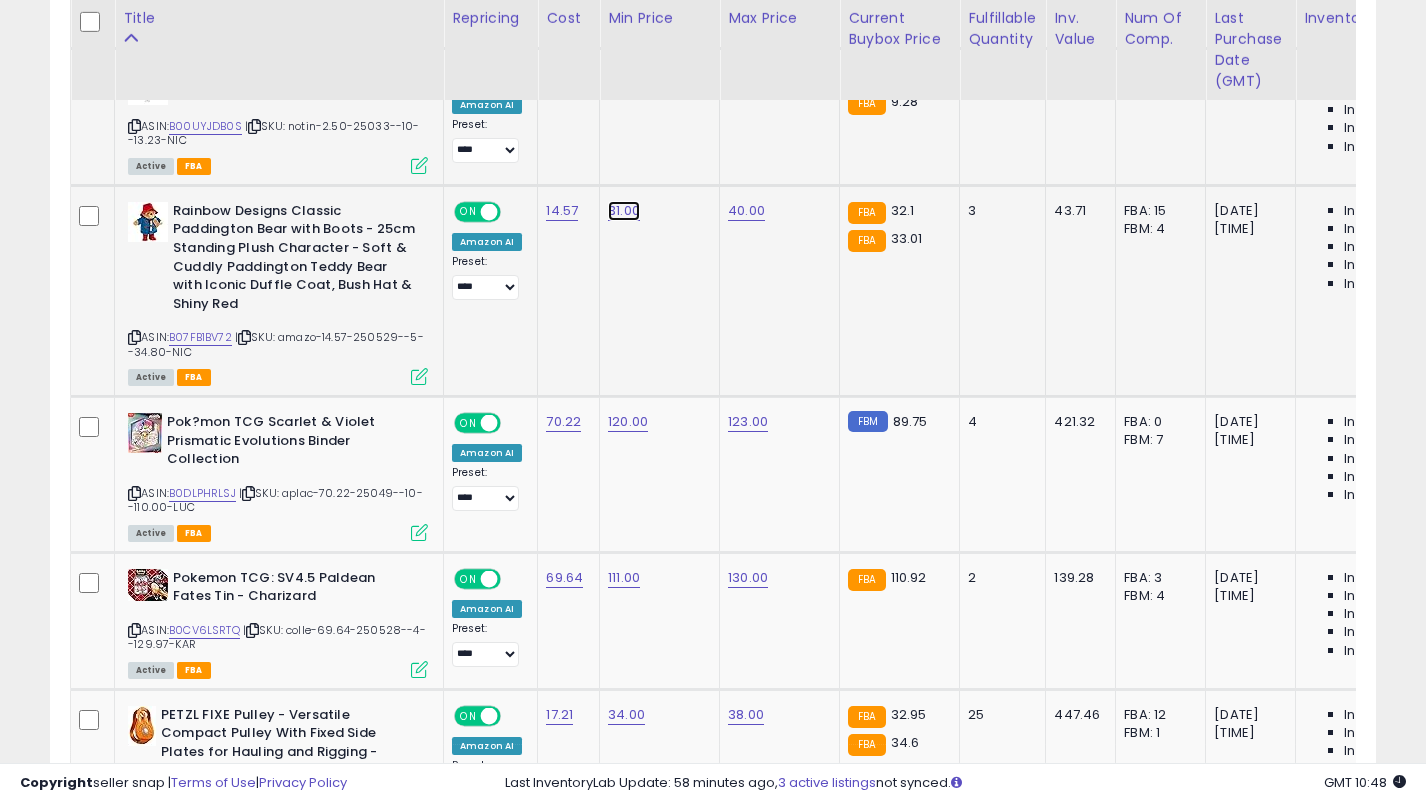 click on "31.00" at bounding box center [626, -1608] 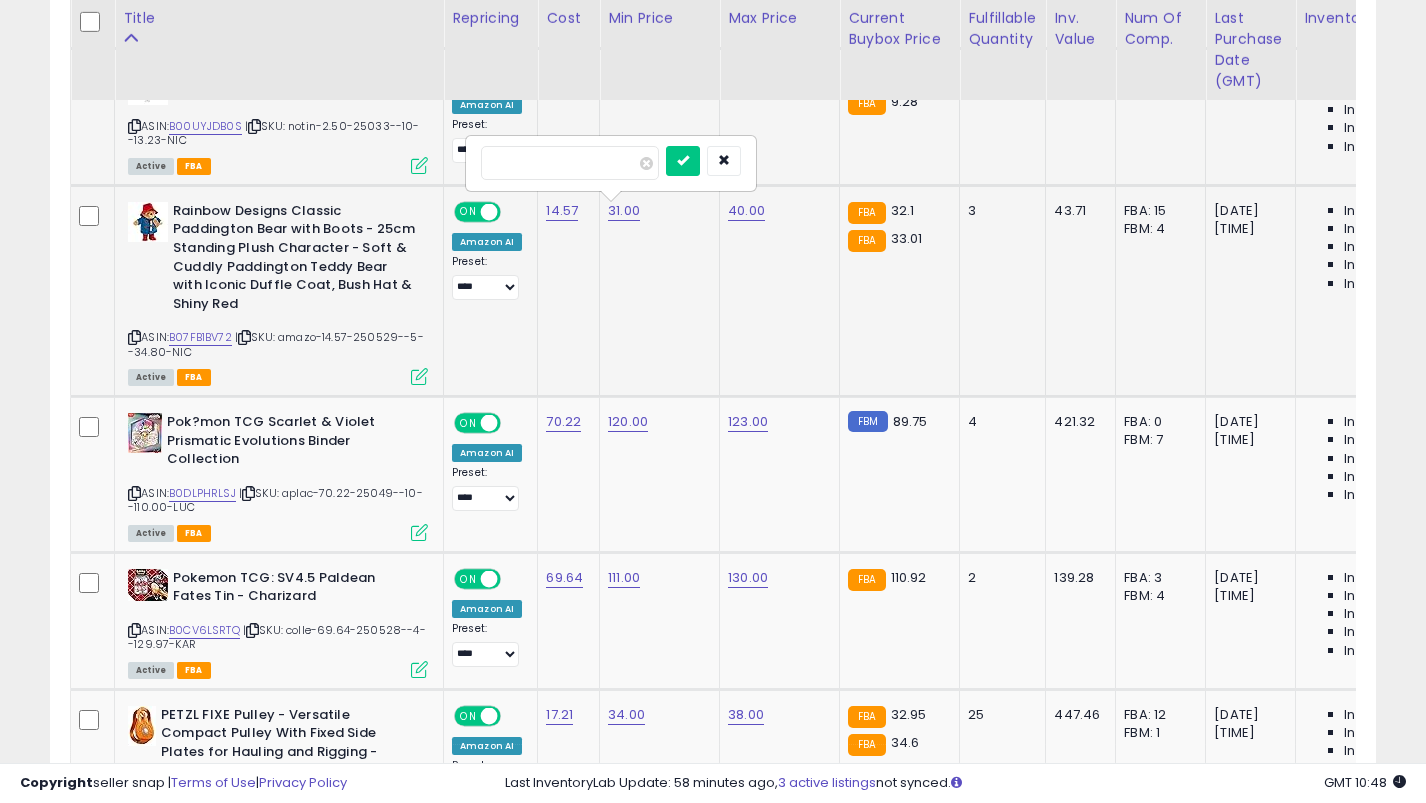 type on "**" 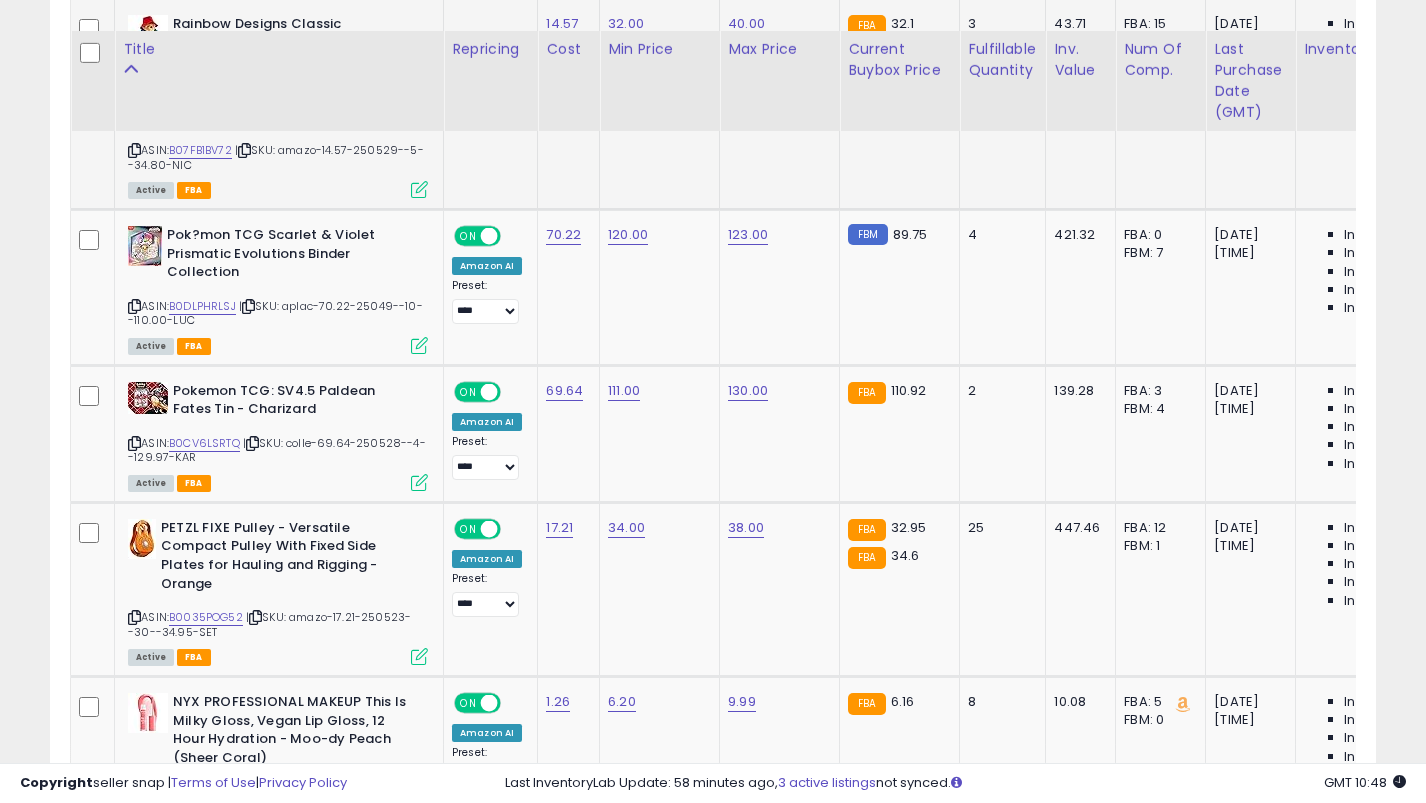 scroll, scrollTop: 2971, scrollLeft: 0, axis: vertical 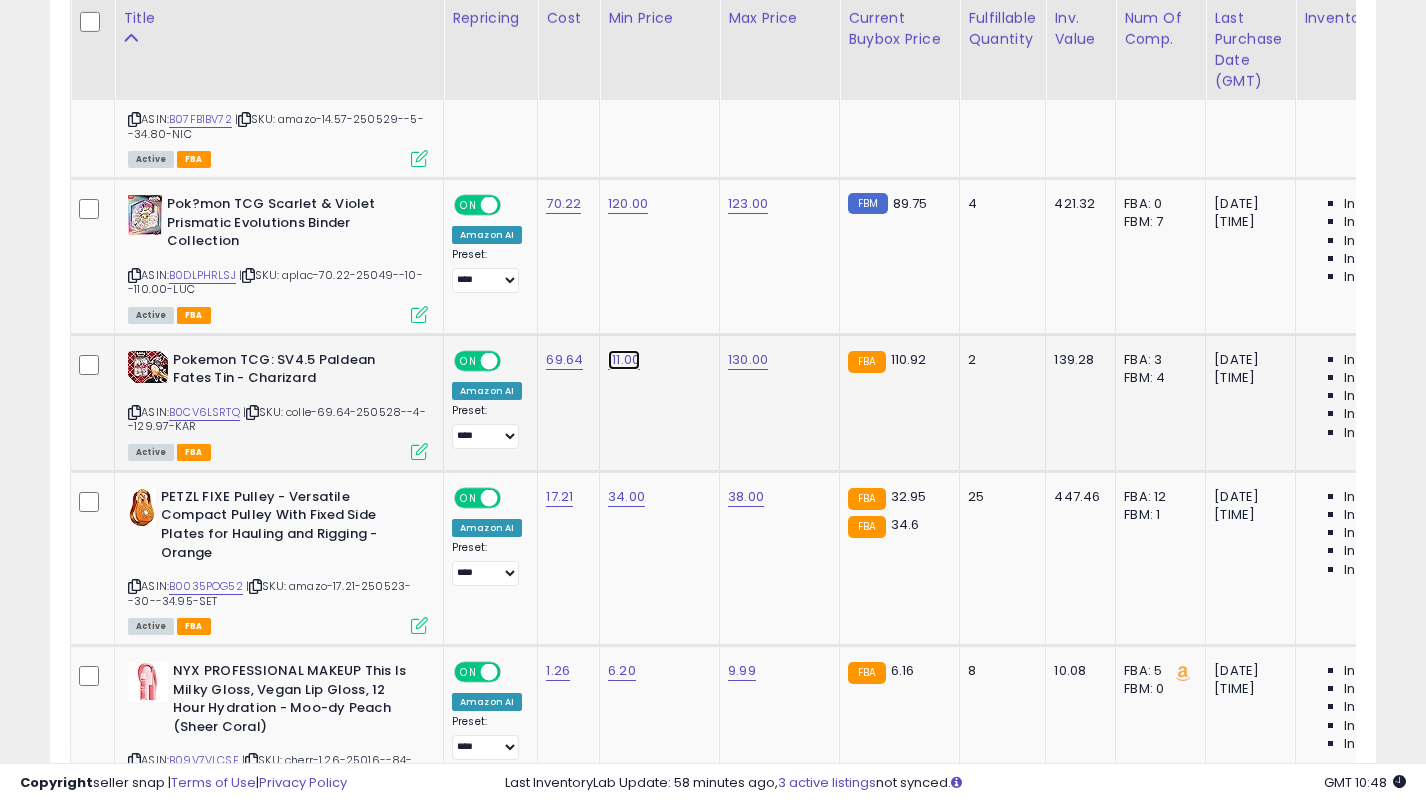 click on "111.00" at bounding box center [626, -1826] 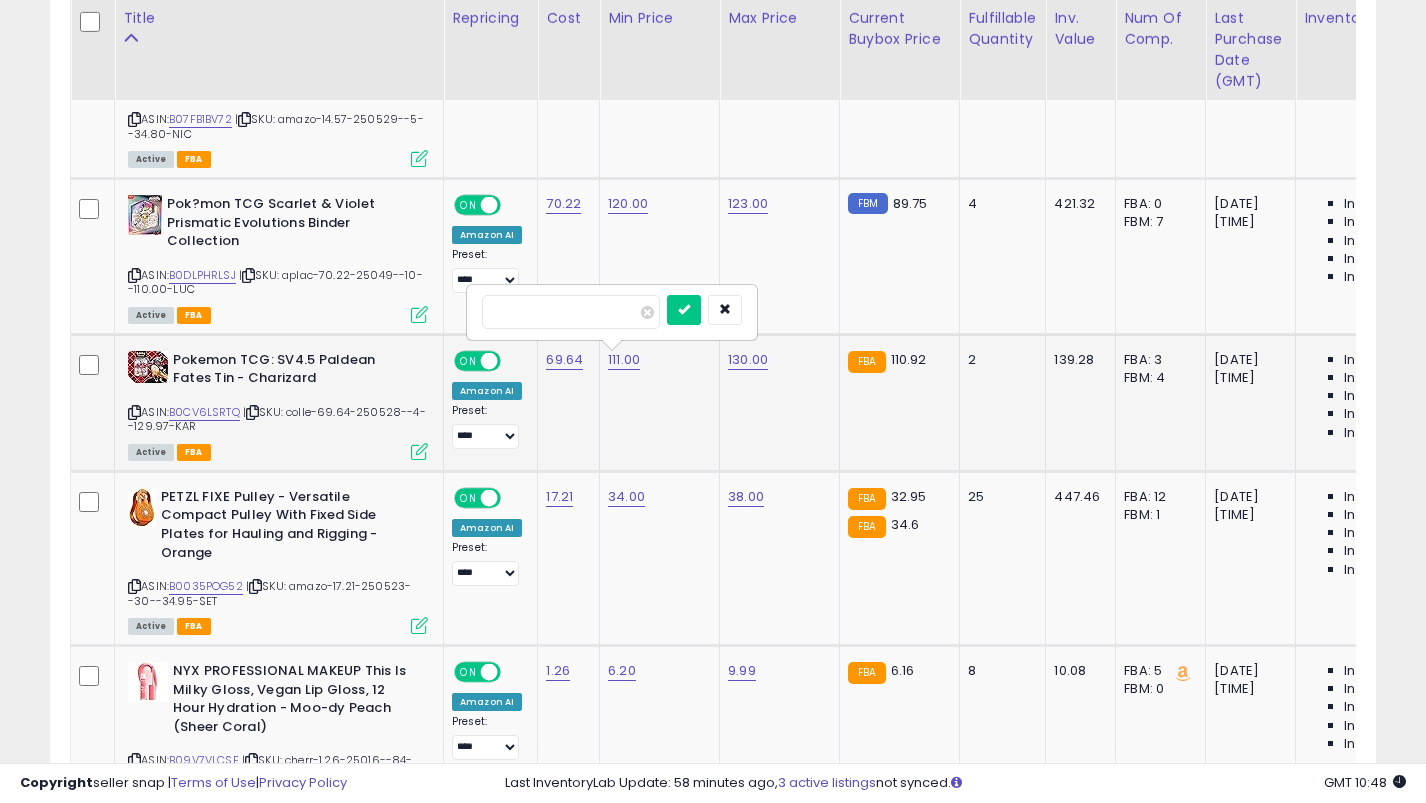 type on "***" 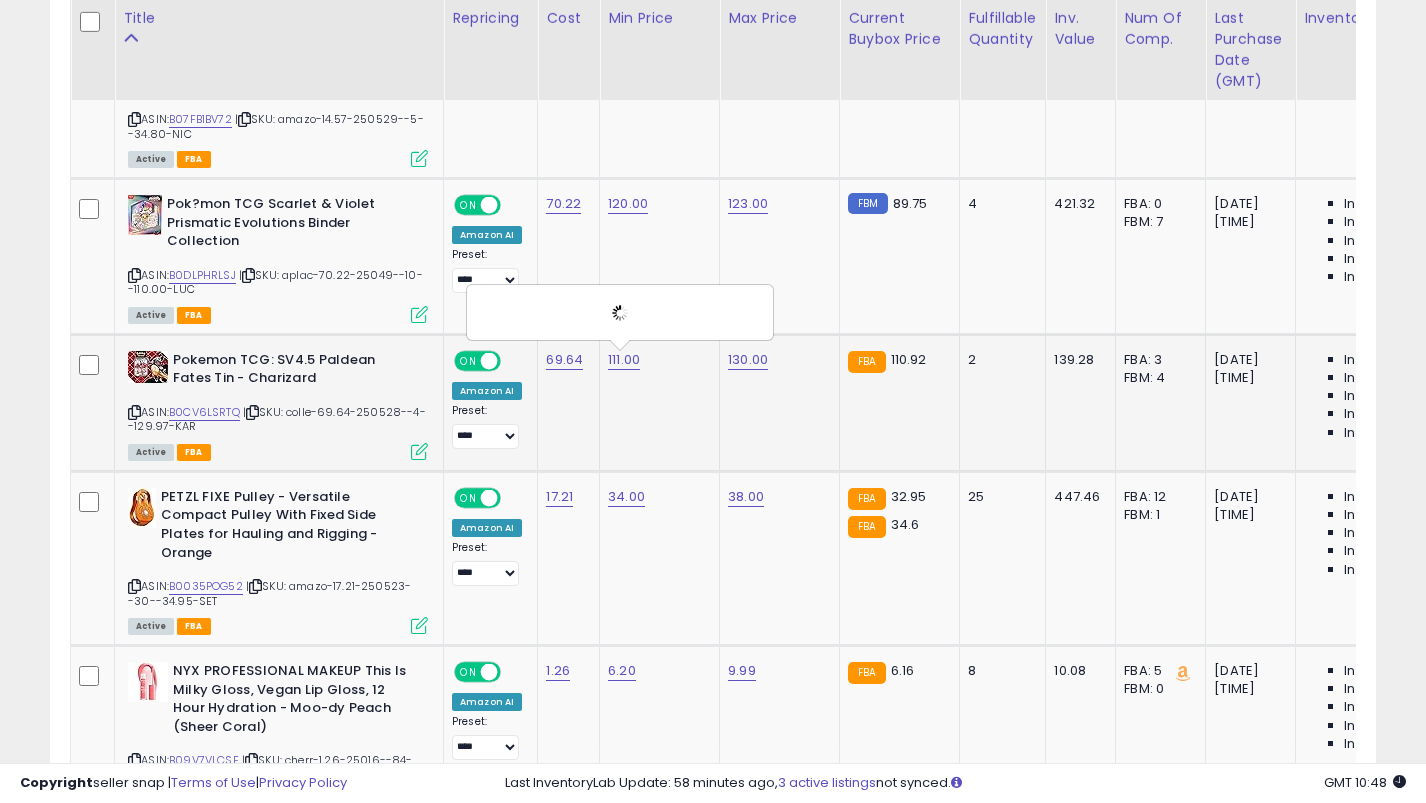 scroll, scrollTop: 3041, scrollLeft: 0, axis: vertical 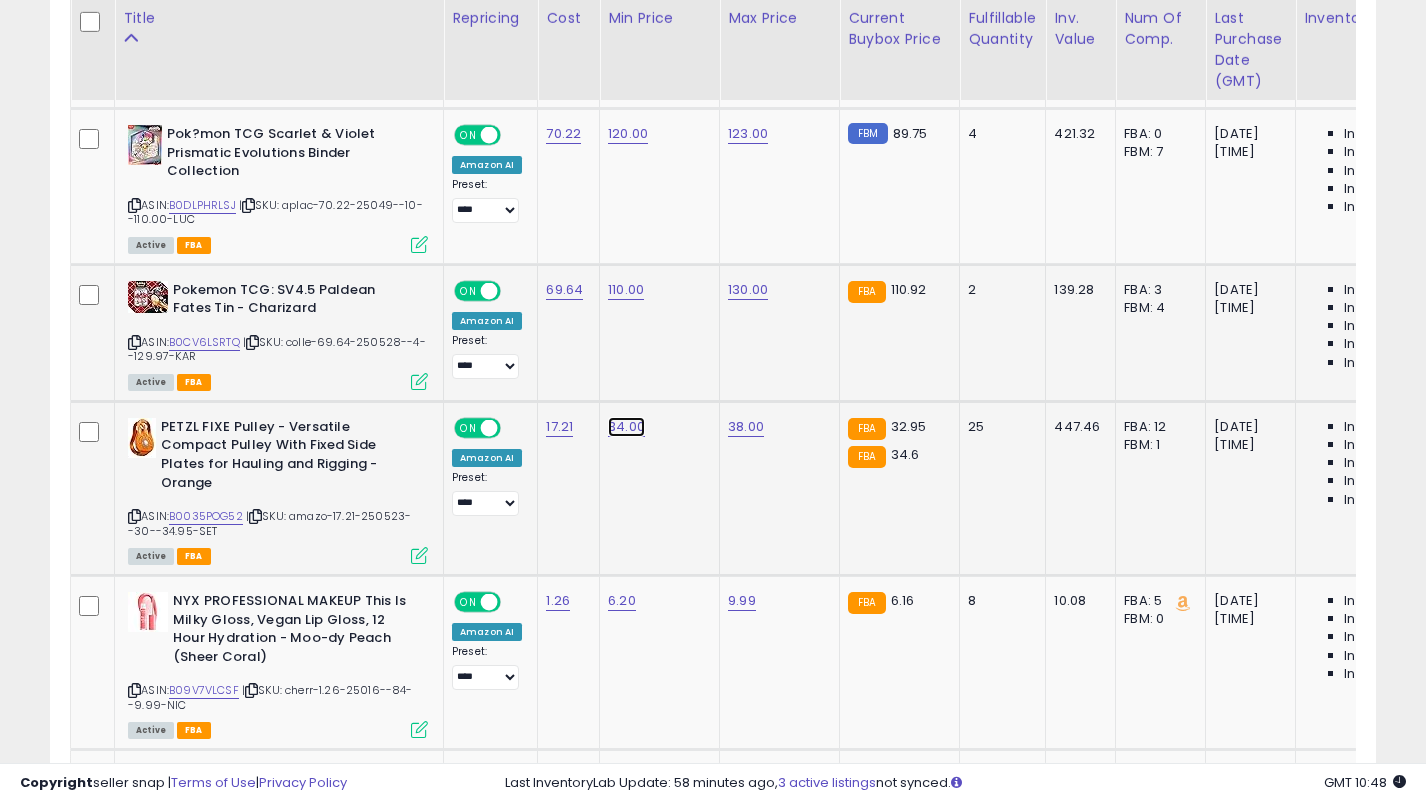 click on "34.00" at bounding box center (626, -1896) 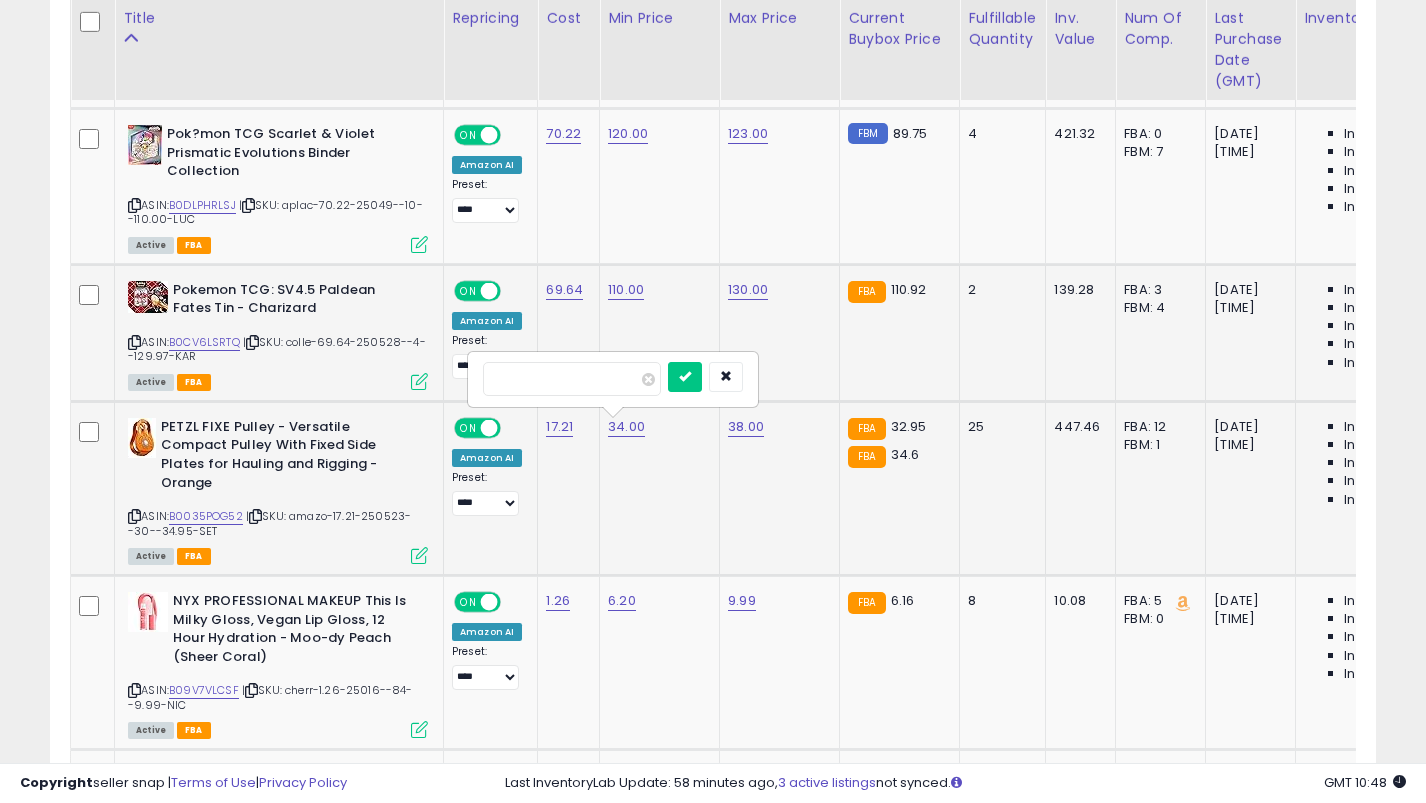 type on "*****" 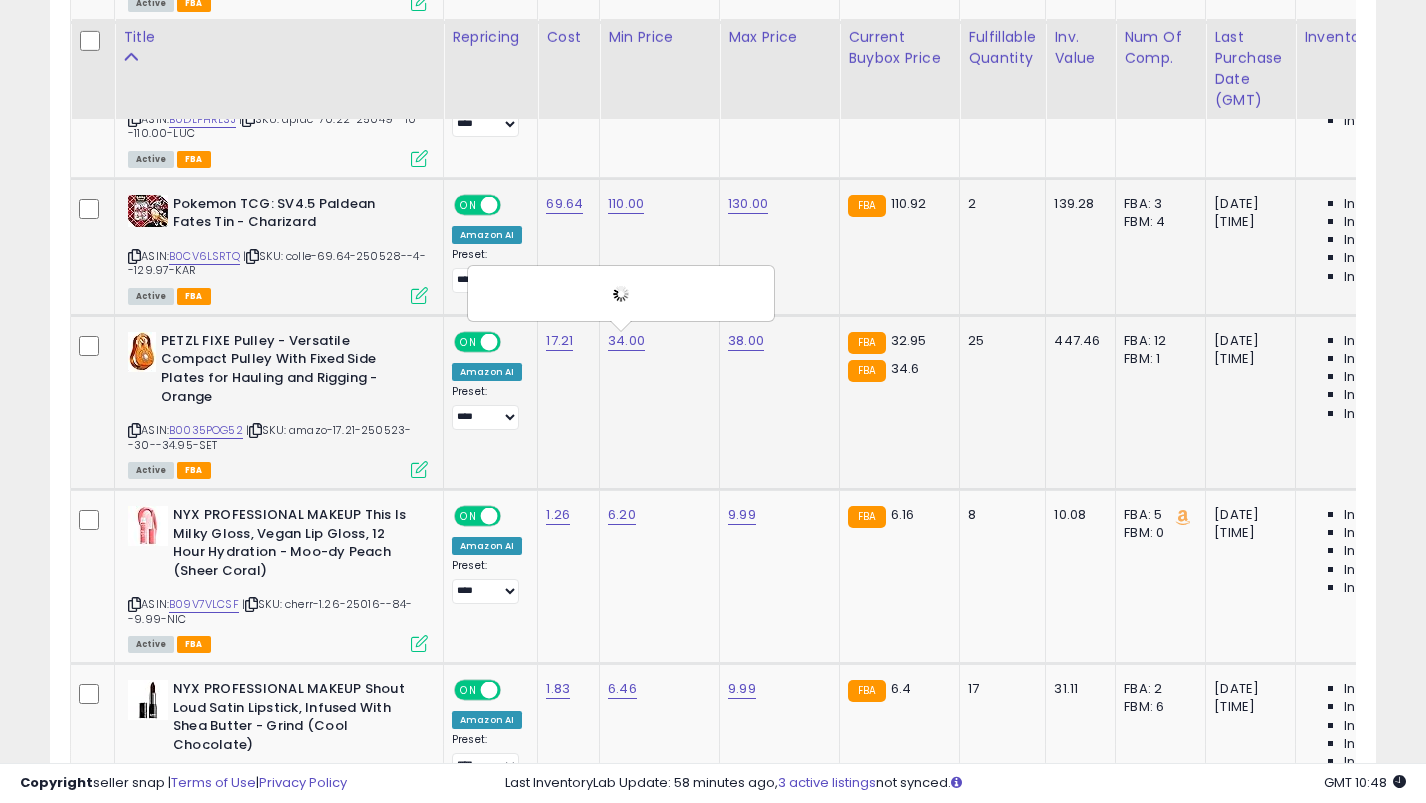 scroll, scrollTop: 3146, scrollLeft: 0, axis: vertical 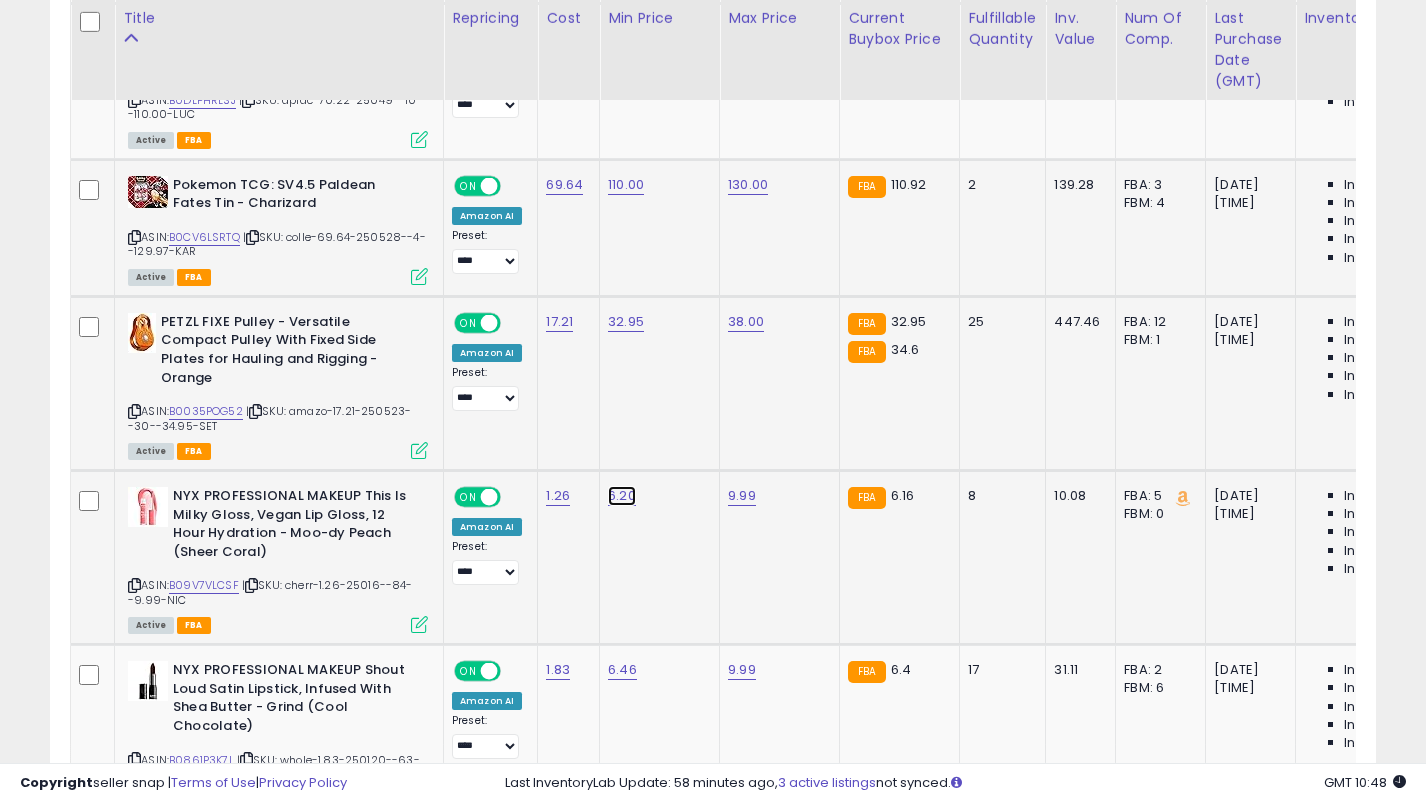 click on "6.20" at bounding box center [626, -2001] 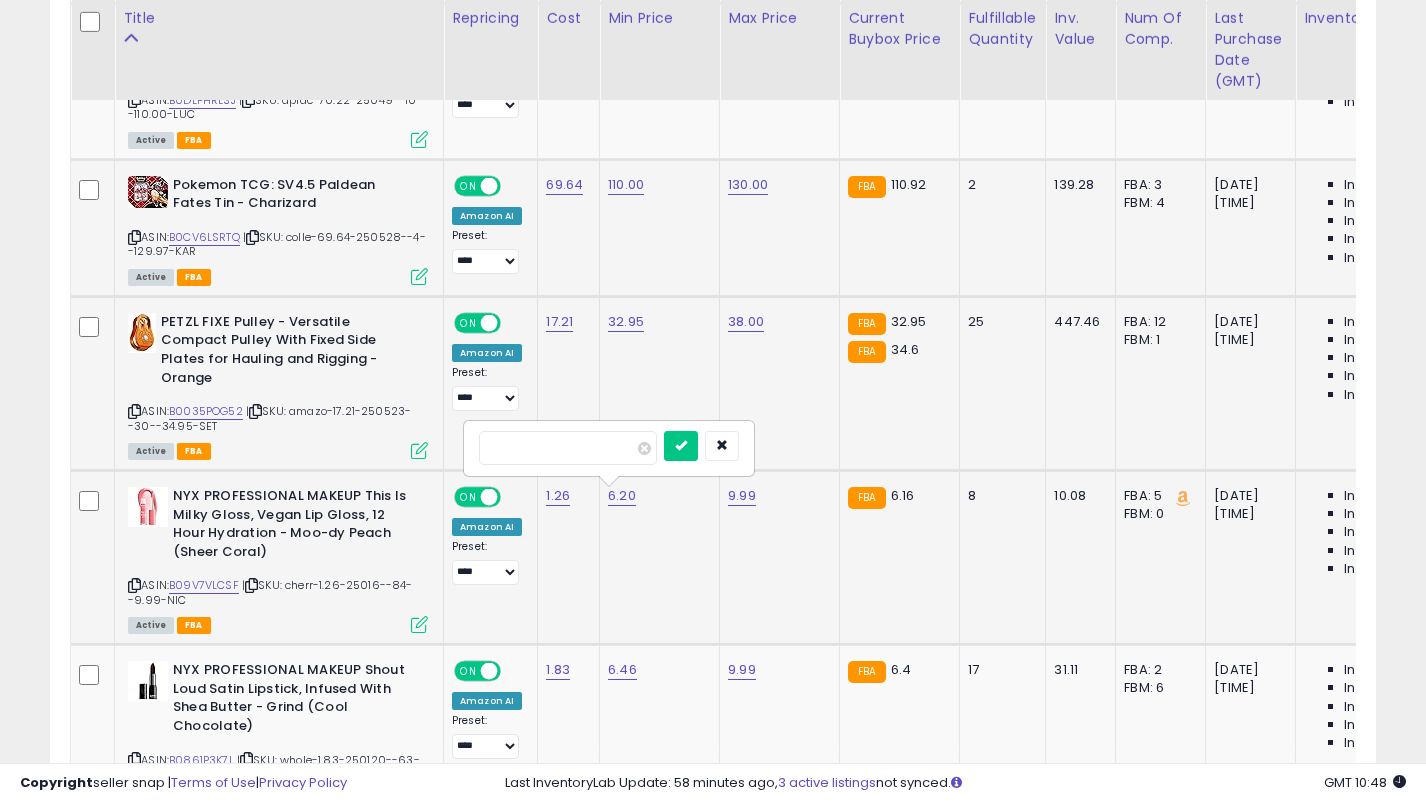 type on "***" 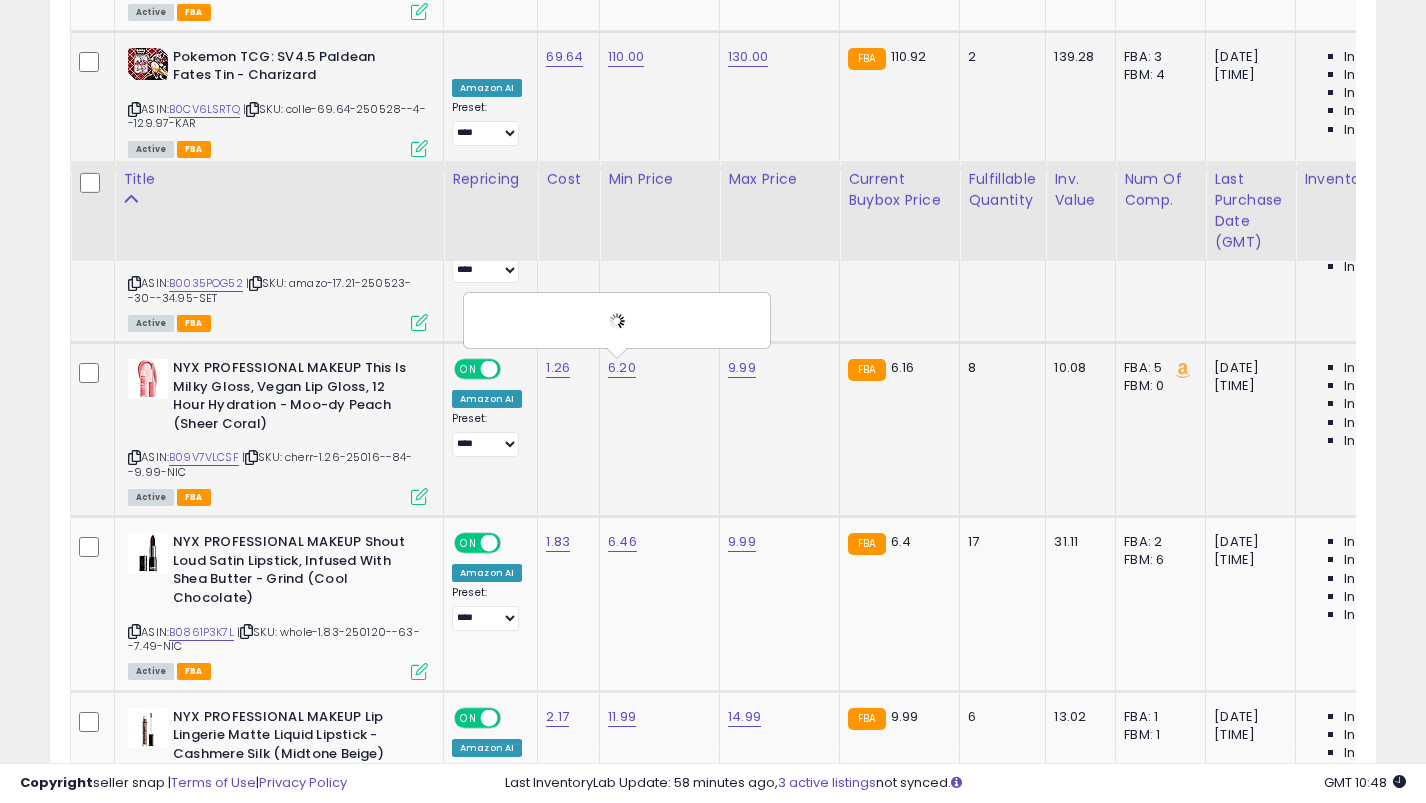 scroll, scrollTop: 3435, scrollLeft: 0, axis: vertical 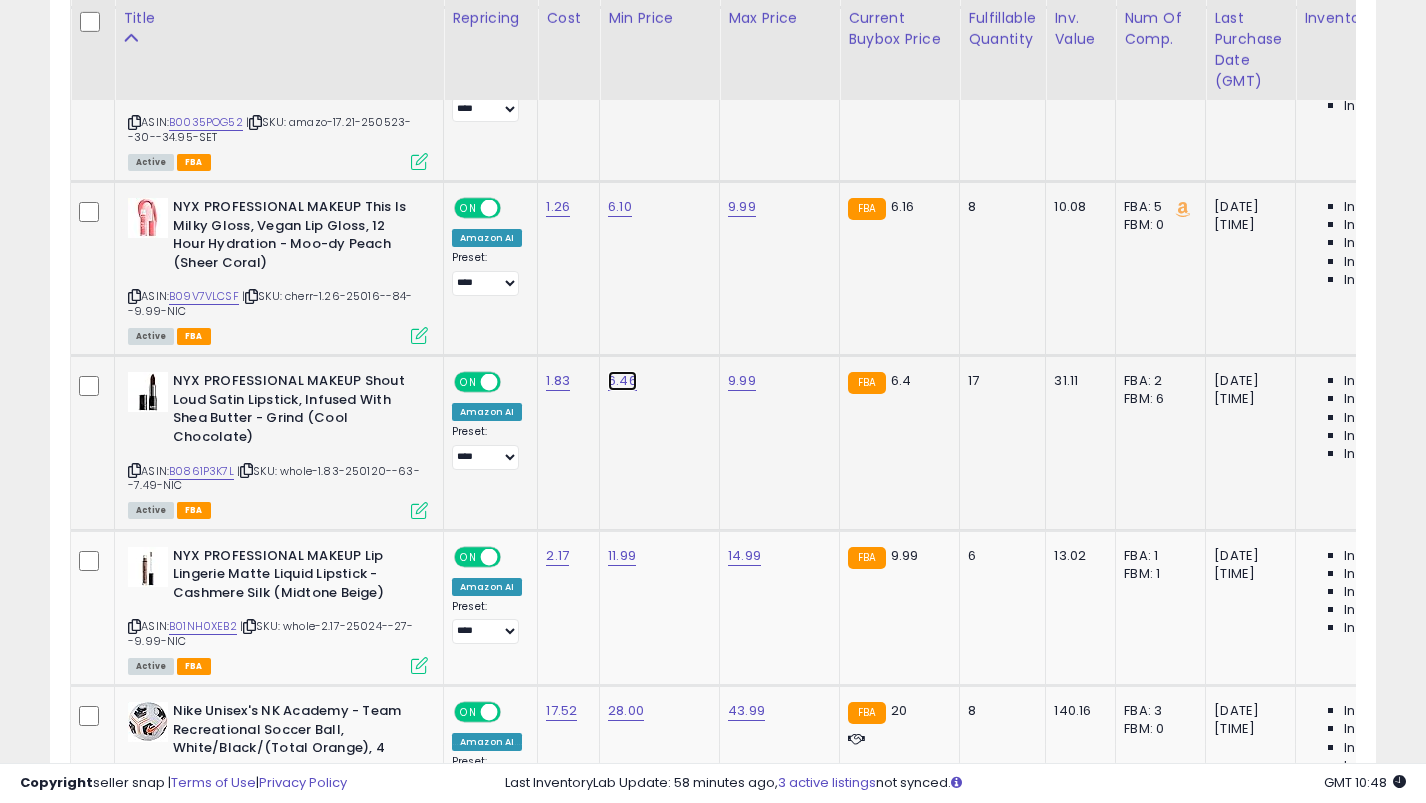 click on "6.46" at bounding box center [626, -2290] 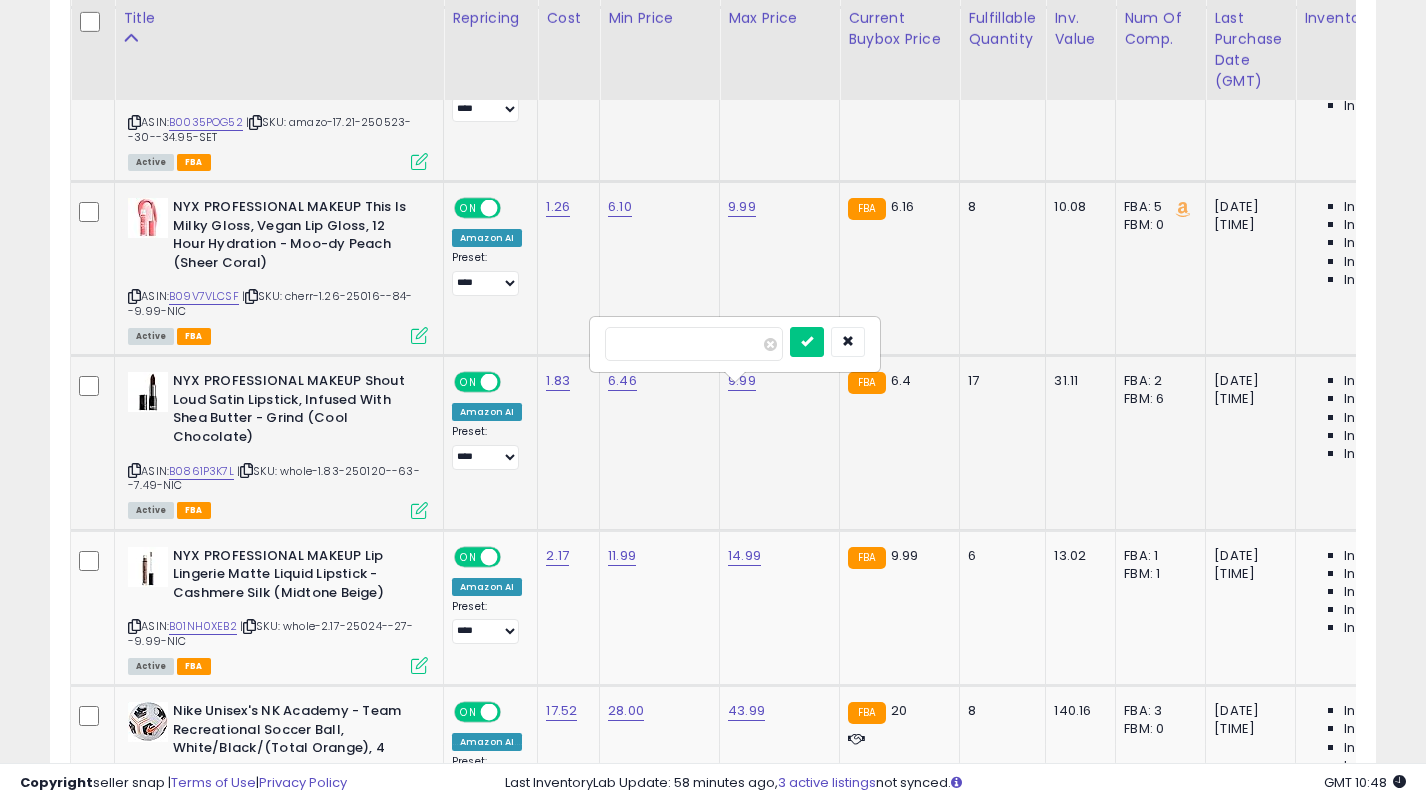 type on "***" 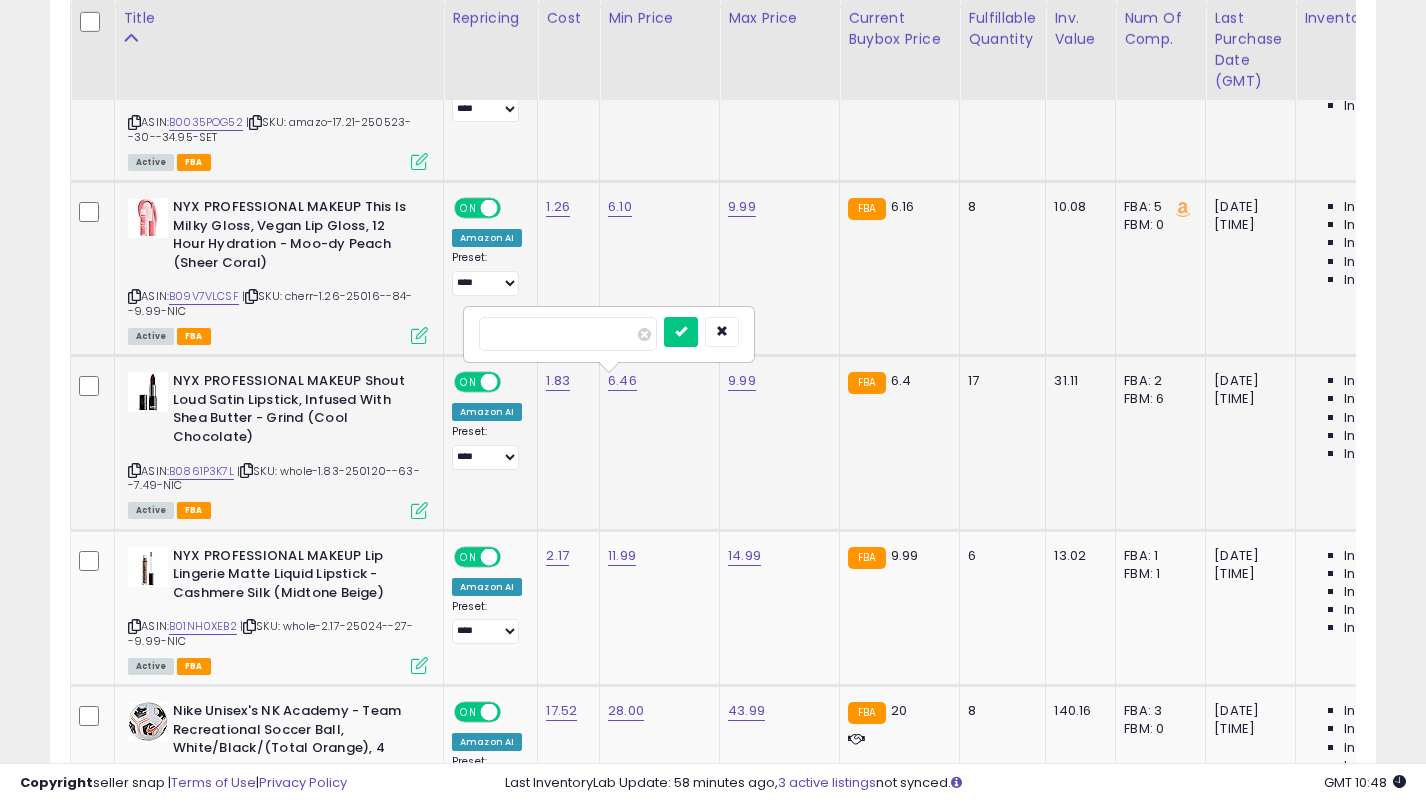 click at bounding box center [681, 332] 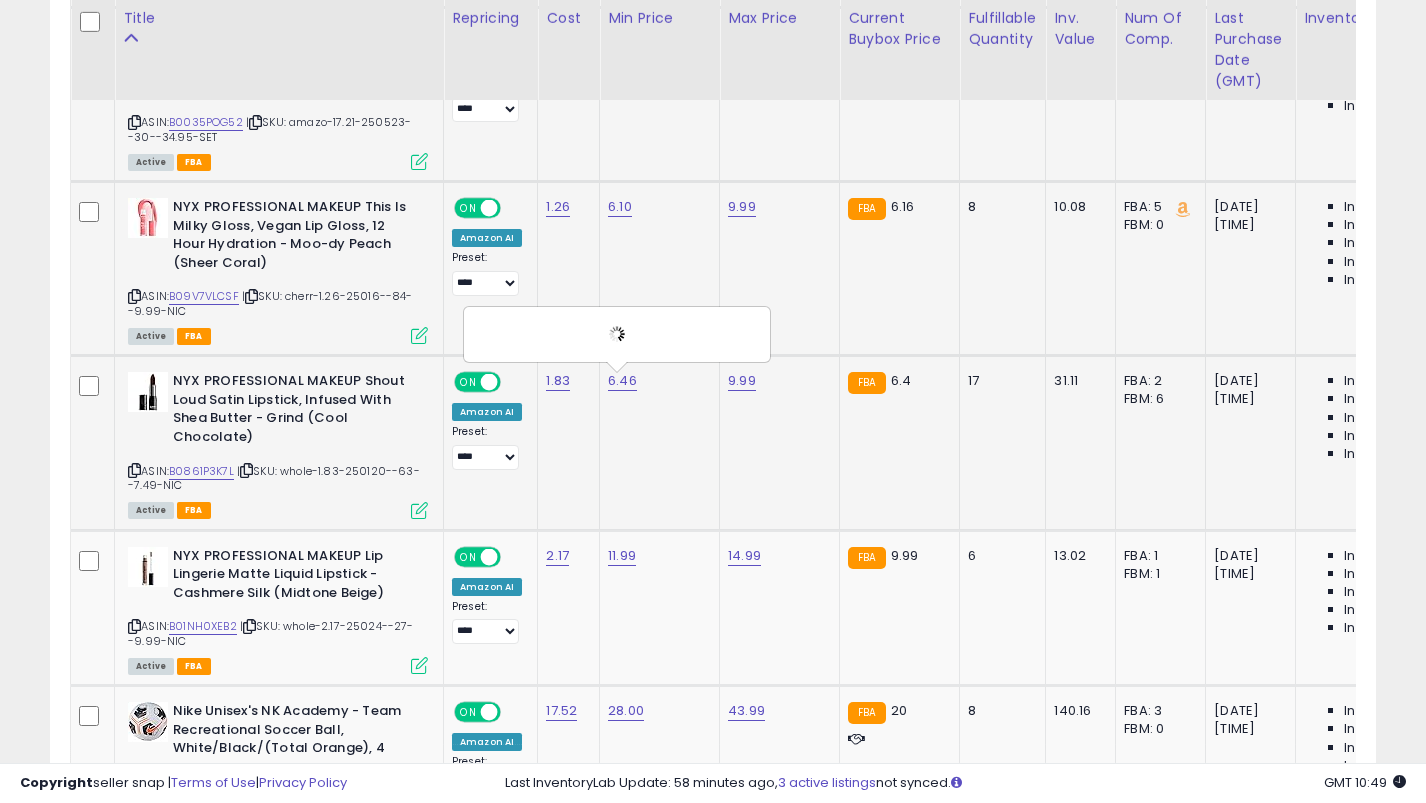 scroll, scrollTop: 3555, scrollLeft: 0, axis: vertical 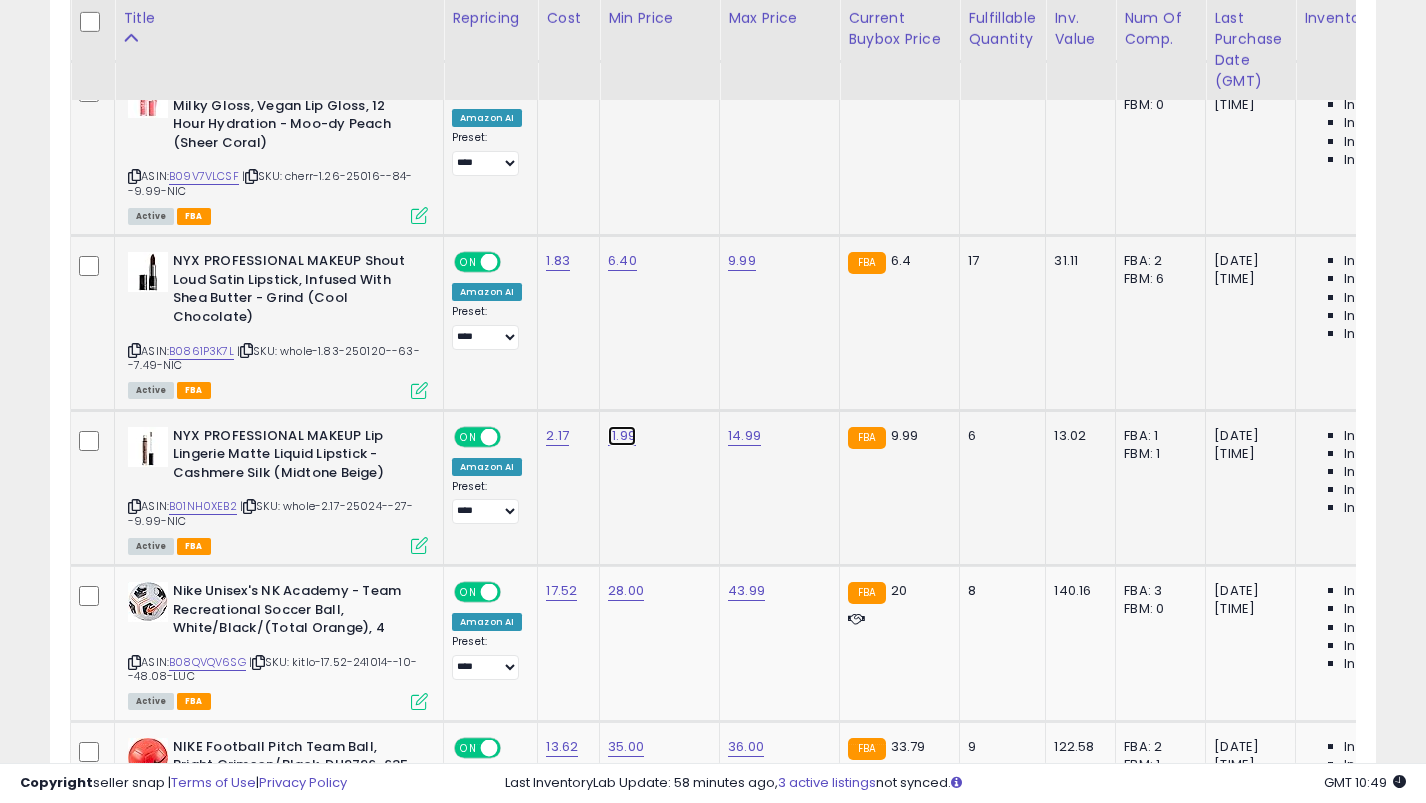 click on "11.99" at bounding box center (626, -2410) 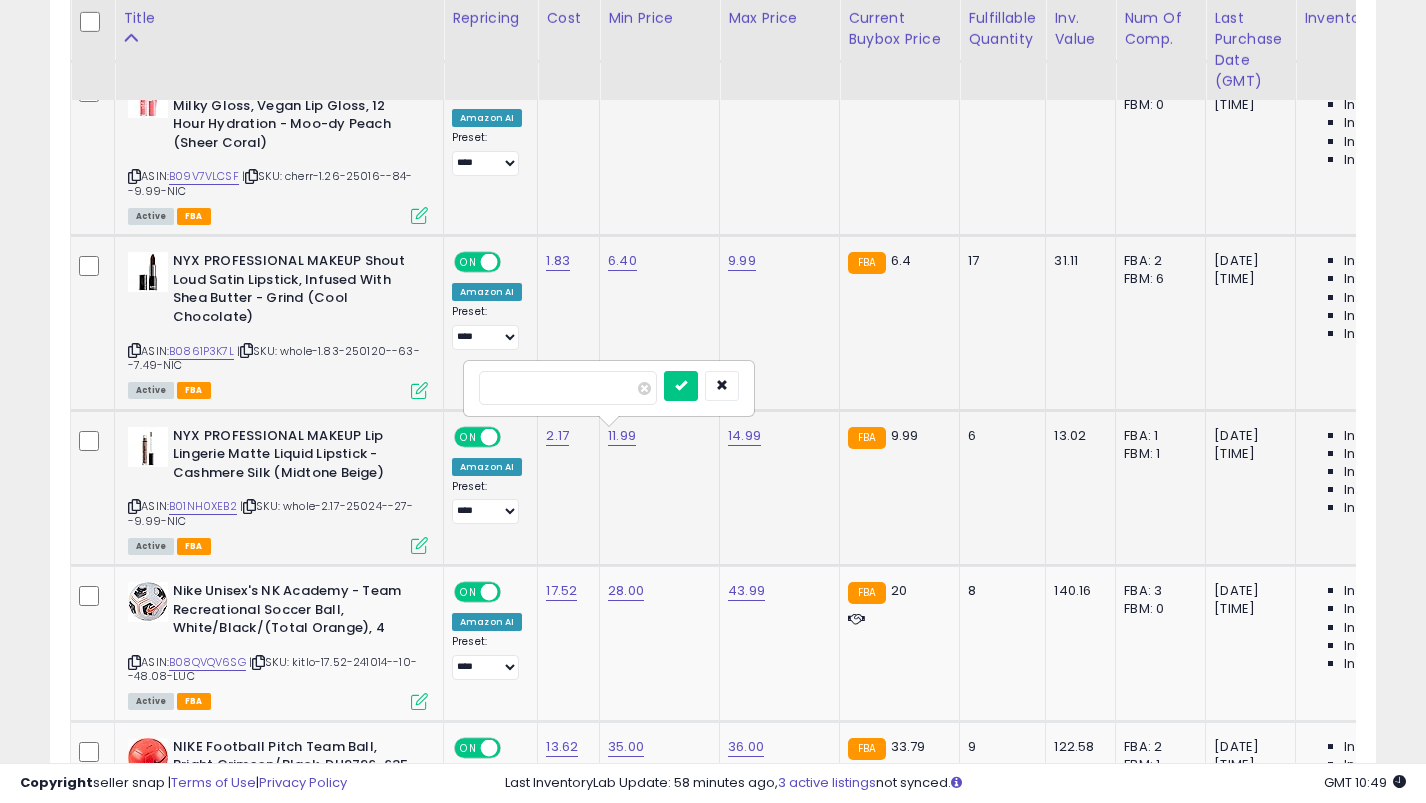 type on "****" 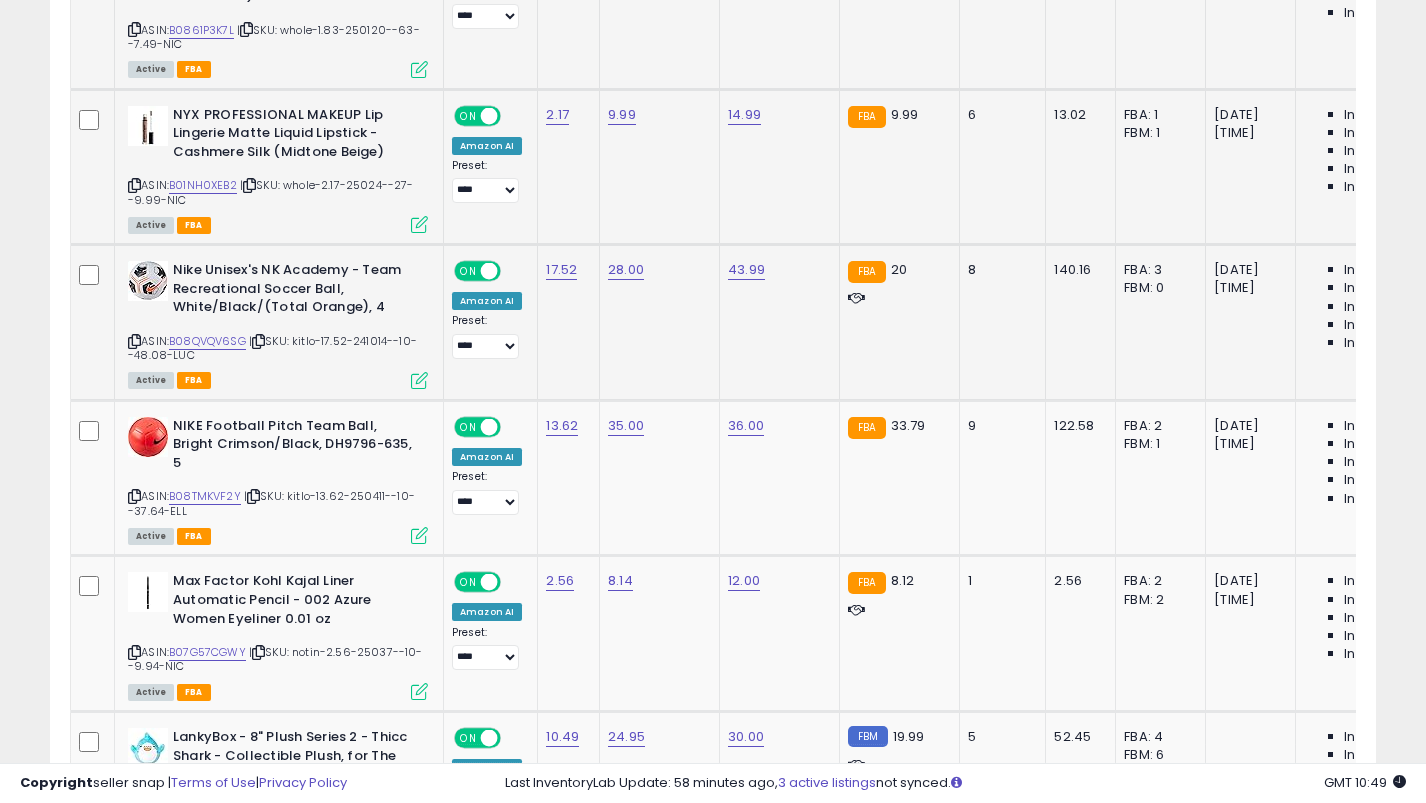 scroll, scrollTop: 3949, scrollLeft: 0, axis: vertical 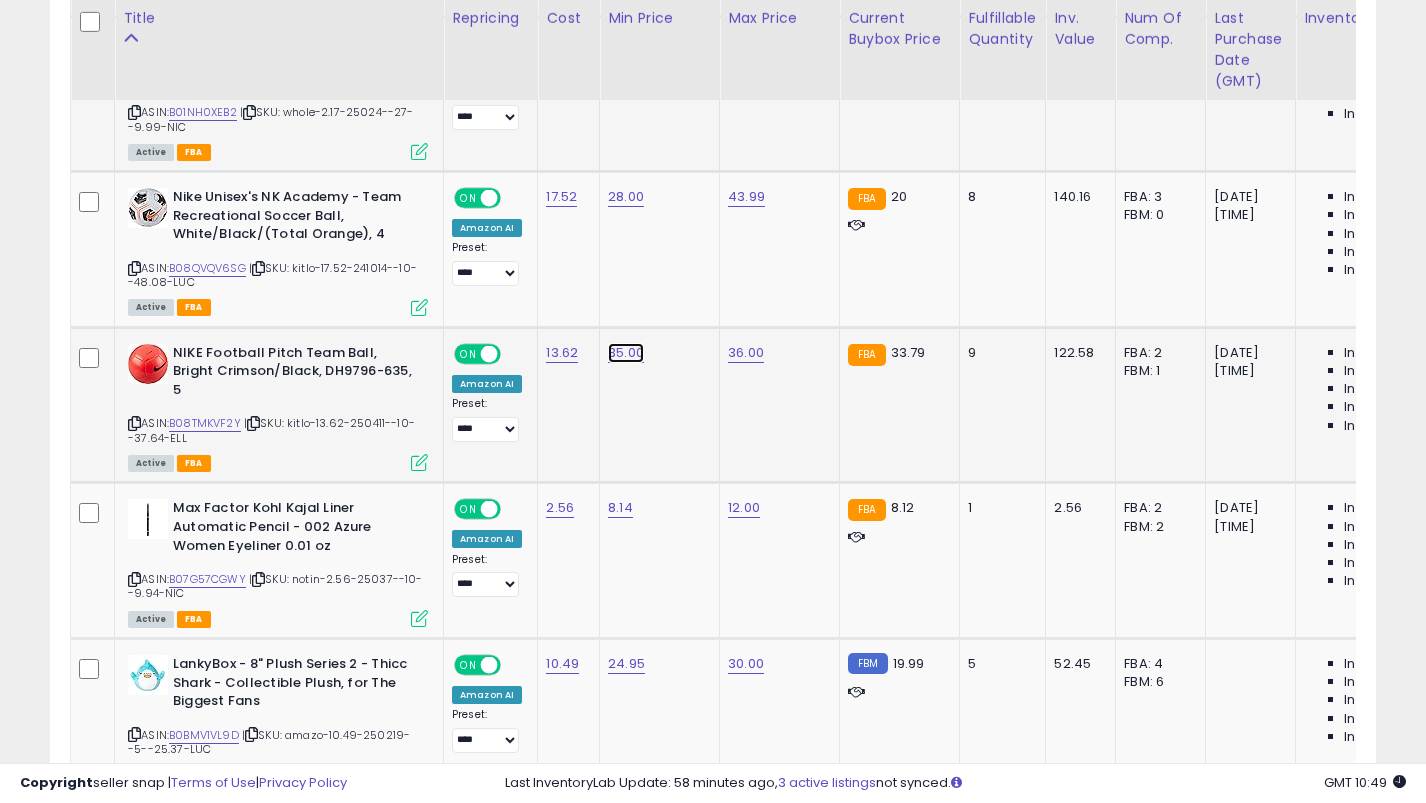 click on "35.00" at bounding box center [626, -2804] 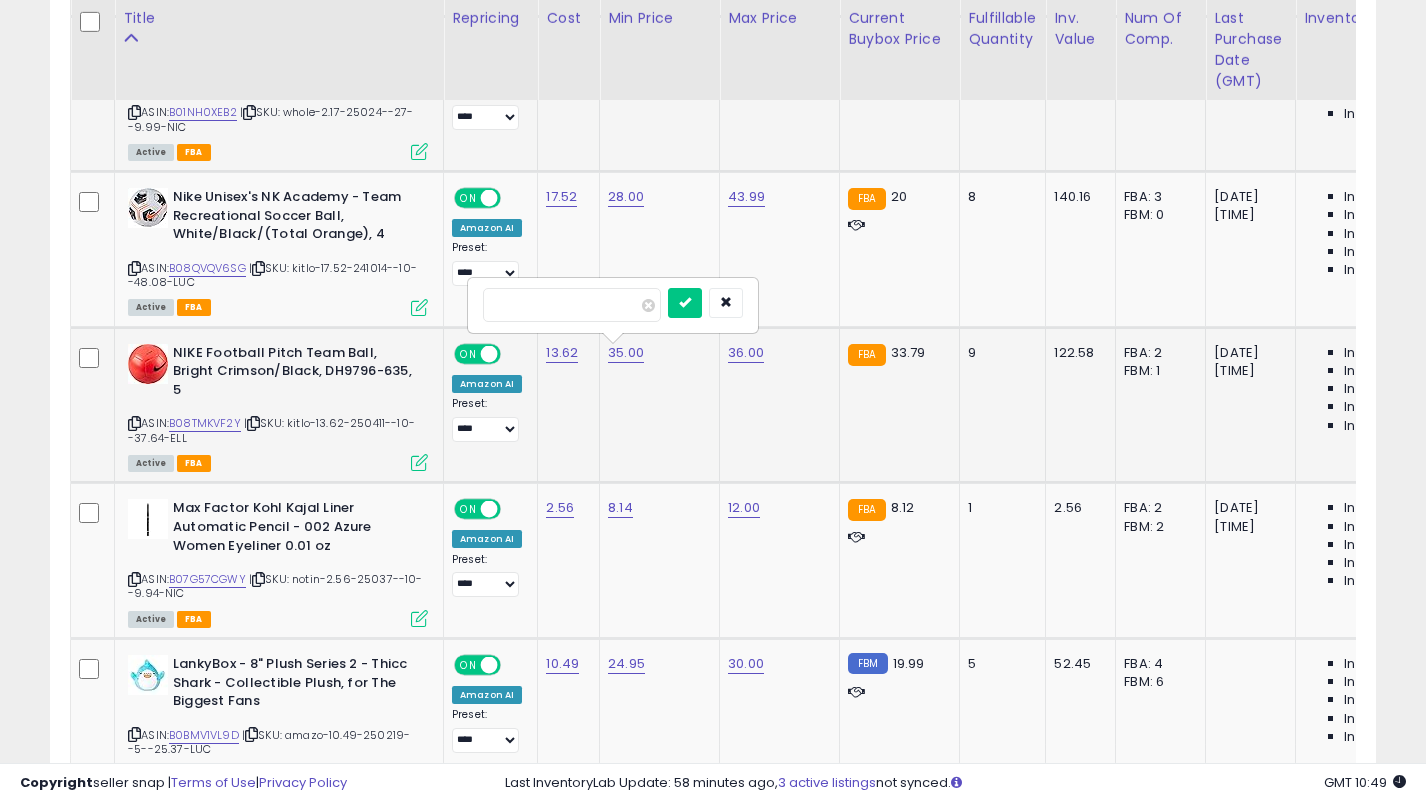 type on "**" 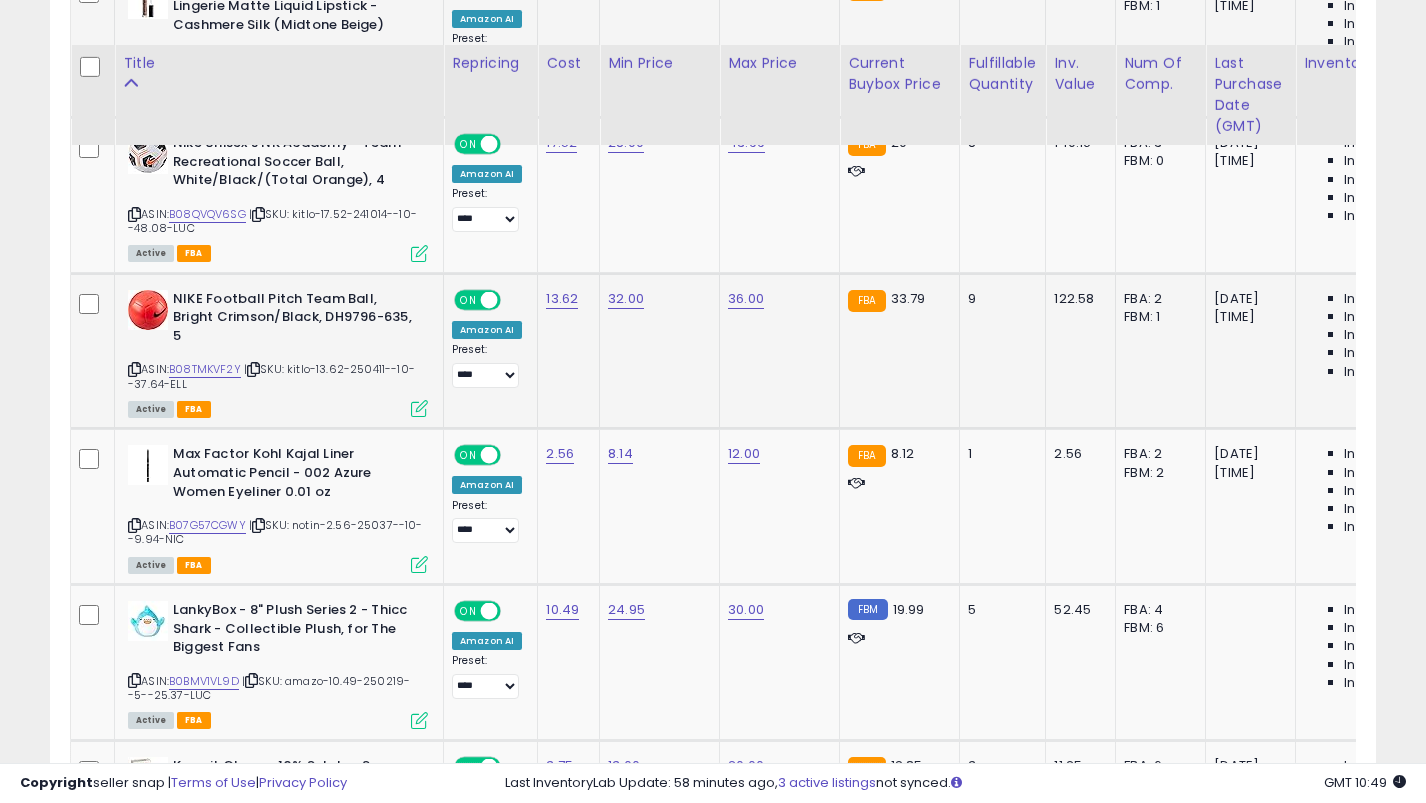 scroll, scrollTop: 4048, scrollLeft: 0, axis: vertical 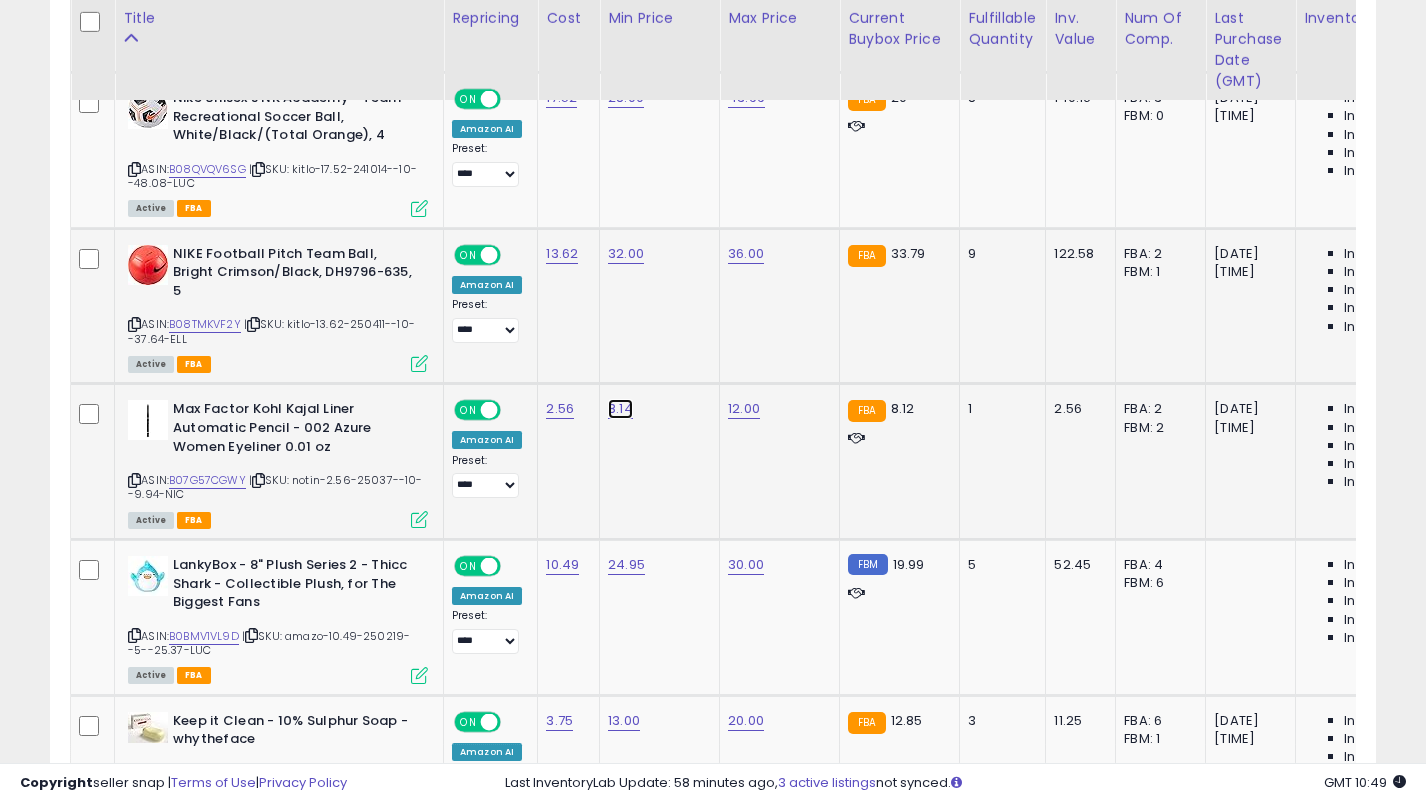 click on "8.14" at bounding box center (626, -2903) 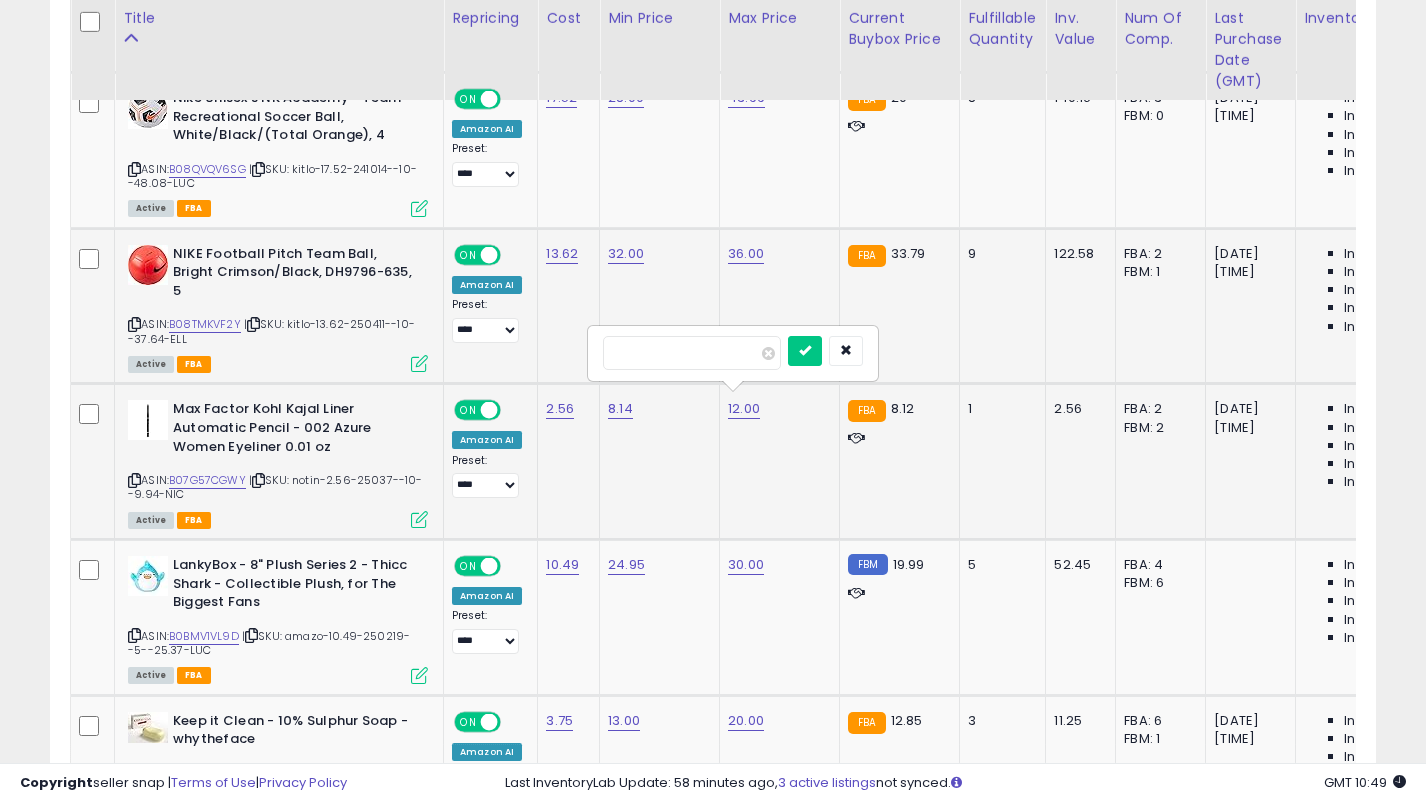 type on "***" 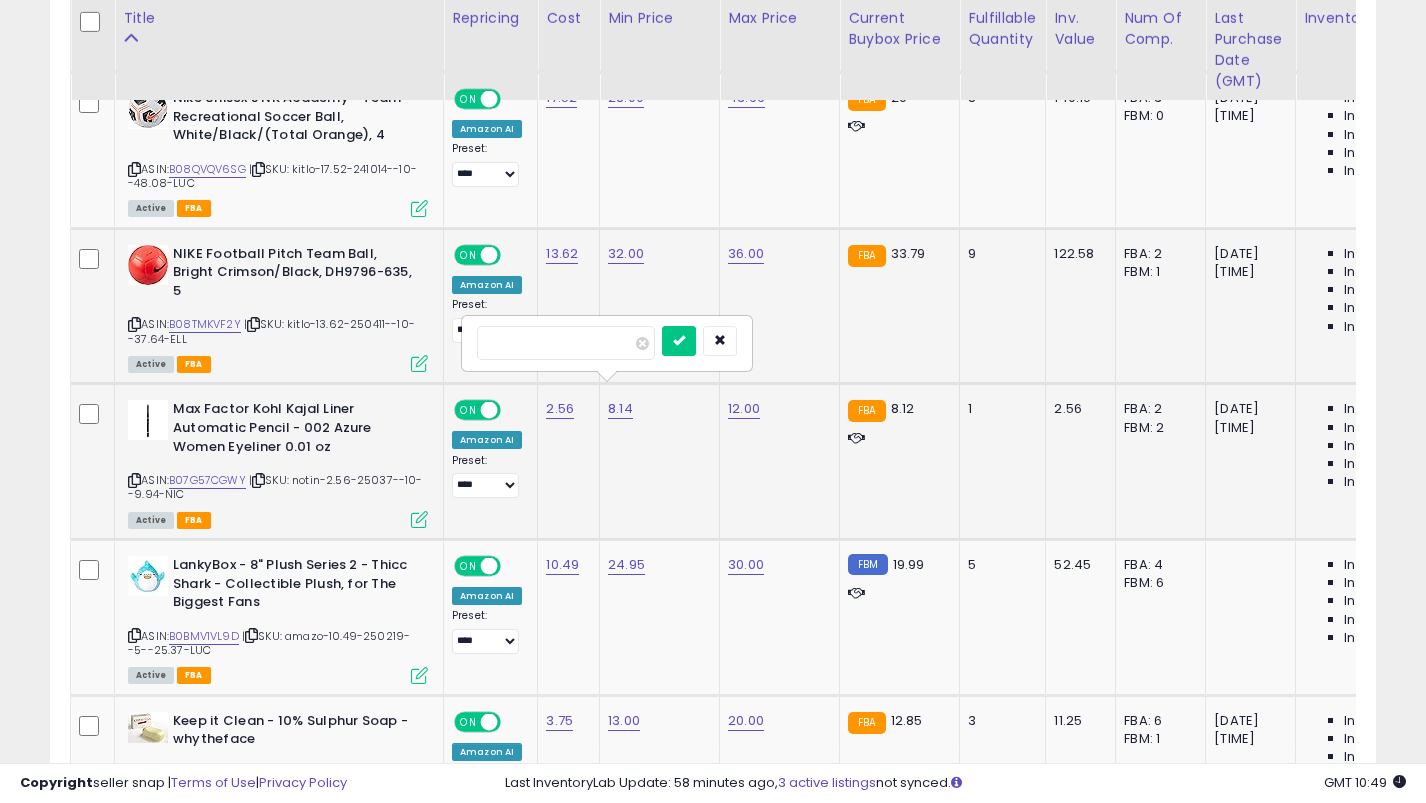 click at bounding box center (679, 341) 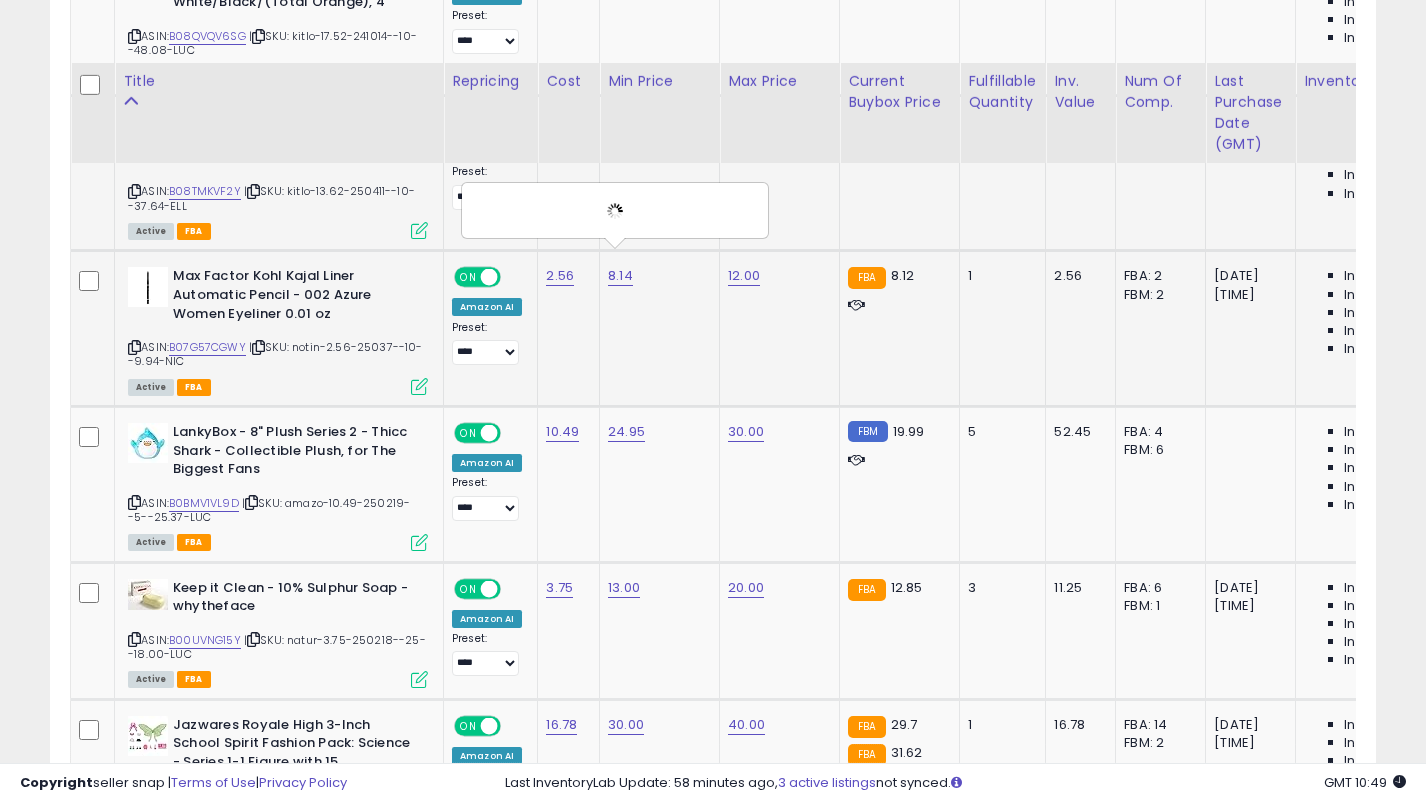 scroll, scrollTop: 4244, scrollLeft: 0, axis: vertical 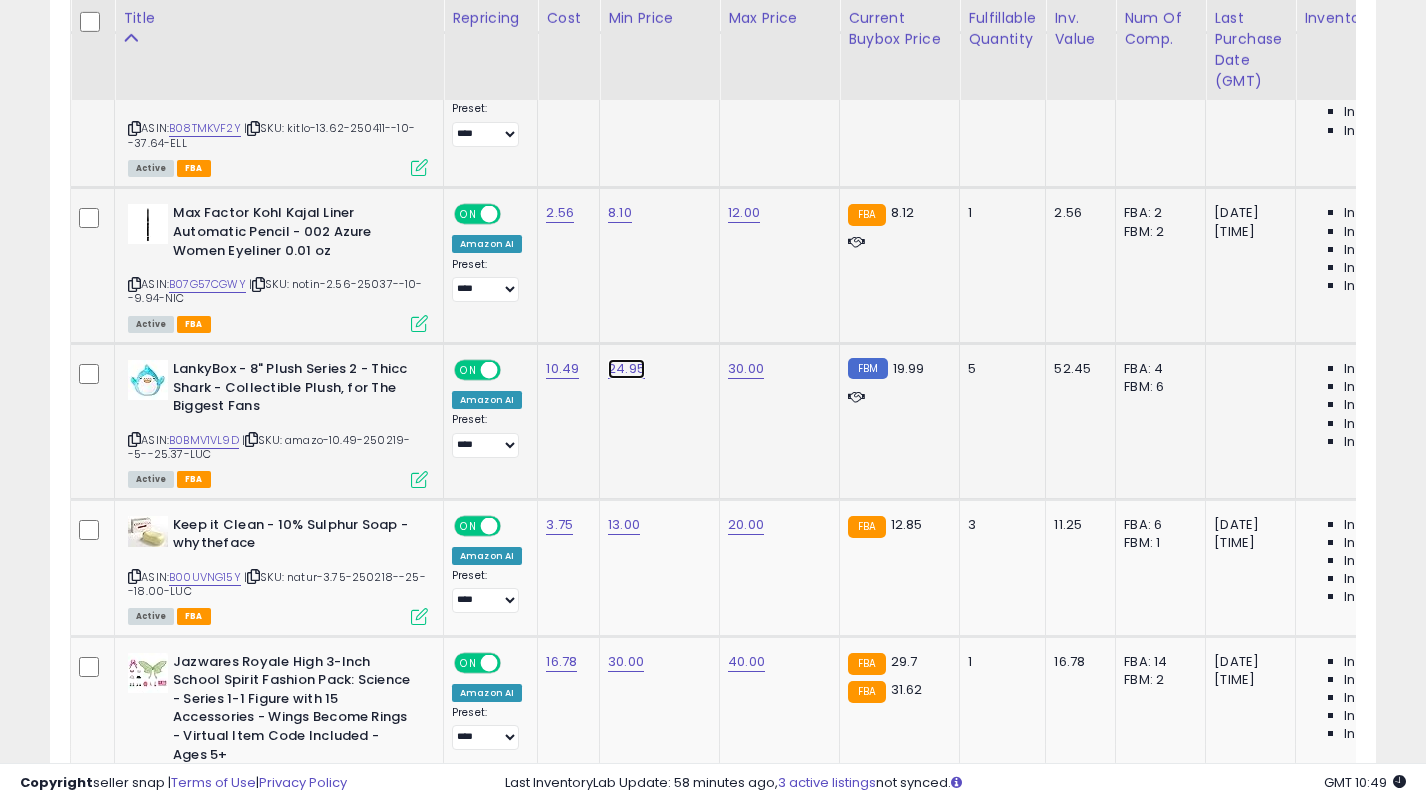 click on "24.95" at bounding box center [626, -3099] 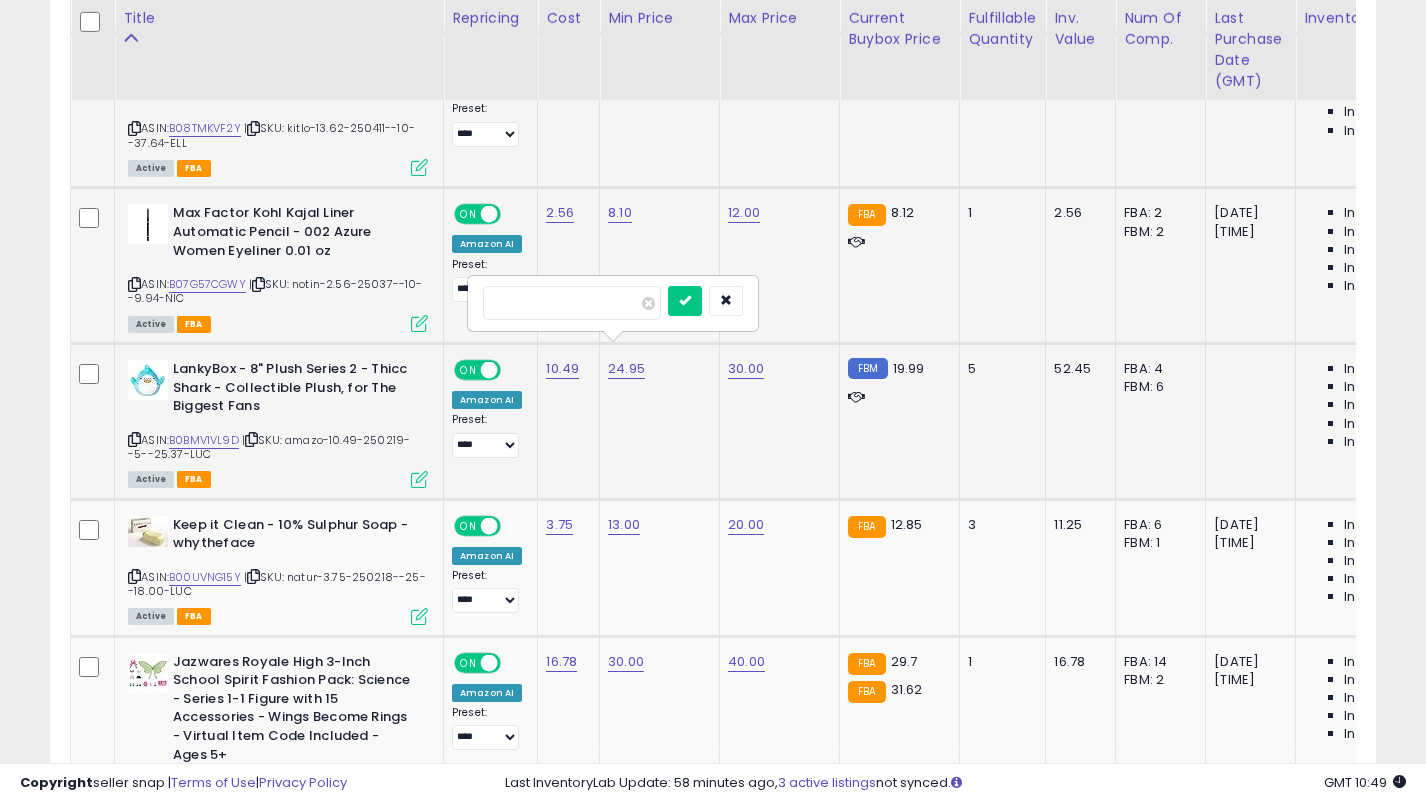 type on "*****" 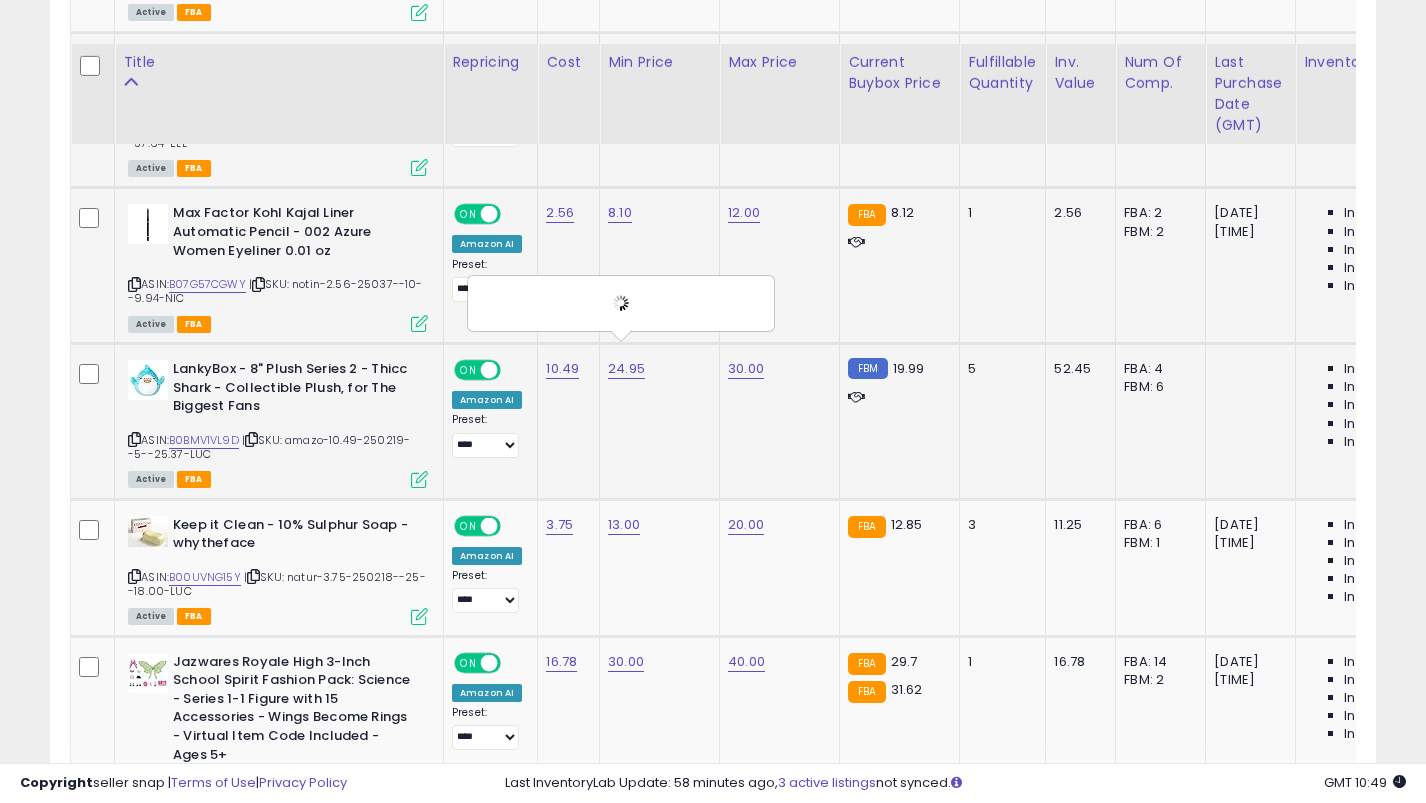 scroll, scrollTop: 4403, scrollLeft: 0, axis: vertical 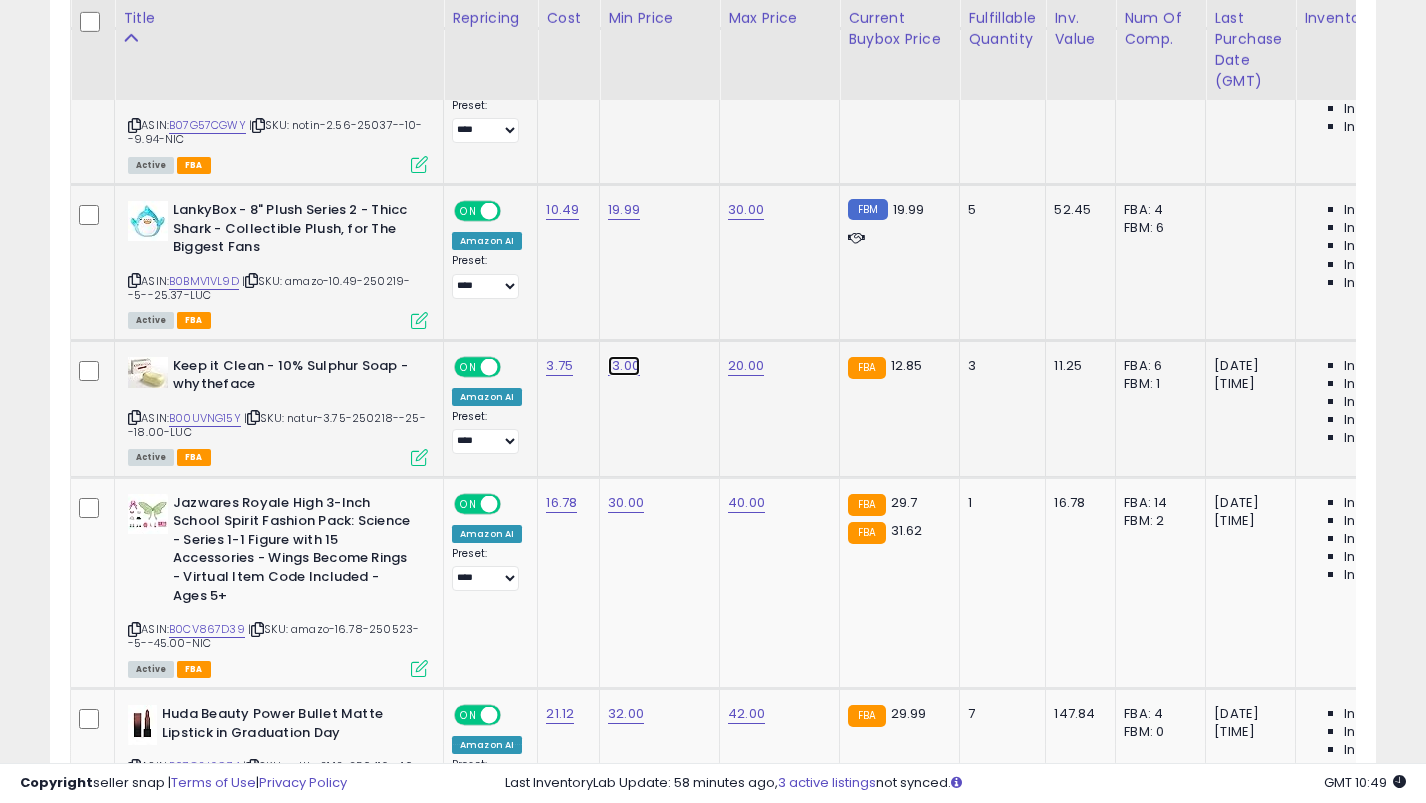 click on "13.00" at bounding box center [626, -3258] 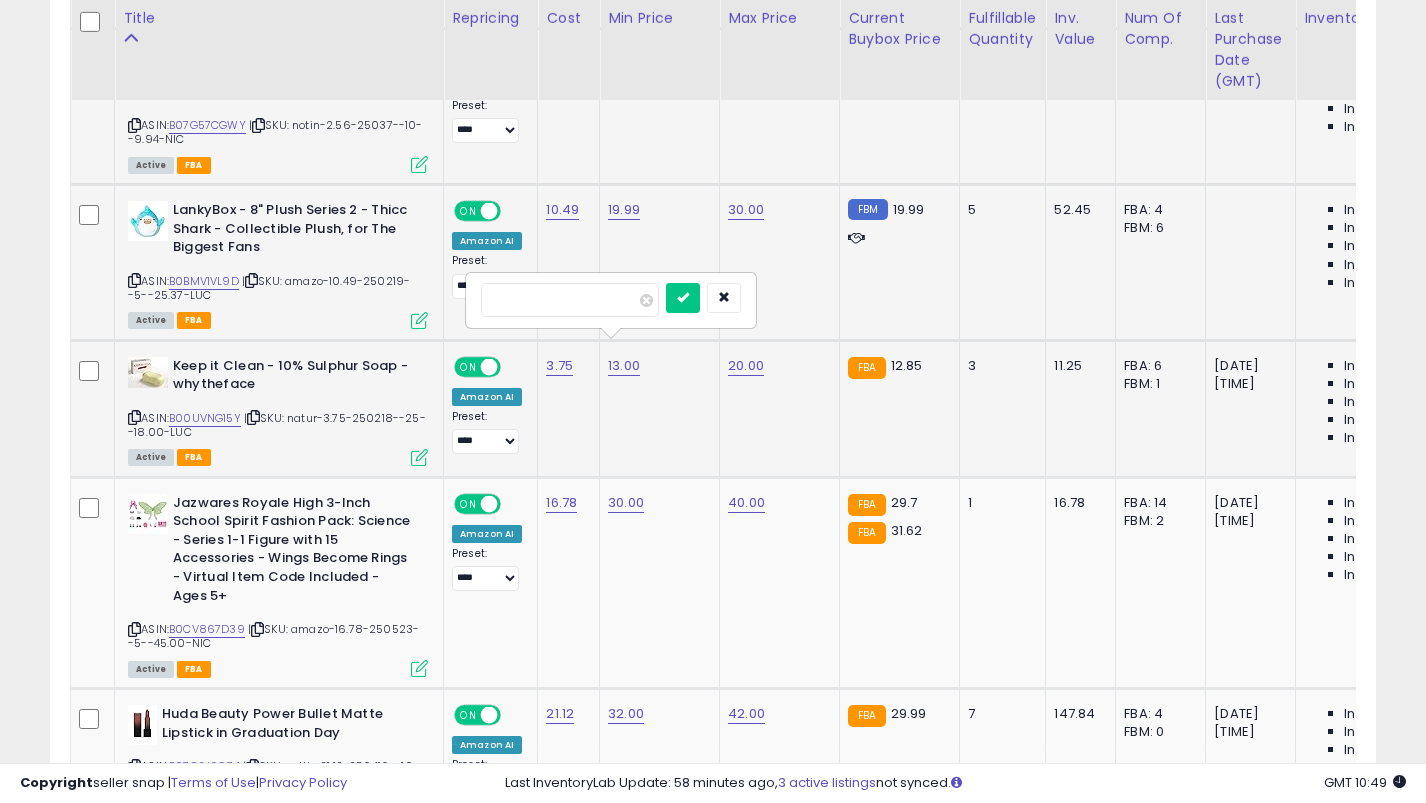 type on "*****" 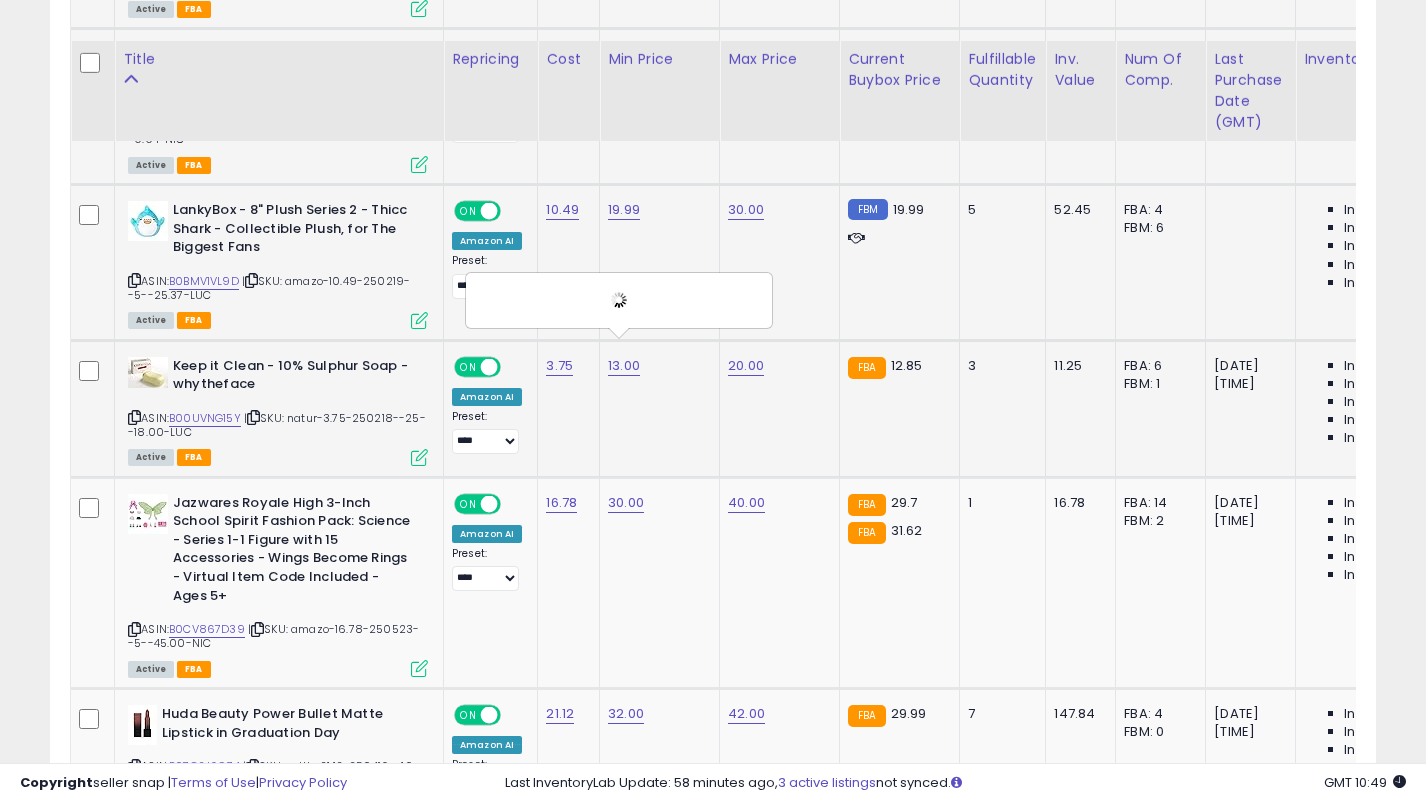 scroll, scrollTop: 4500, scrollLeft: 0, axis: vertical 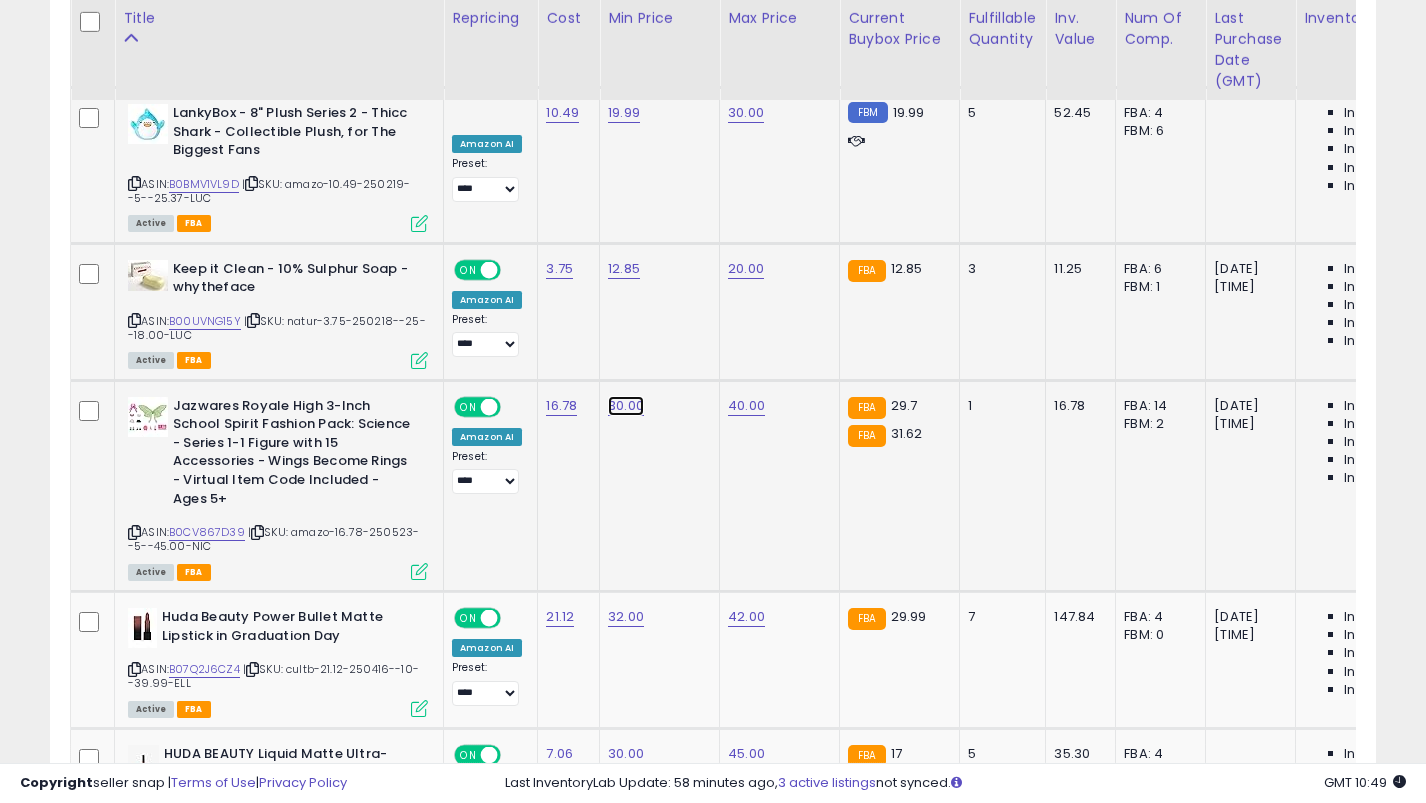 click on "30.00" at bounding box center [626, -3355] 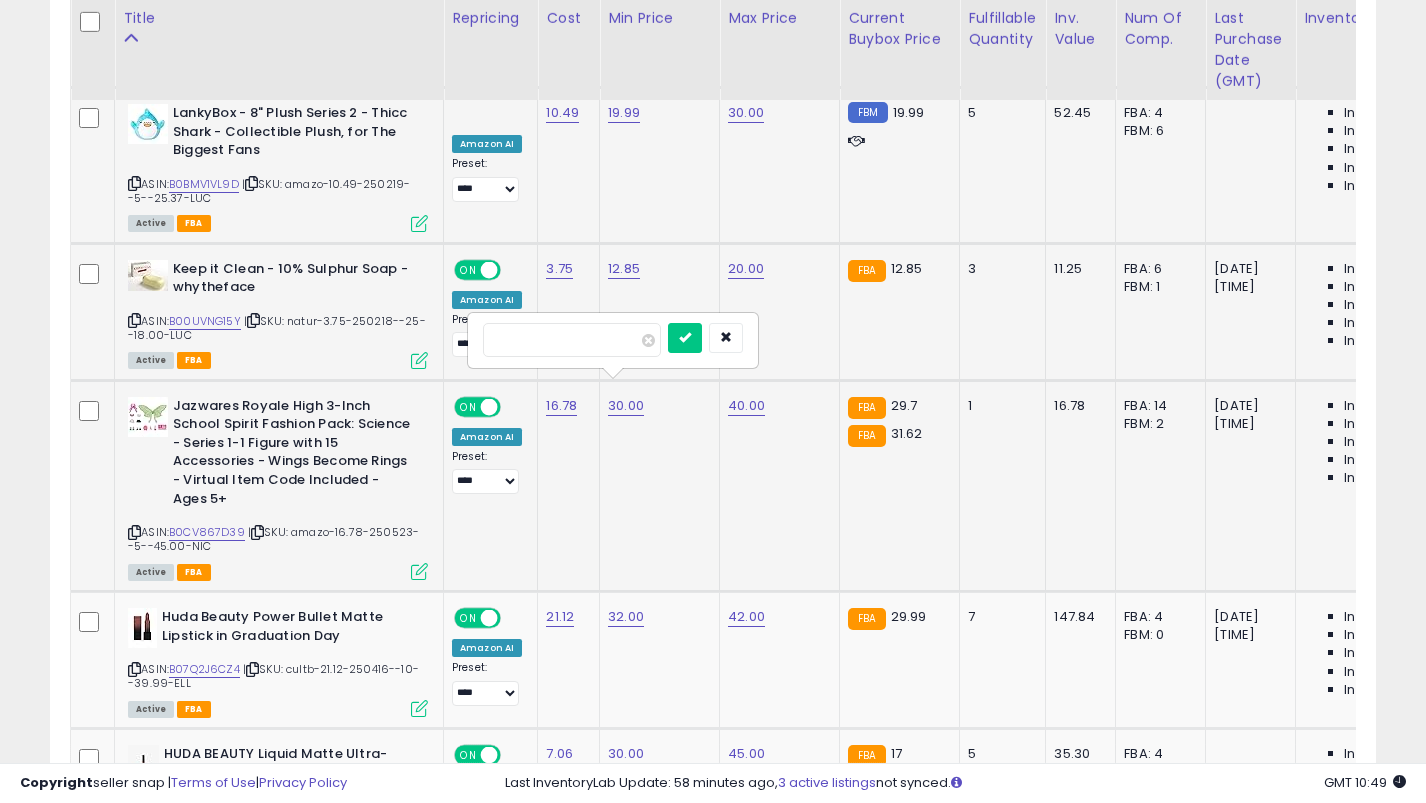 type on "**" 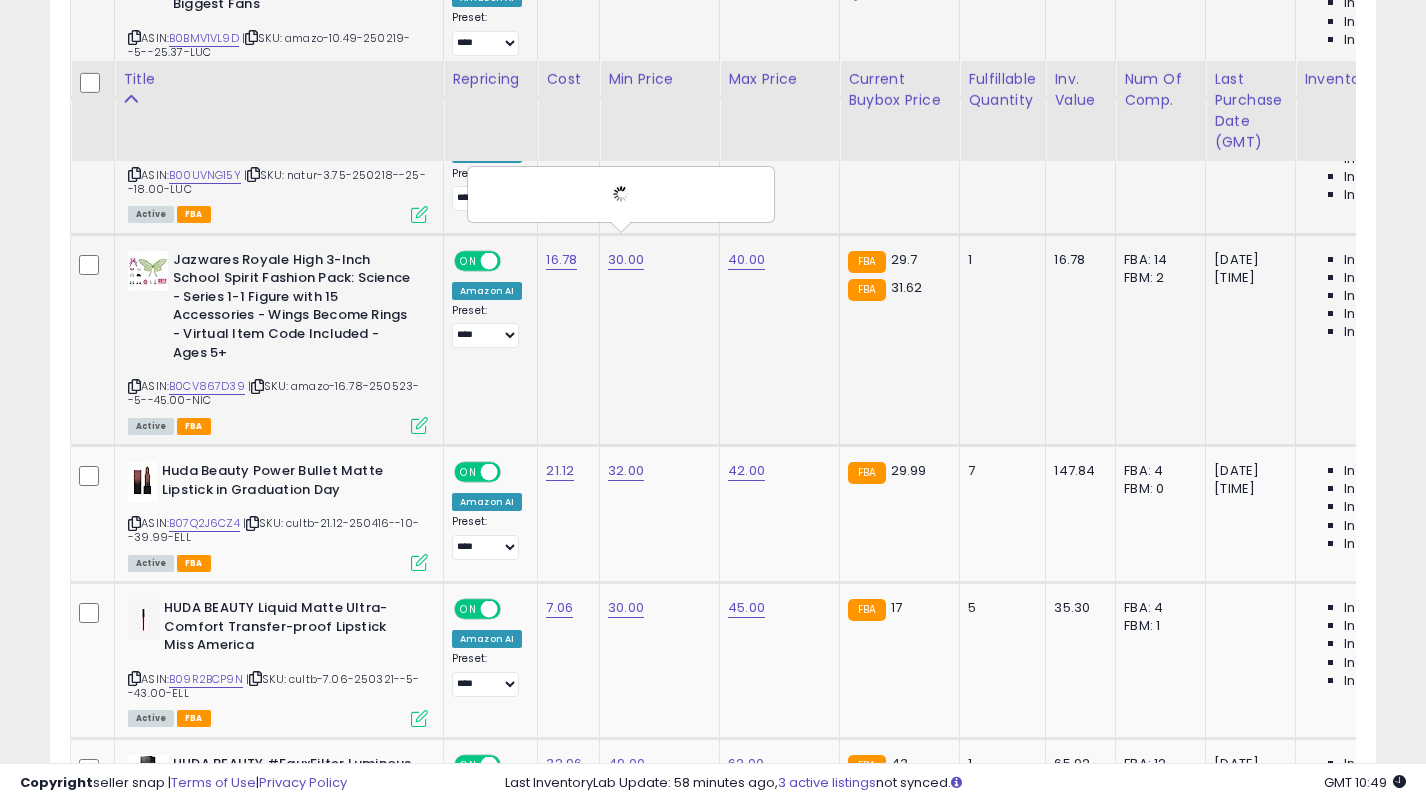 scroll, scrollTop: 4741, scrollLeft: 0, axis: vertical 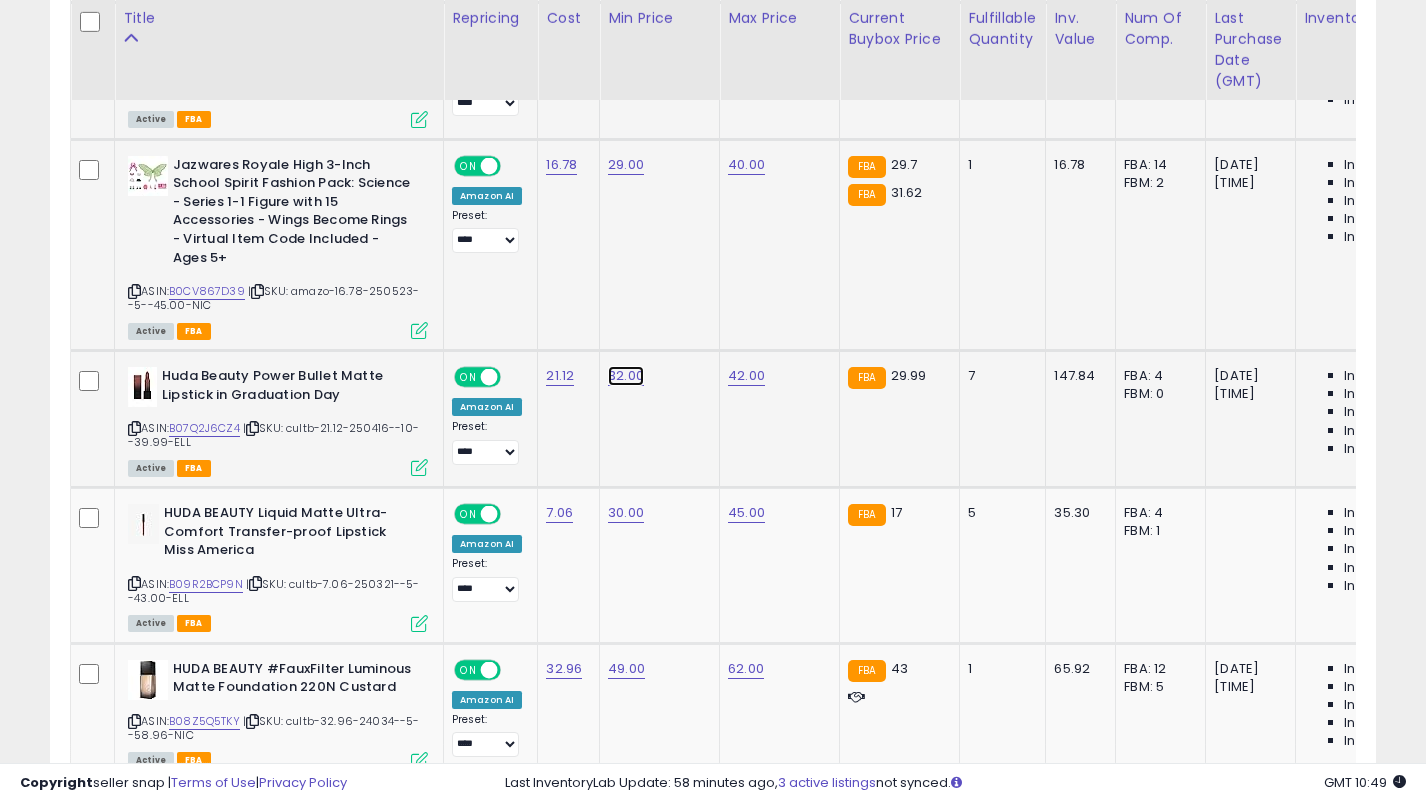 click on "32.00" at bounding box center (626, -3596) 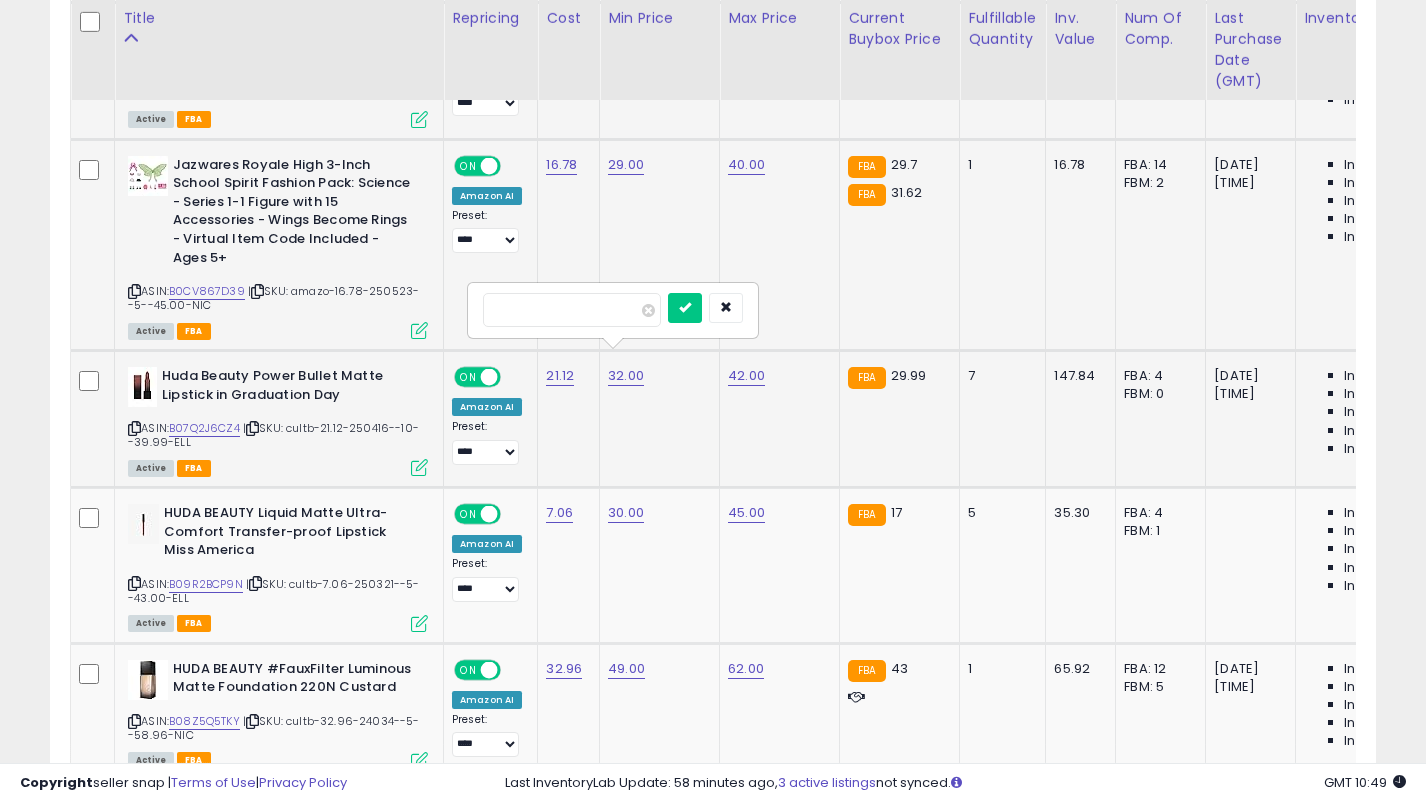type on "*****" 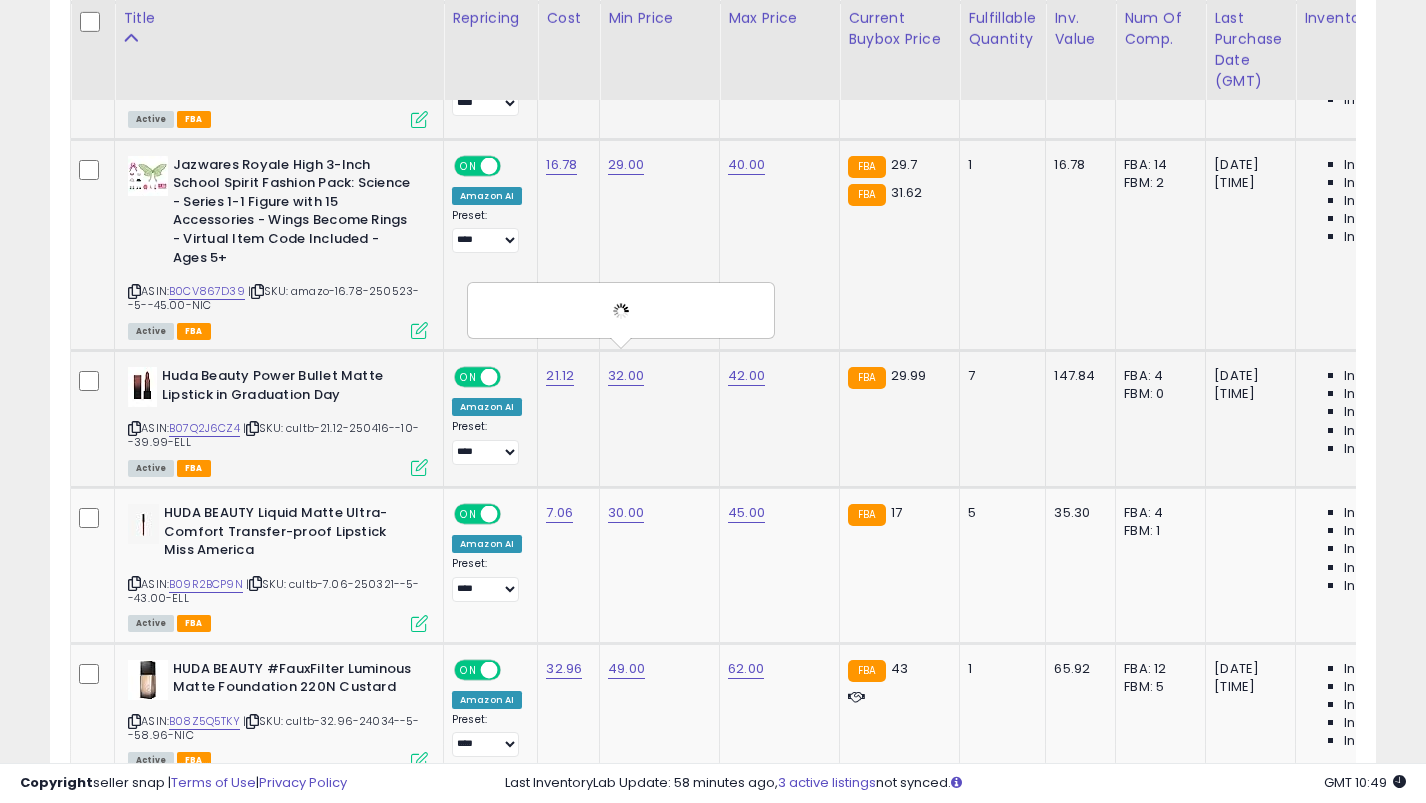 scroll, scrollTop: 4808, scrollLeft: 0, axis: vertical 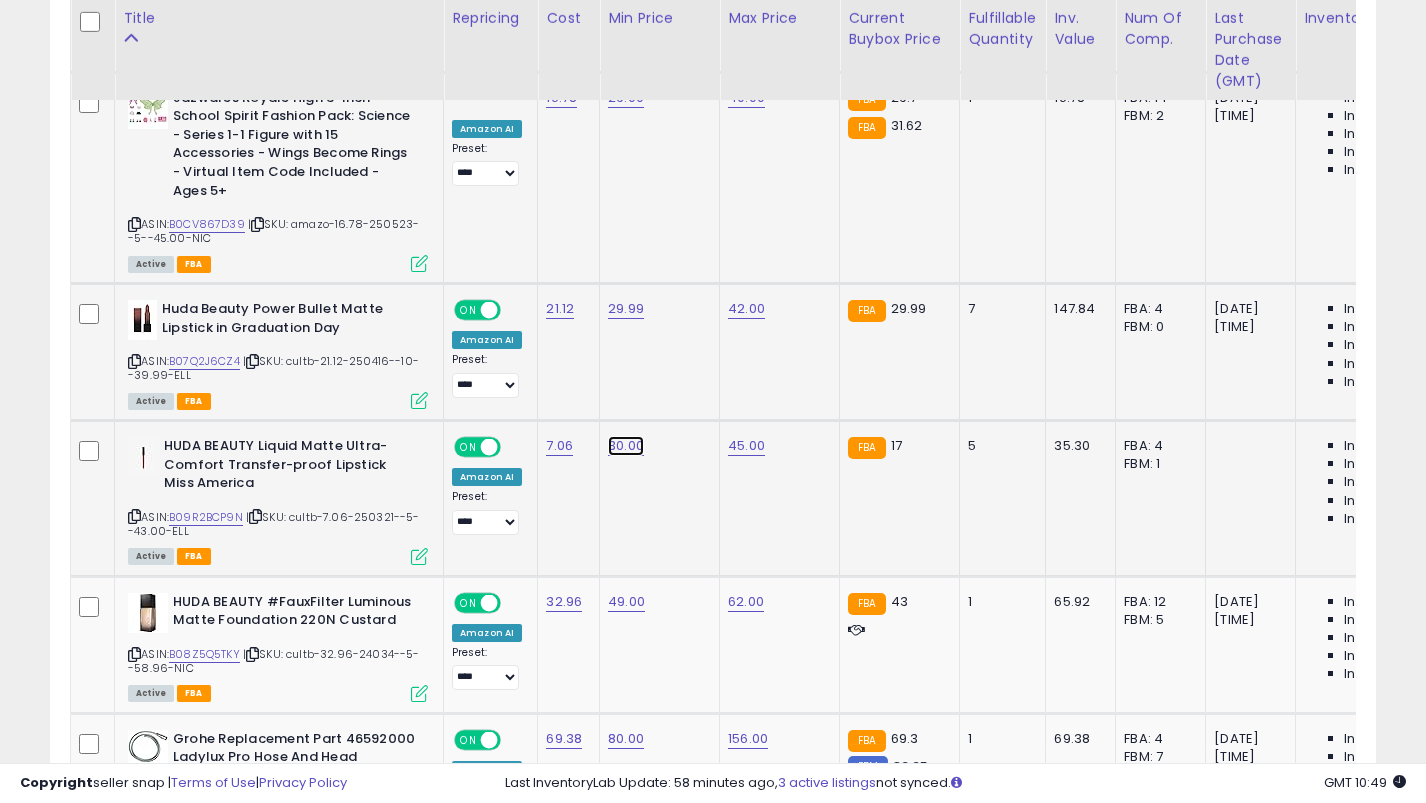 click on "30.00" at bounding box center [626, -3663] 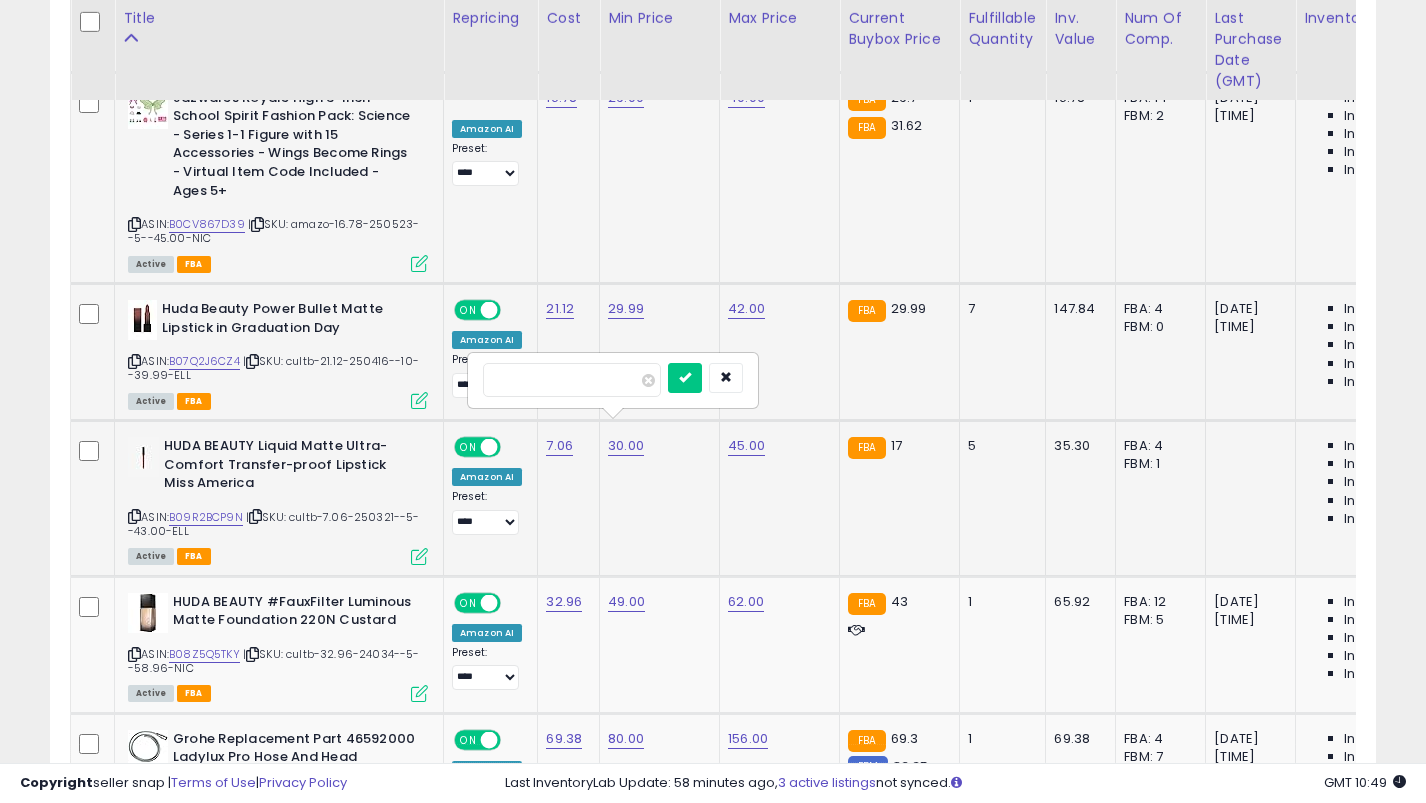type on "**" 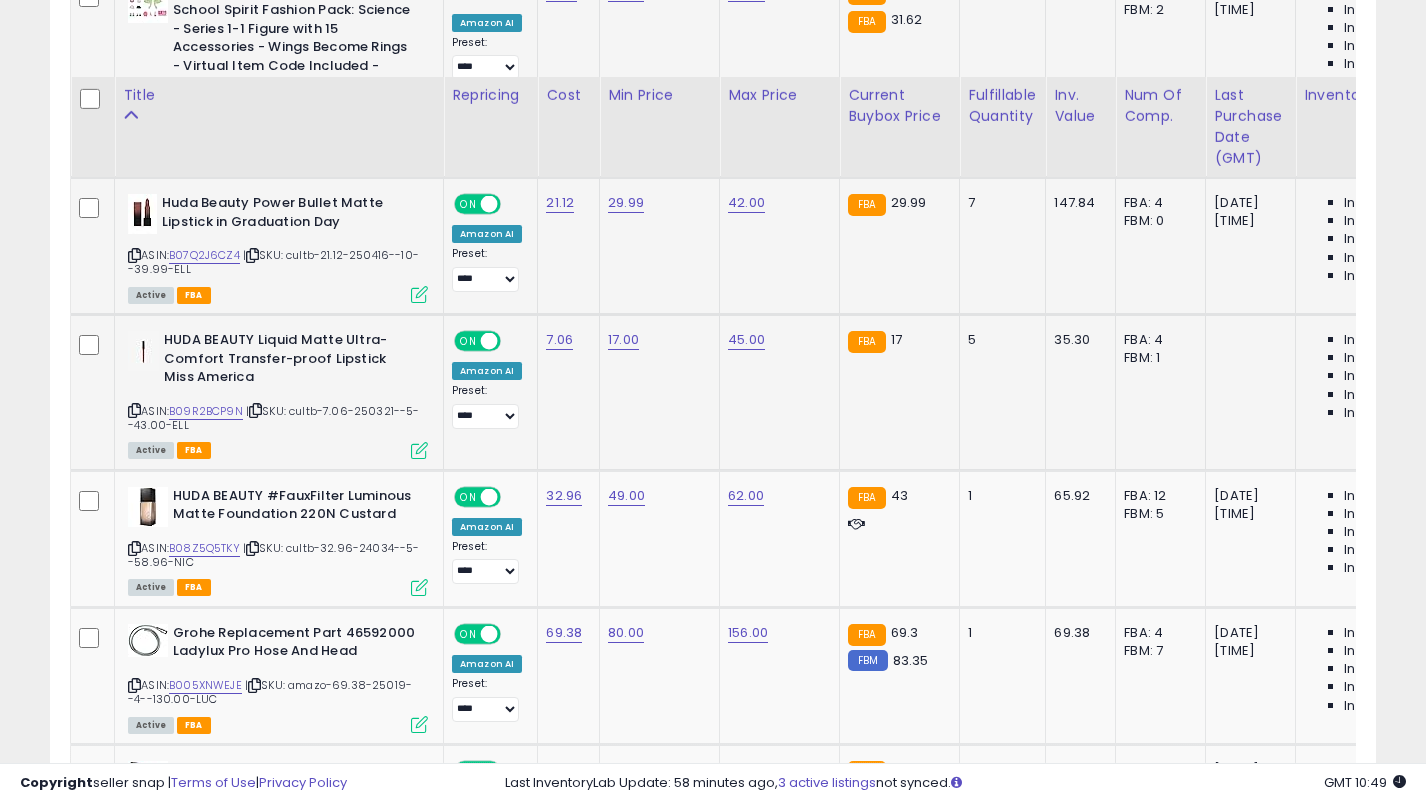 scroll, scrollTop: 4991, scrollLeft: 0, axis: vertical 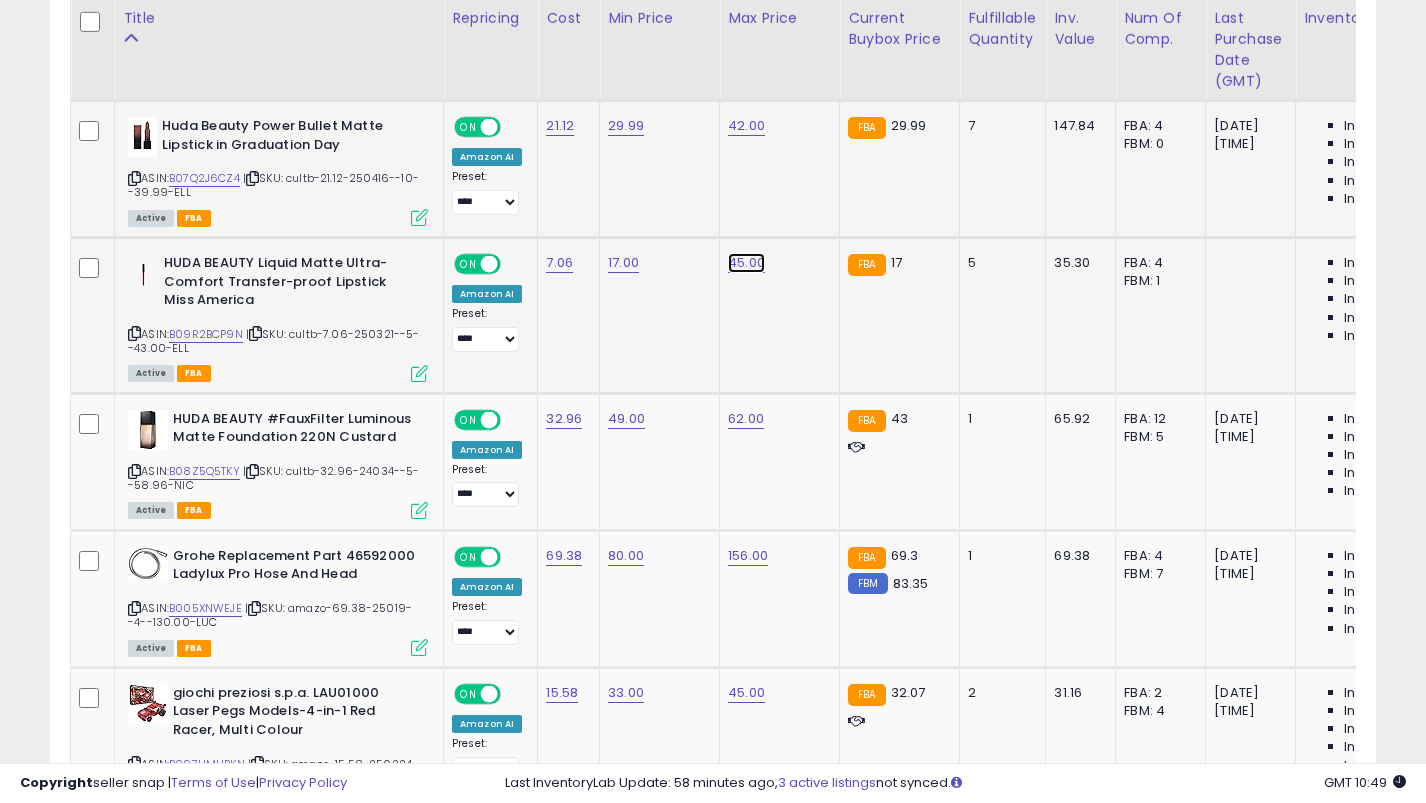 click on "45.00" at bounding box center (746, -3846) 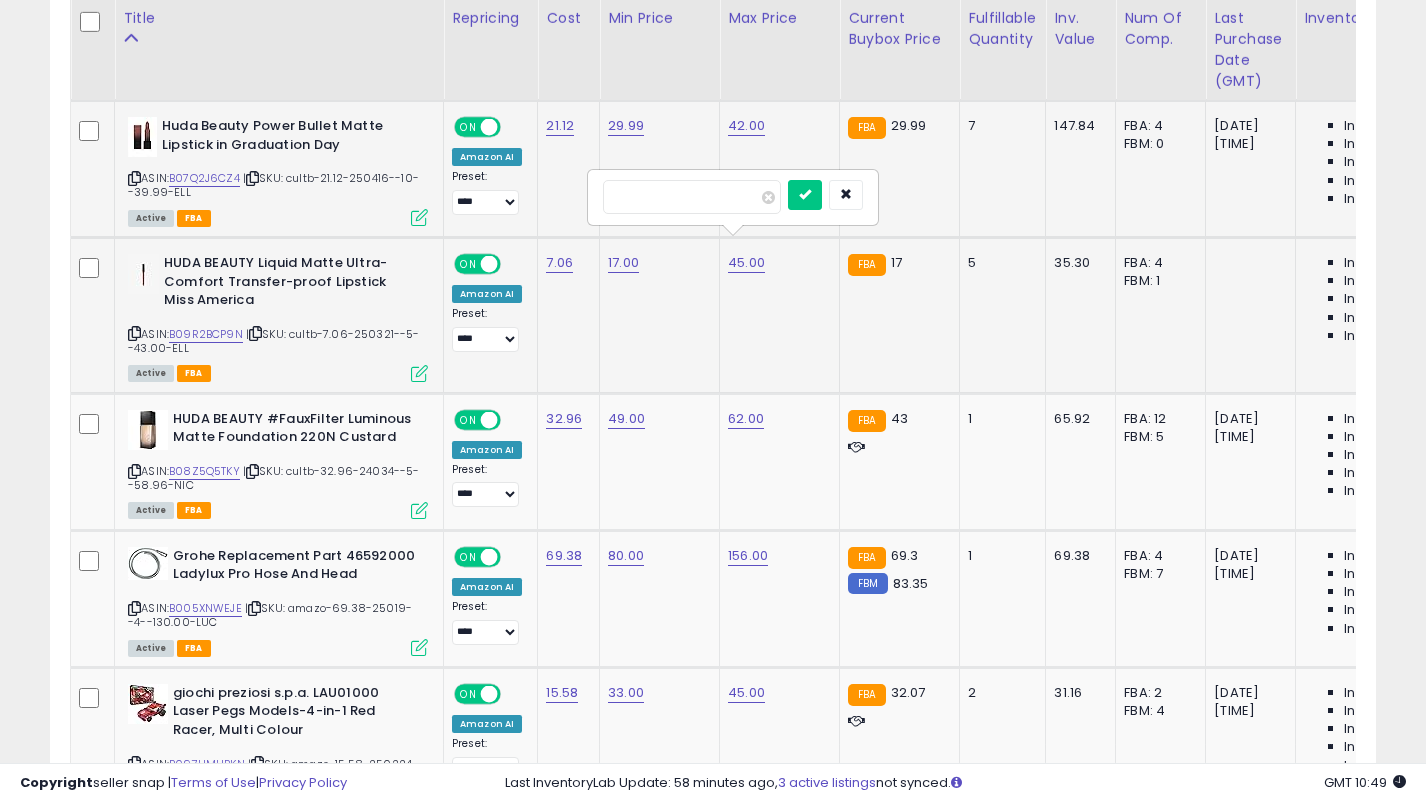 type on "**" 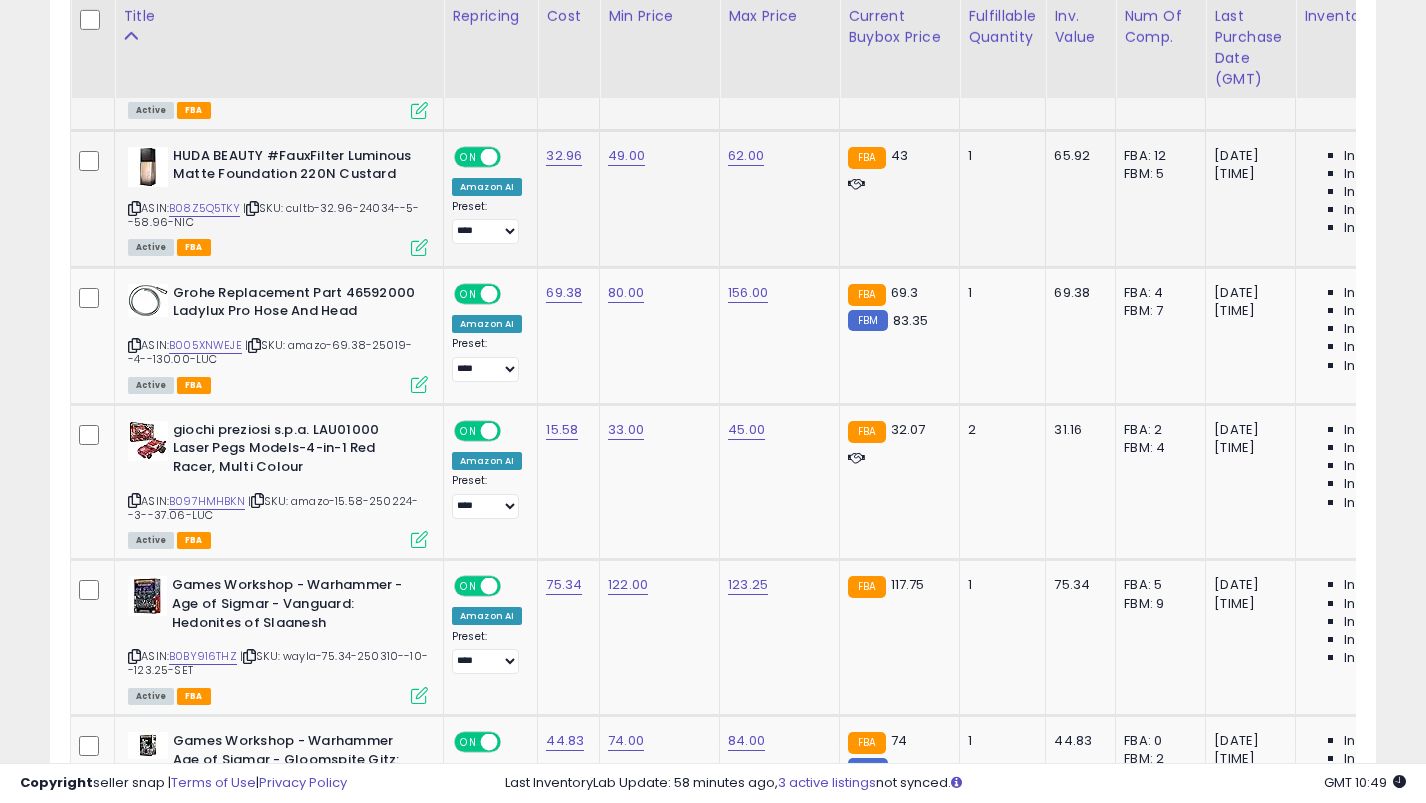 scroll, scrollTop: 5260, scrollLeft: 0, axis: vertical 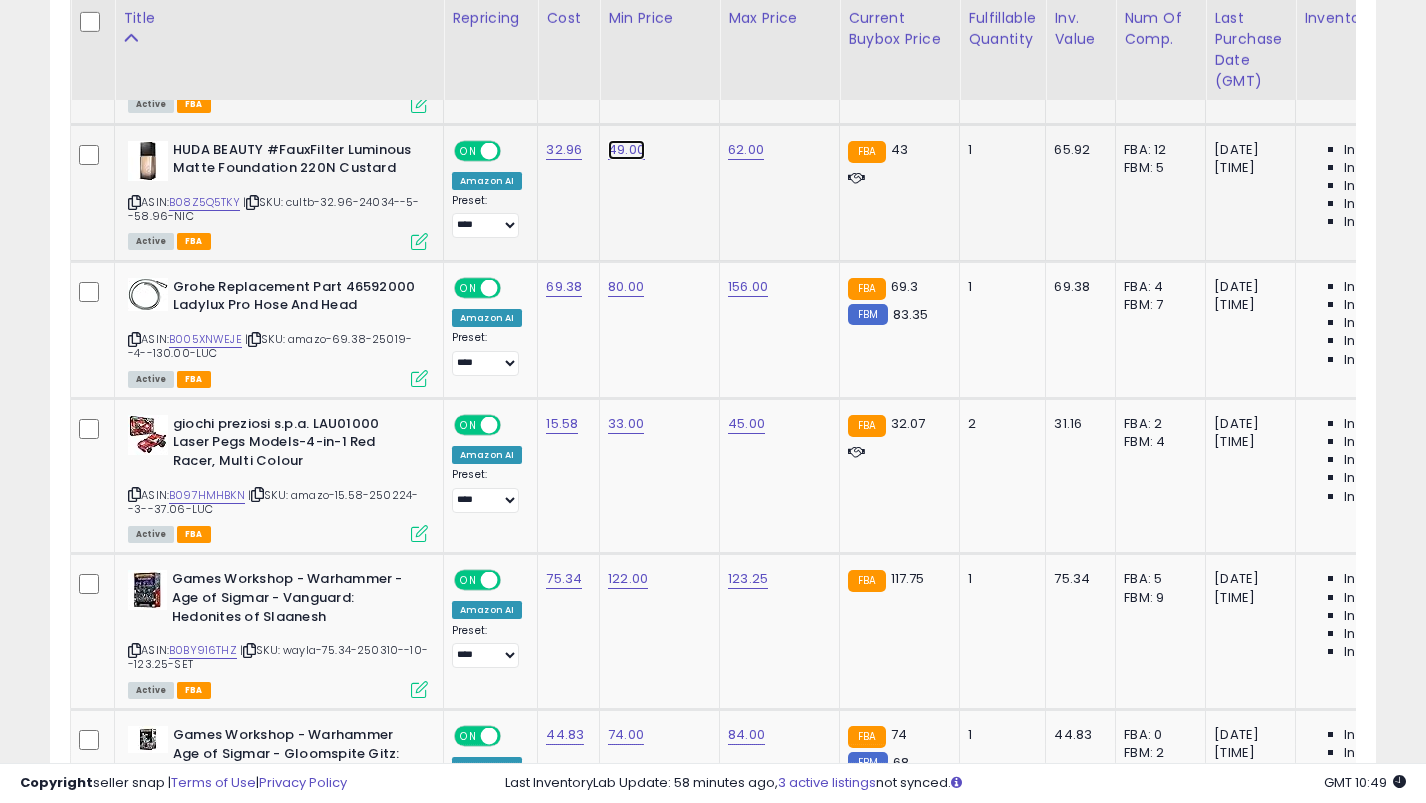 click on "49.00" at bounding box center [626, -4115] 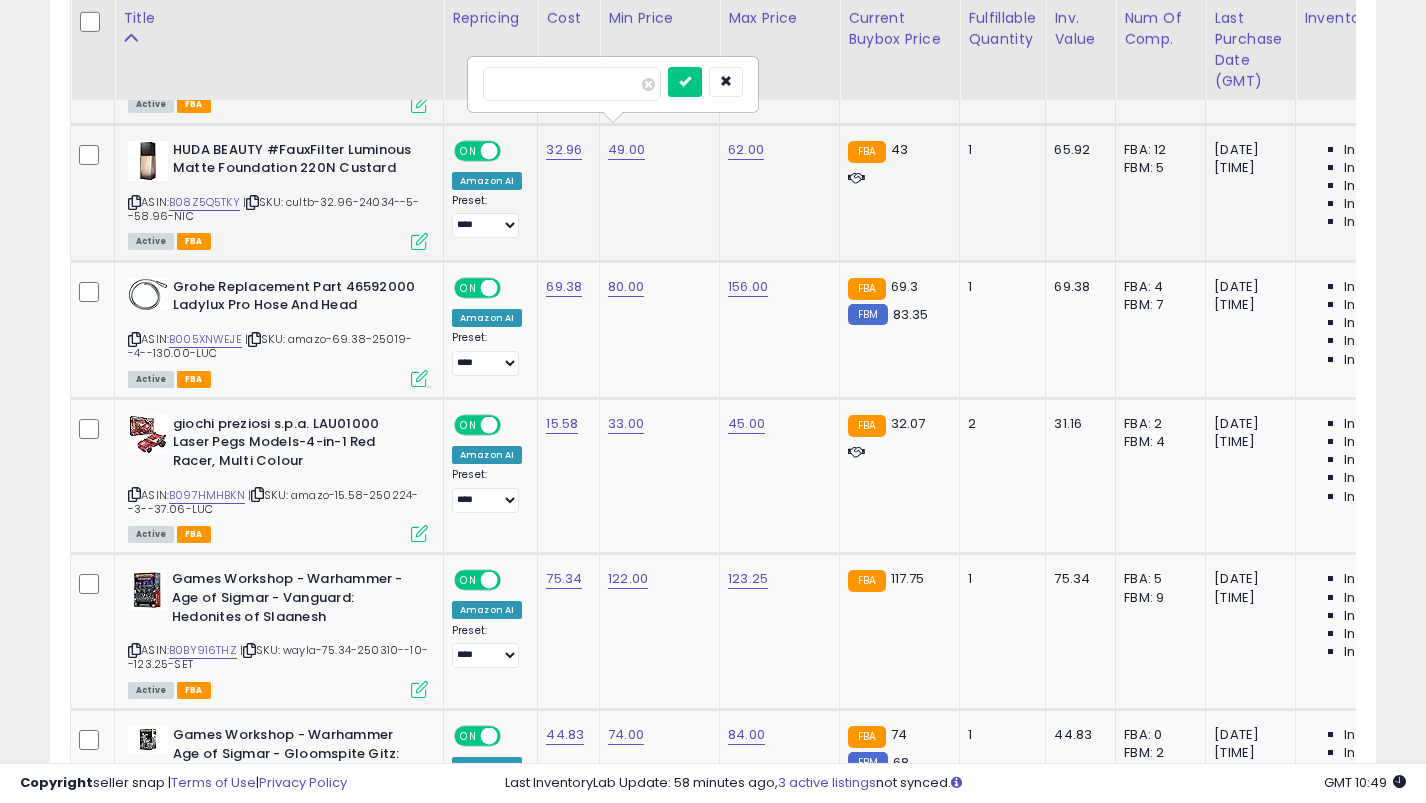 type on "**" 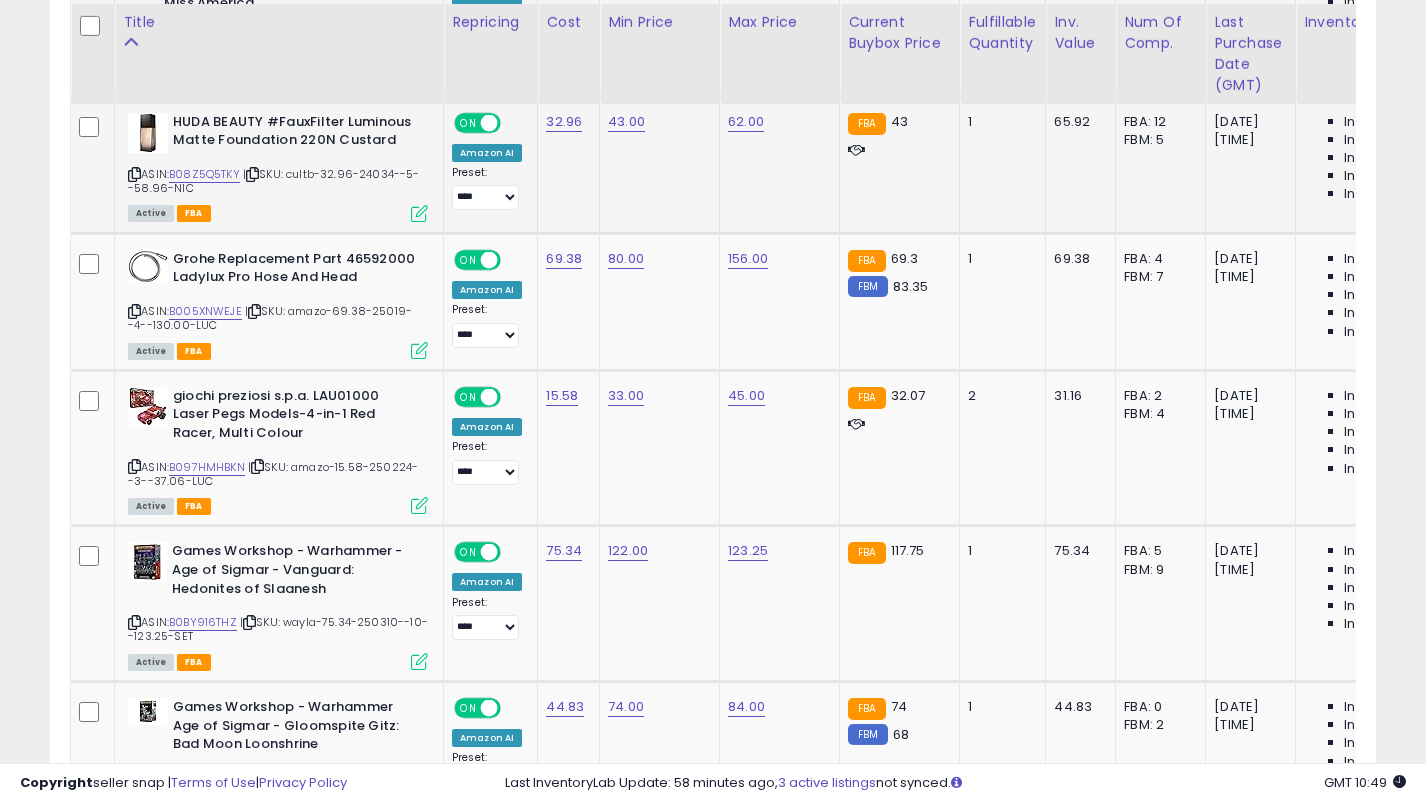 scroll, scrollTop: 5292, scrollLeft: 0, axis: vertical 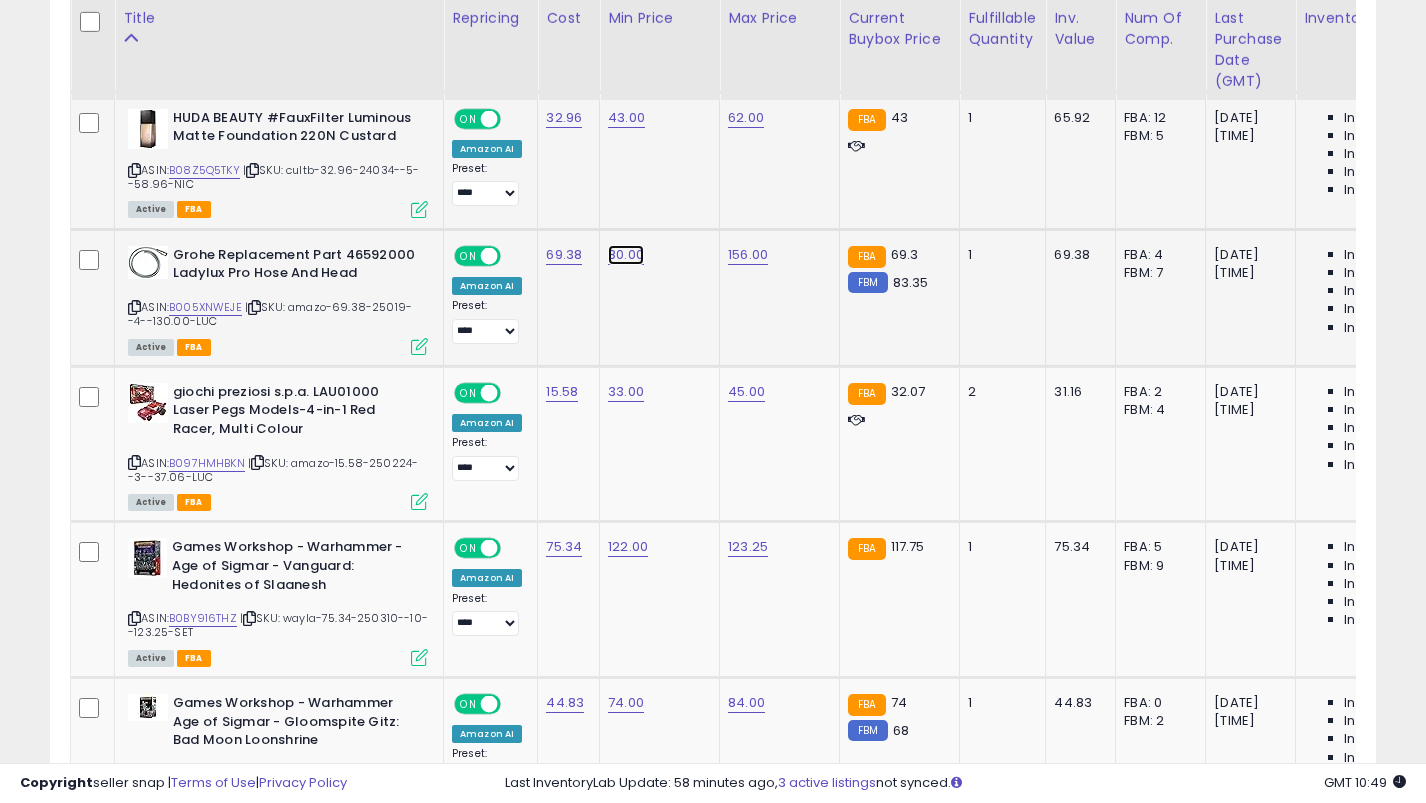 click on "80.00" at bounding box center [626, -4147] 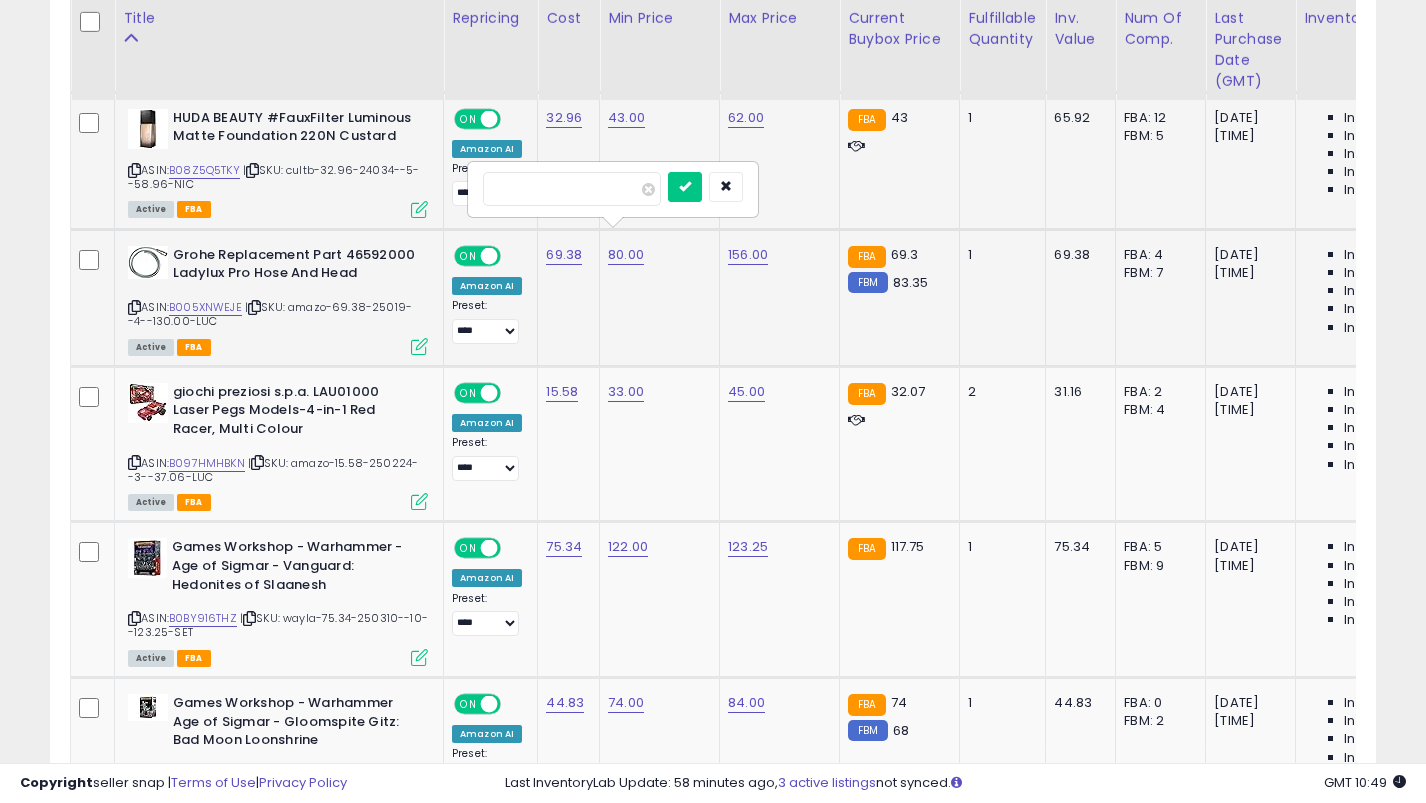 type on "**" 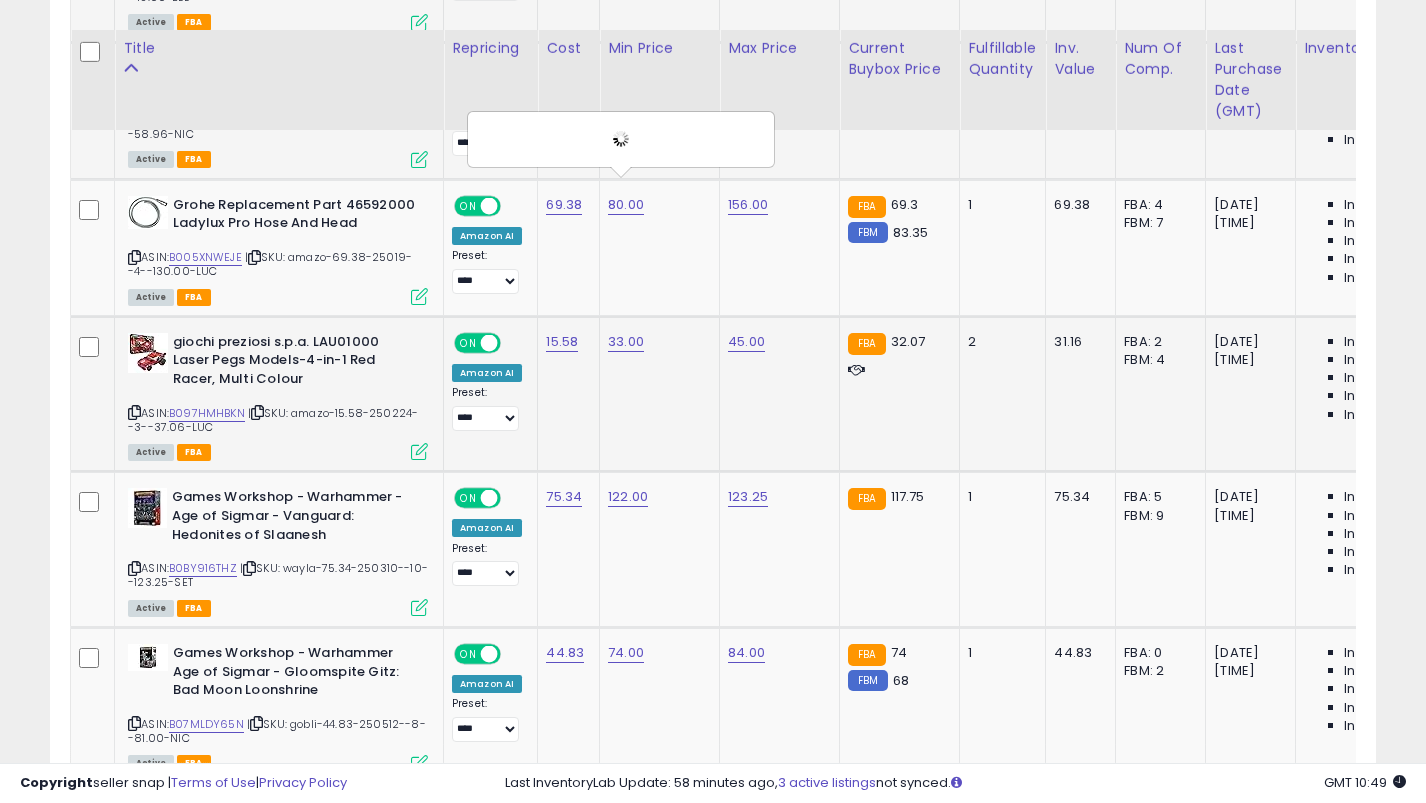 scroll, scrollTop: 5372, scrollLeft: 0, axis: vertical 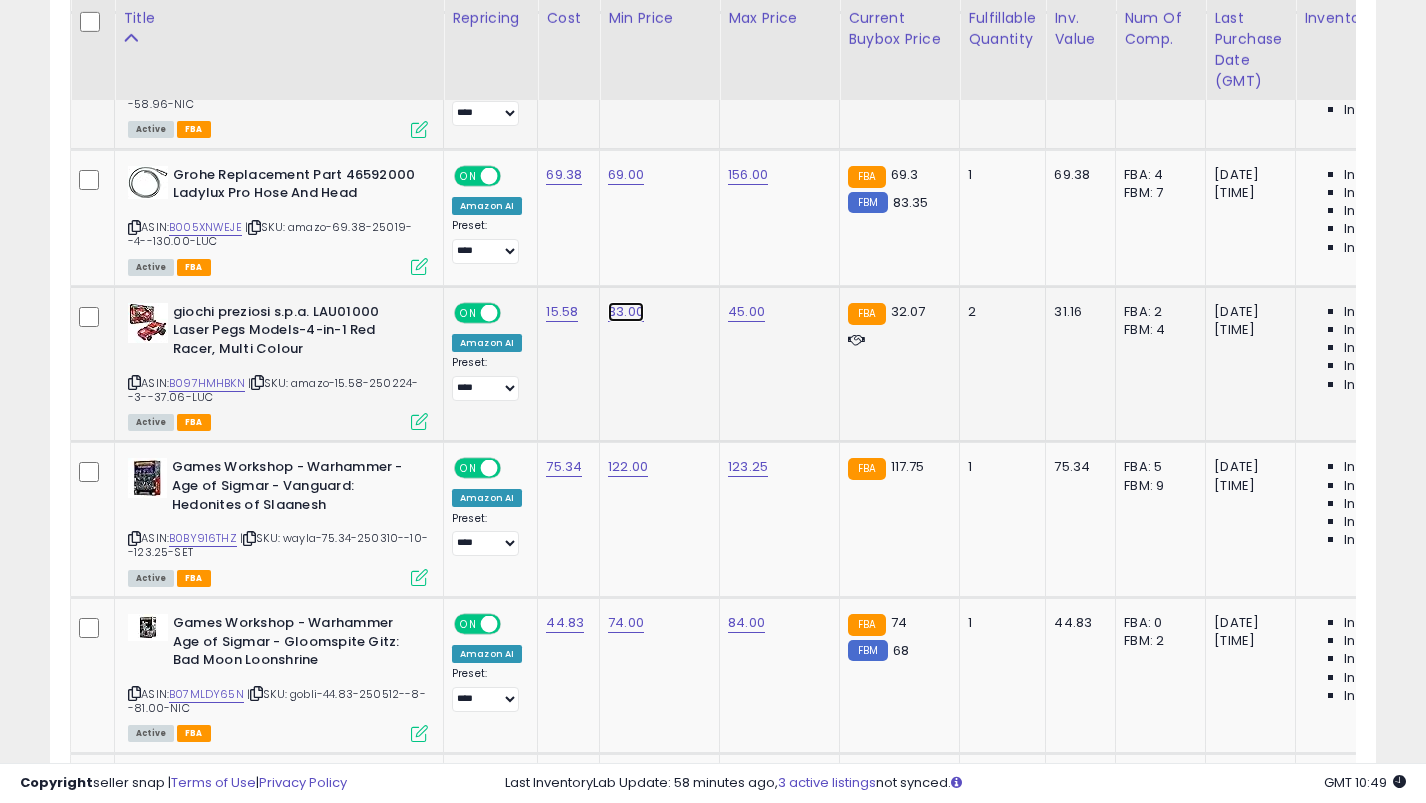 click on "33.00" at bounding box center (626, -4227) 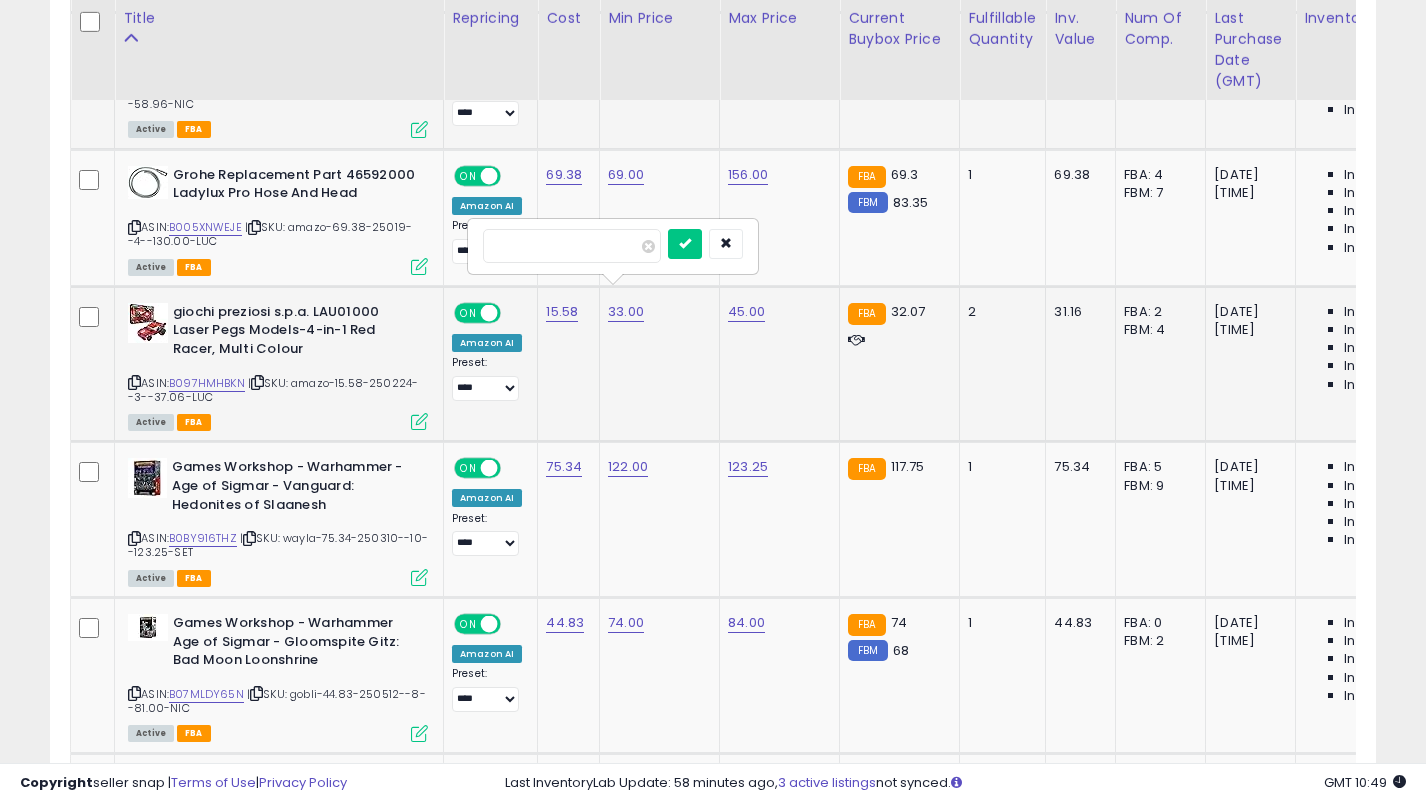 type on "**" 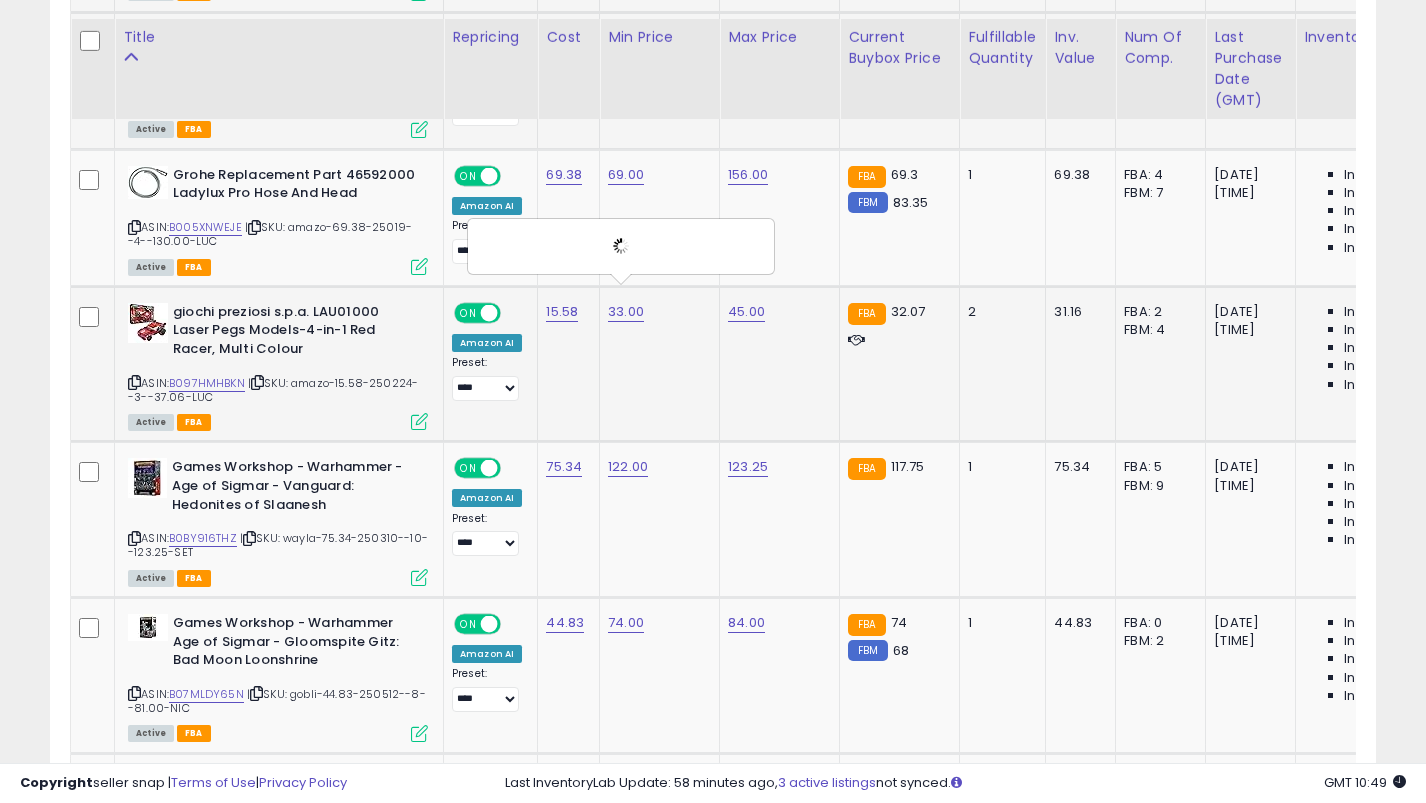 scroll, scrollTop: 5461, scrollLeft: 0, axis: vertical 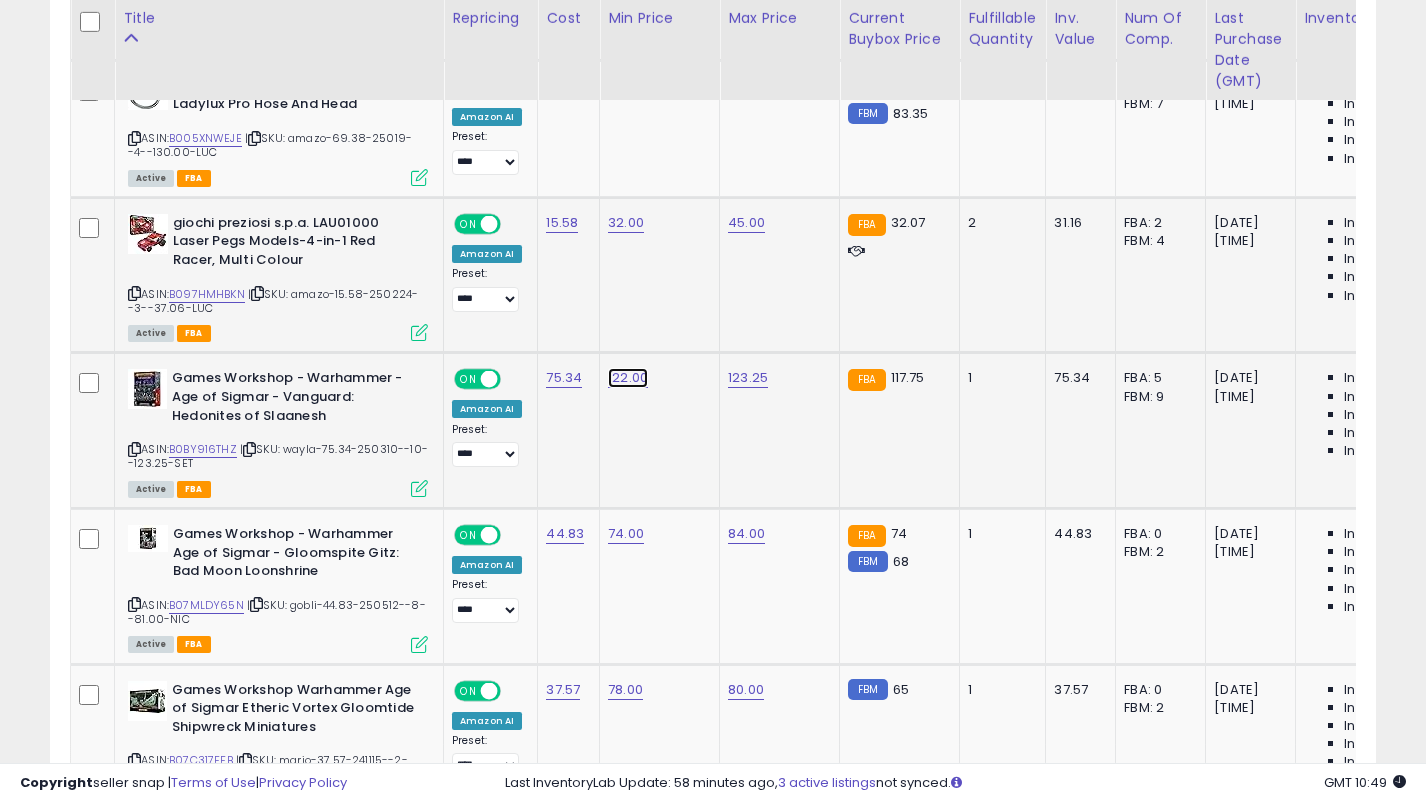 click on "122.00" at bounding box center [626, -4316] 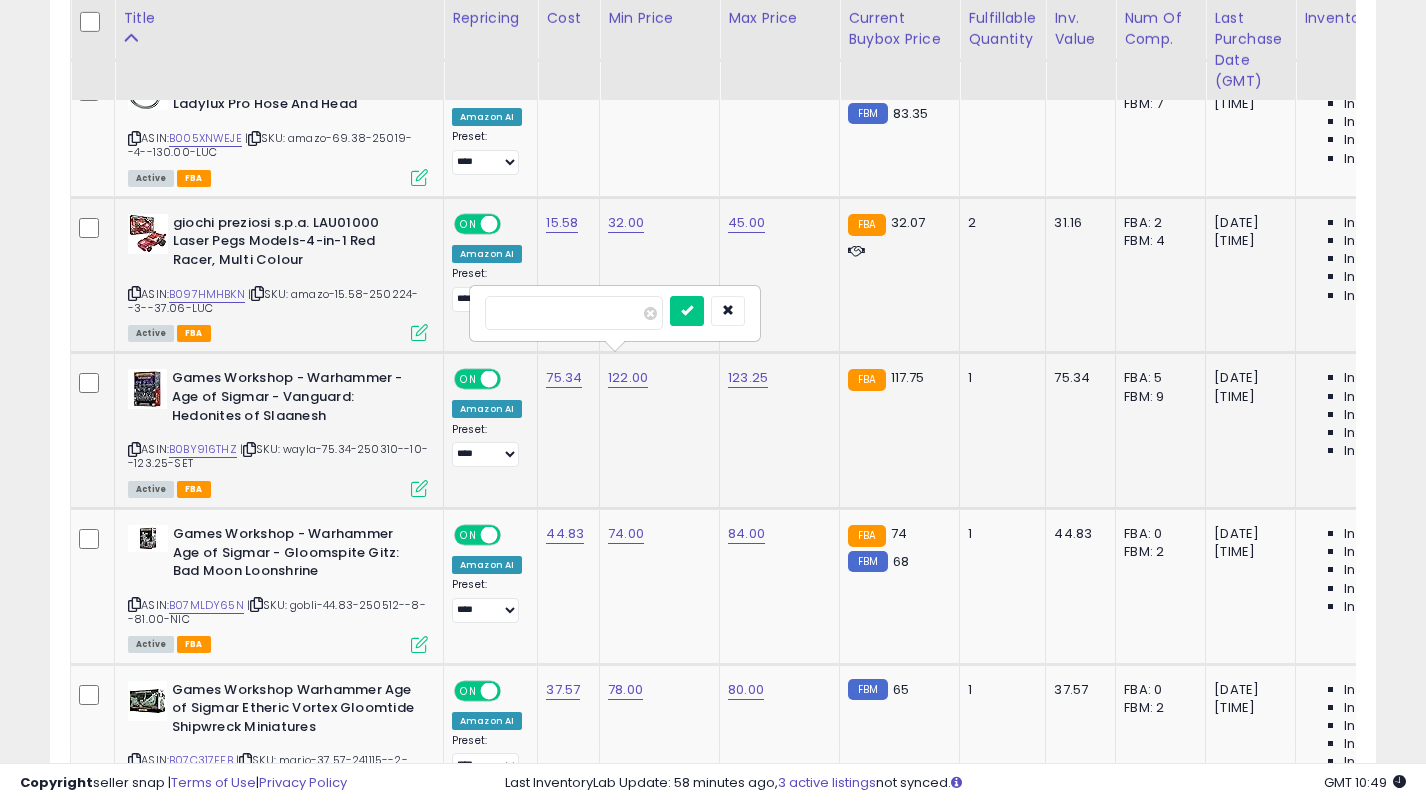 type on "***" 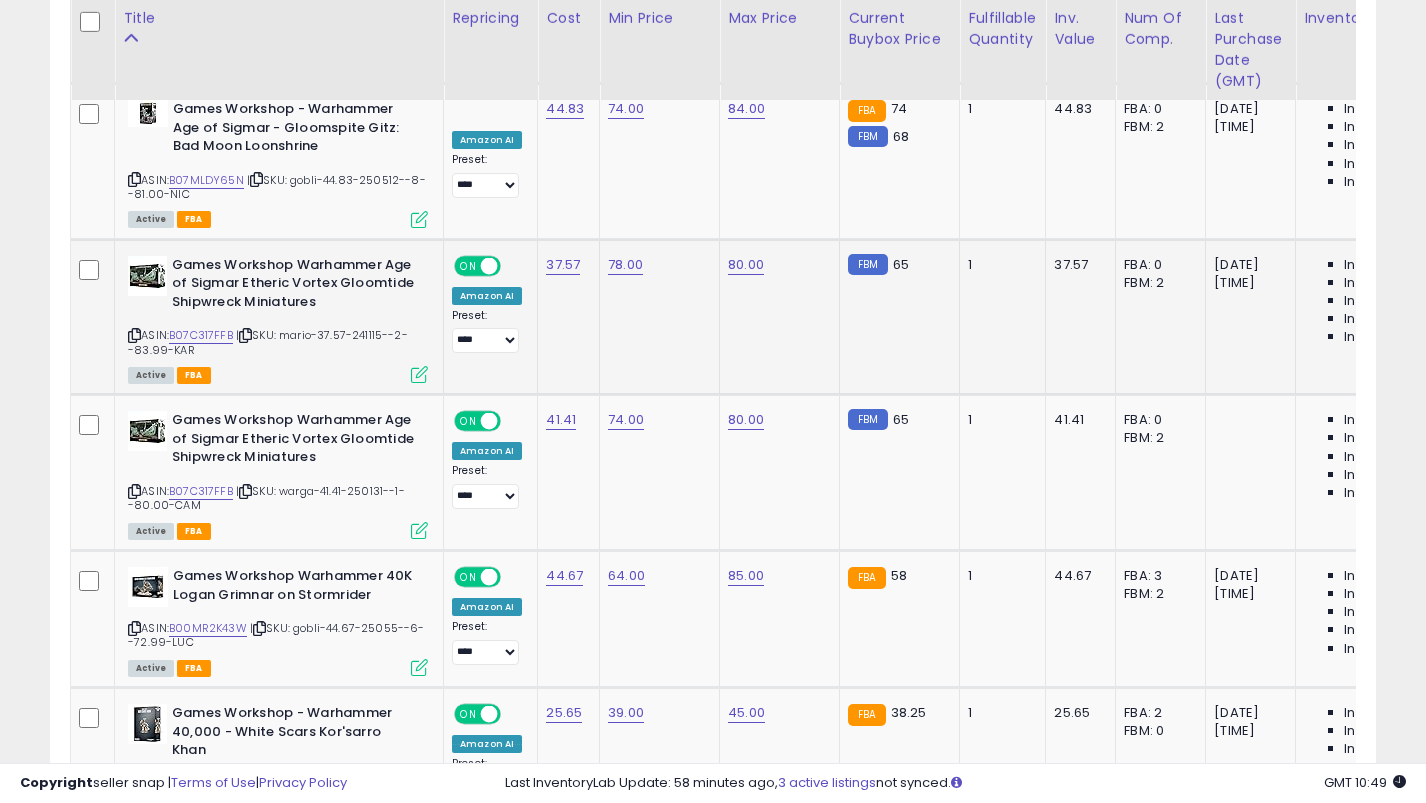 scroll, scrollTop: 6009, scrollLeft: 0, axis: vertical 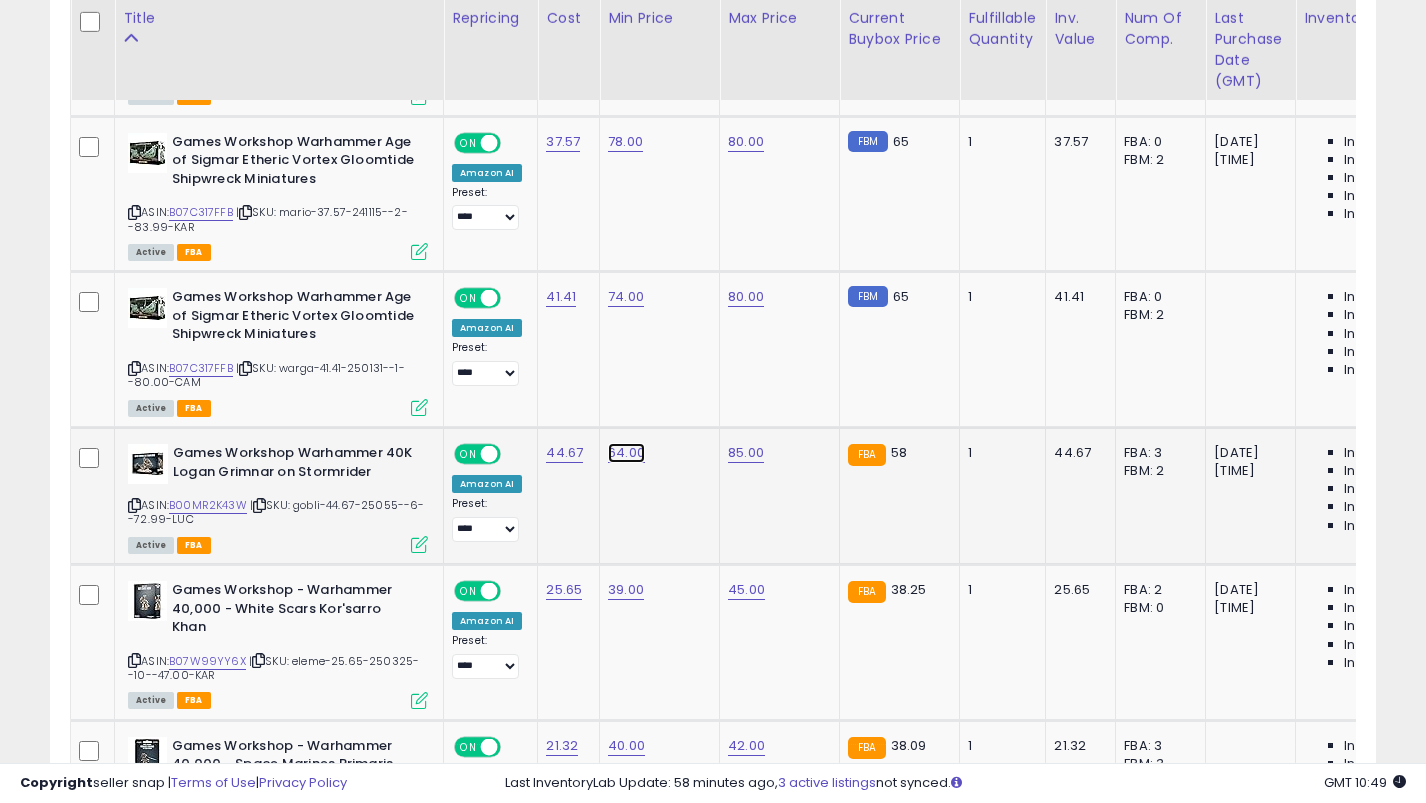 click on "64.00" at bounding box center (626, -4864) 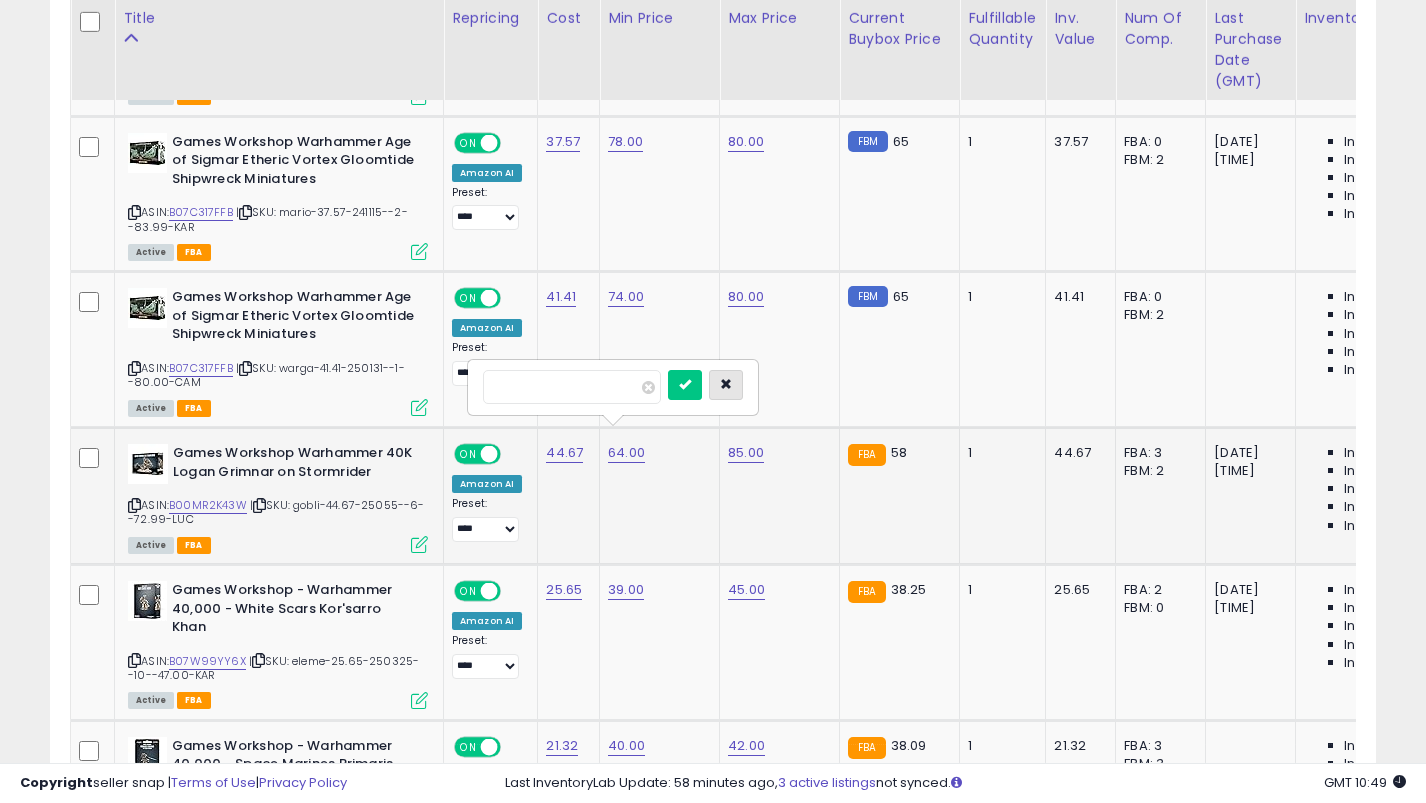 click at bounding box center [726, 384] 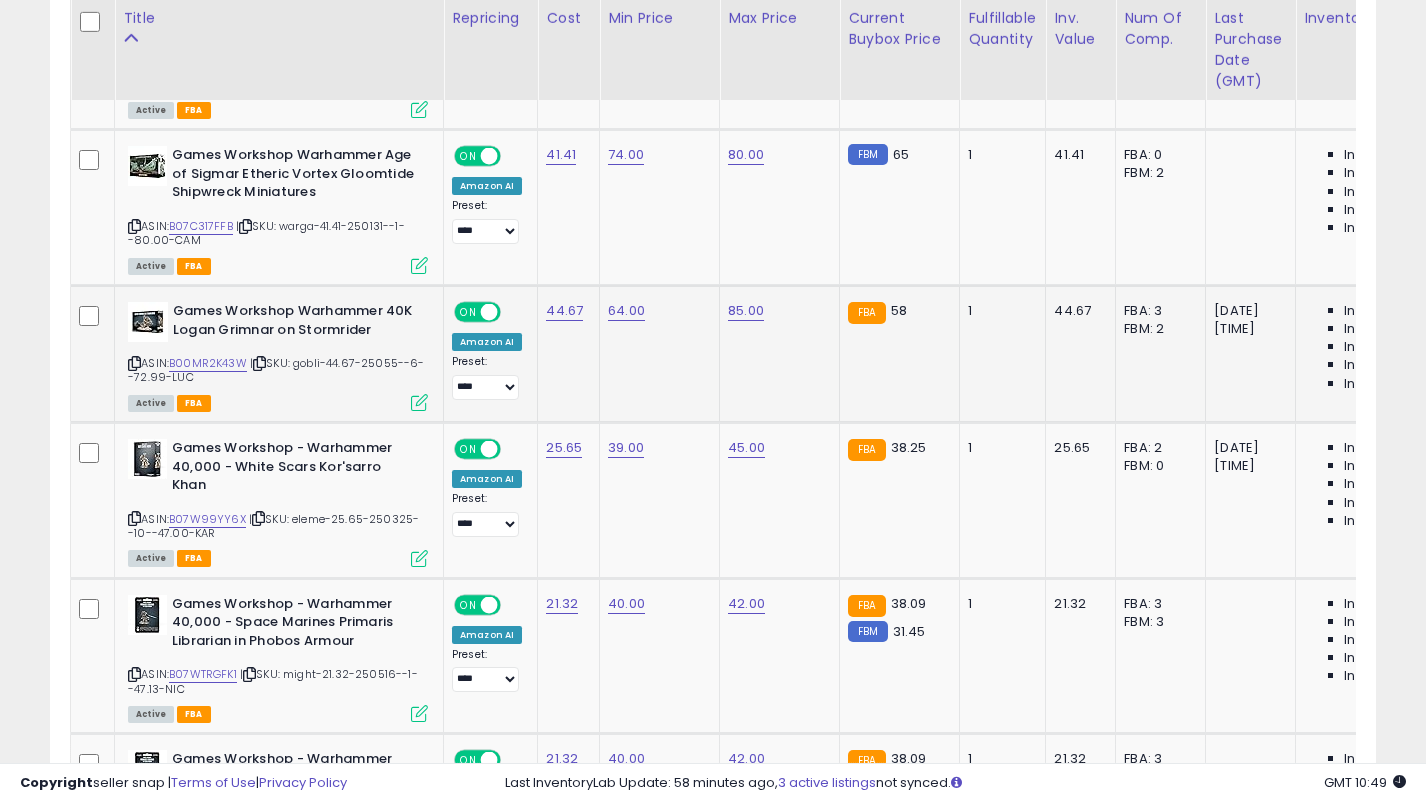 scroll, scrollTop: 6152, scrollLeft: 0, axis: vertical 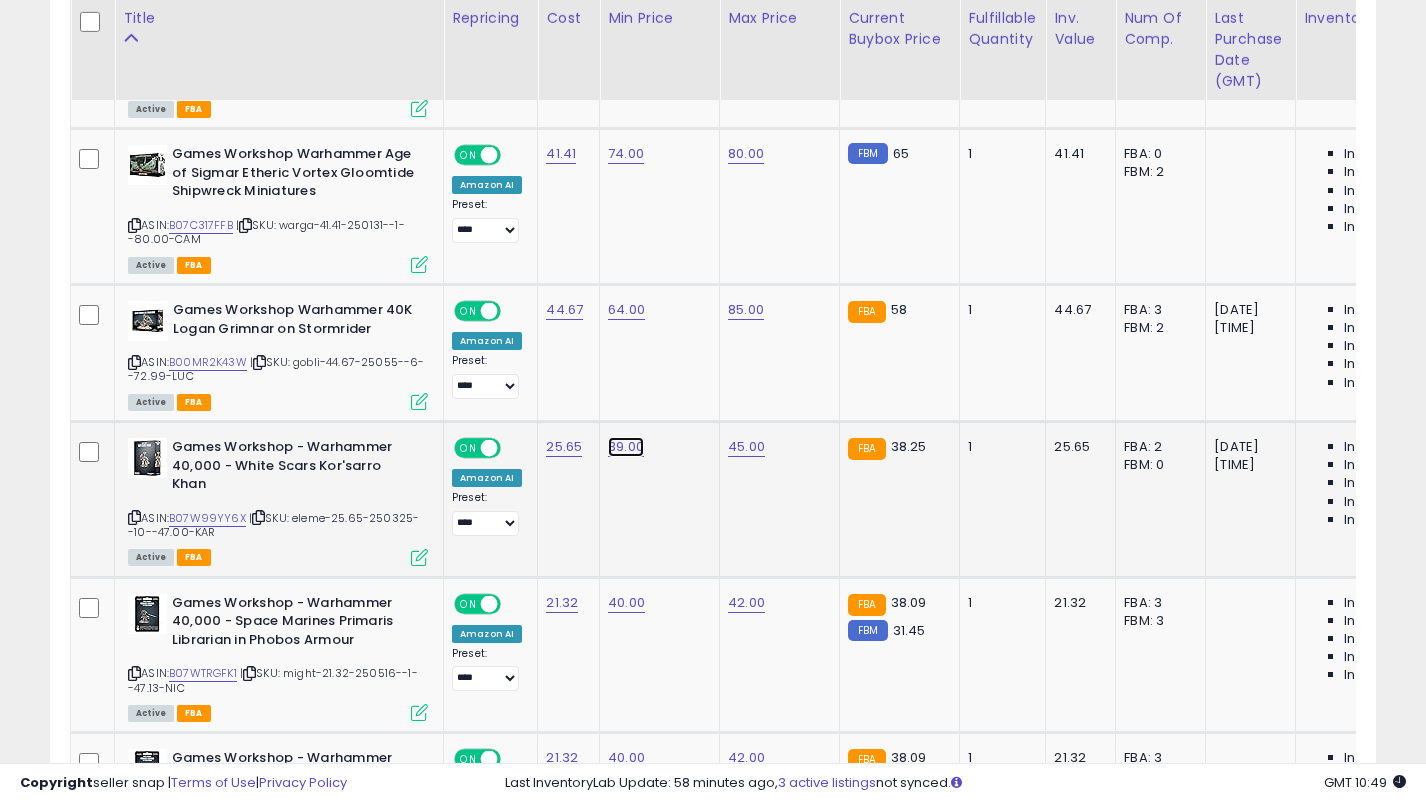 click on "39.00" at bounding box center (626, -5007) 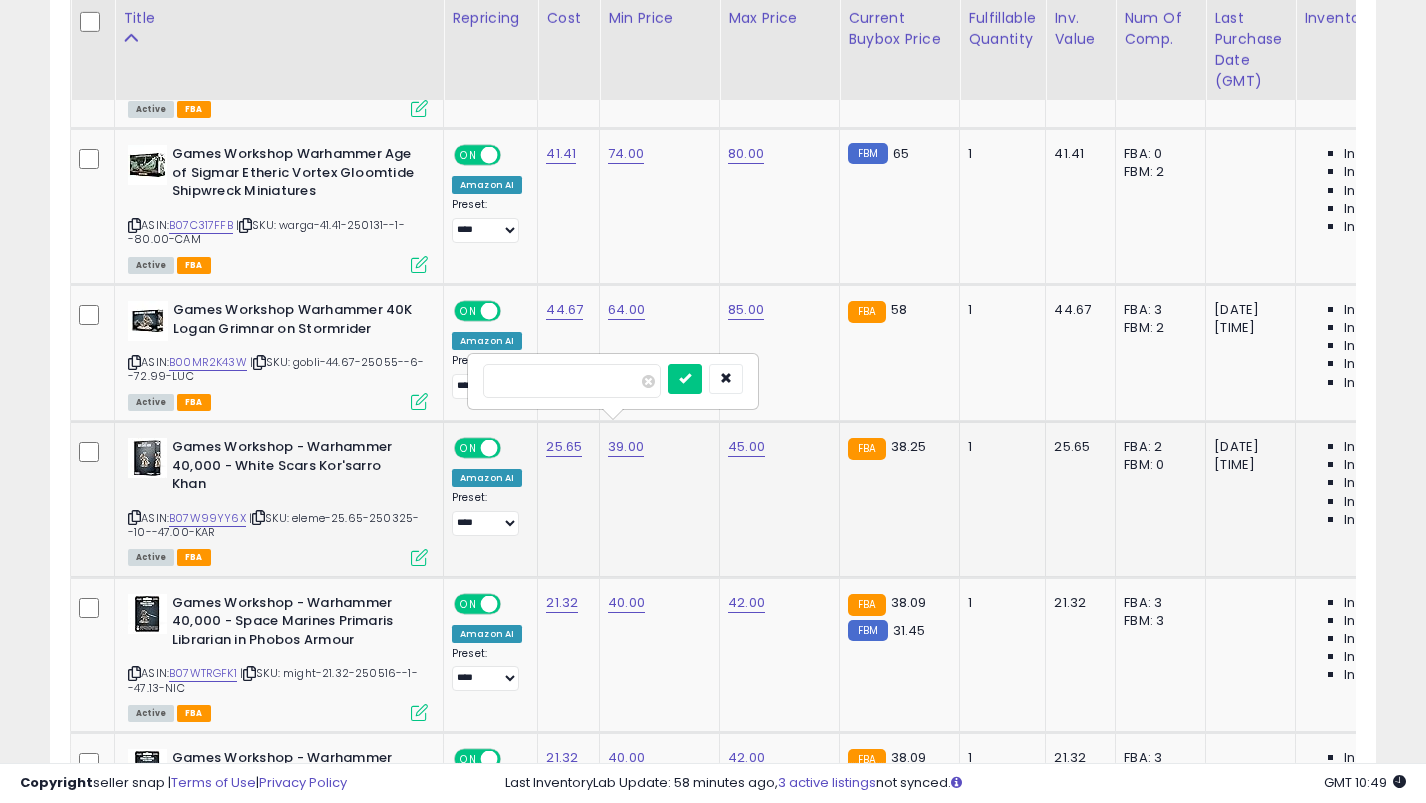 type on "**" 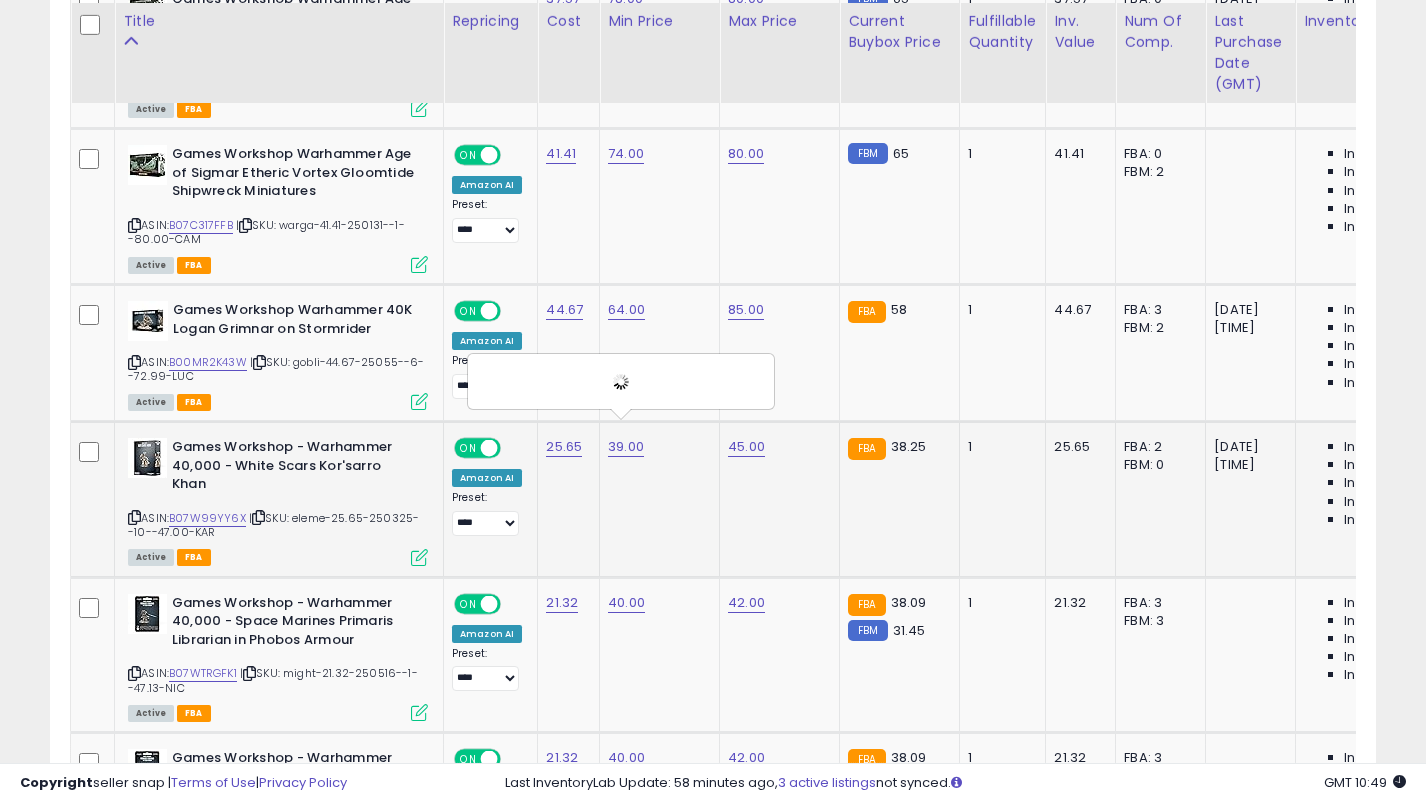 scroll, scrollTop: 6361, scrollLeft: 0, axis: vertical 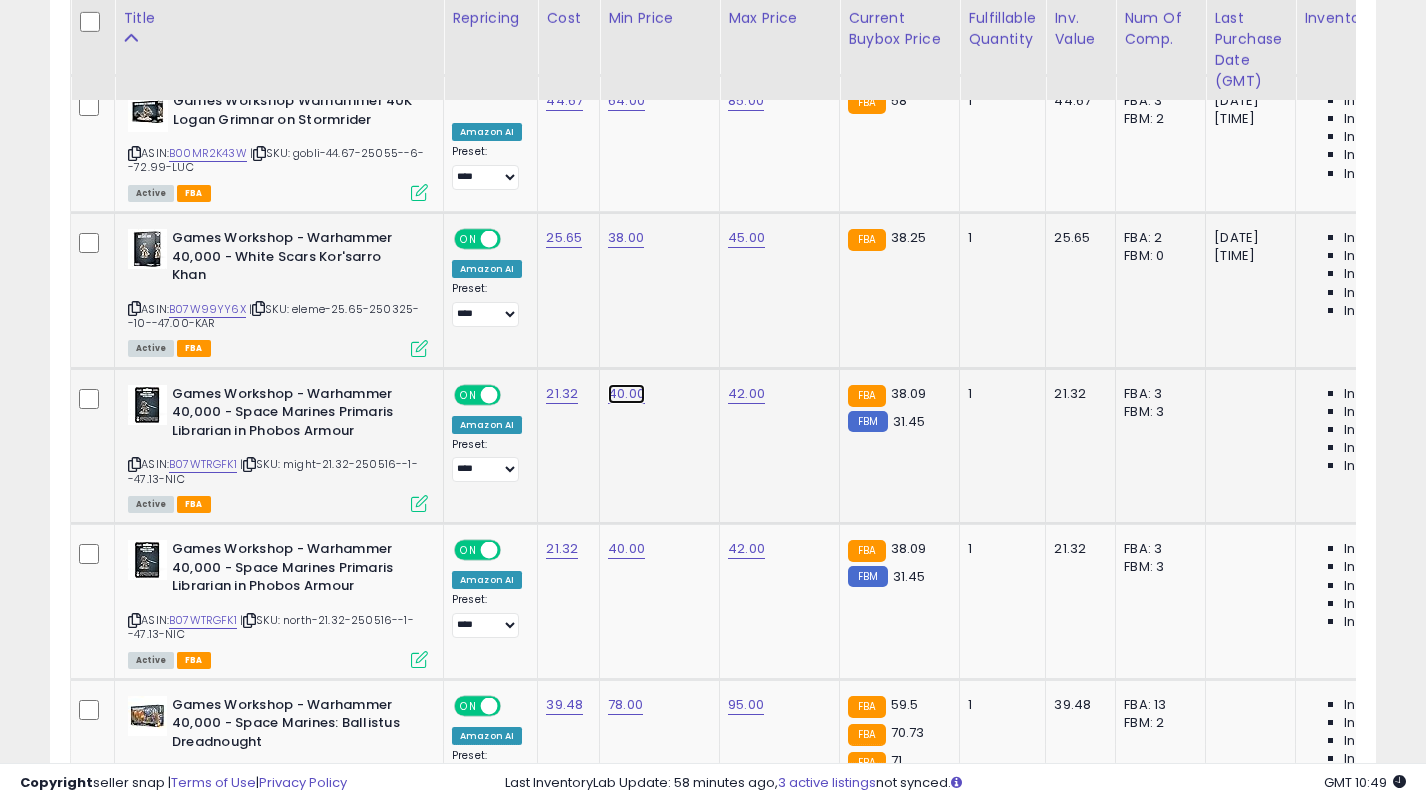 click on "40.00" at bounding box center (626, -5216) 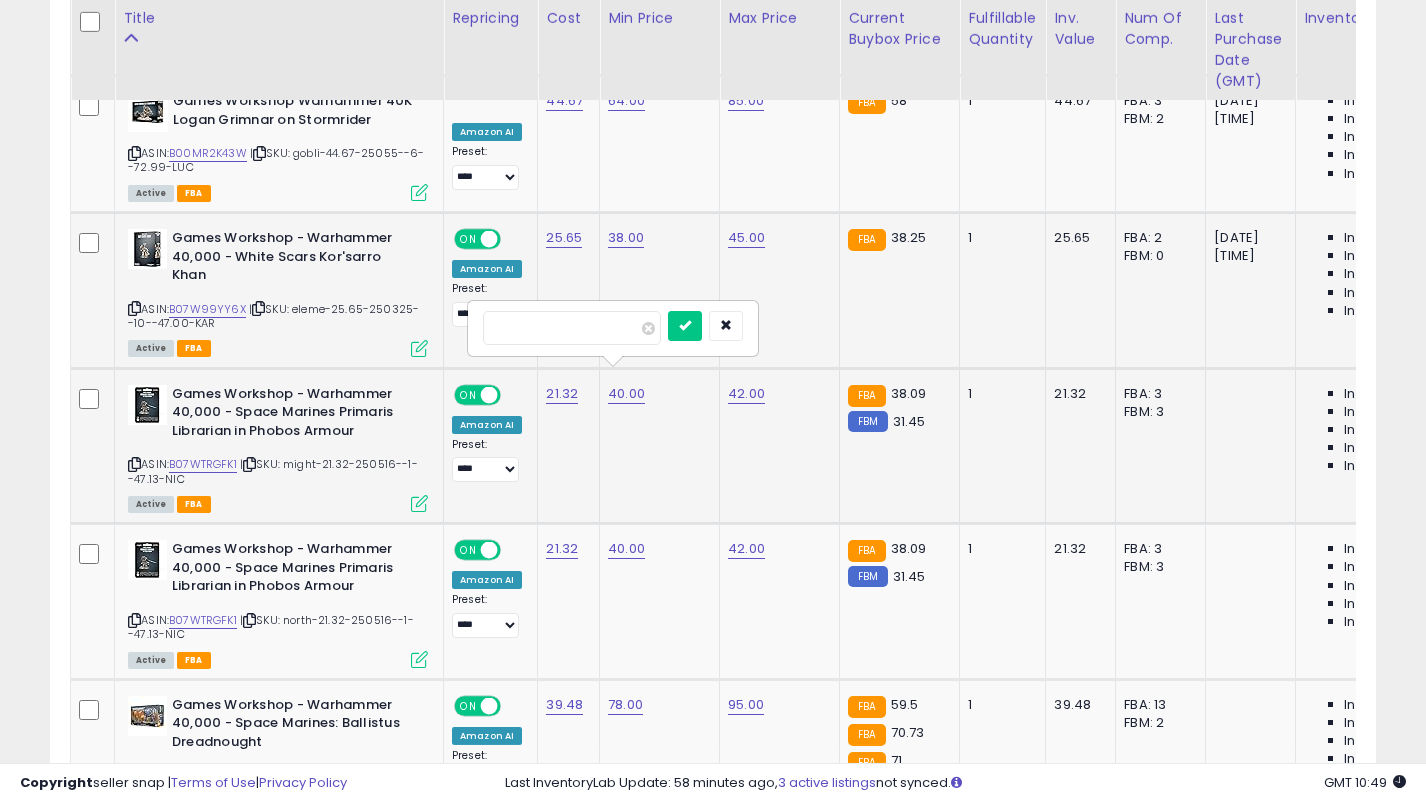 type on "**" 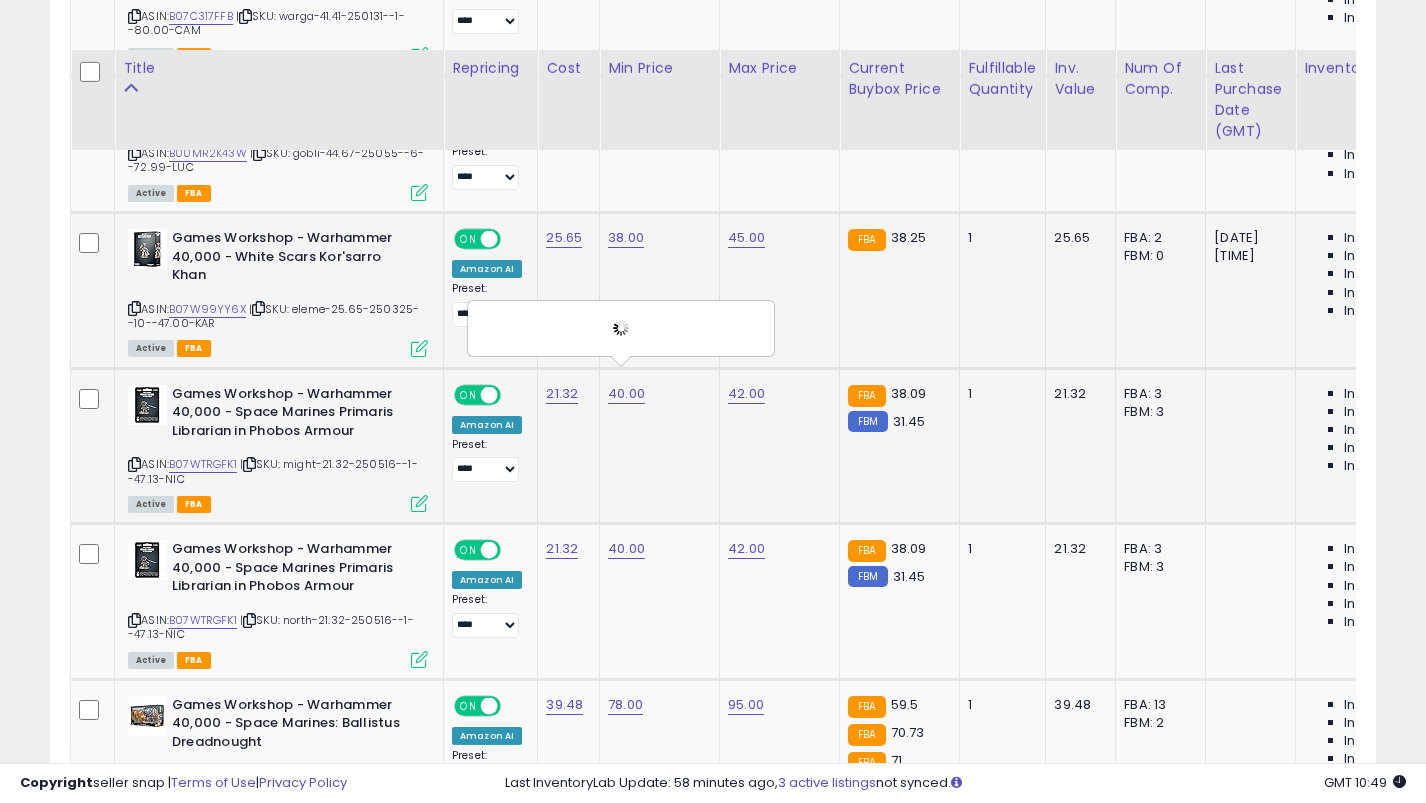 scroll, scrollTop: 6496, scrollLeft: 0, axis: vertical 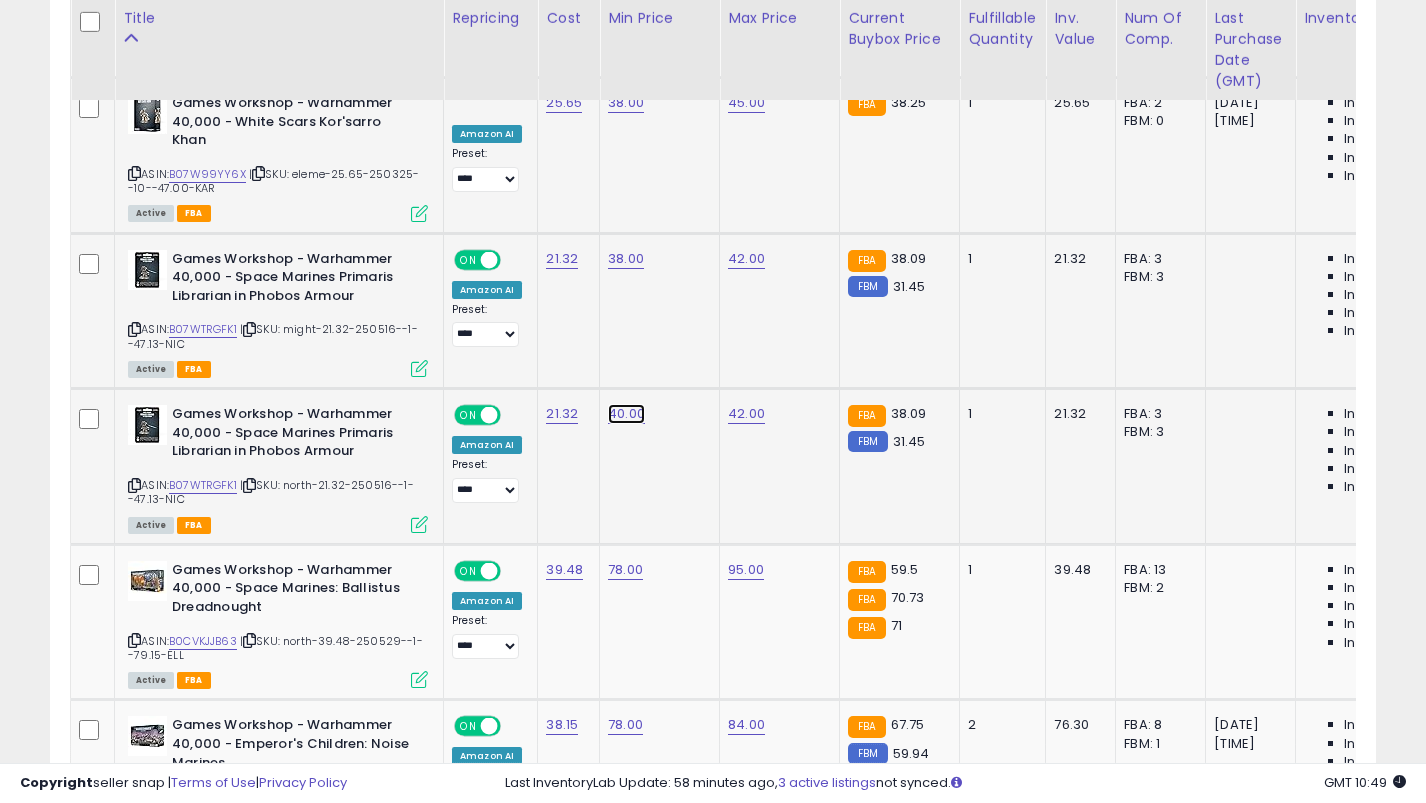 click on "40.00" at bounding box center [626, -5351] 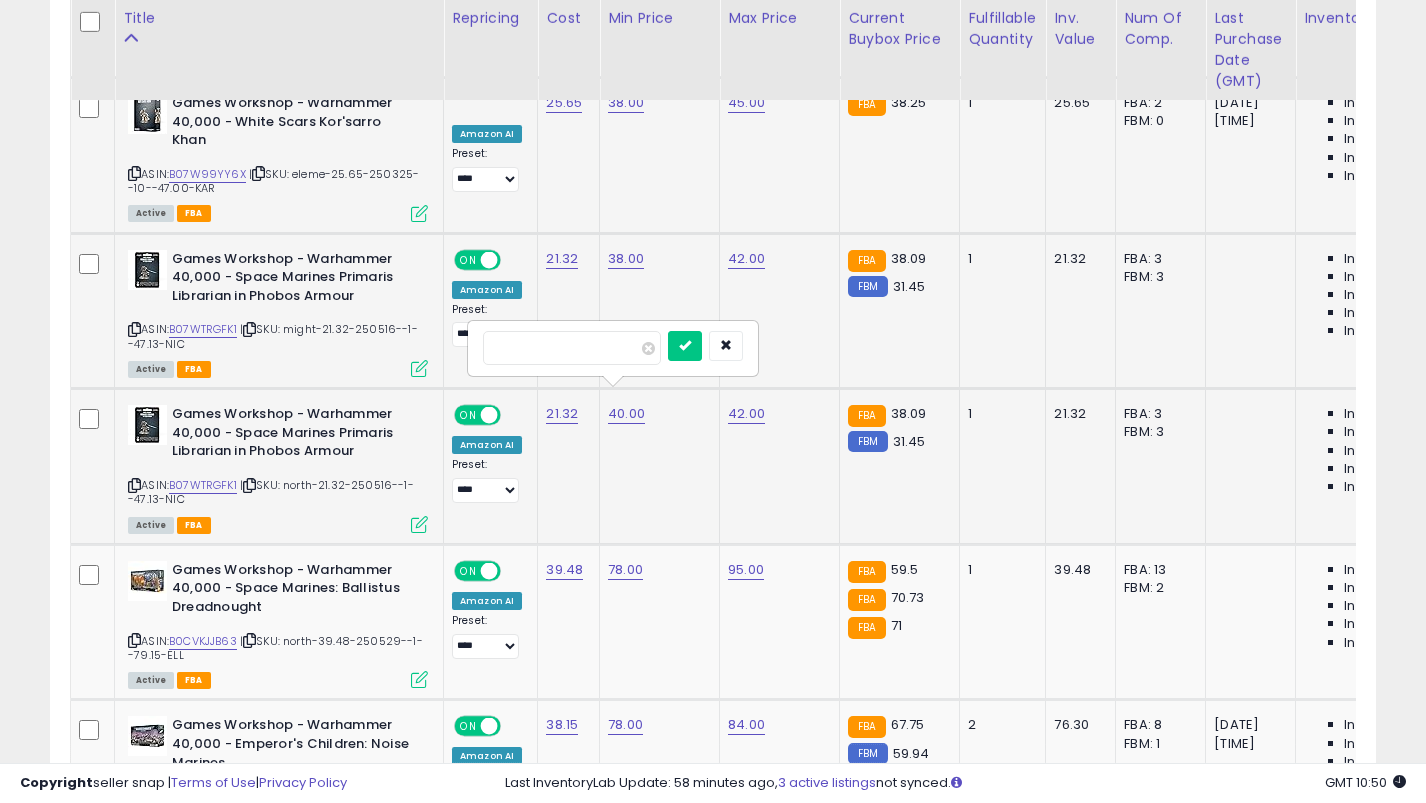 type on "**" 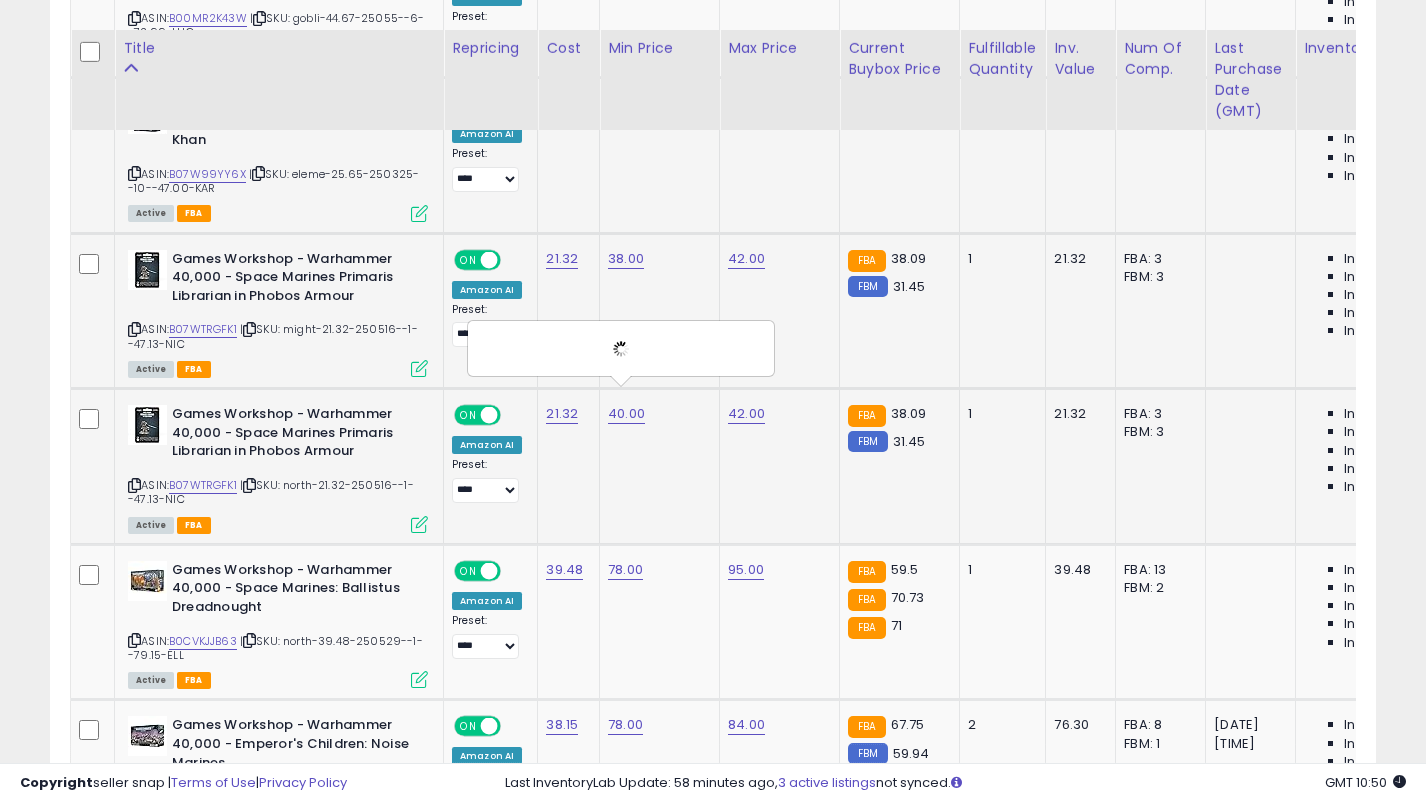 scroll, scrollTop: 6697, scrollLeft: 0, axis: vertical 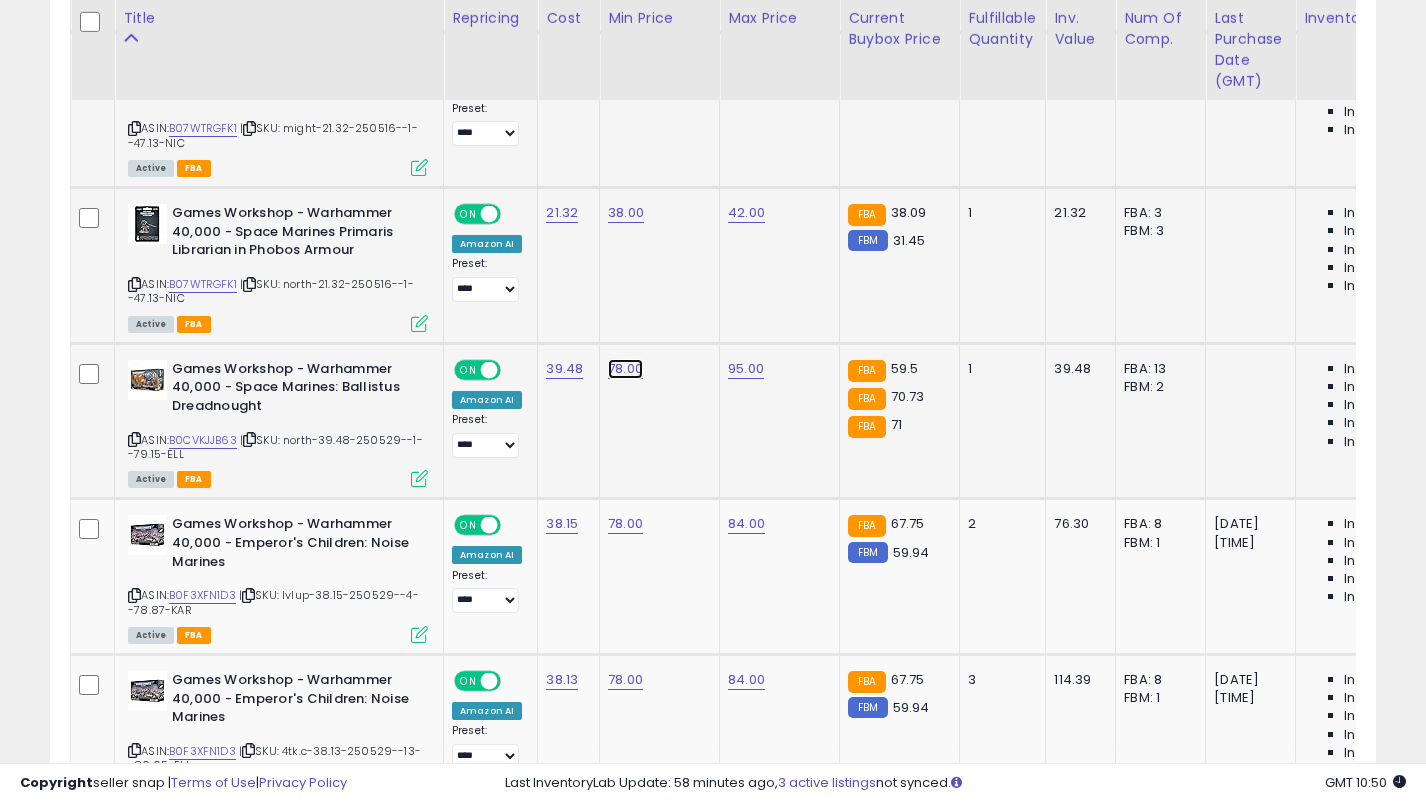 click on "78.00" at bounding box center [626, -5552] 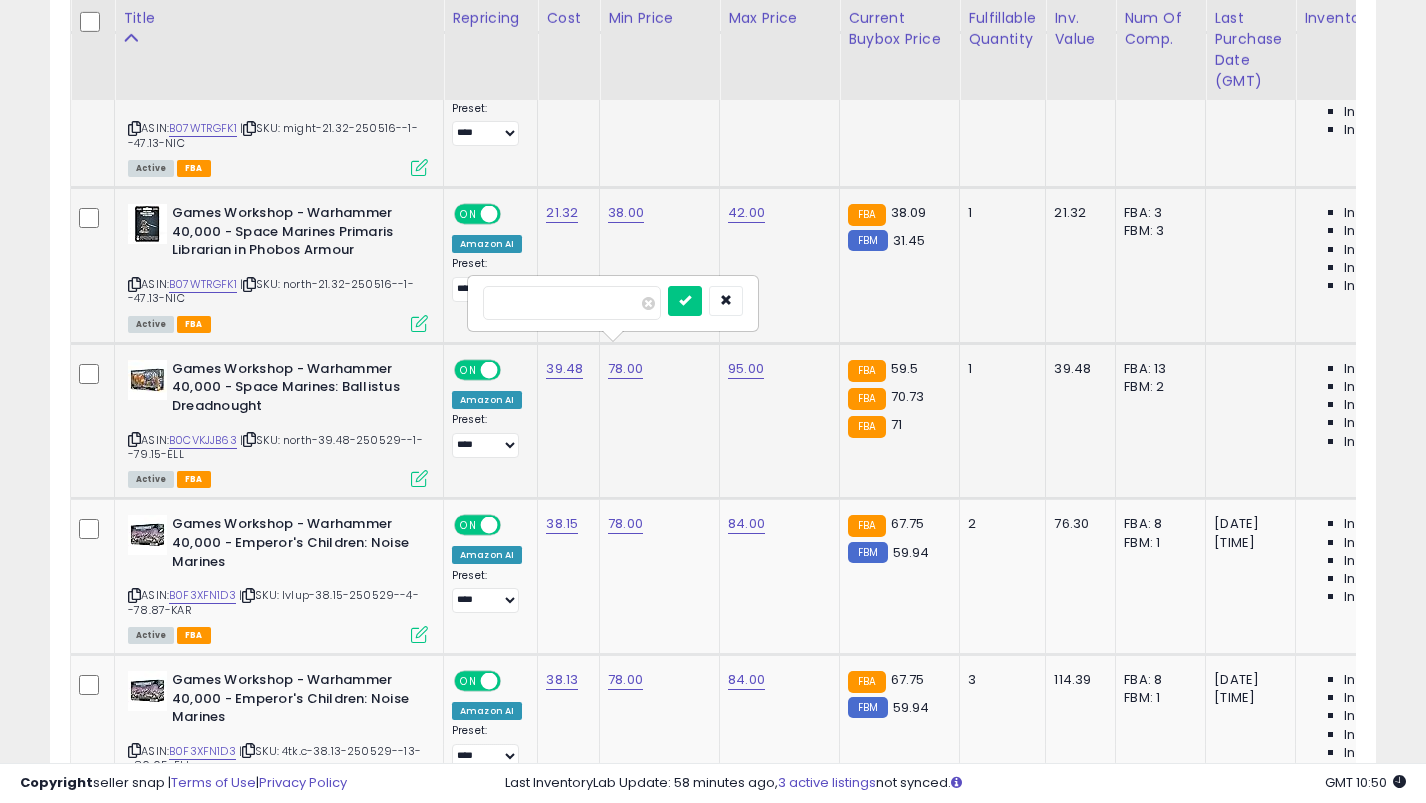 type on "**" 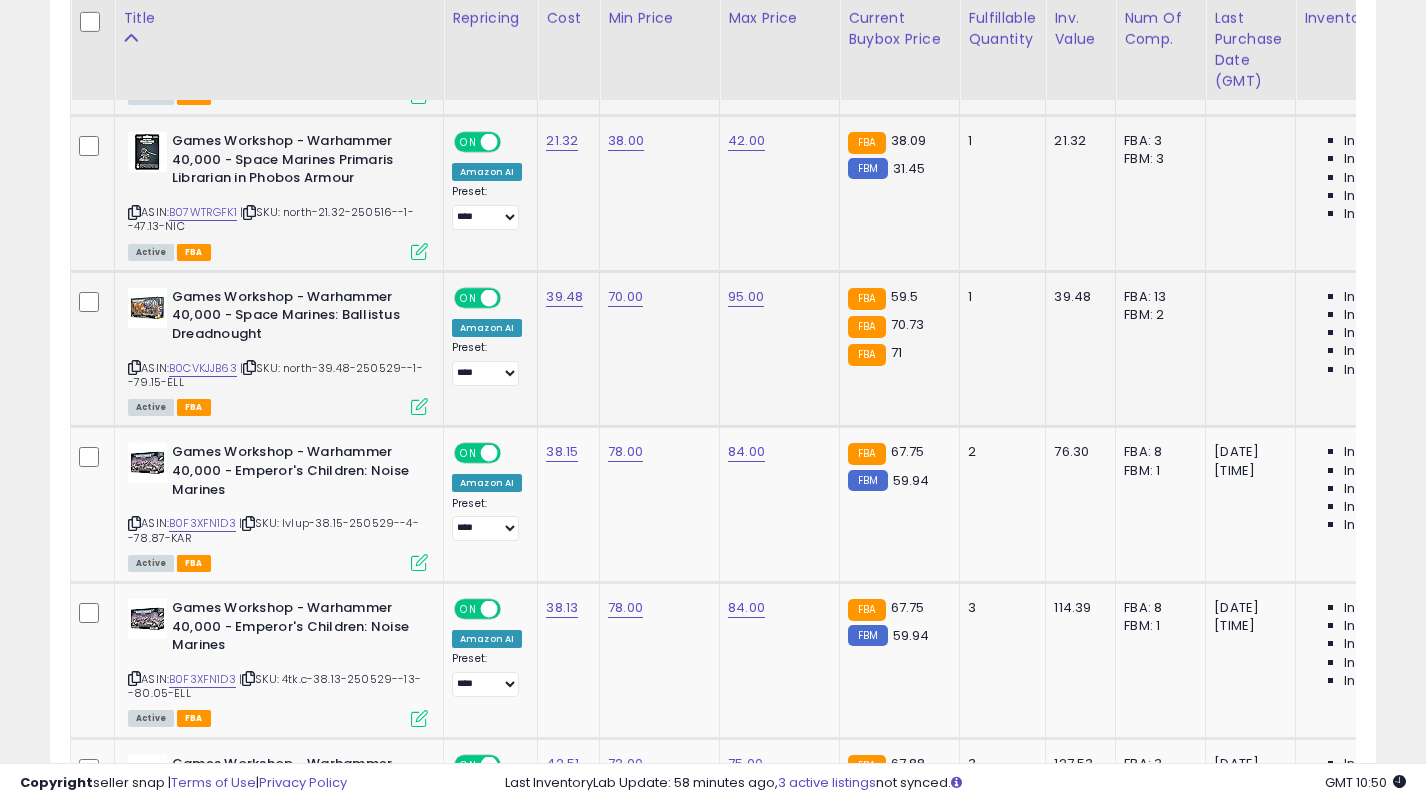scroll, scrollTop: 6788, scrollLeft: 0, axis: vertical 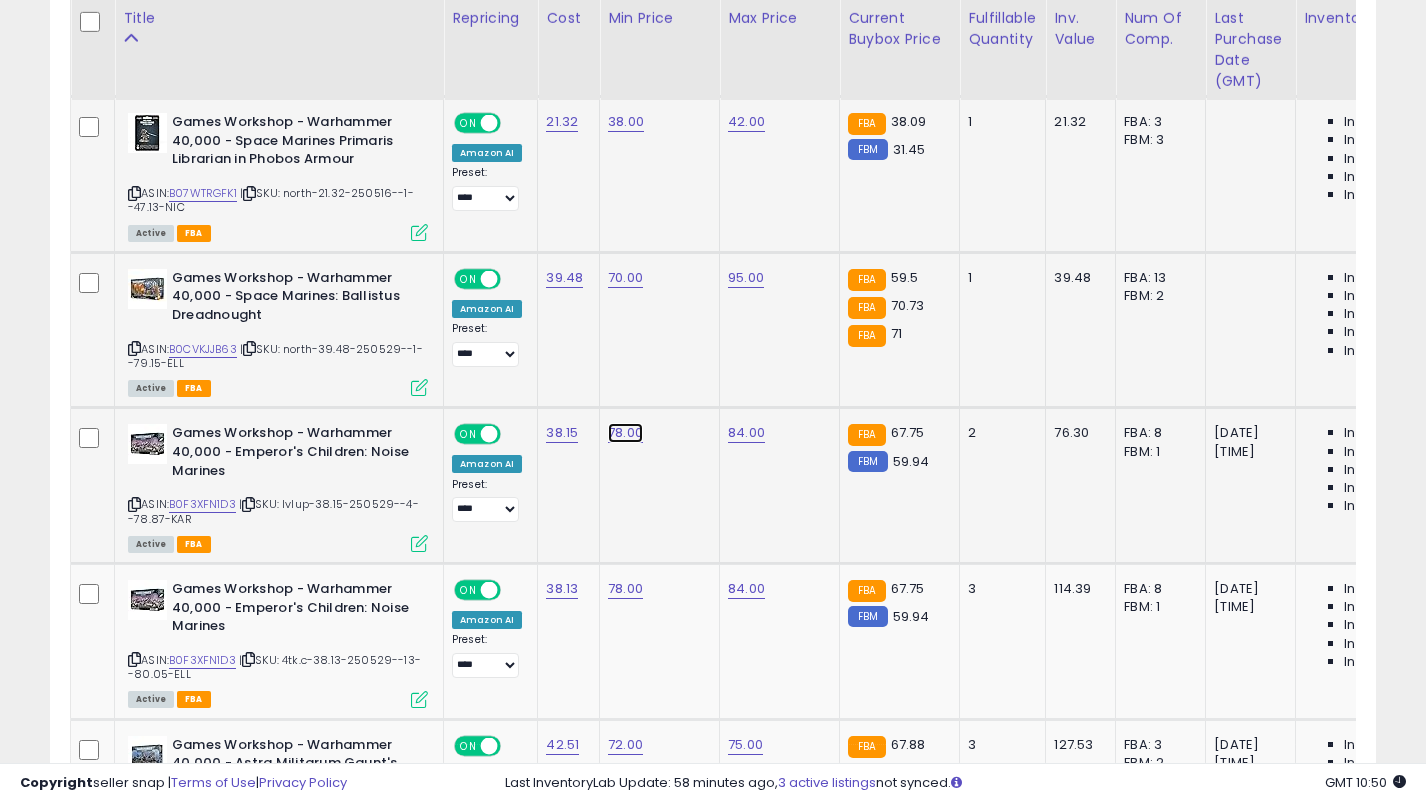 click on "78.00" at bounding box center [626, -5643] 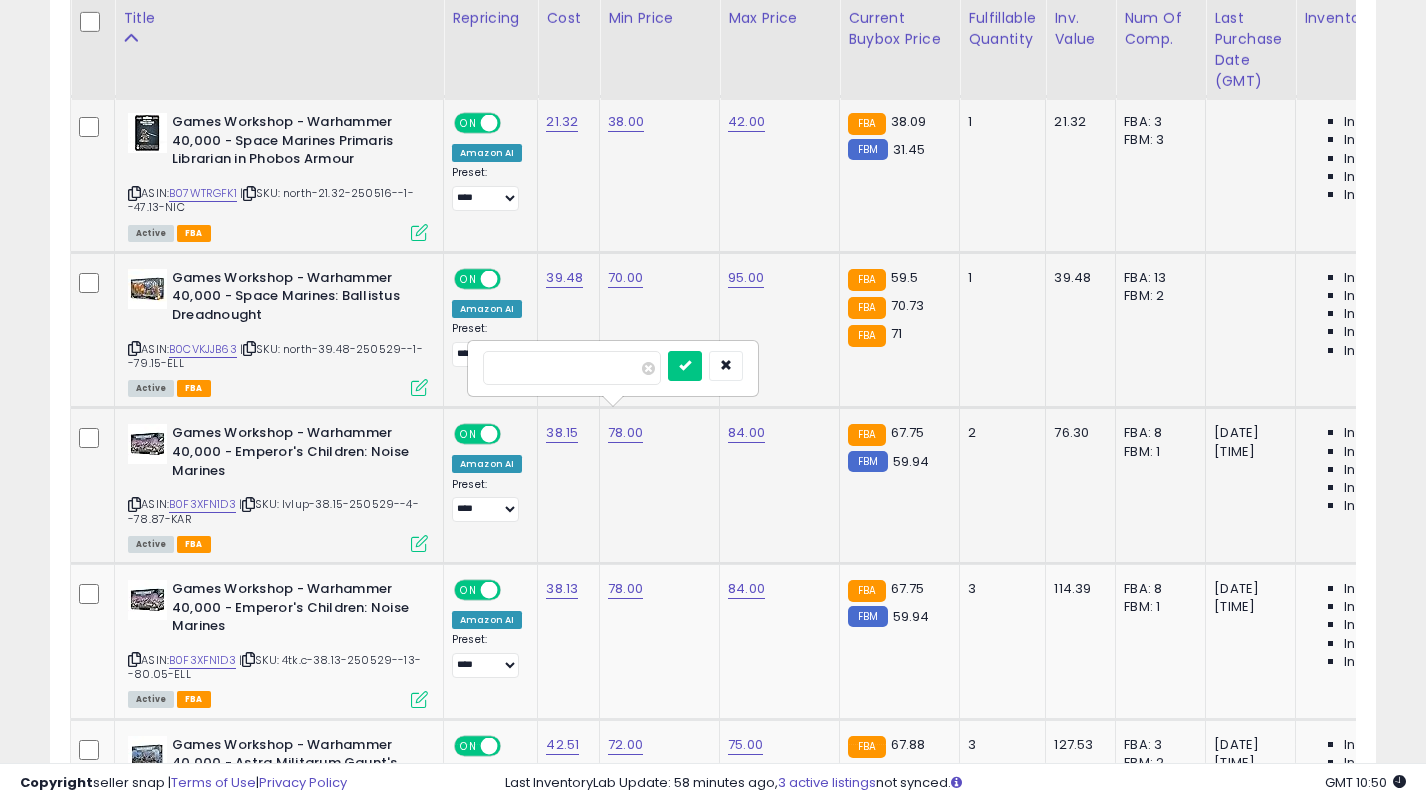 type on "**" 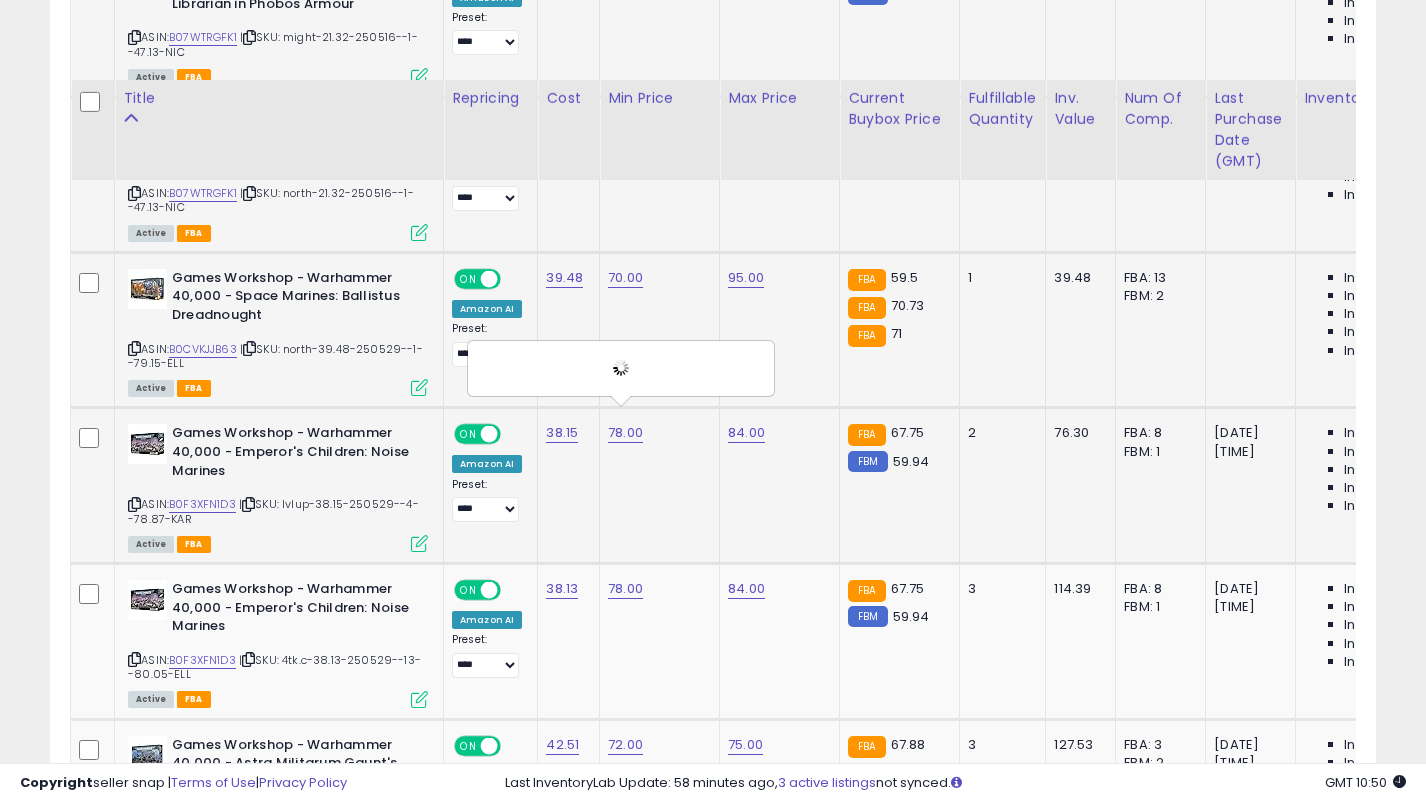 scroll, scrollTop: 6939, scrollLeft: 0, axis: vertical 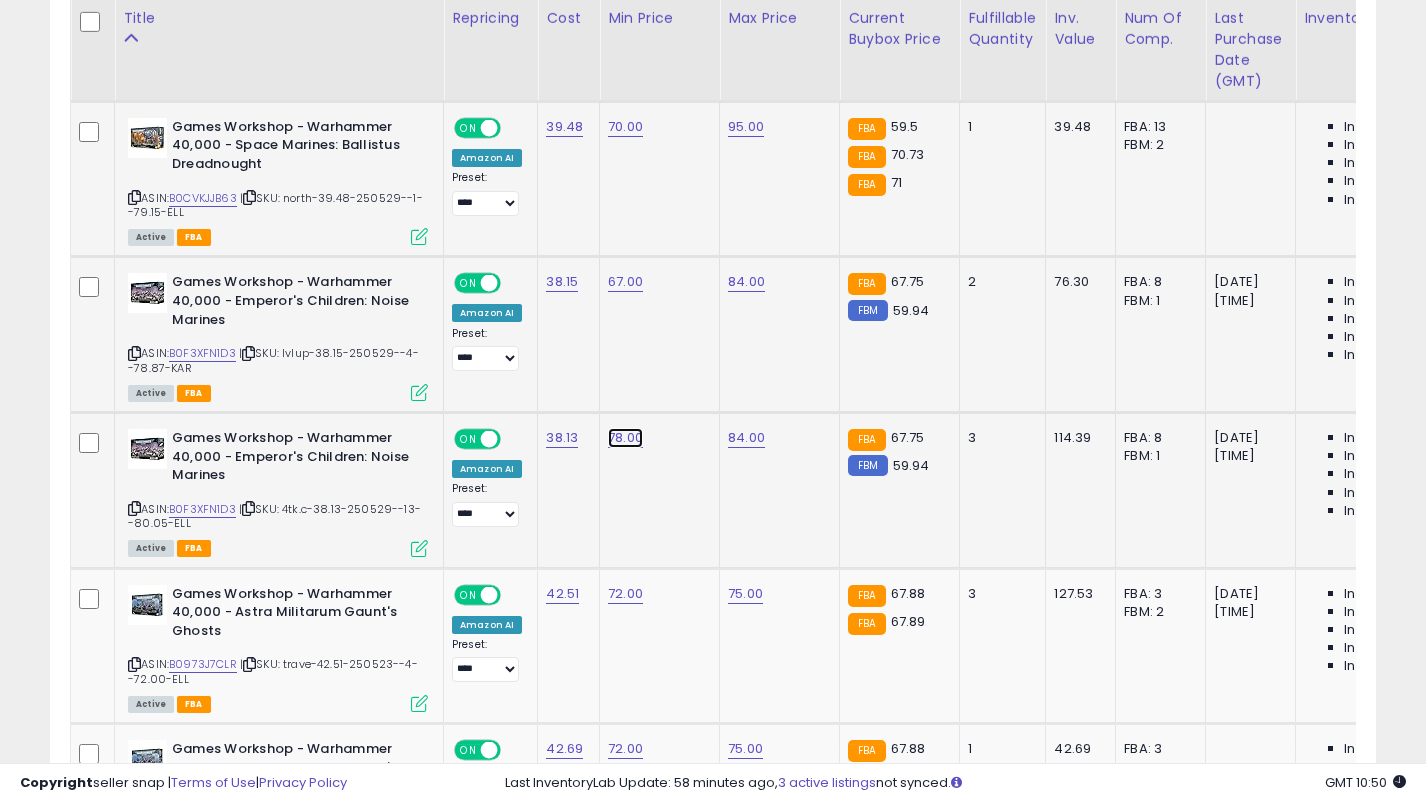 click on "78.00" at bounding box center (626, -5794) 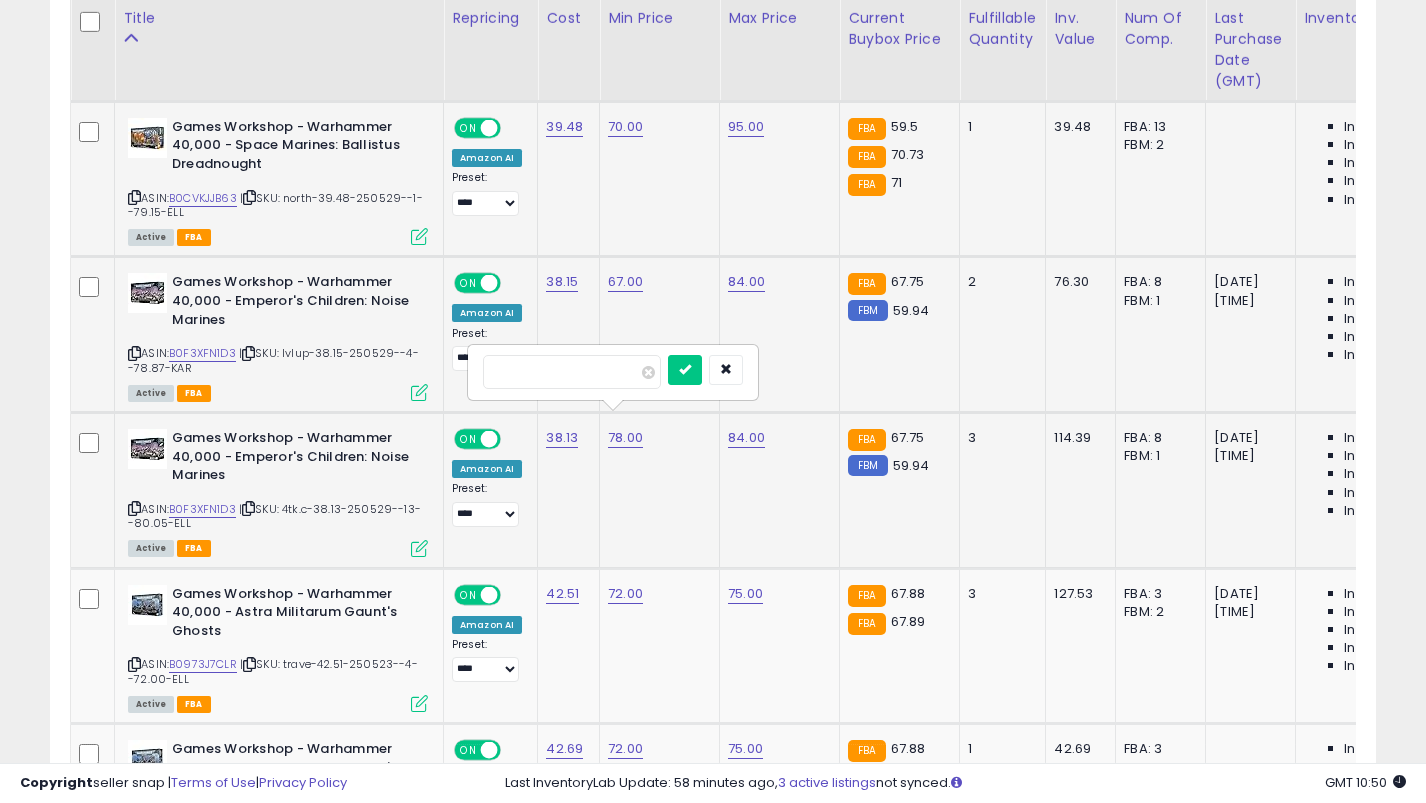 type on "**" 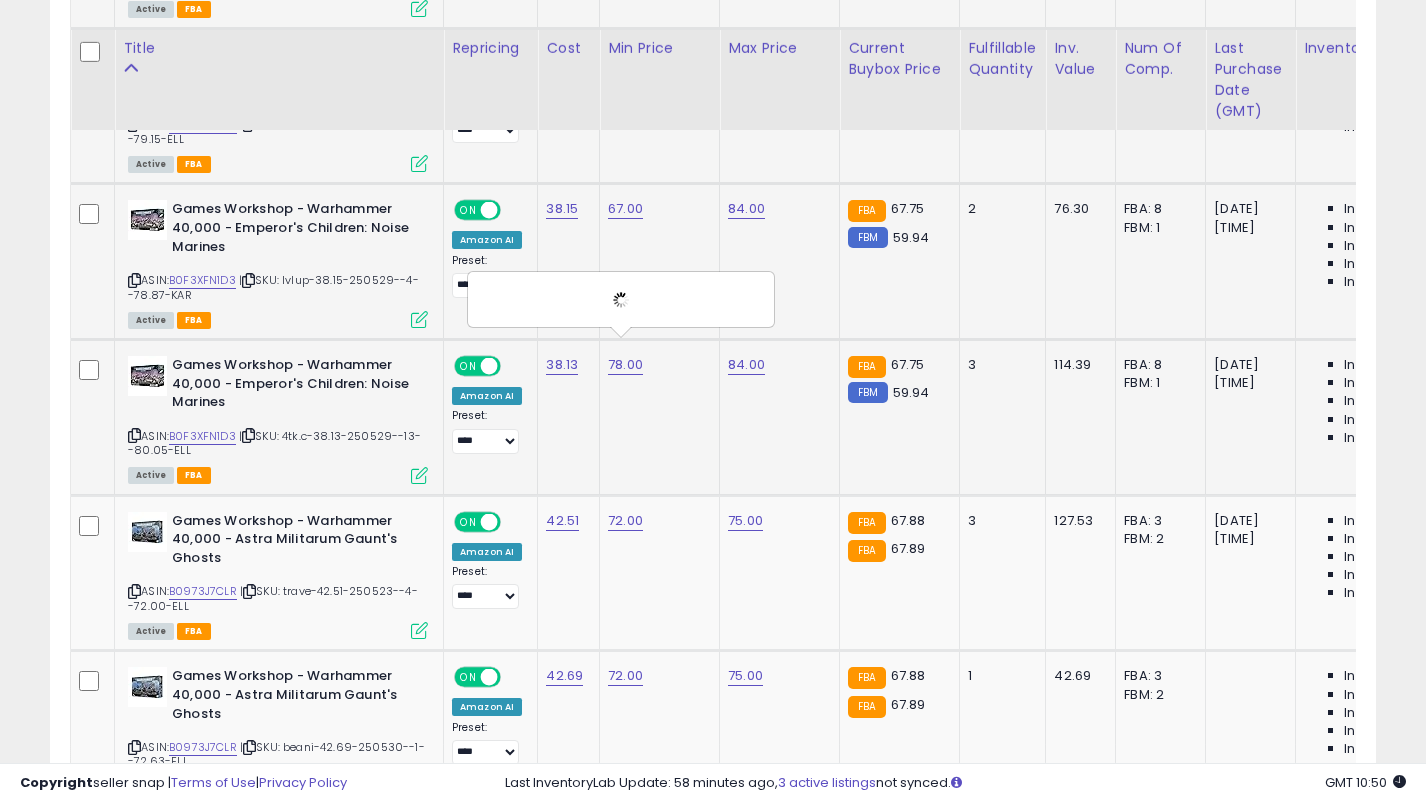 scroll, scrollTop: 7042, scrollLeft: 0, axis: vertical 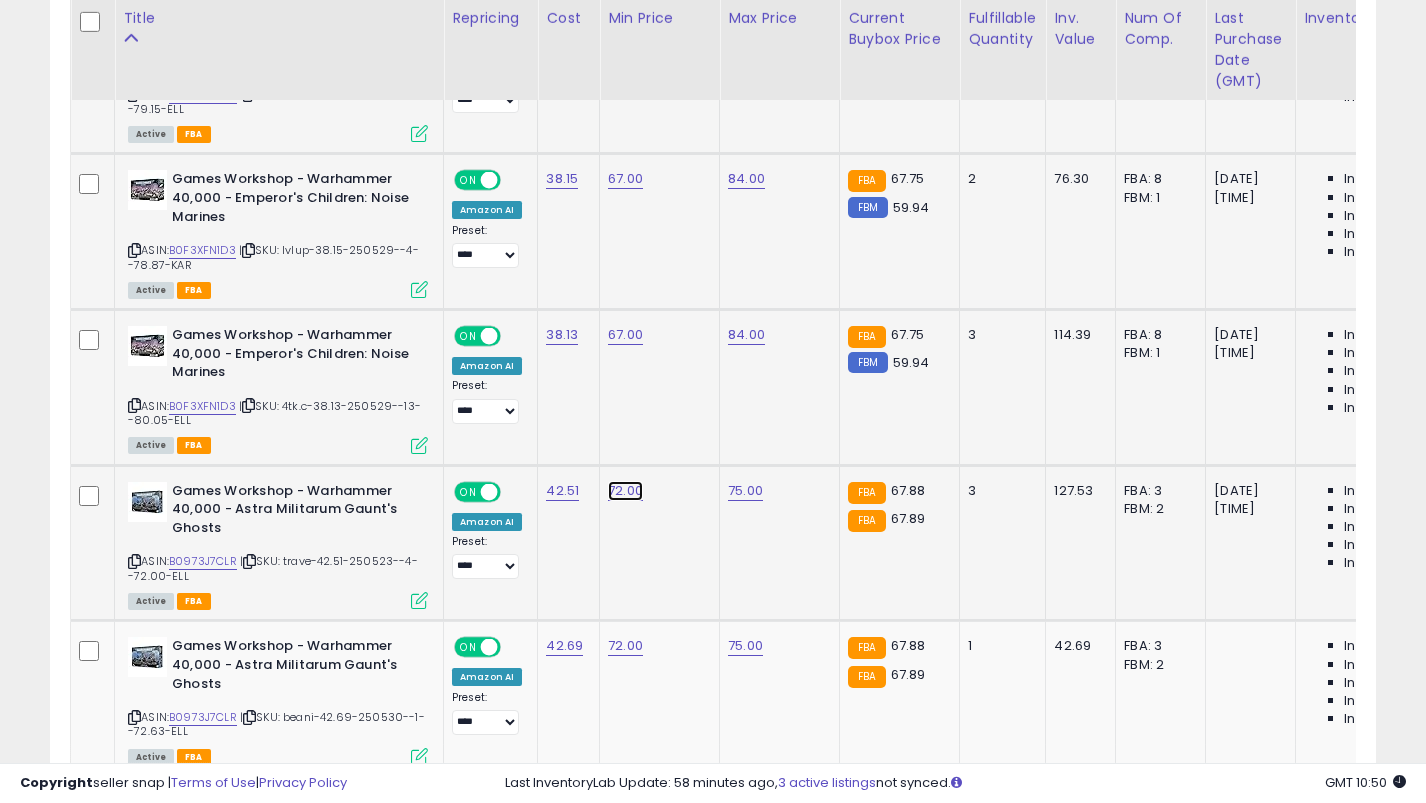 click on "72.00" at bounding box center [626, -5897] 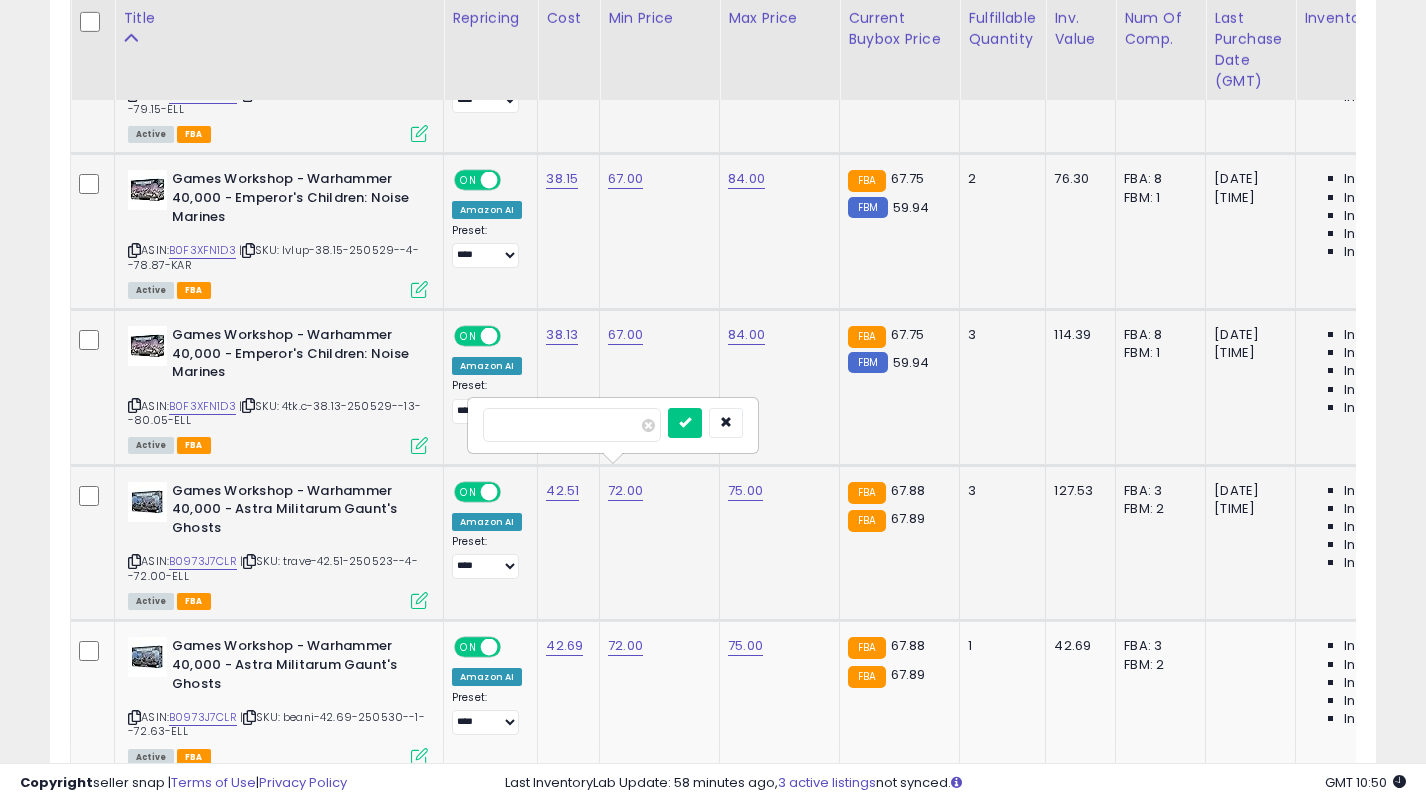 type on "**" 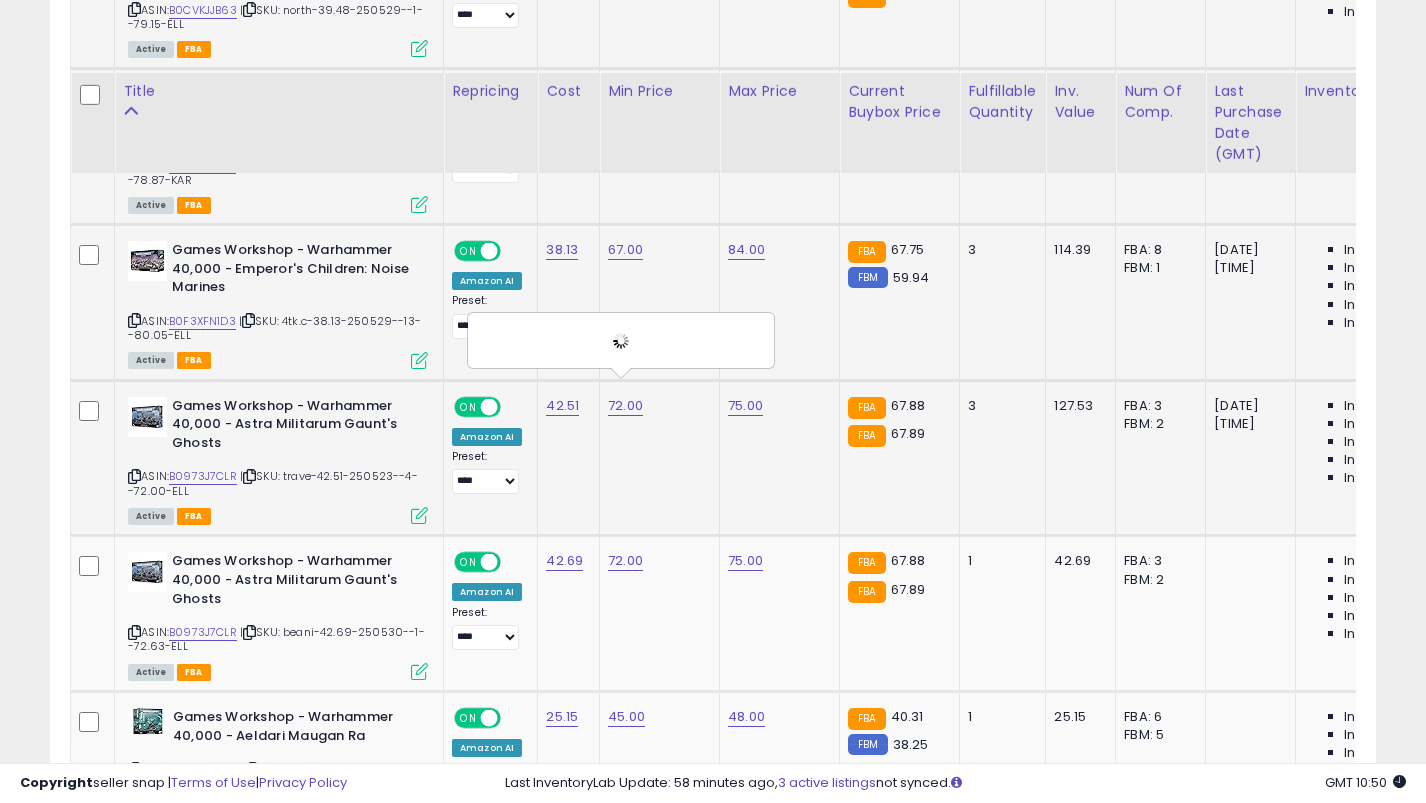scroll, scrollTop: 7200, scrollLeft: 0, axis: vertical 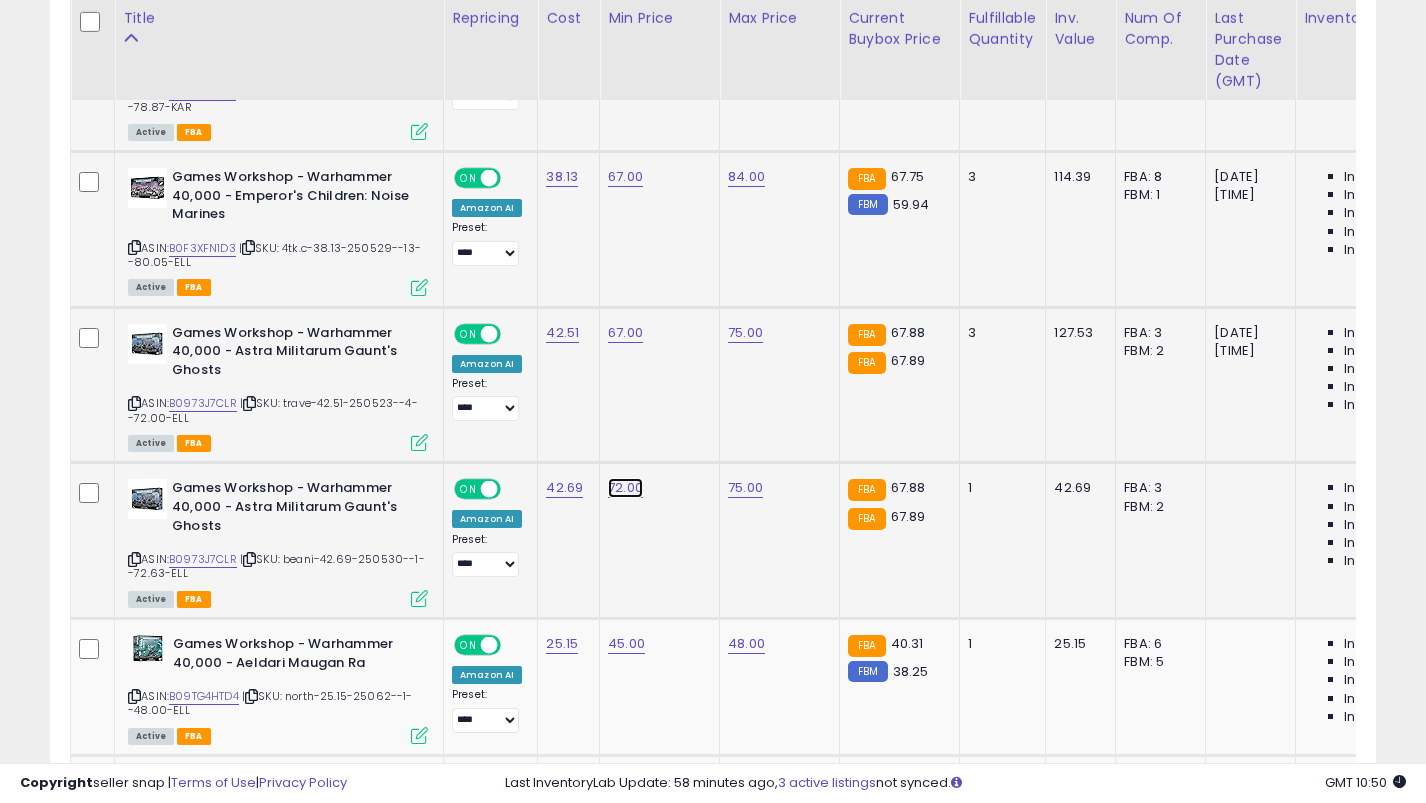 click on "72.00" at bounding box center (626, -6055) 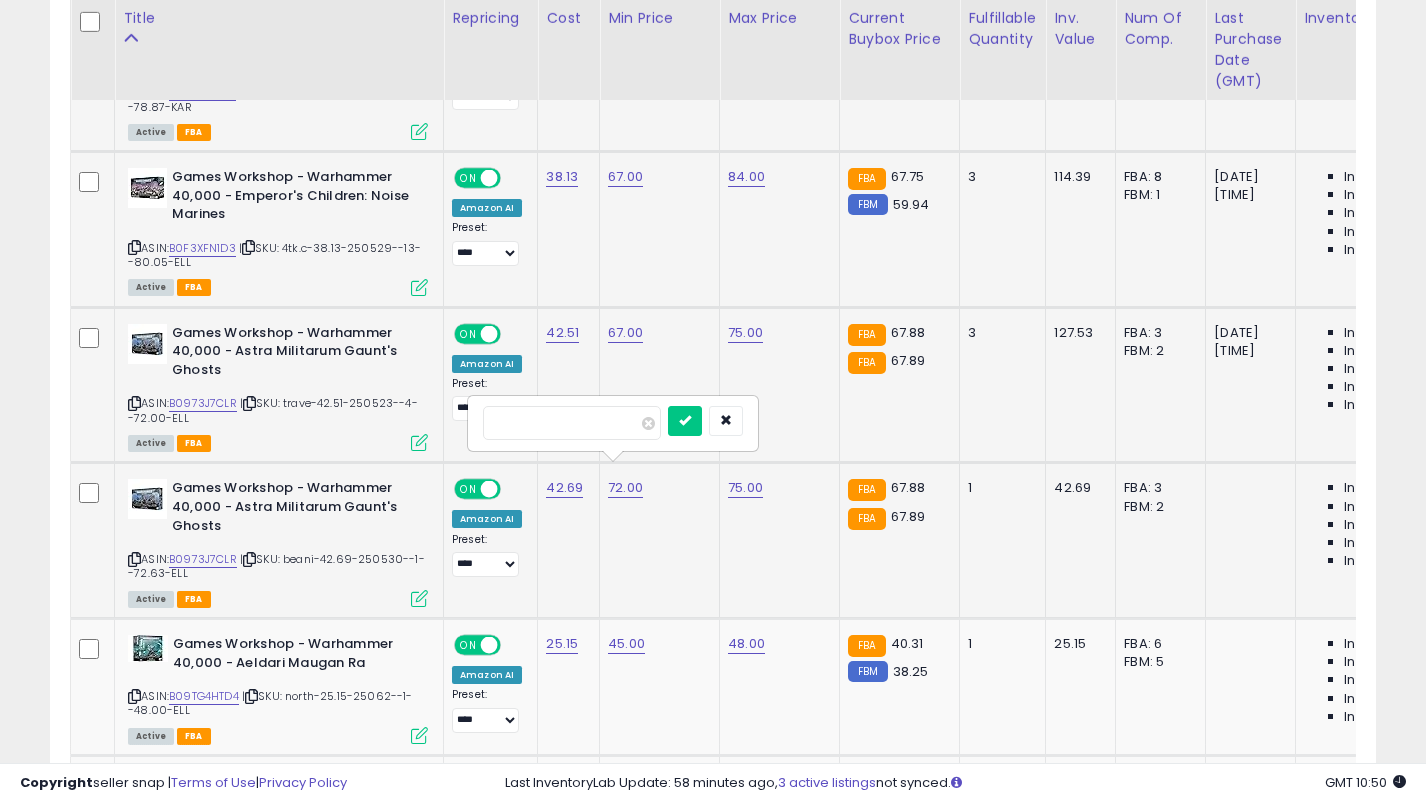 type on "**" 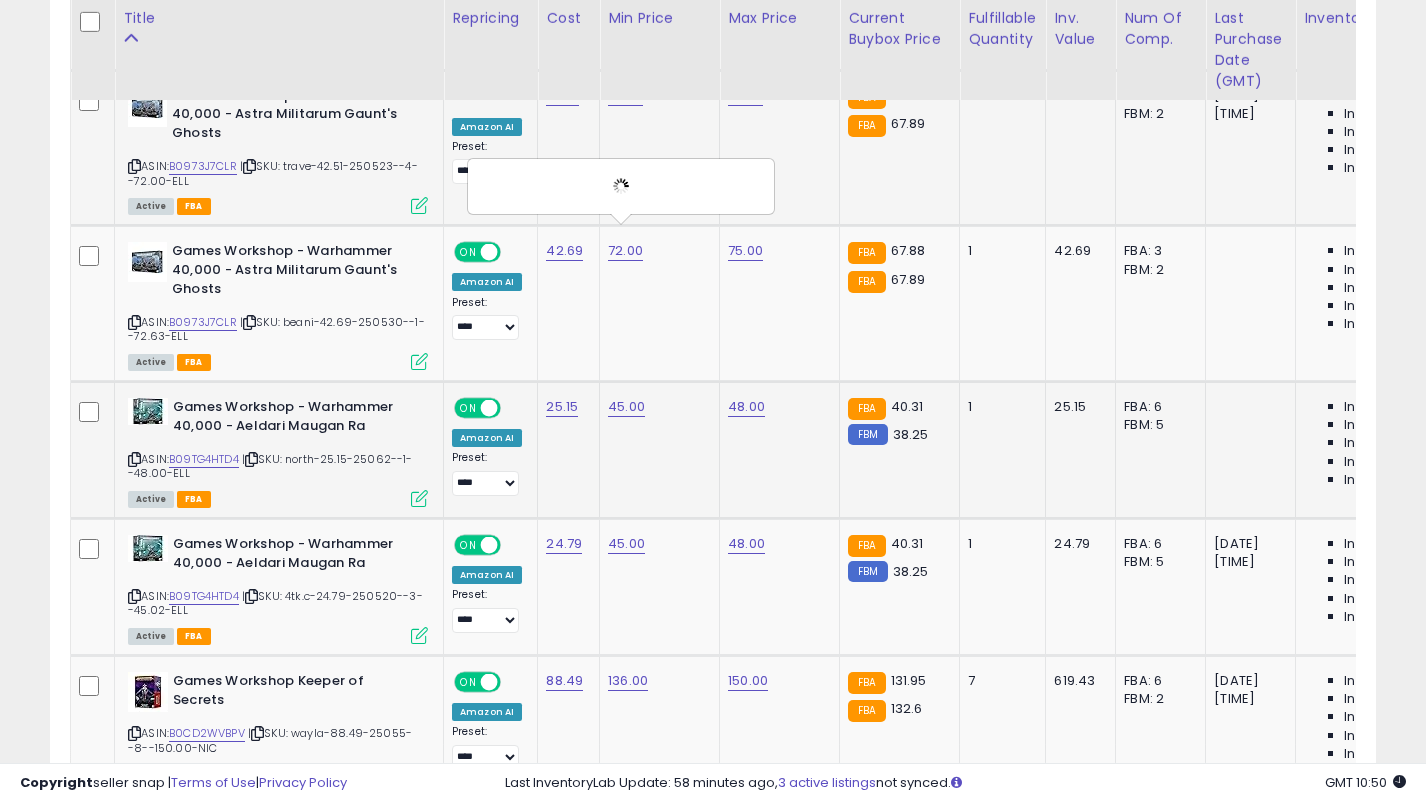 scroll, scrollTop: 7444, scrollLeft: 0, axis: vertical 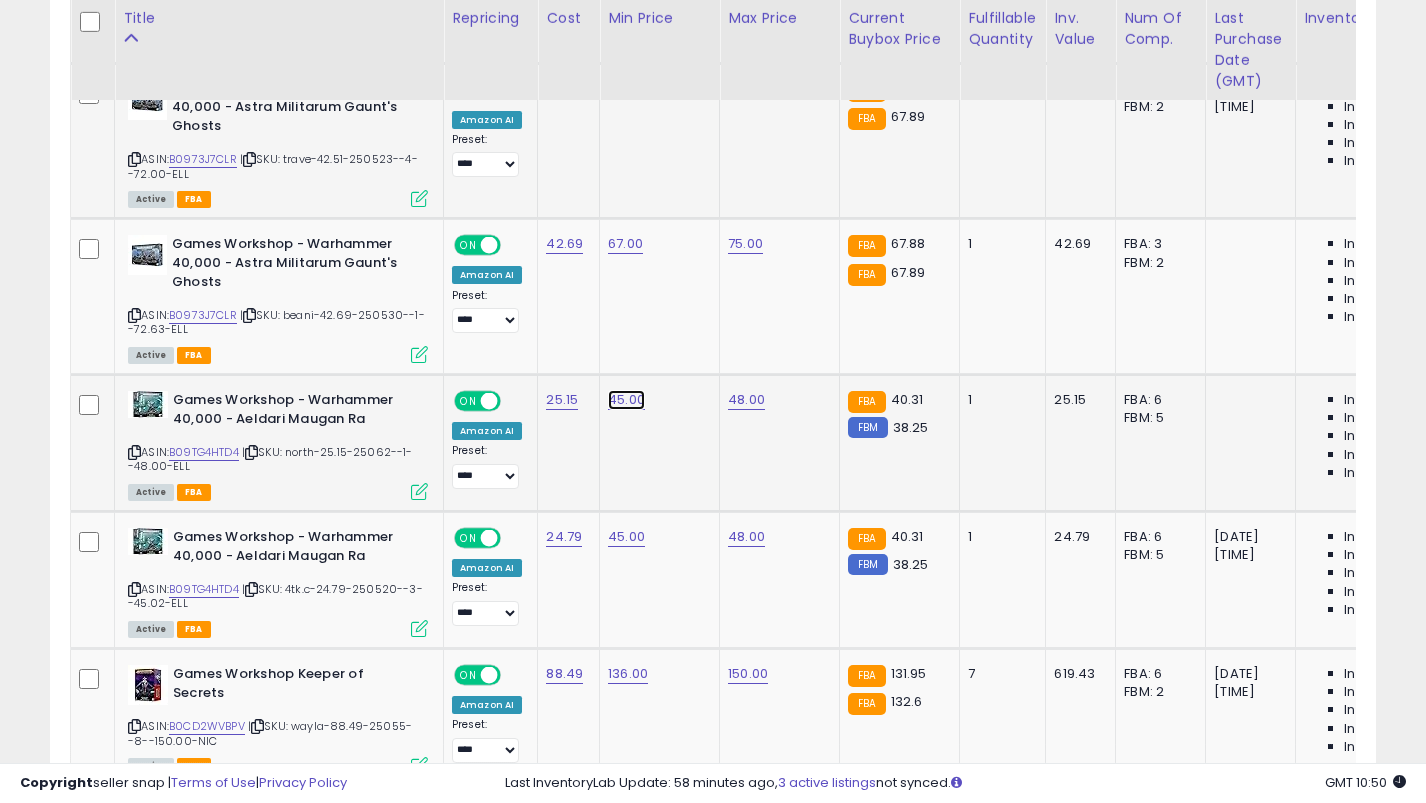 click on "45.00" at bounding box center [626, -6299] 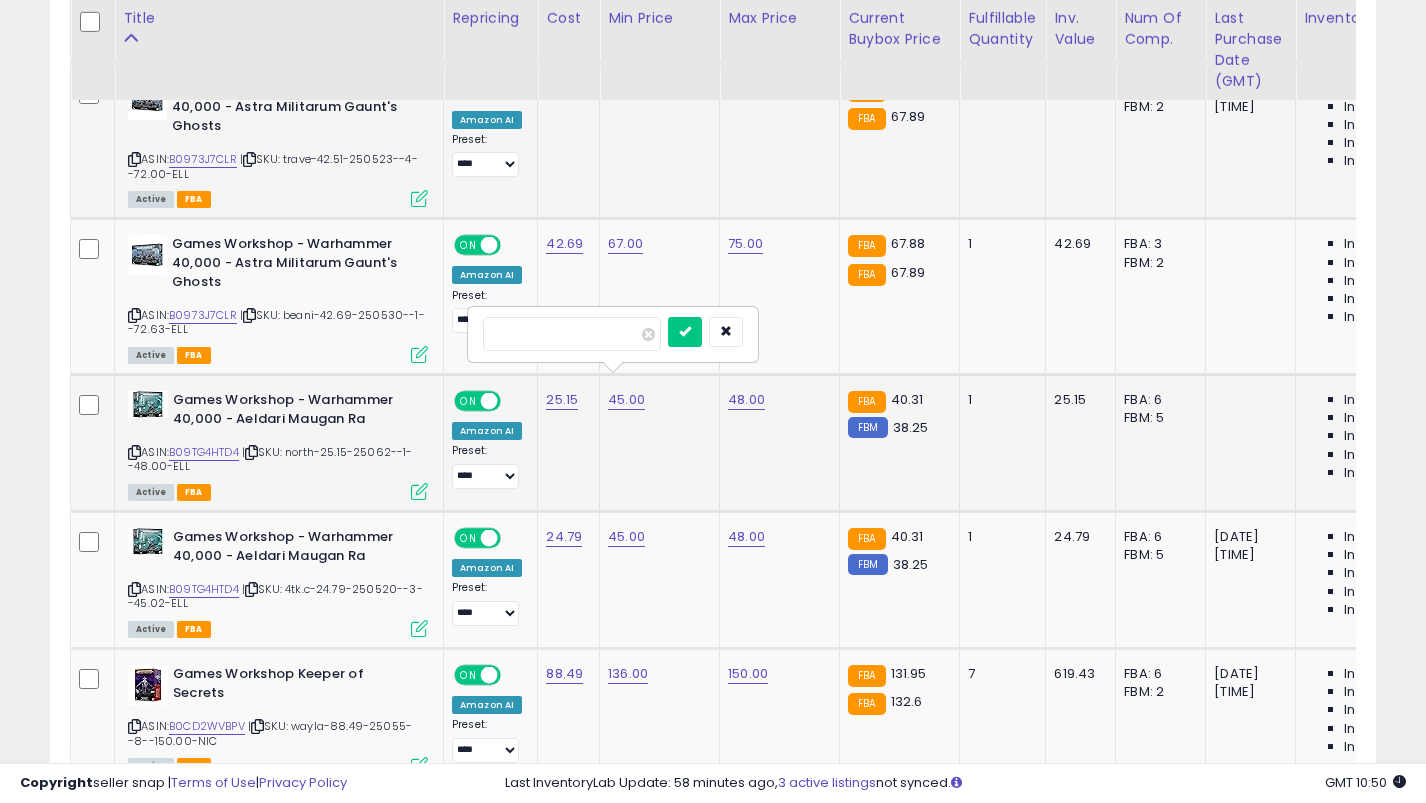 type on "**" 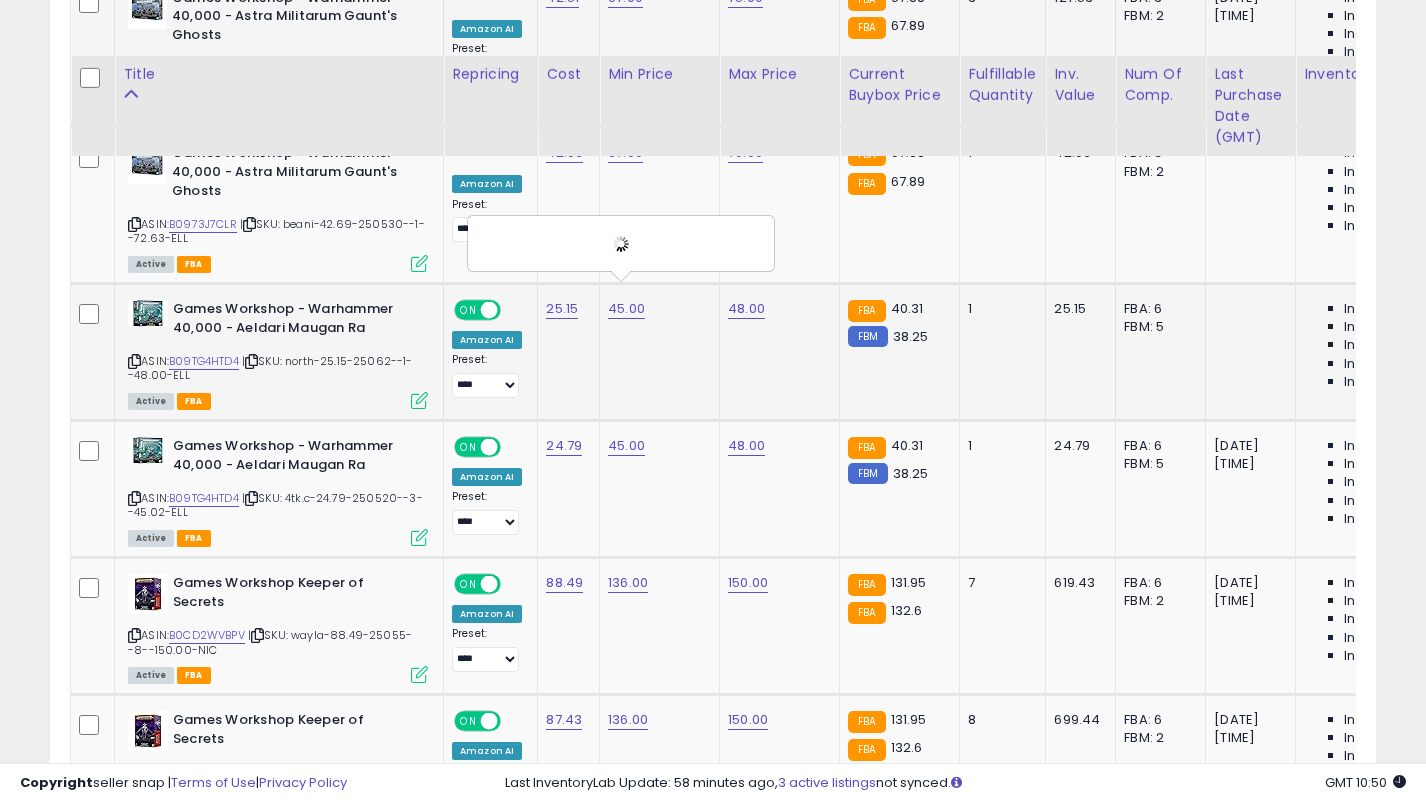 scroll, scrollTop: 7591, scrollLeft: 0, axis: vertical 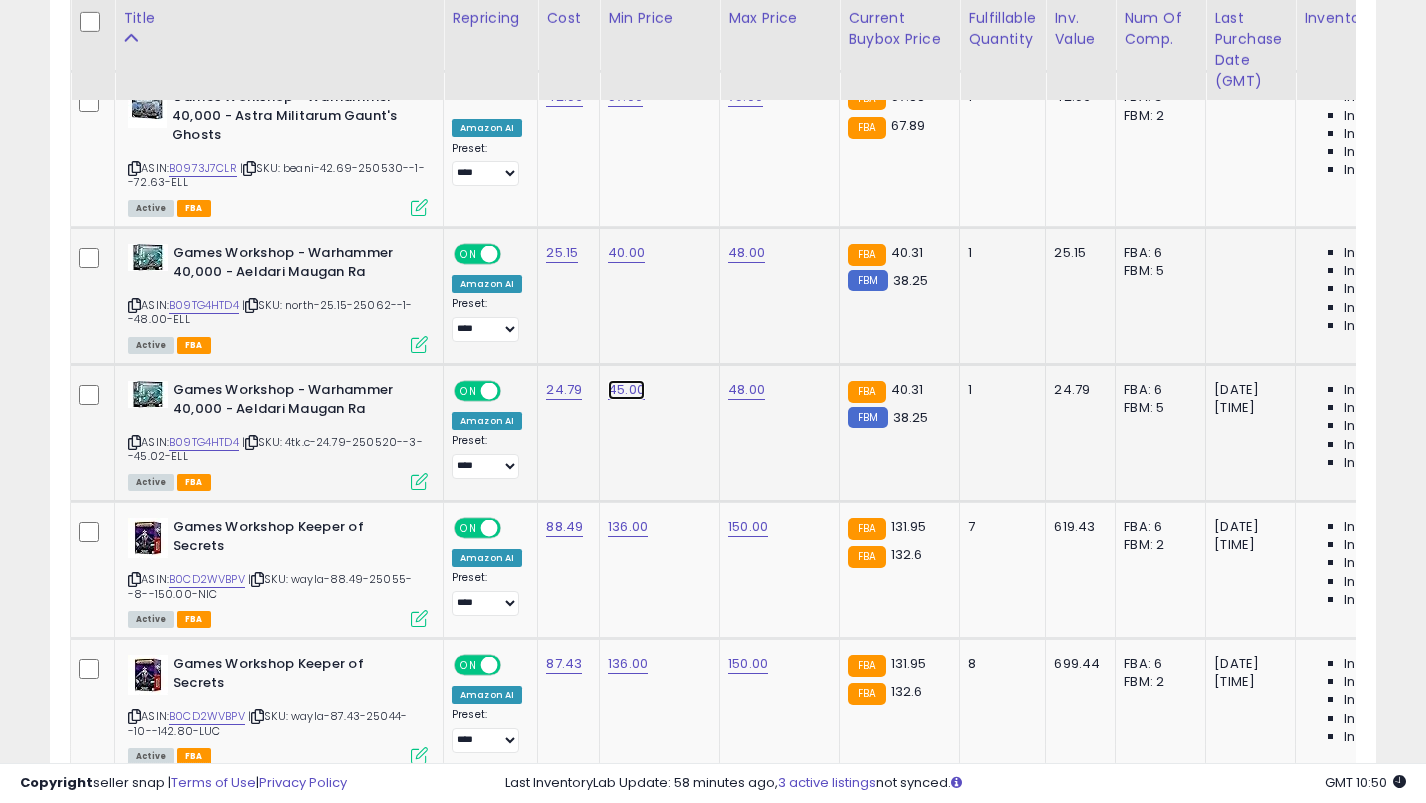 click on "45.00" at bounding box center (626, -6446) 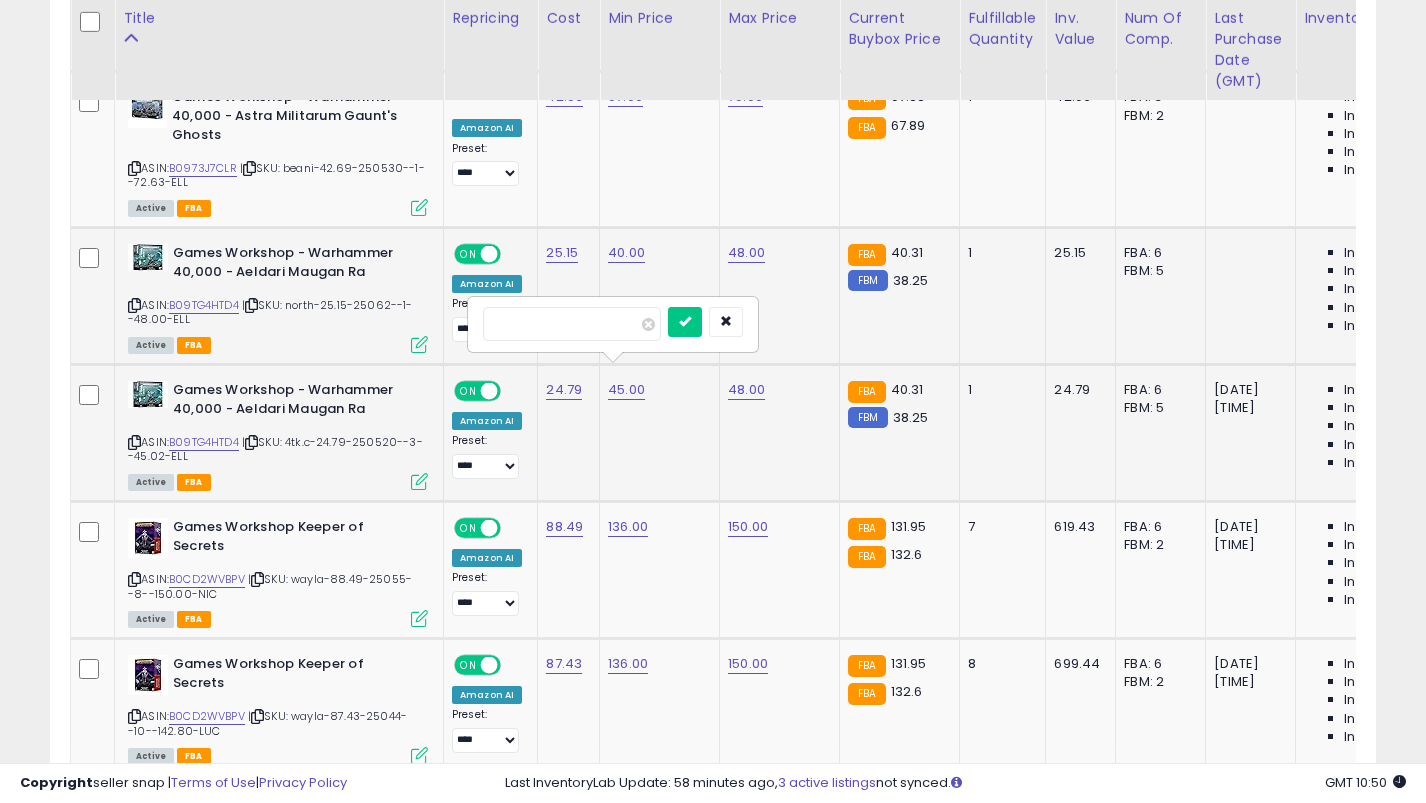 type on "**" 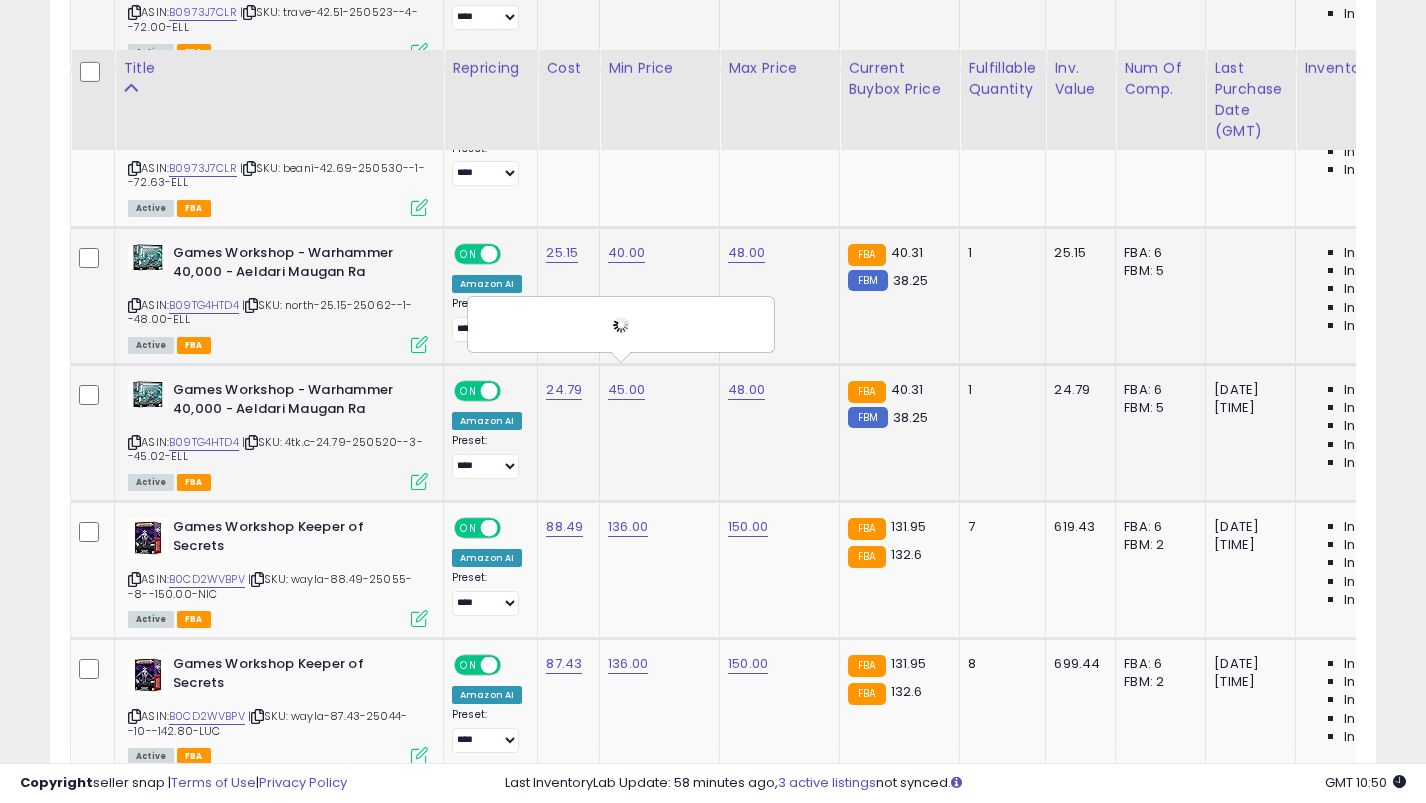 scroll, scrollTop: 7747, scrollLeft: 0, axis: vertical 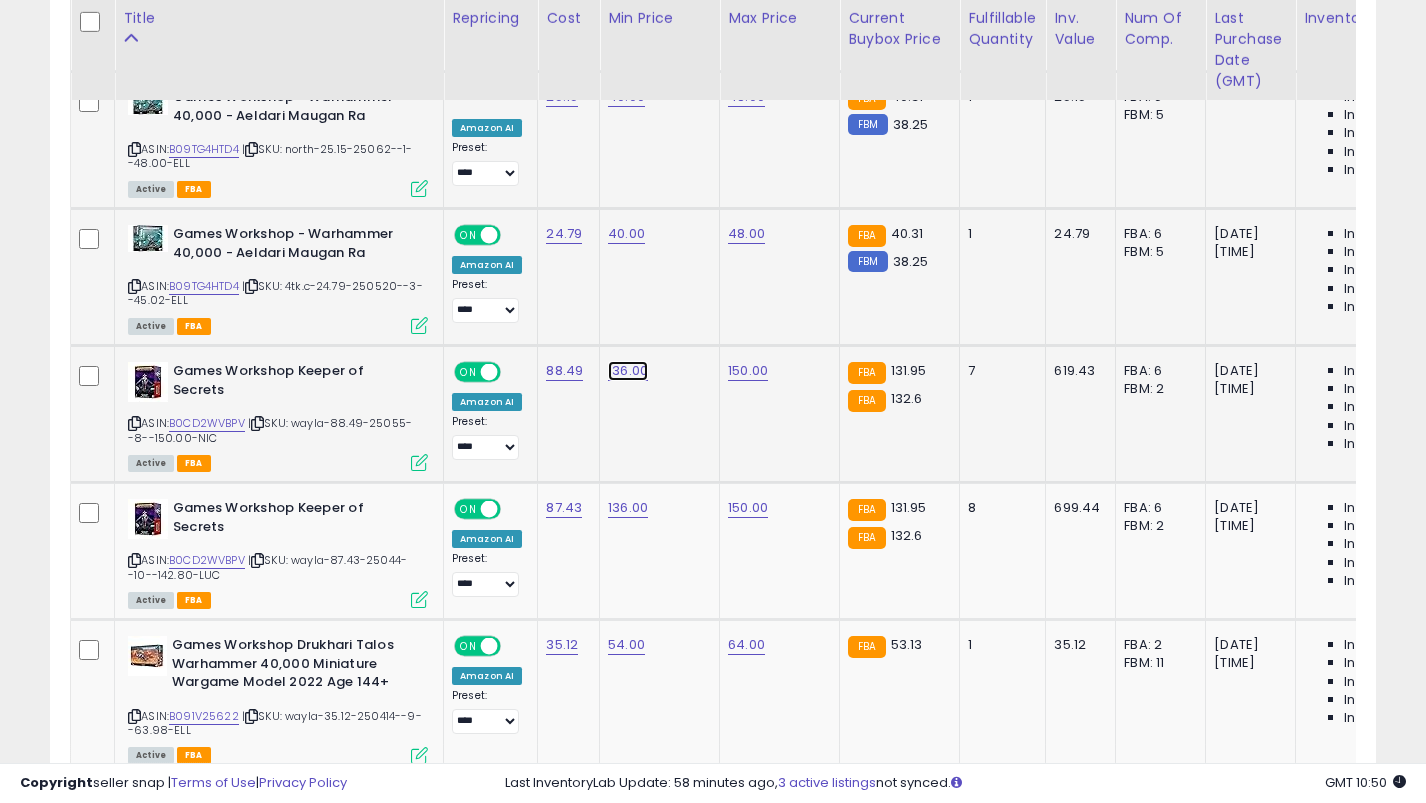 click on "136.00" at bounding box center [626, -6602] 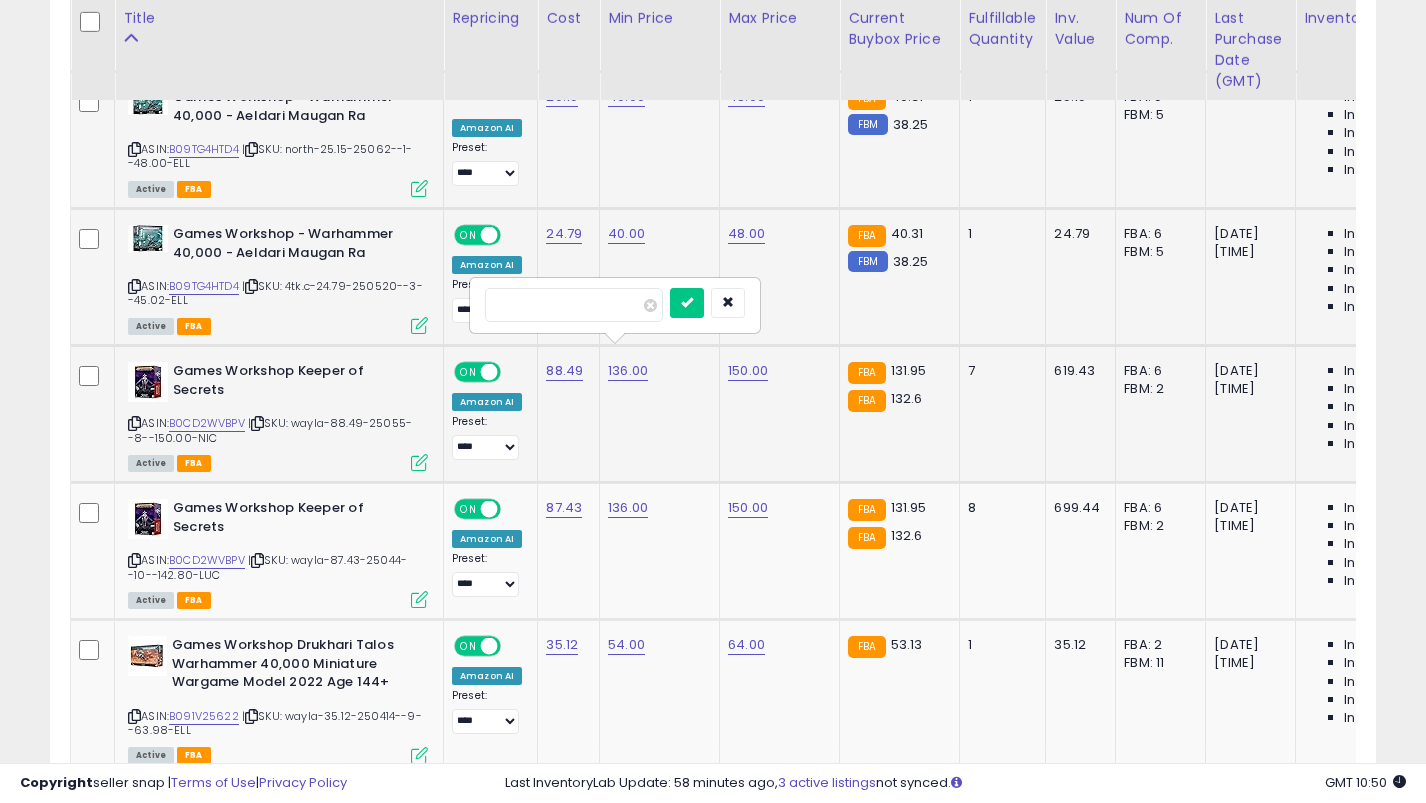 type on "***" 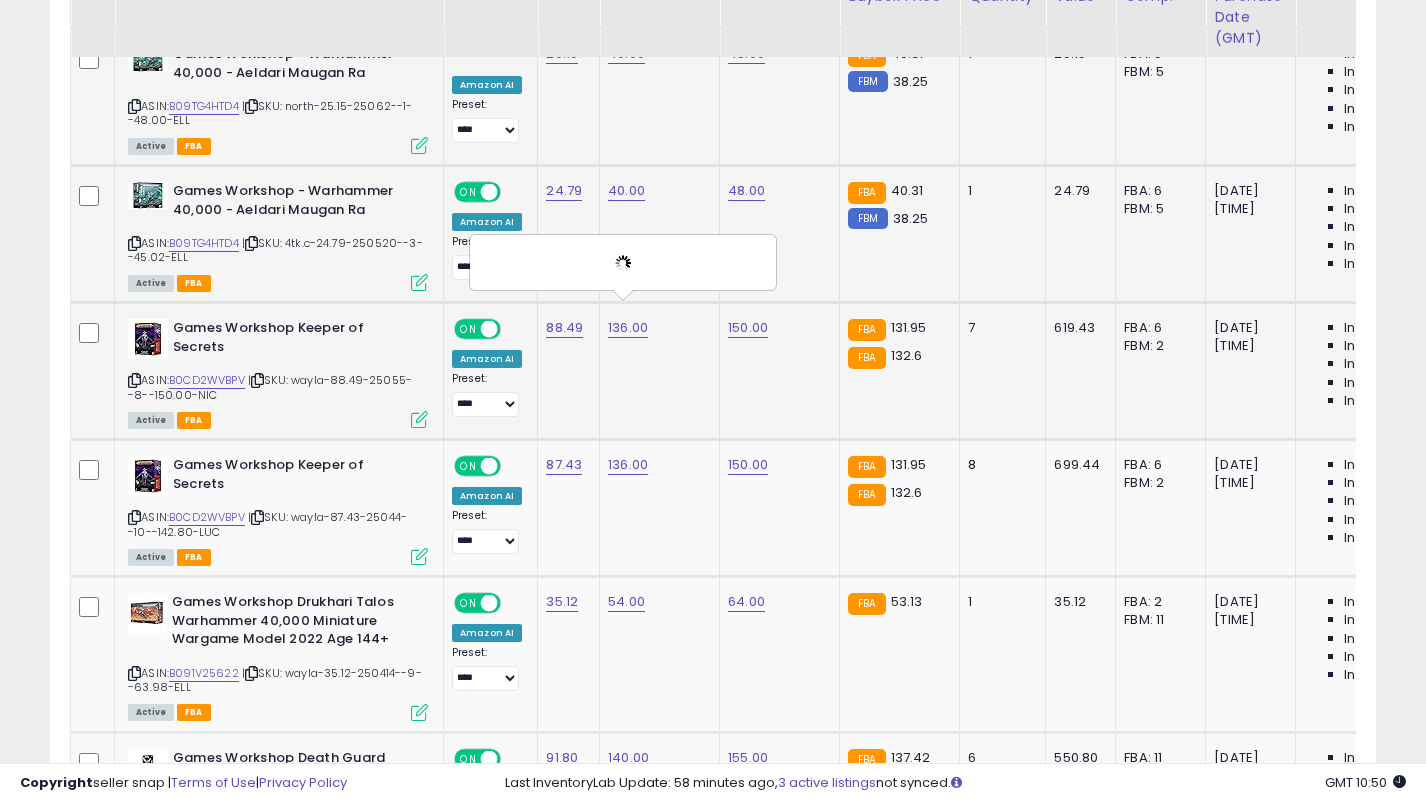 scroll, scrollTop: 7804, scrollLeft: 0, axis: vertical 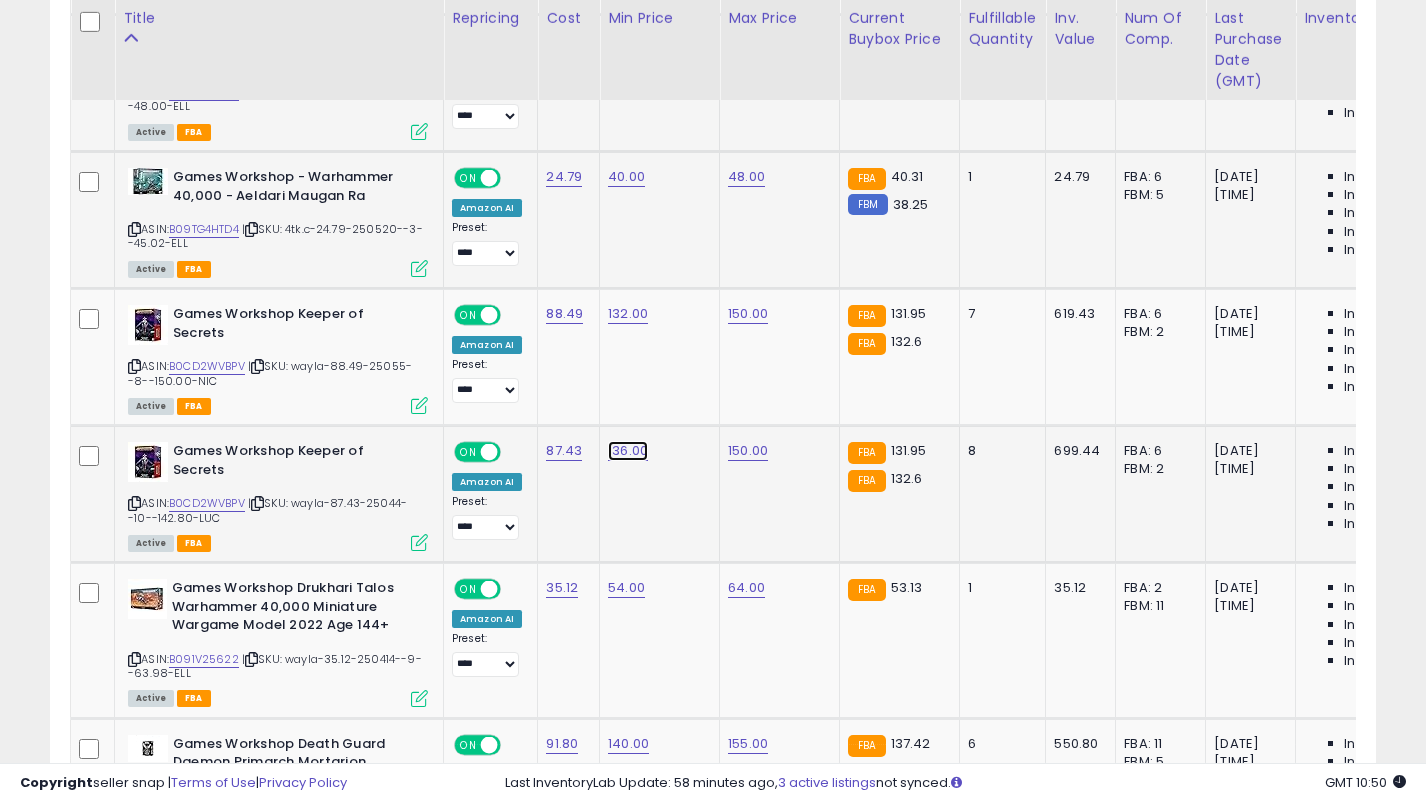 click on "136.00" at bounding box center (626, -6659) 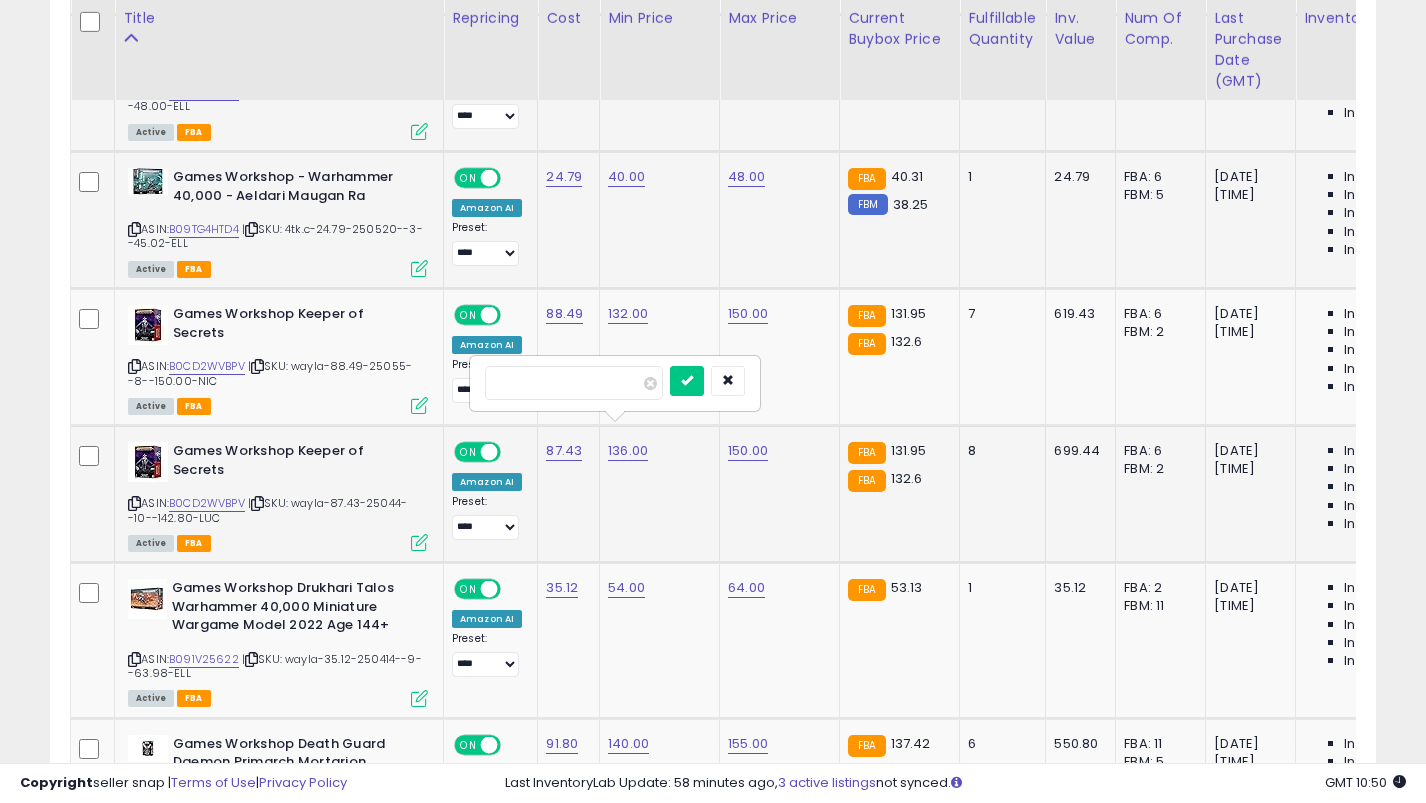type on "***" 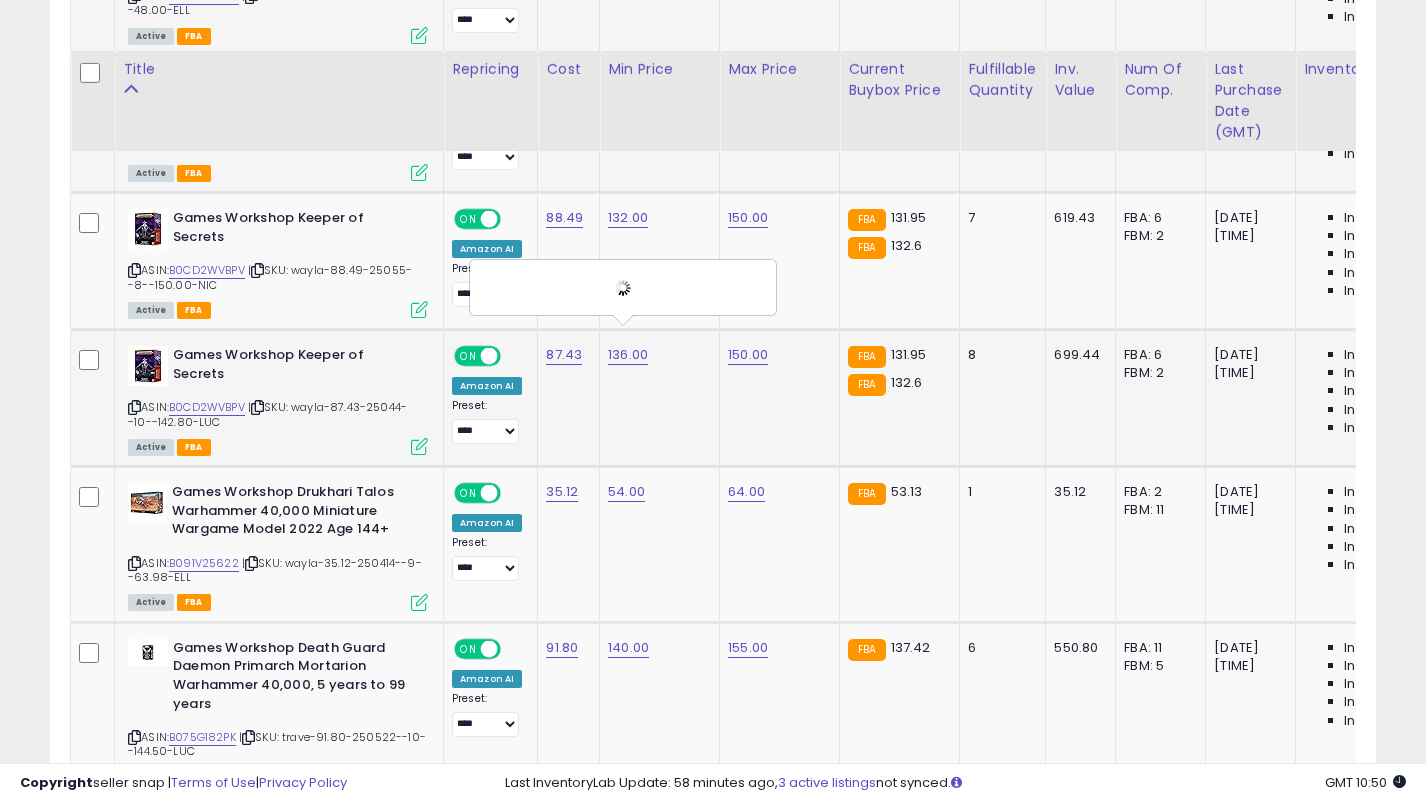 scroll, scrollTop: 7951, scrollLeft: 0, axis: vertical 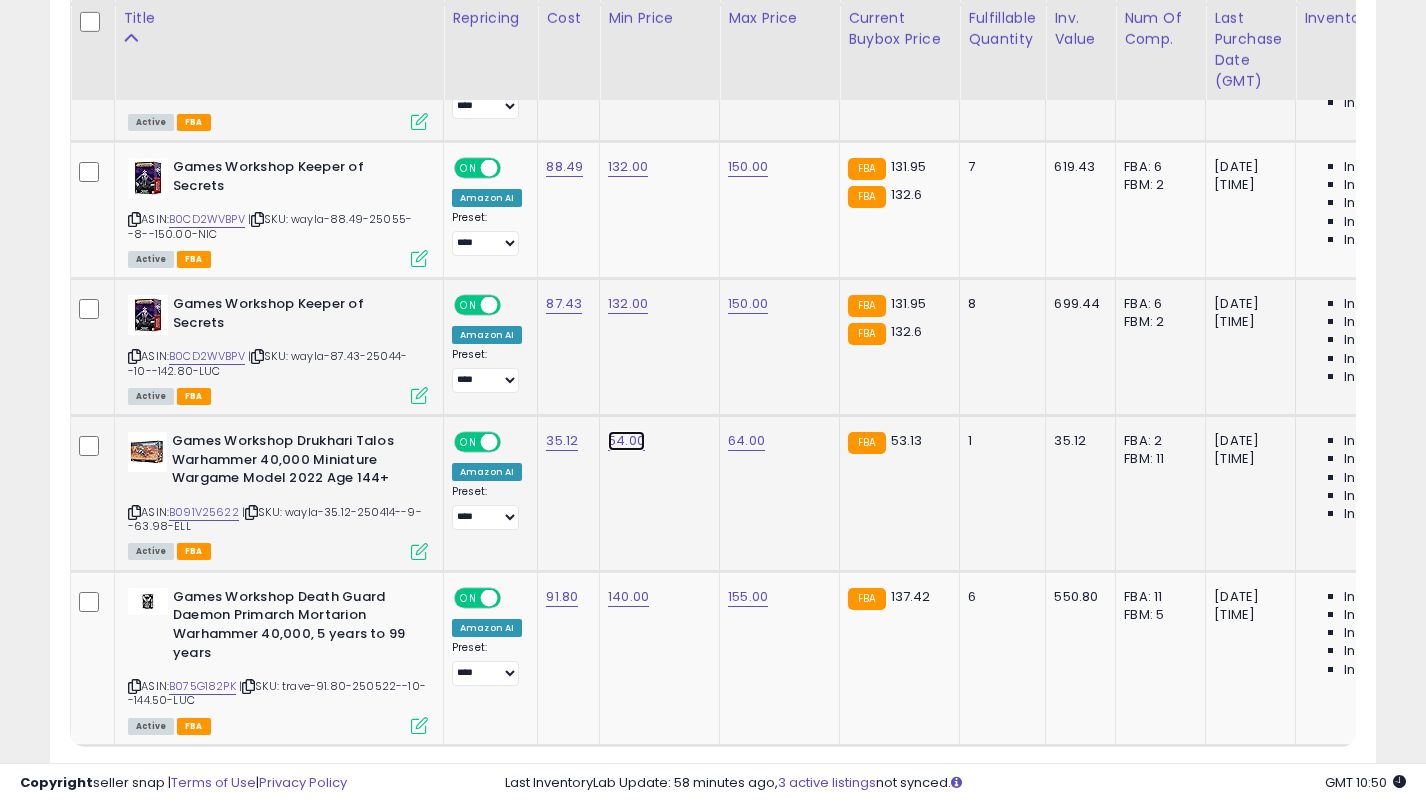 click on "54.00" at bounding box center [626, -6806] 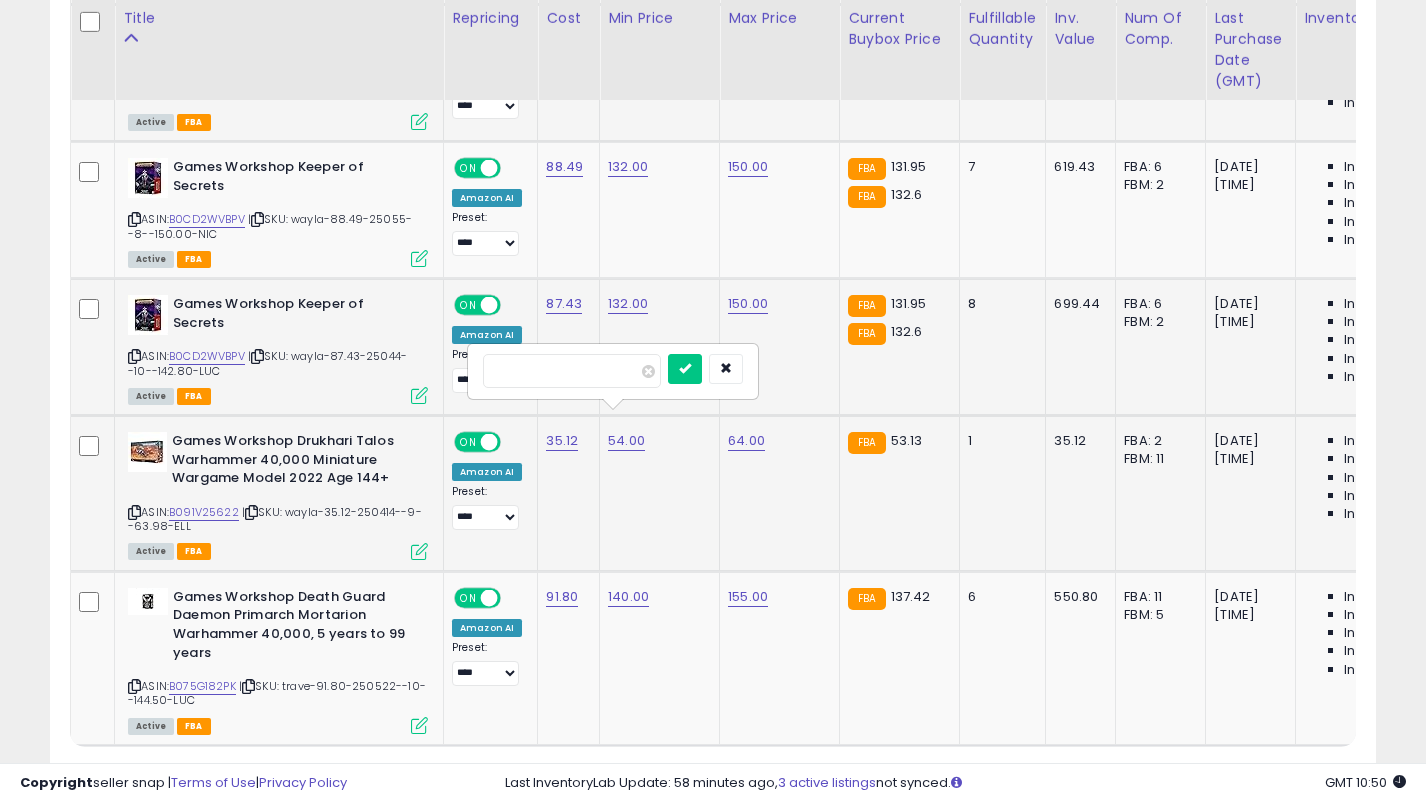 type on "**" 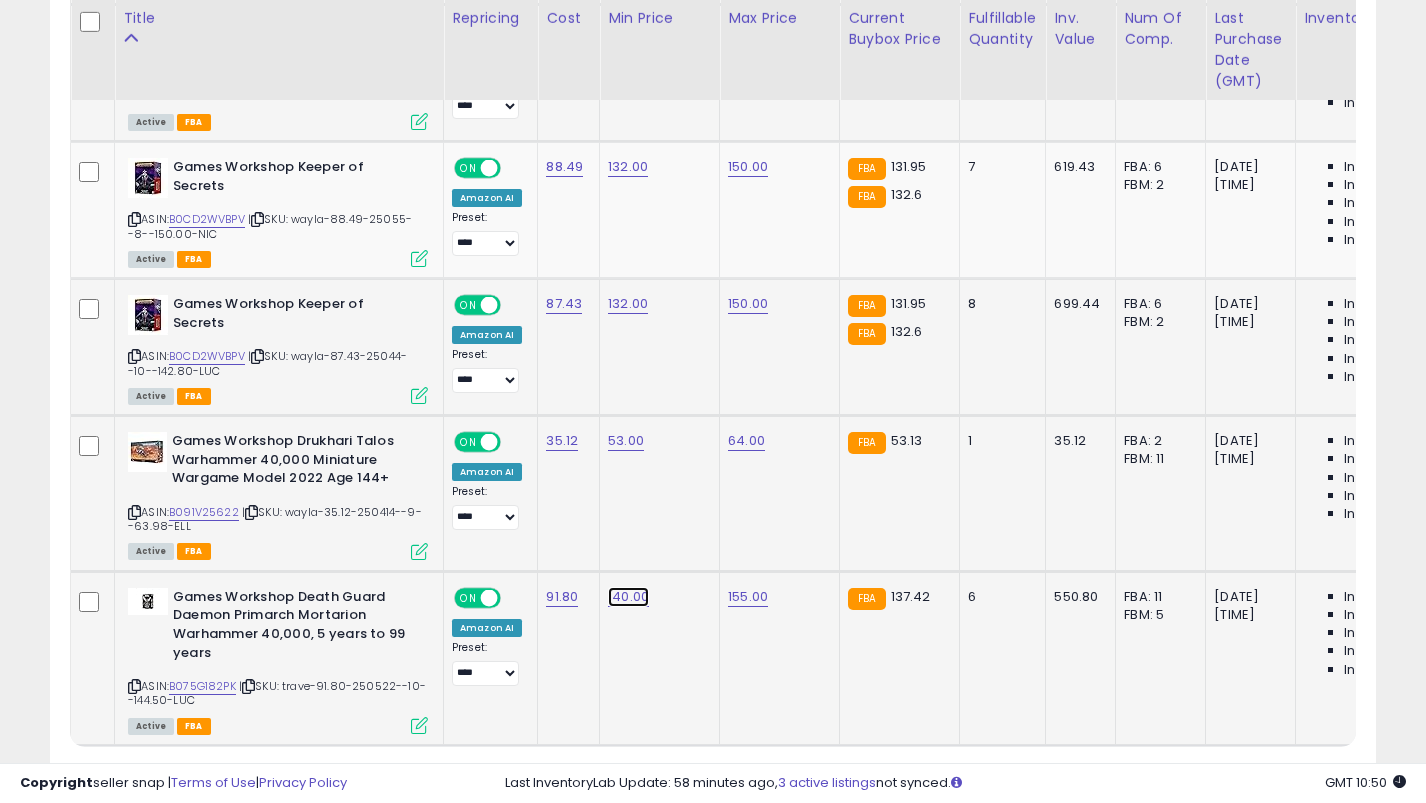 click on "140.00" at bounding box center [626, -6806] 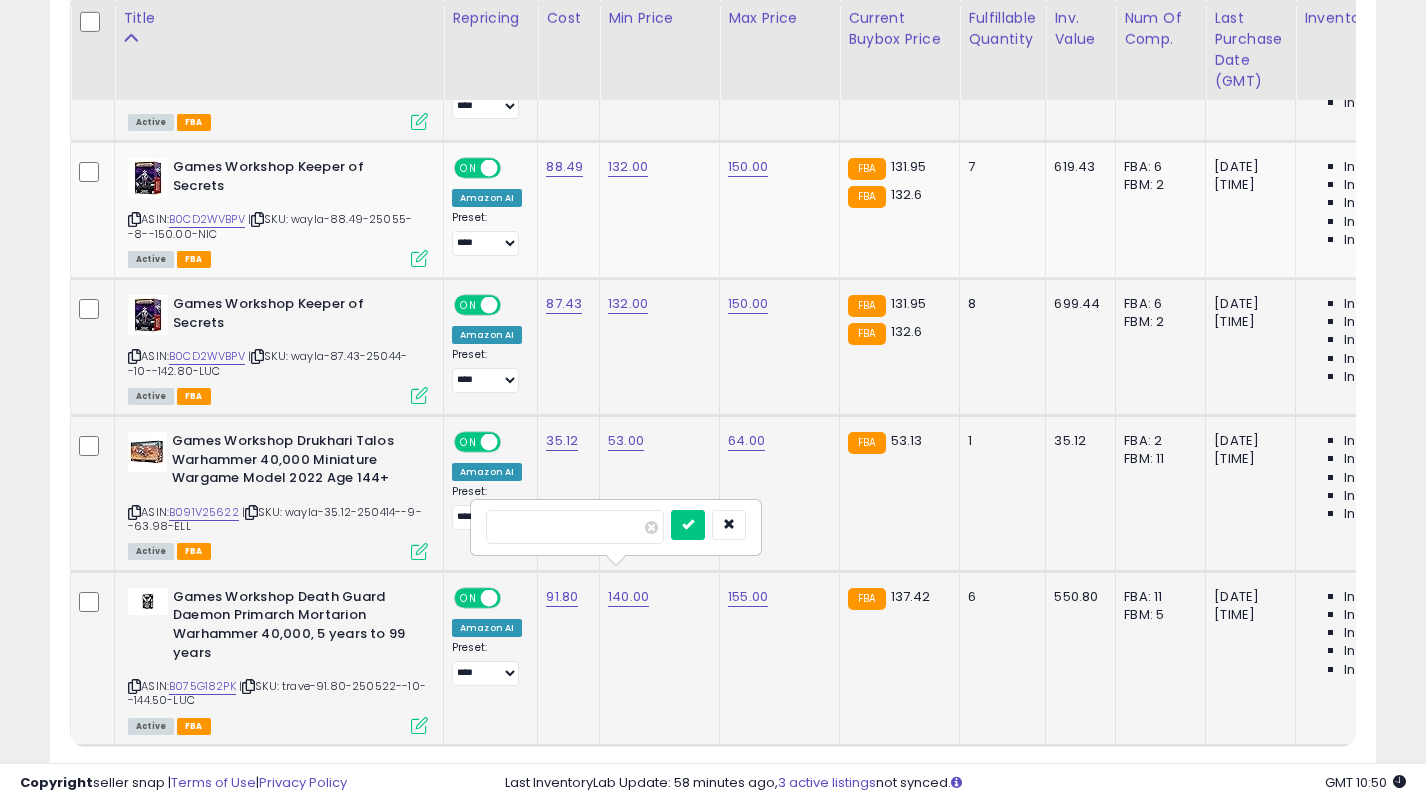 type on "***" 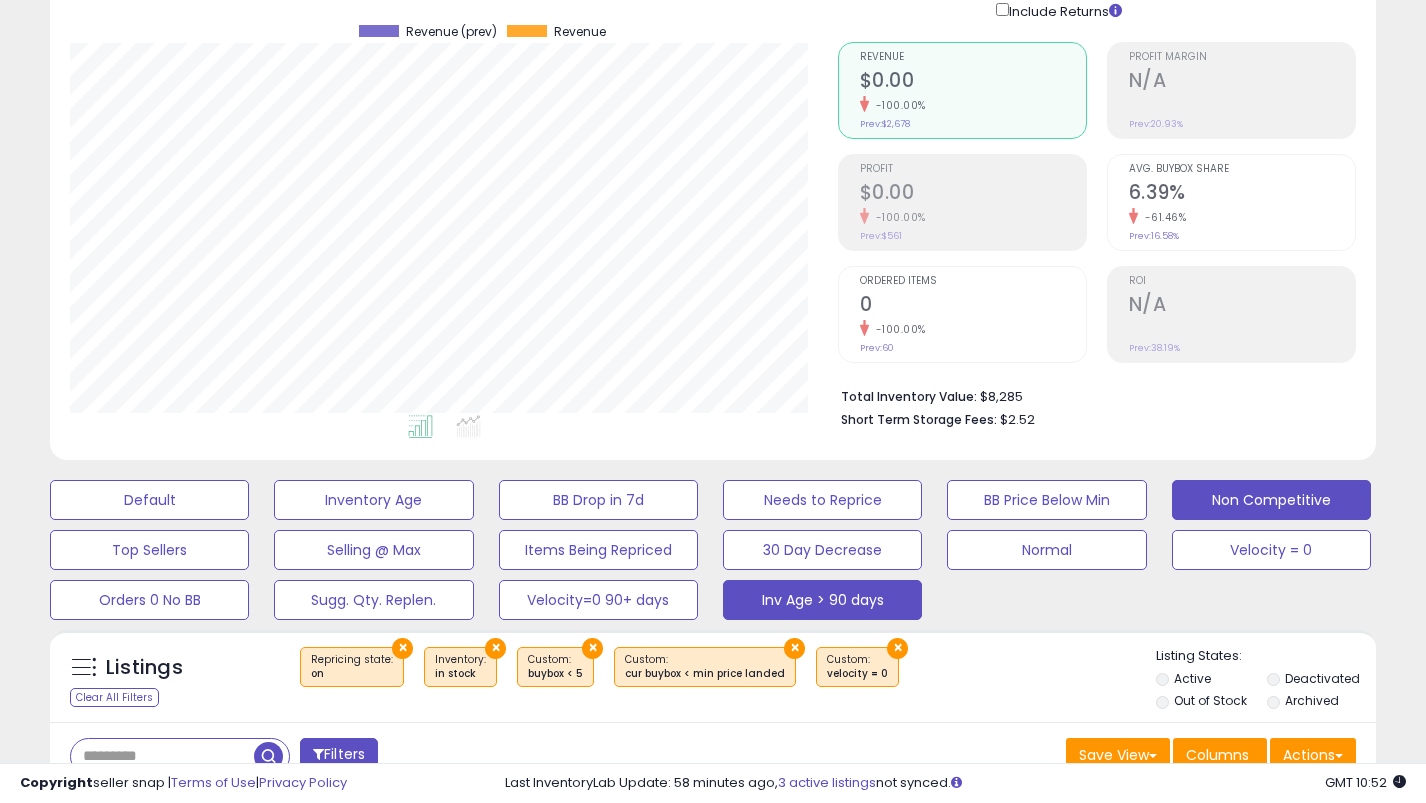 scroll, scrollTop: 258, scrollLeft: 0, axis: vertical 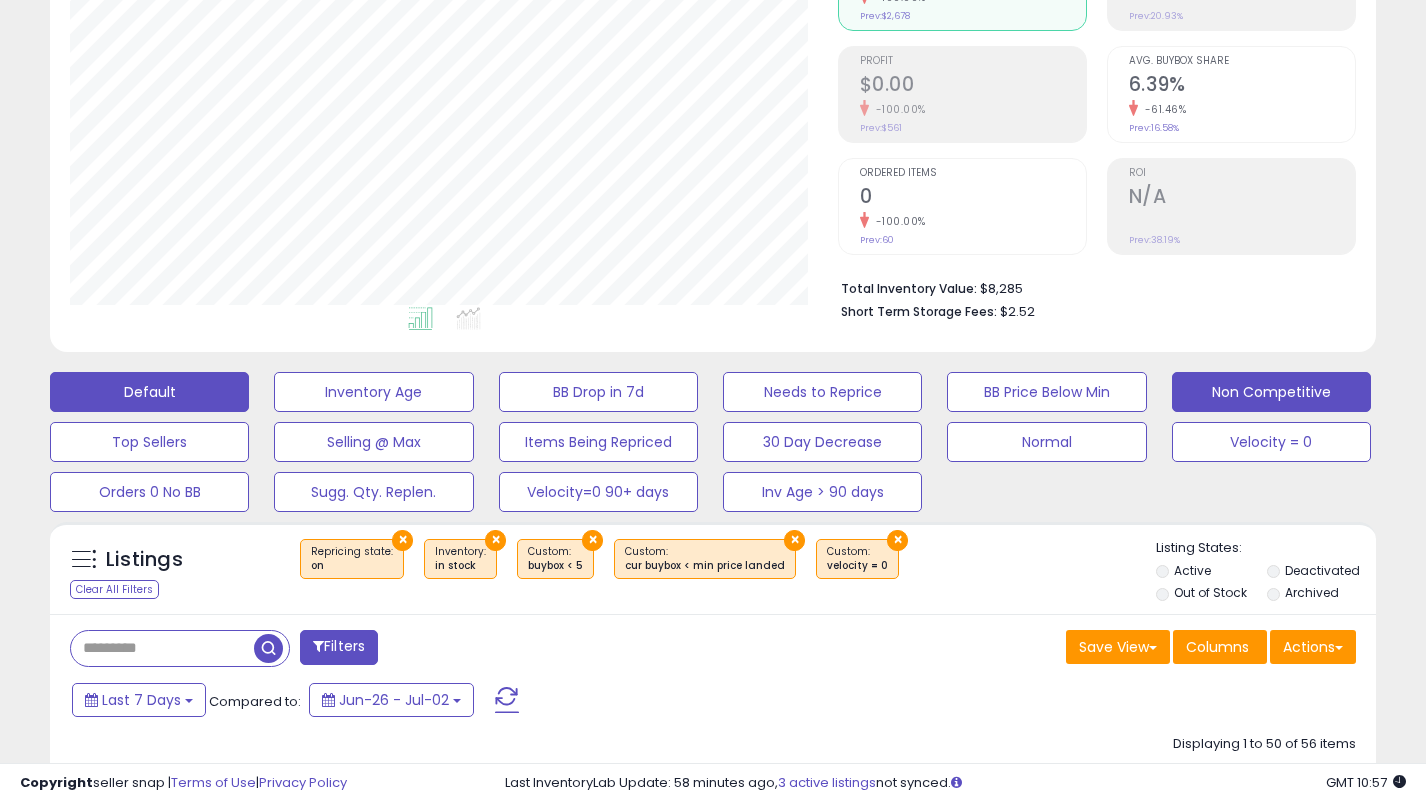 click on "Default" at bounding box center [149, 392] 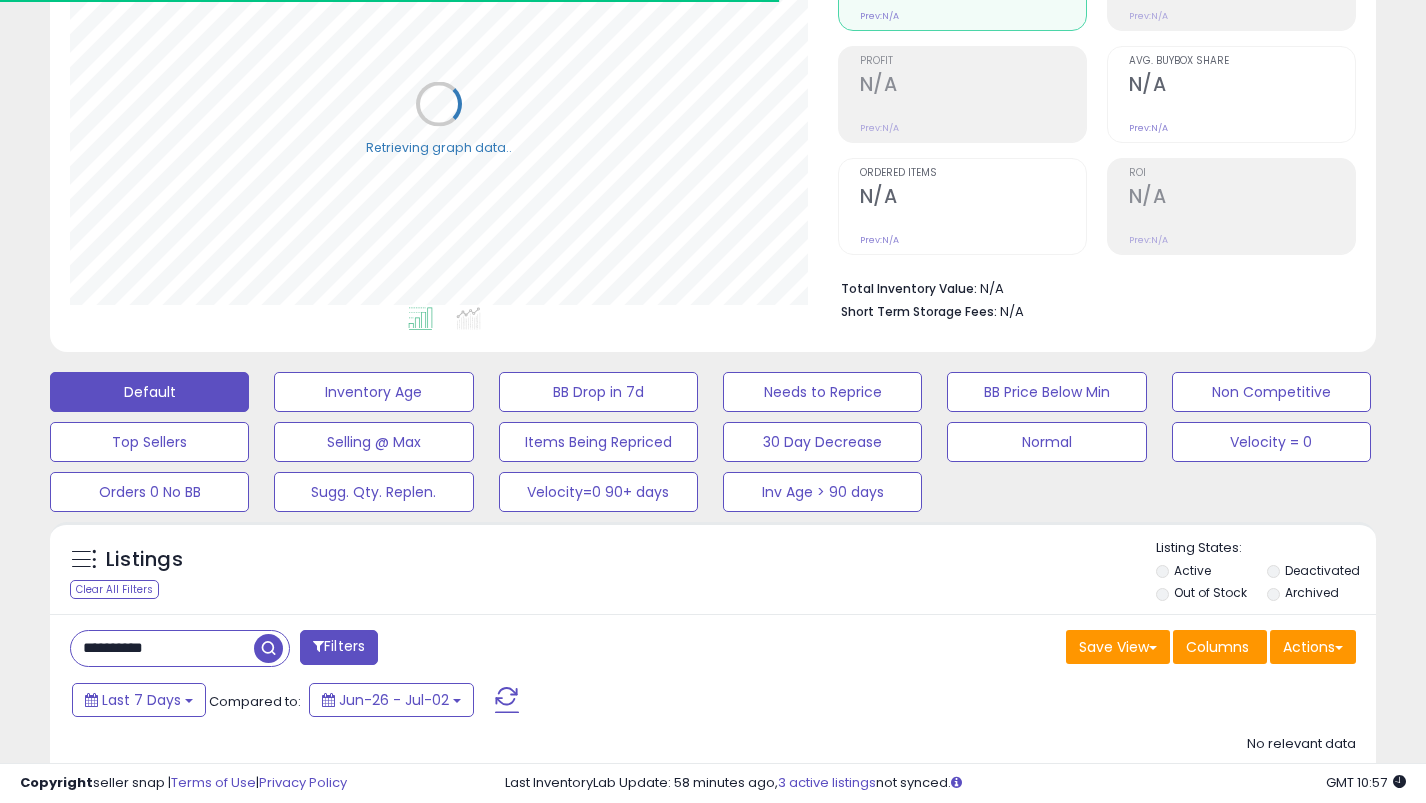 click on "**********" at bounding box center [162, 648] 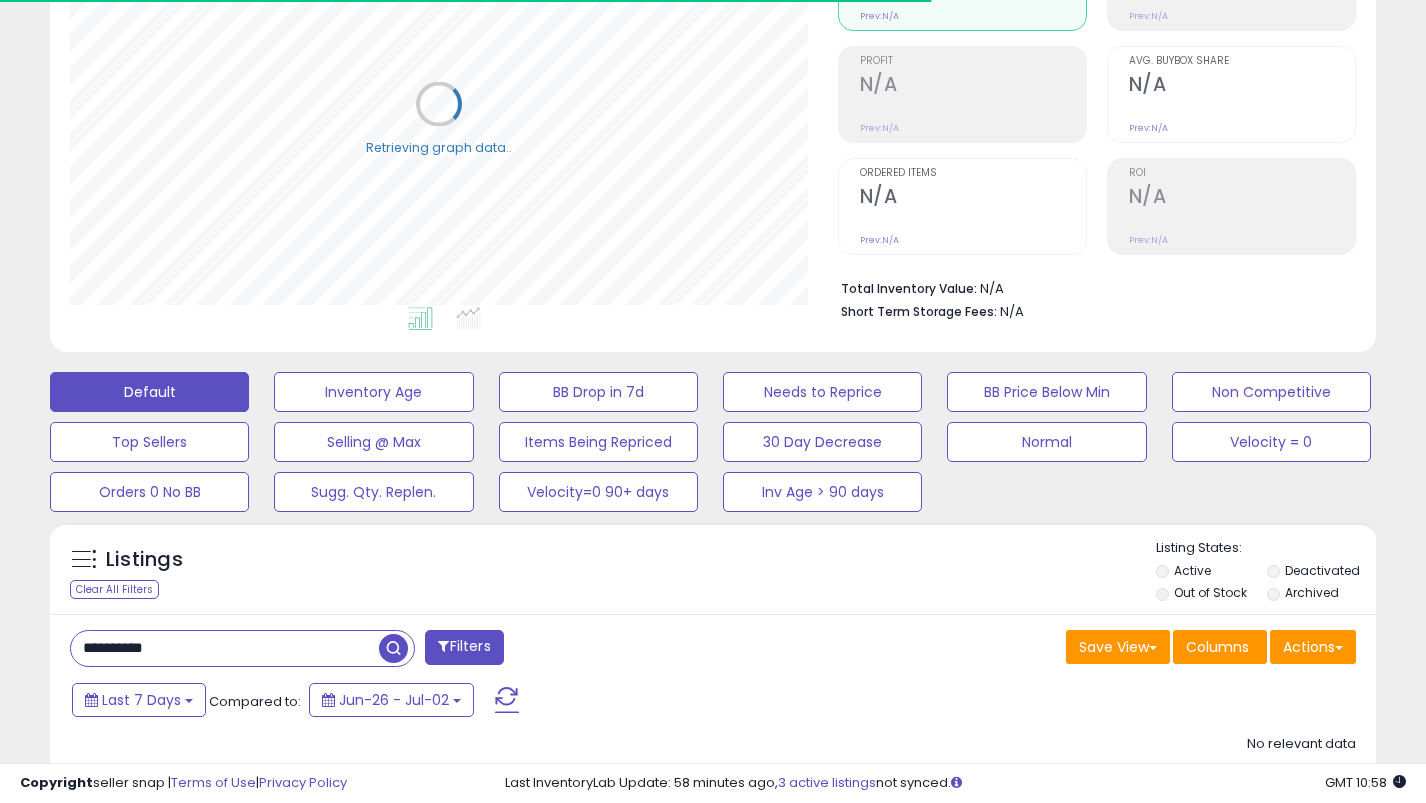paste 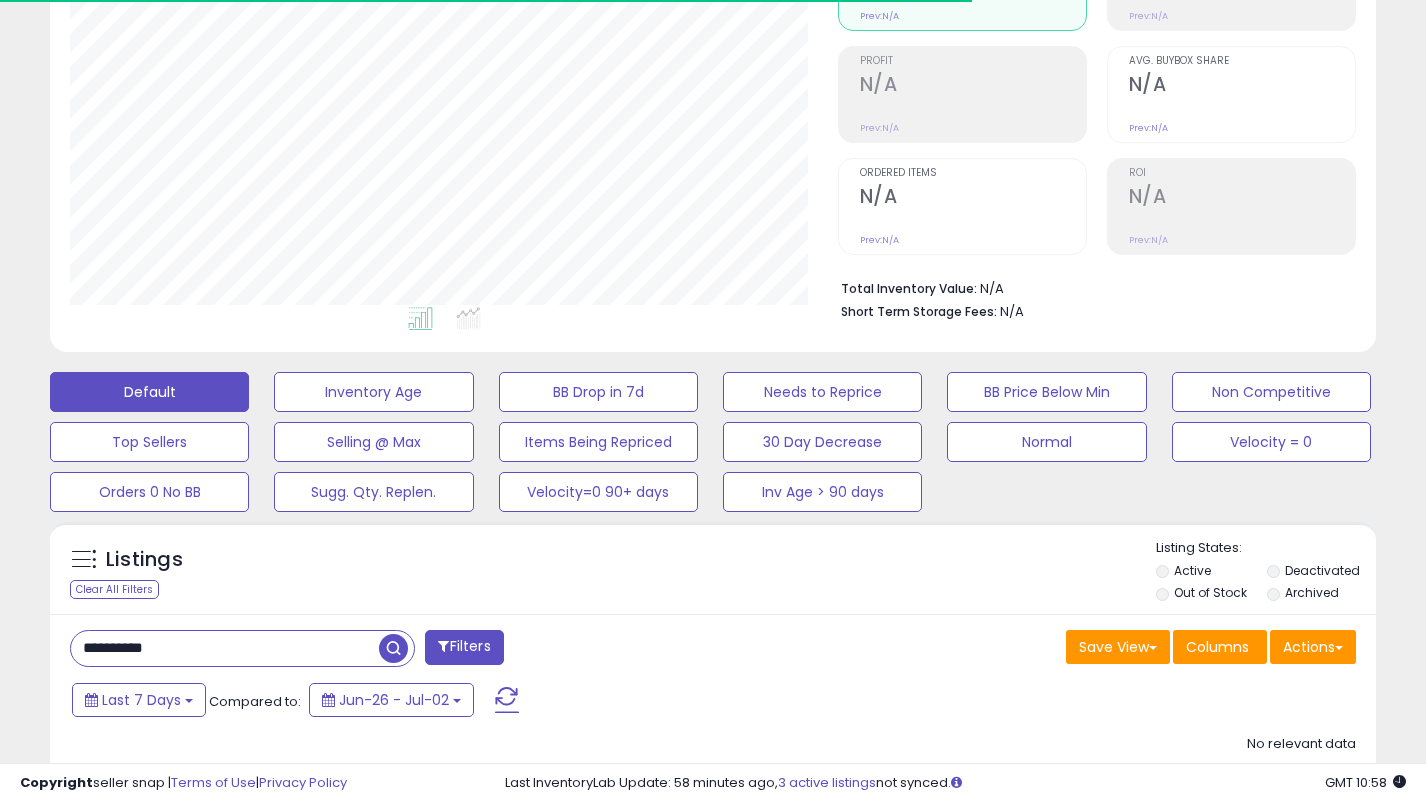 type on "**********" 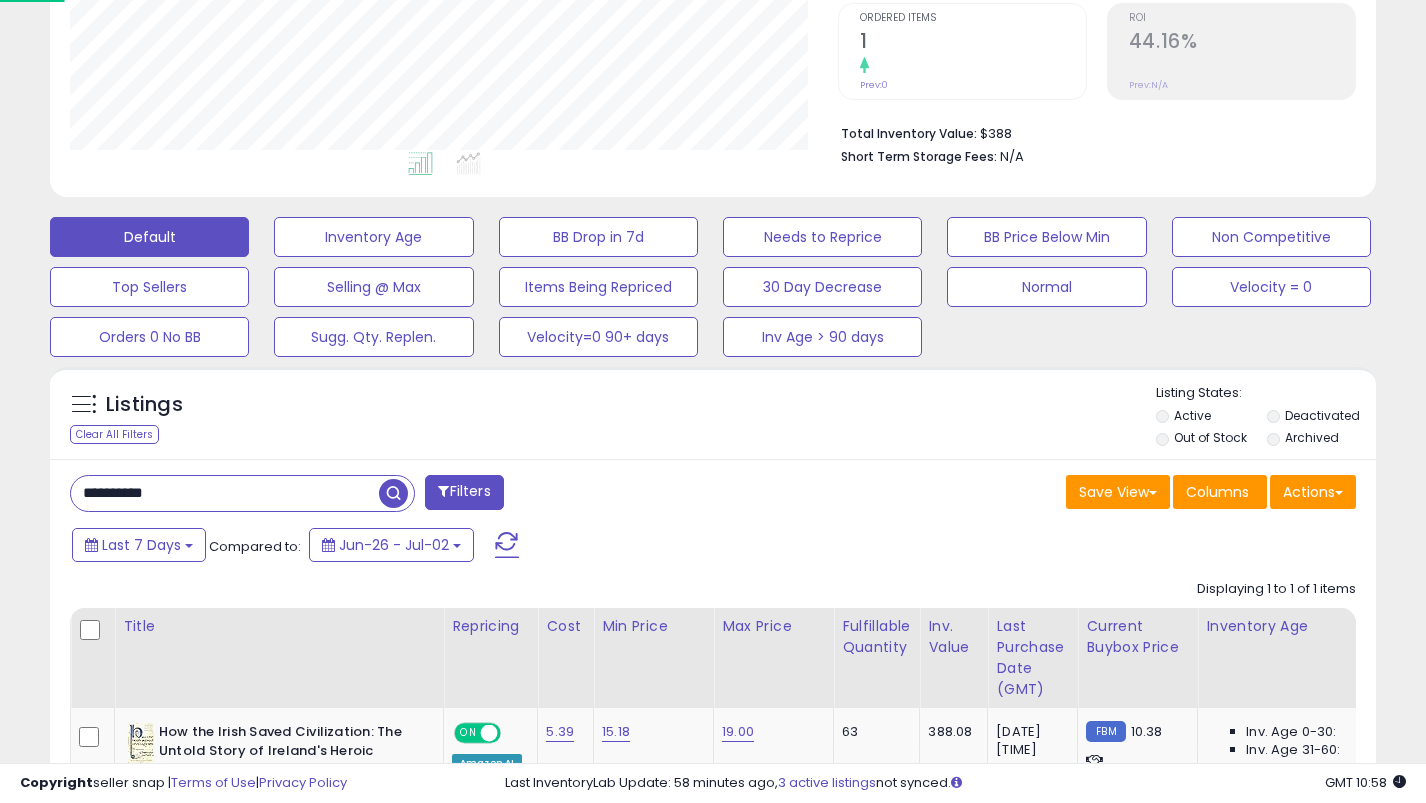 scroll, scrollTop: 665, scrollLeft: 0, axis: vertical 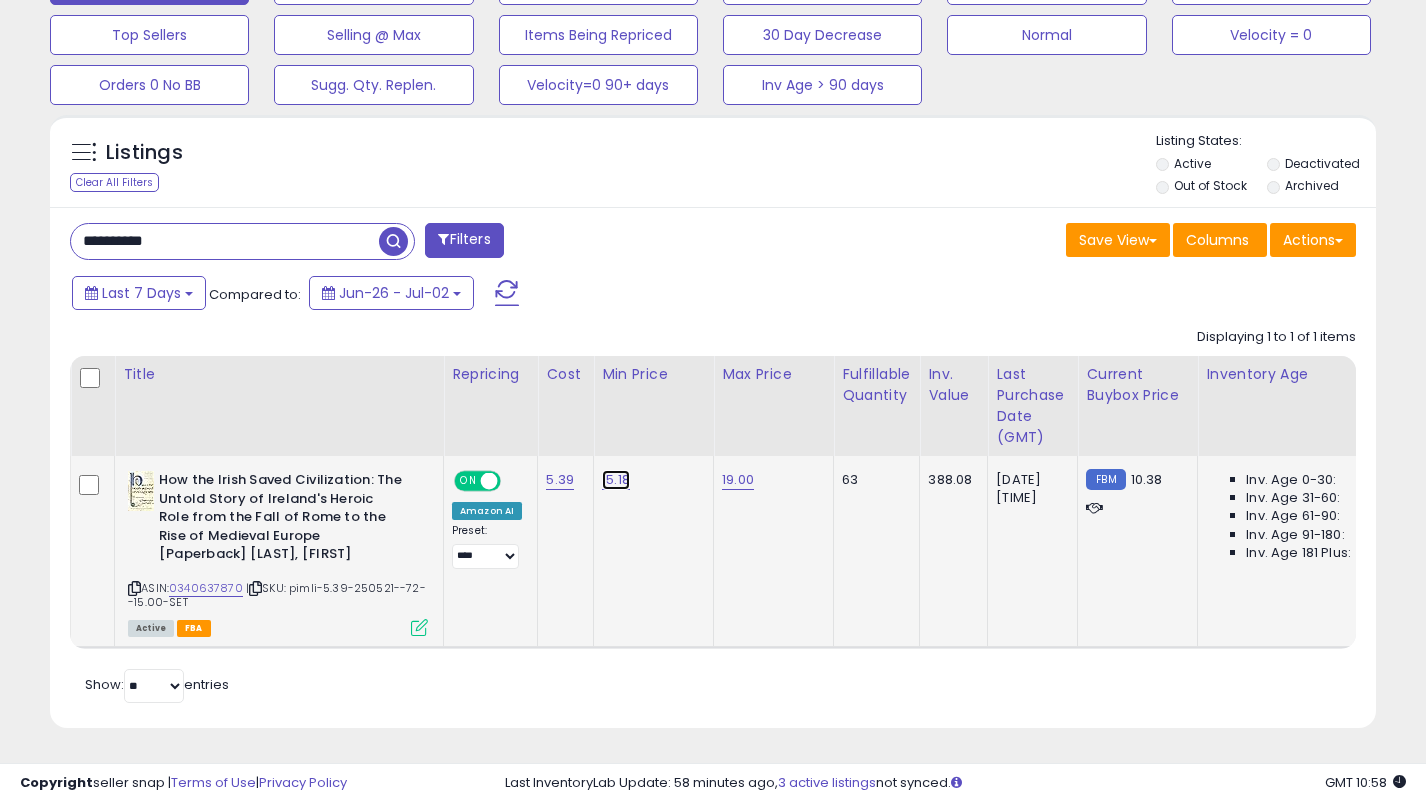 click on "15.18" at bounding box center (616, 480) 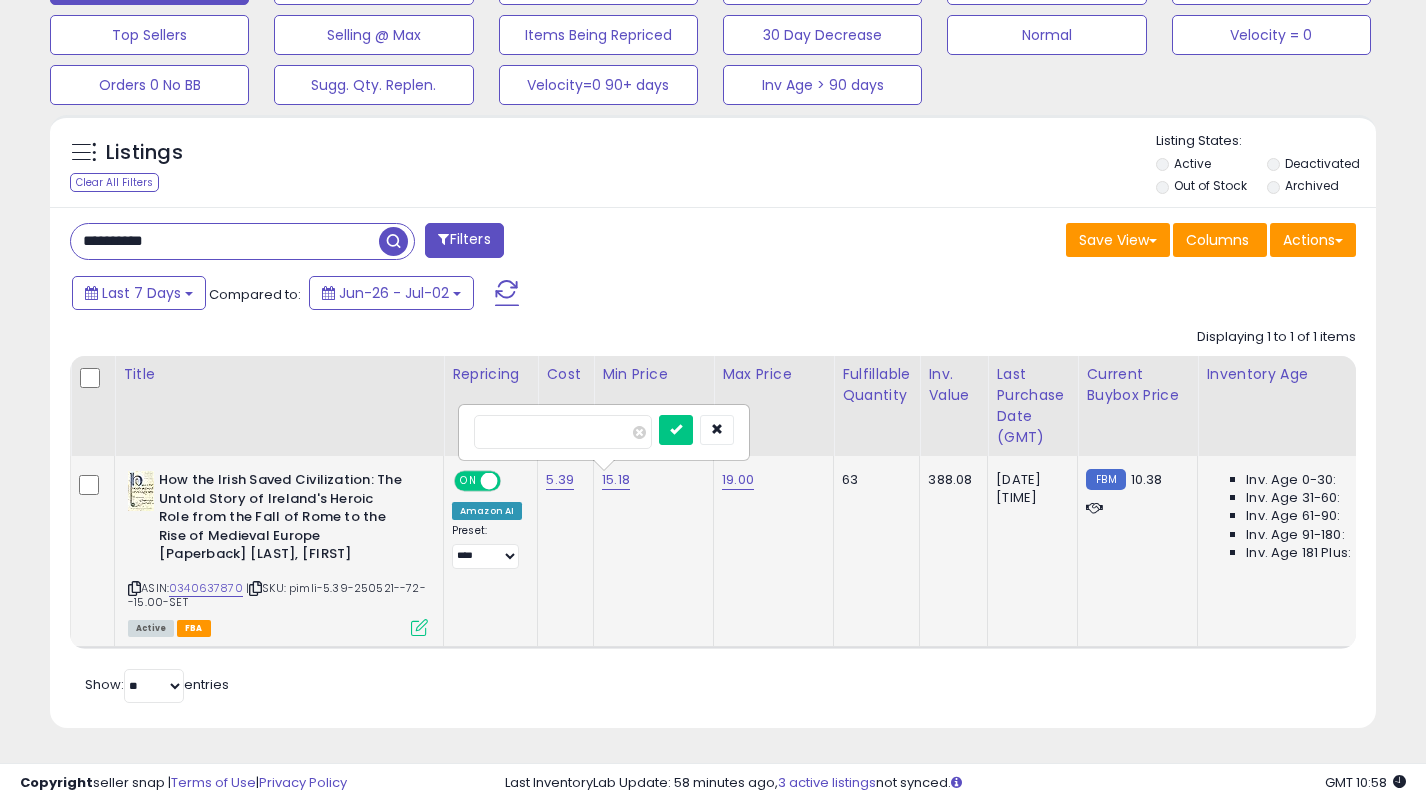 type on "*****" 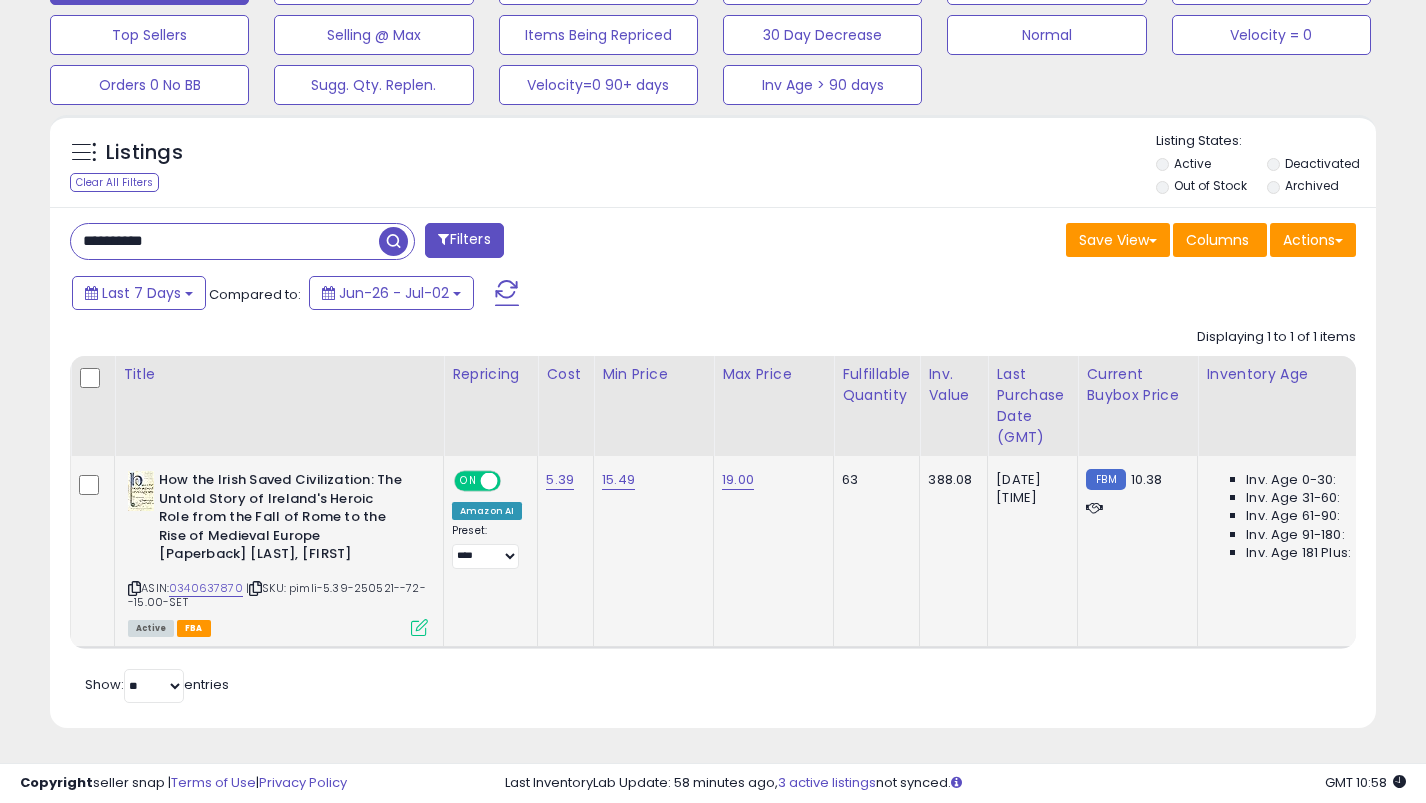 click on "**********" at bounding box center [384, 243] 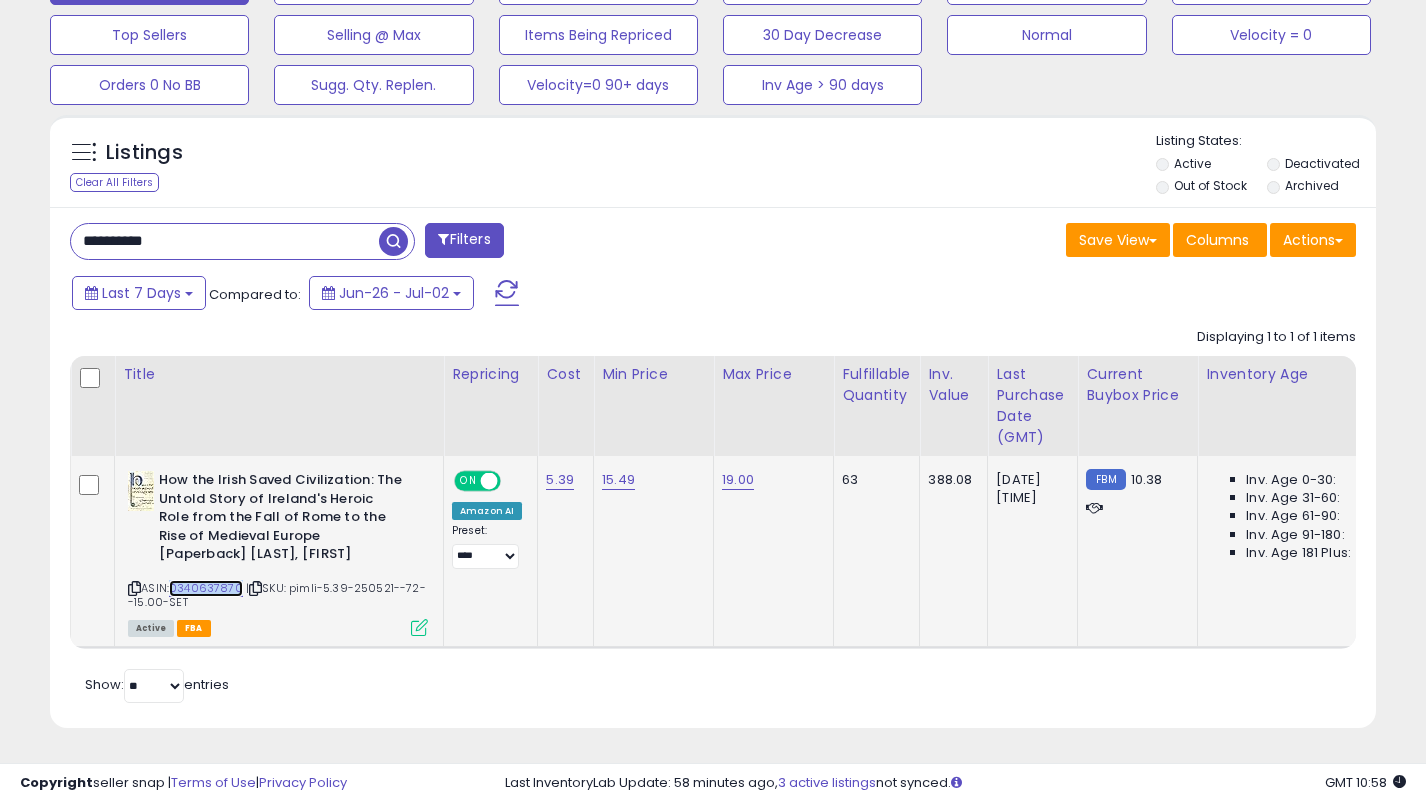 copy on "0340637870" 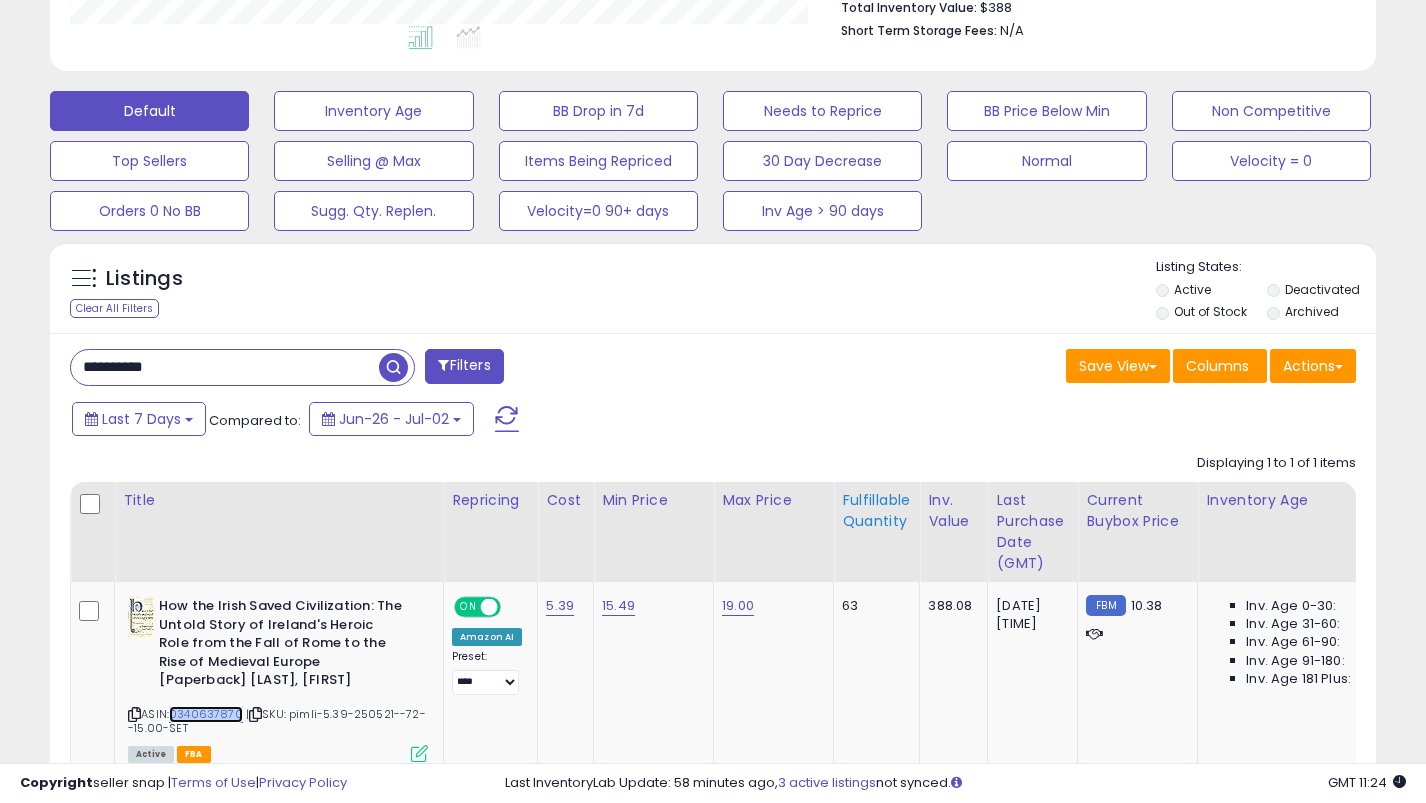 scroll, scrollTop: 523, scrollLeft: 0, axis: vertical 